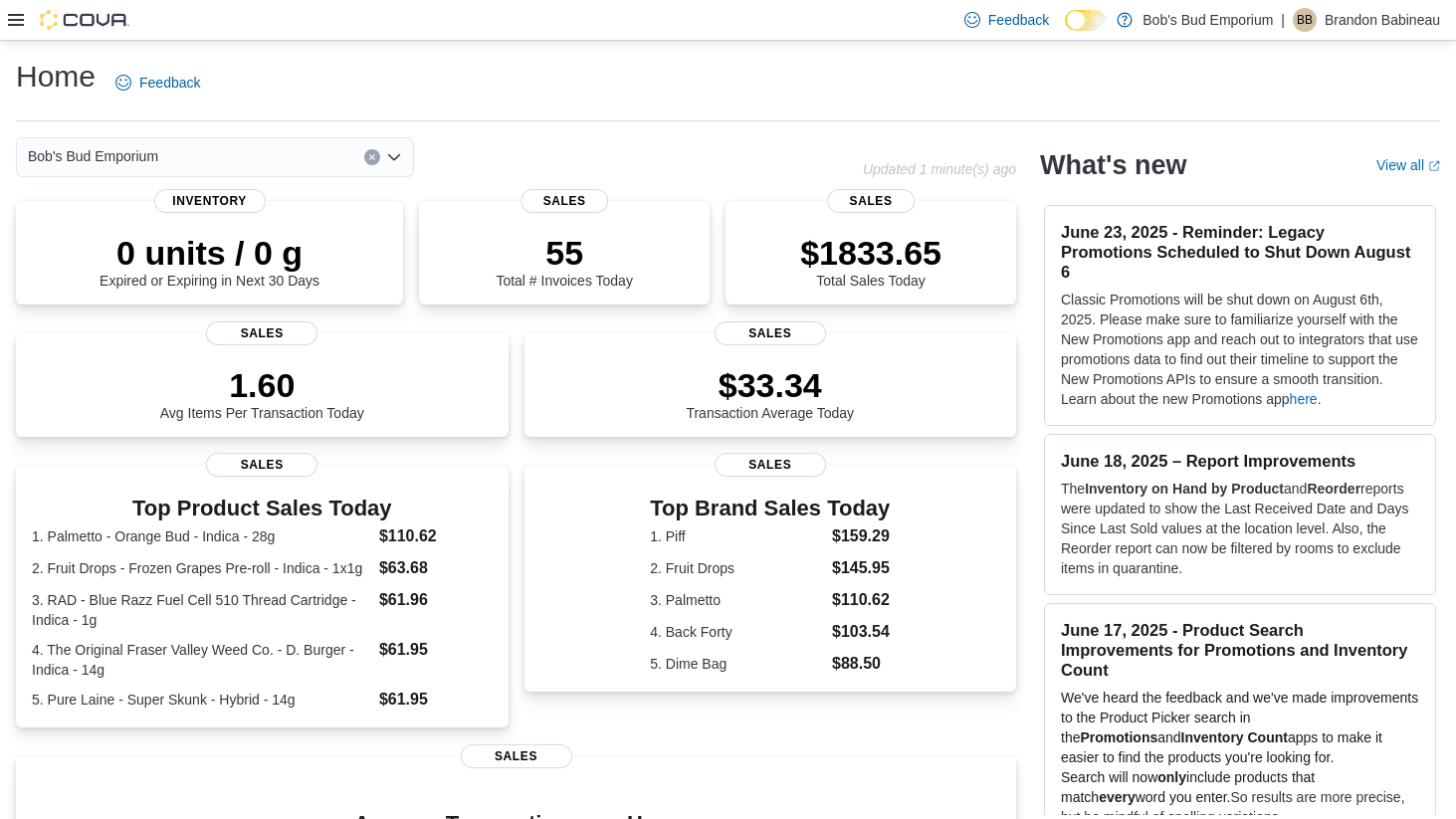 scroll, scrollTop: 0, scrollLeft: 0, axis: both 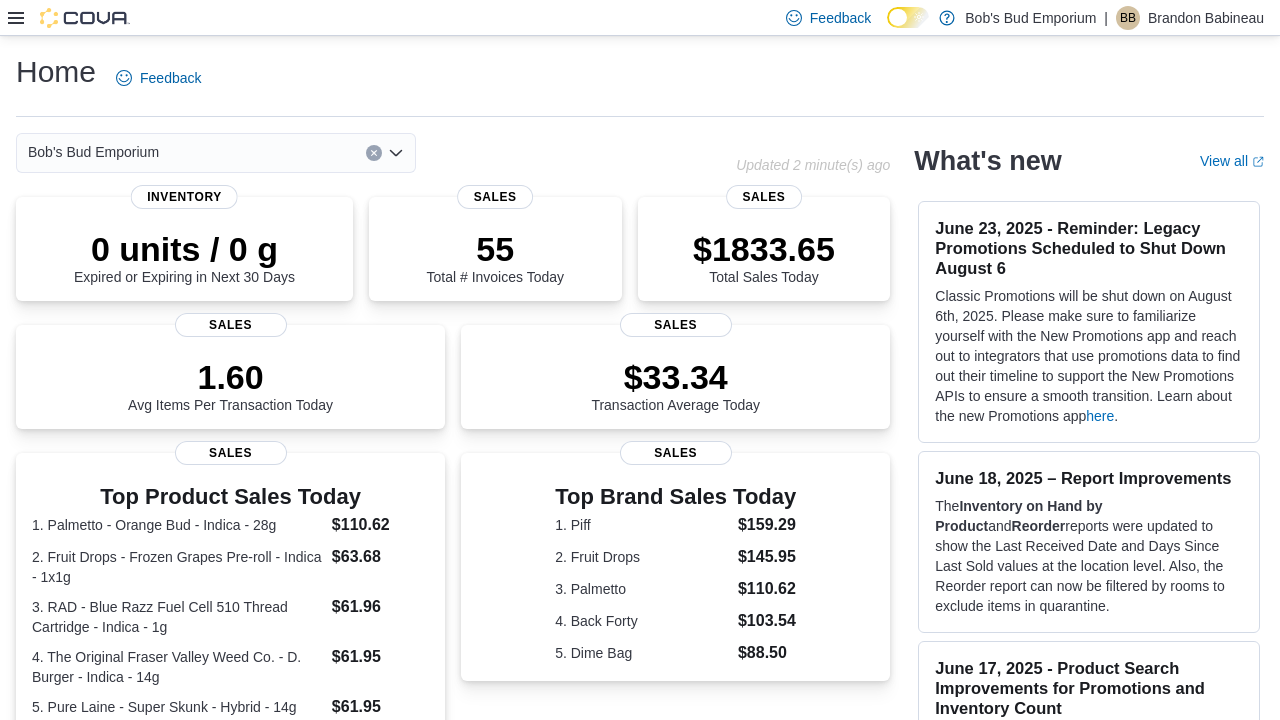 click 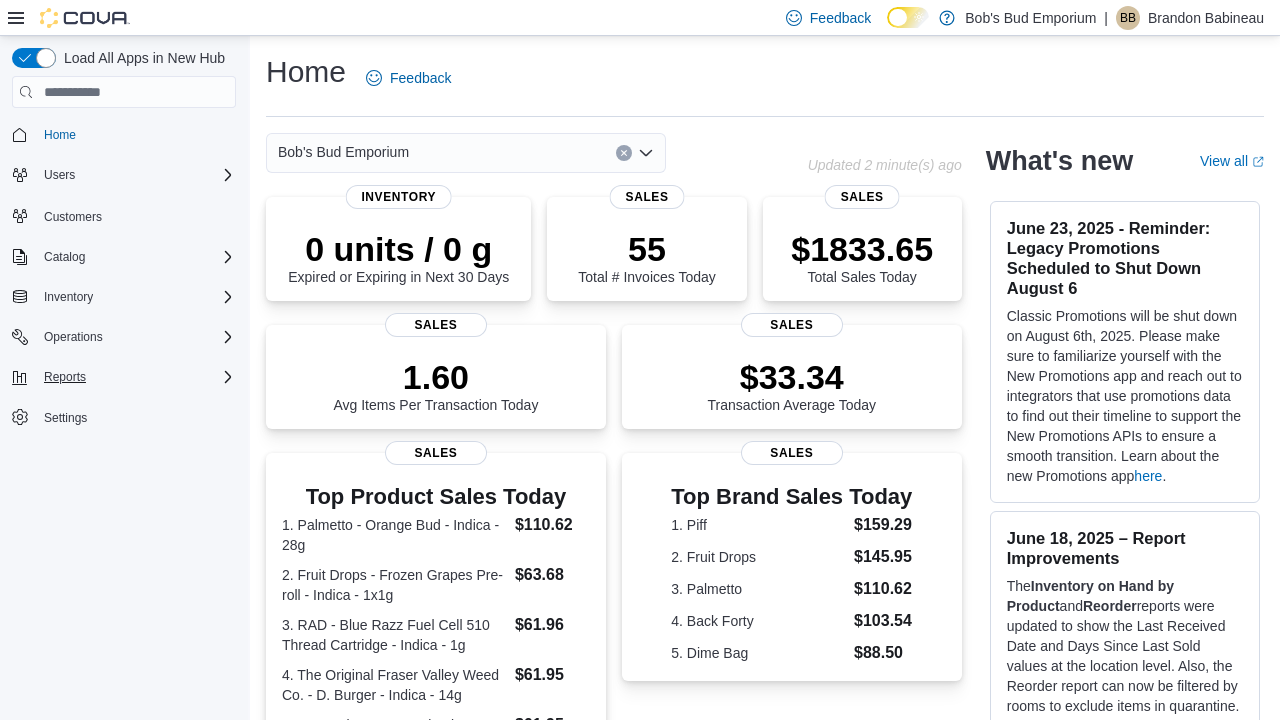 click on "Reports" at bounding box center (136, 377) 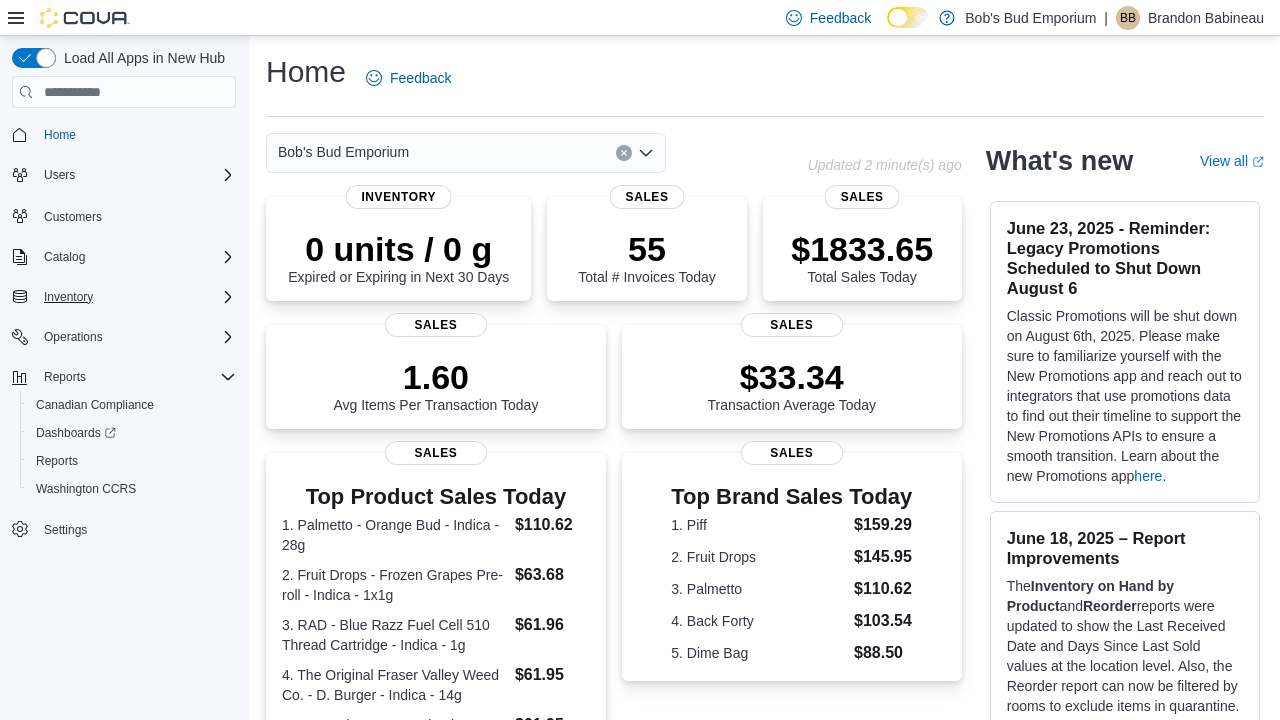 click on "Inventory" at bounding box center [136, 297] 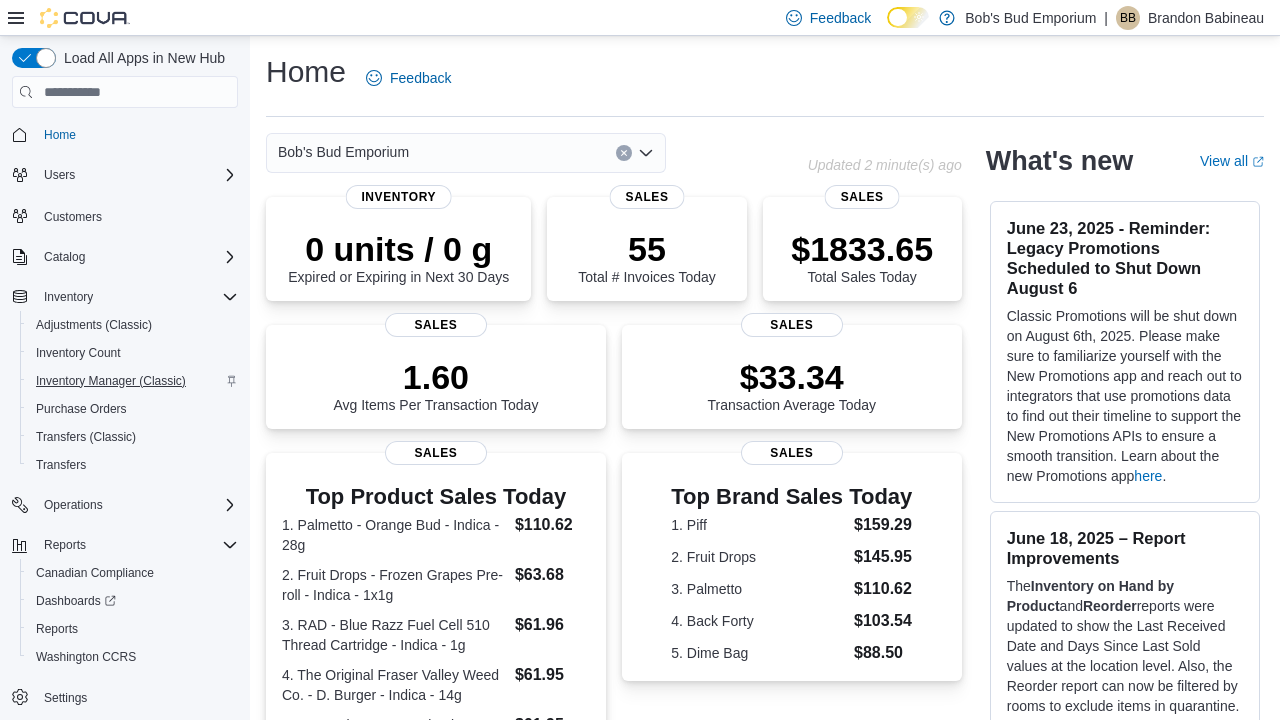 click on "Inventory Manager (Classic)" at bounding box center [111, 381] 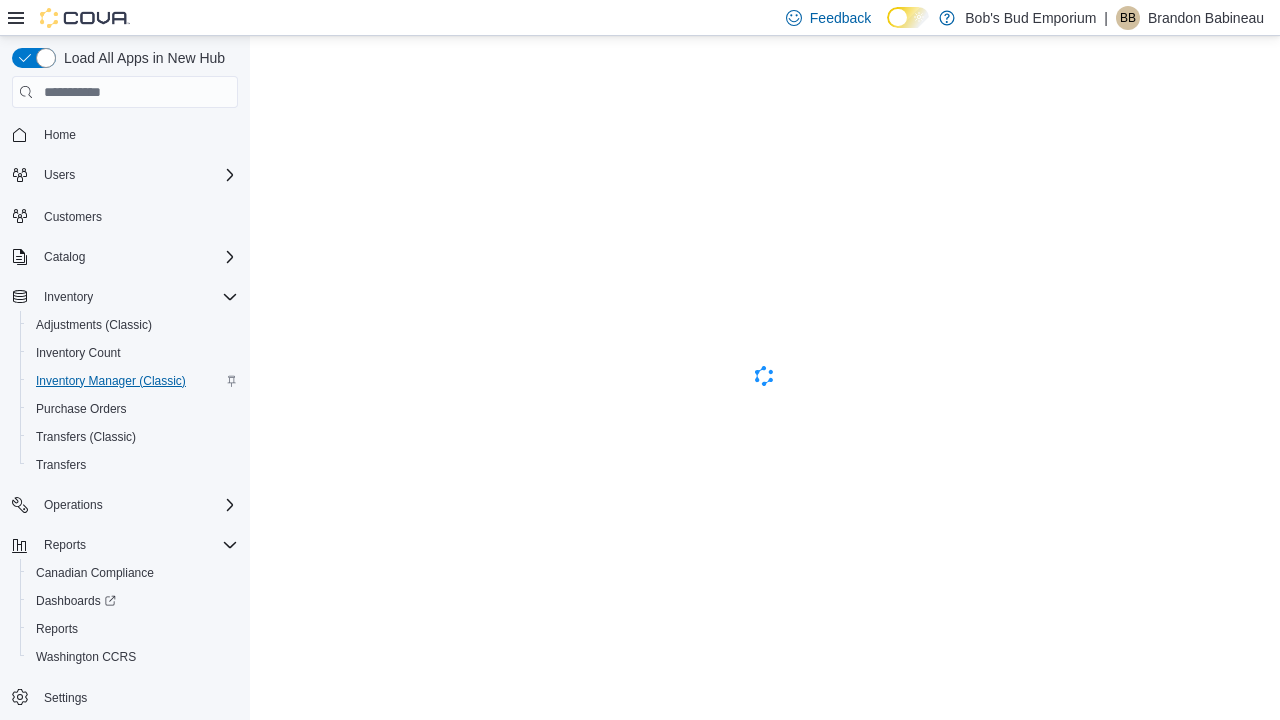 scroll, scrollTop: 0, scrollLeft: 0, axis: both 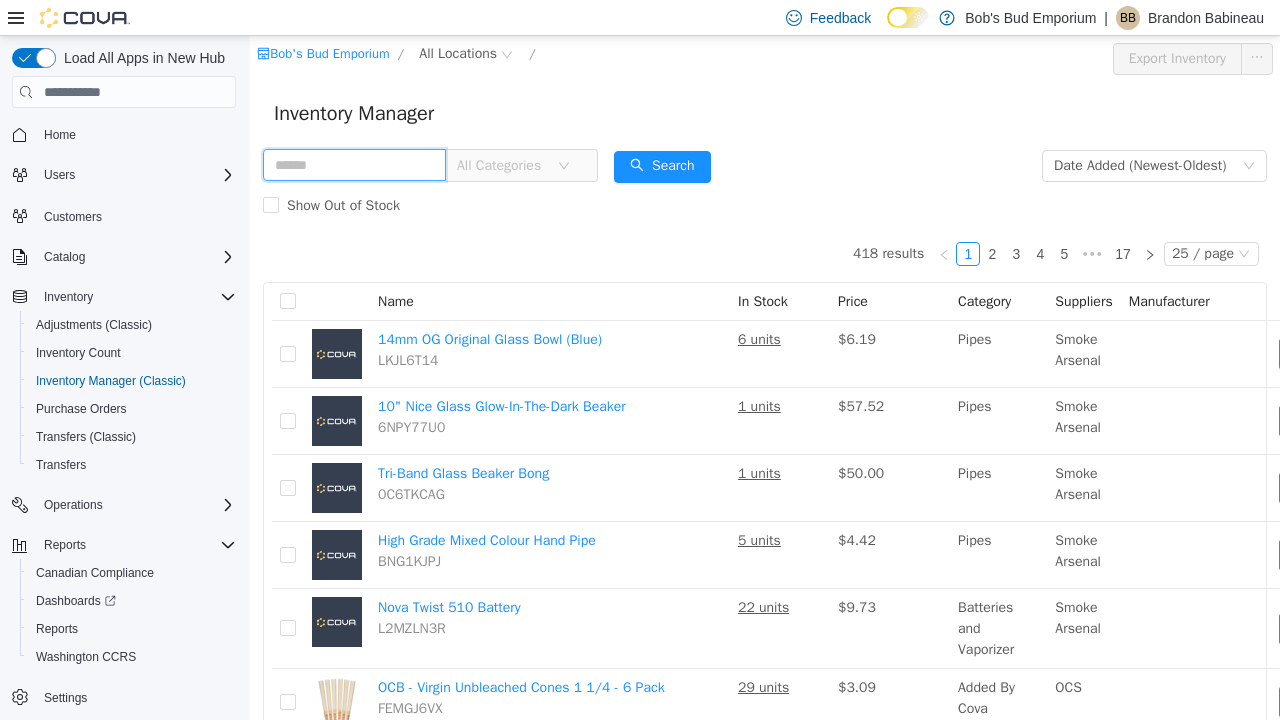 click at bounding box center [354, 165] 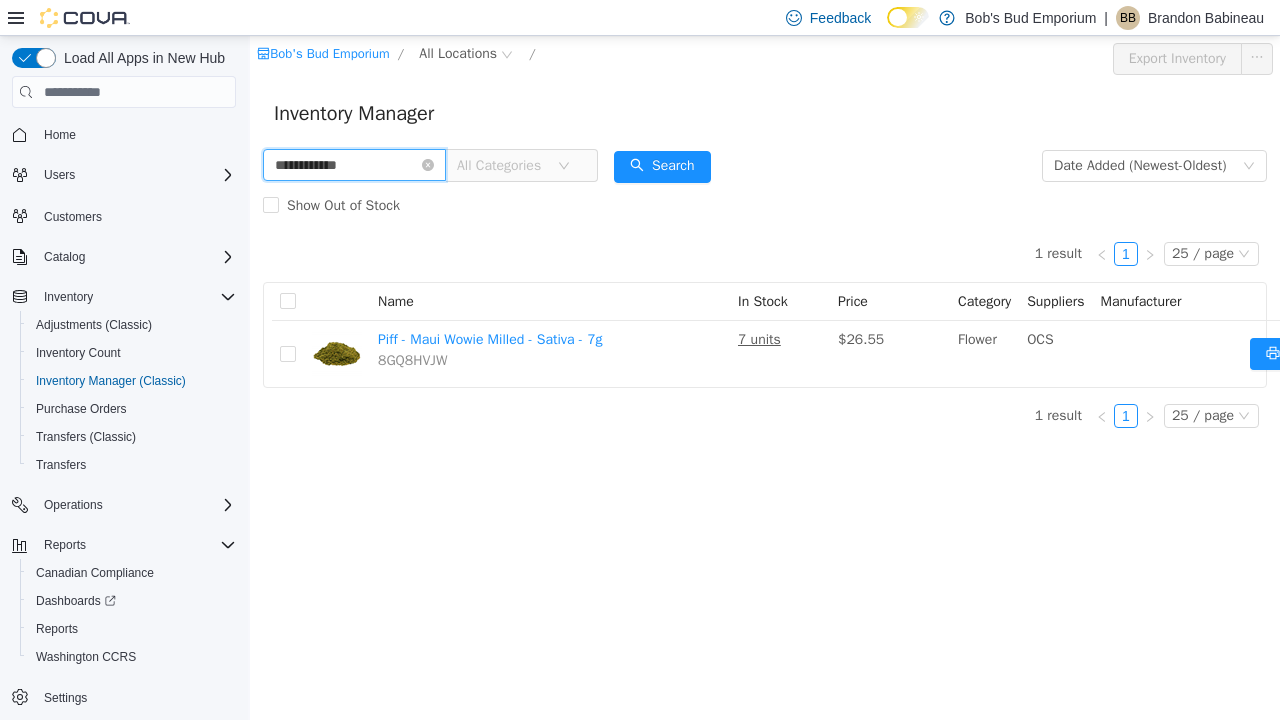 paste on "**" 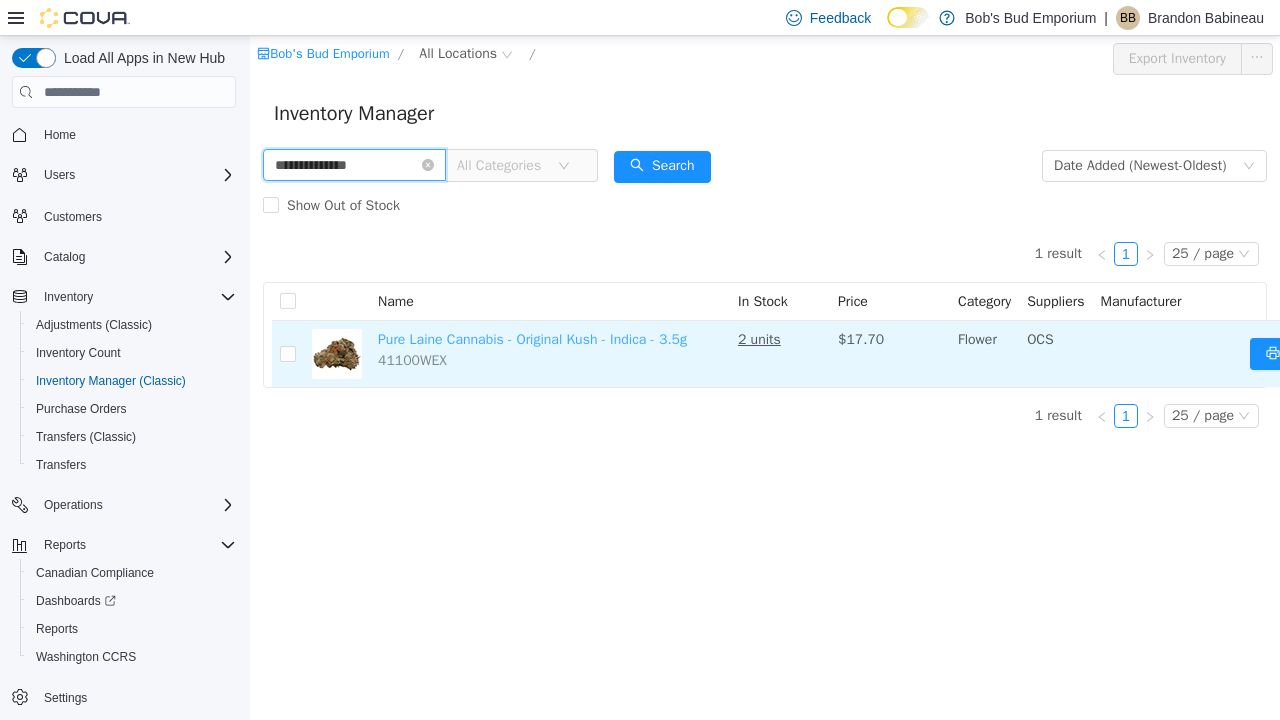 paste on "**********" 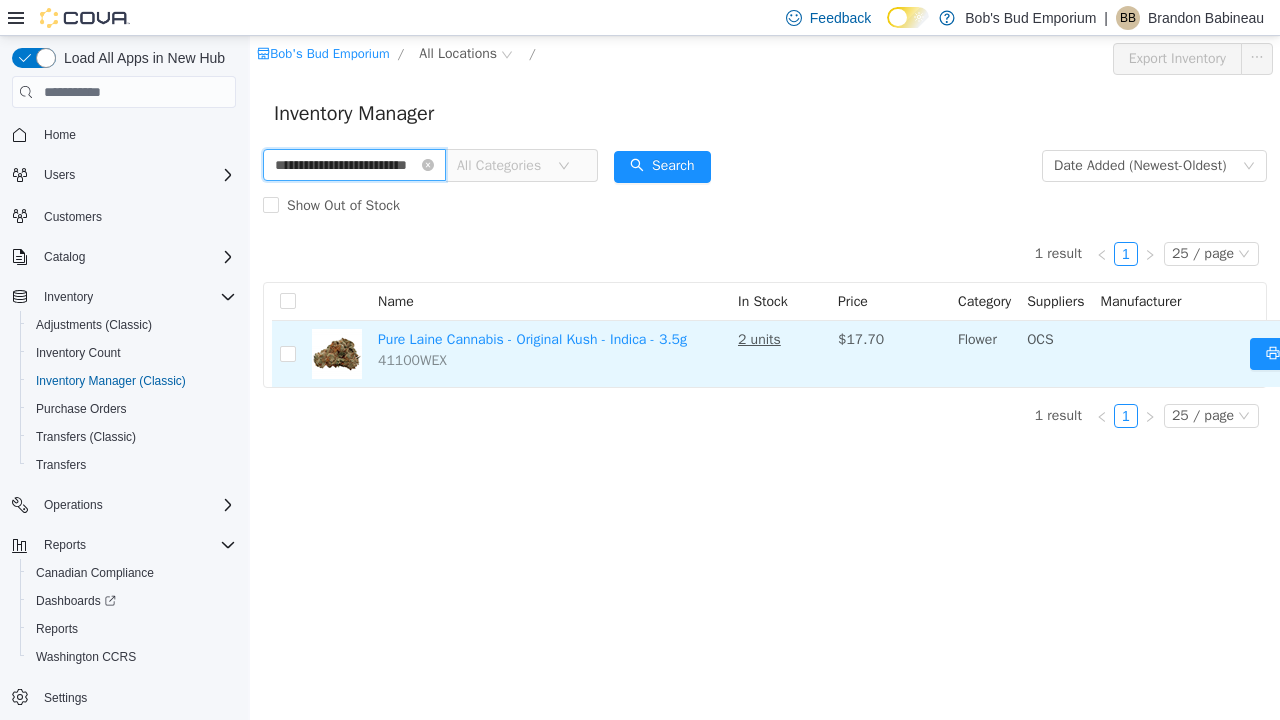paste 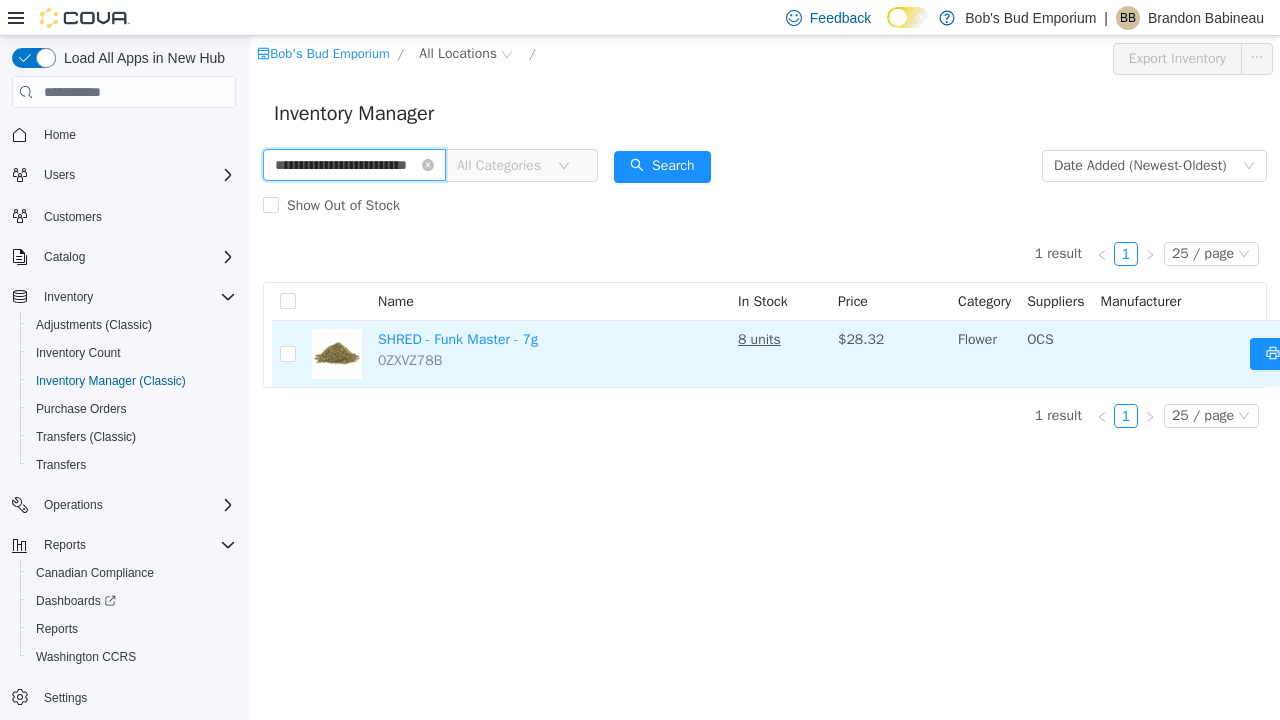 paste on "**********" 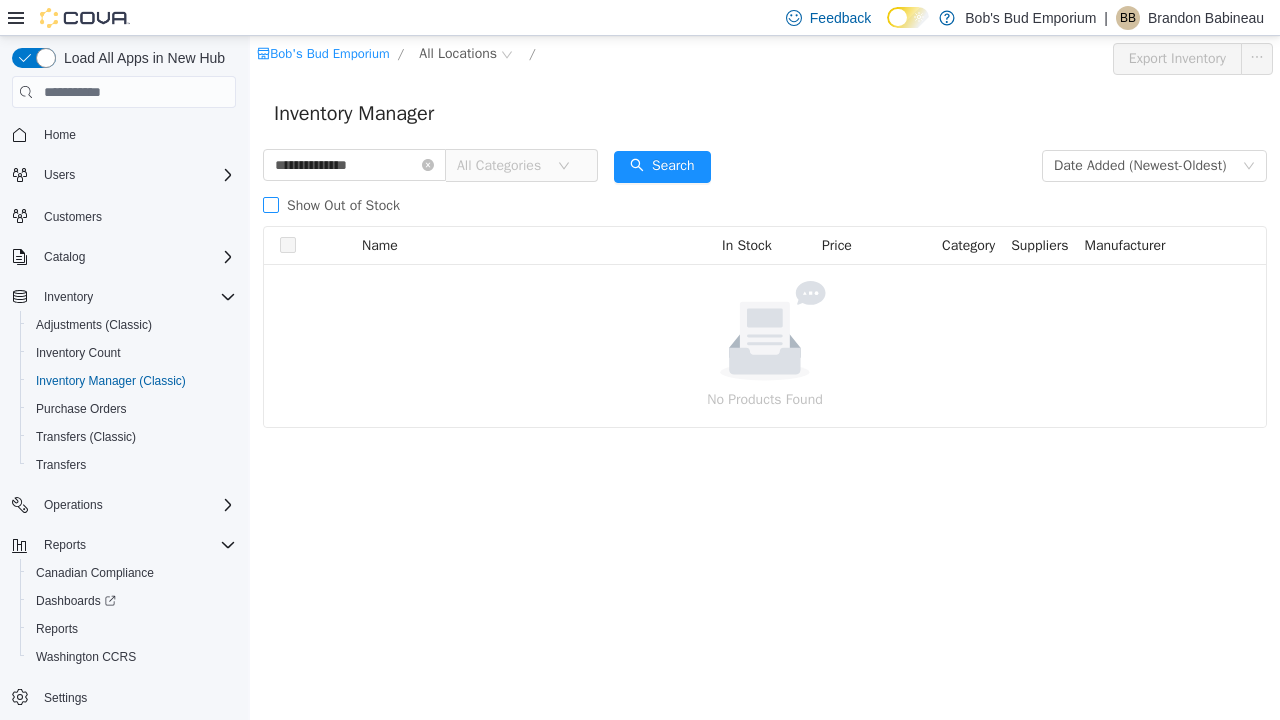 click on "Show Out of Stock" at bounding box center (343, 205) 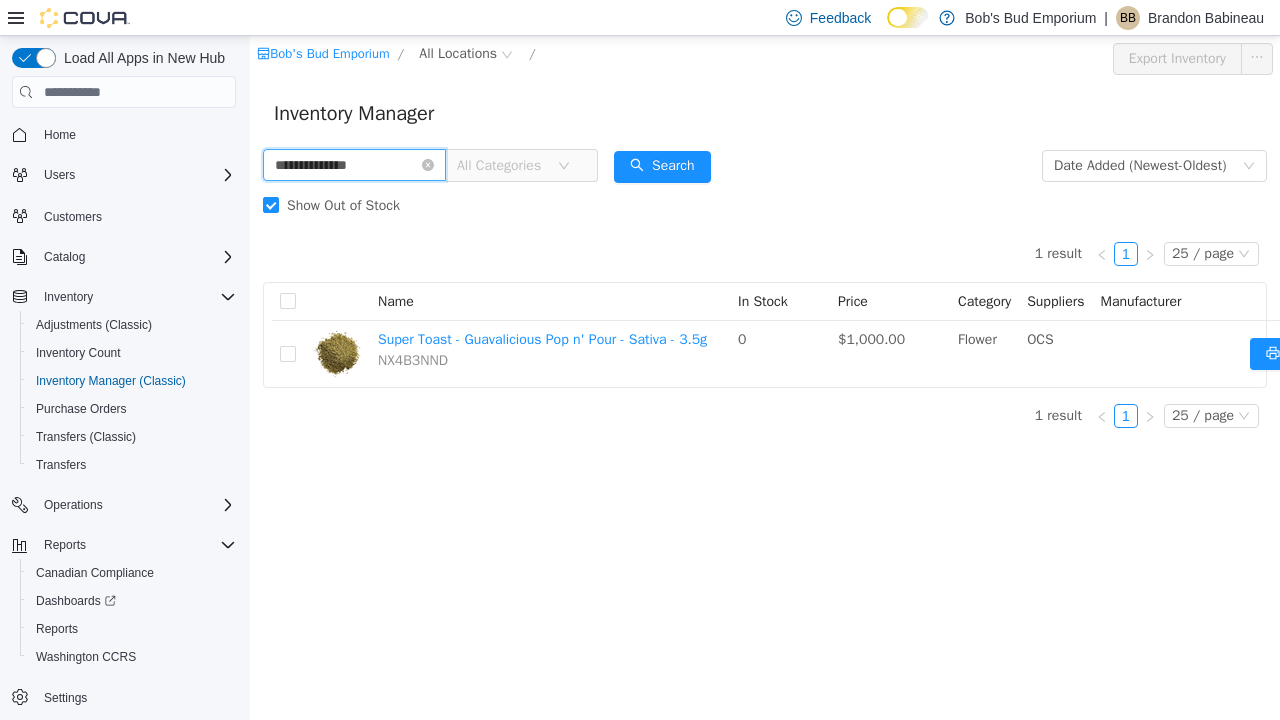 click on "**********" at bounding box center (354, 165) 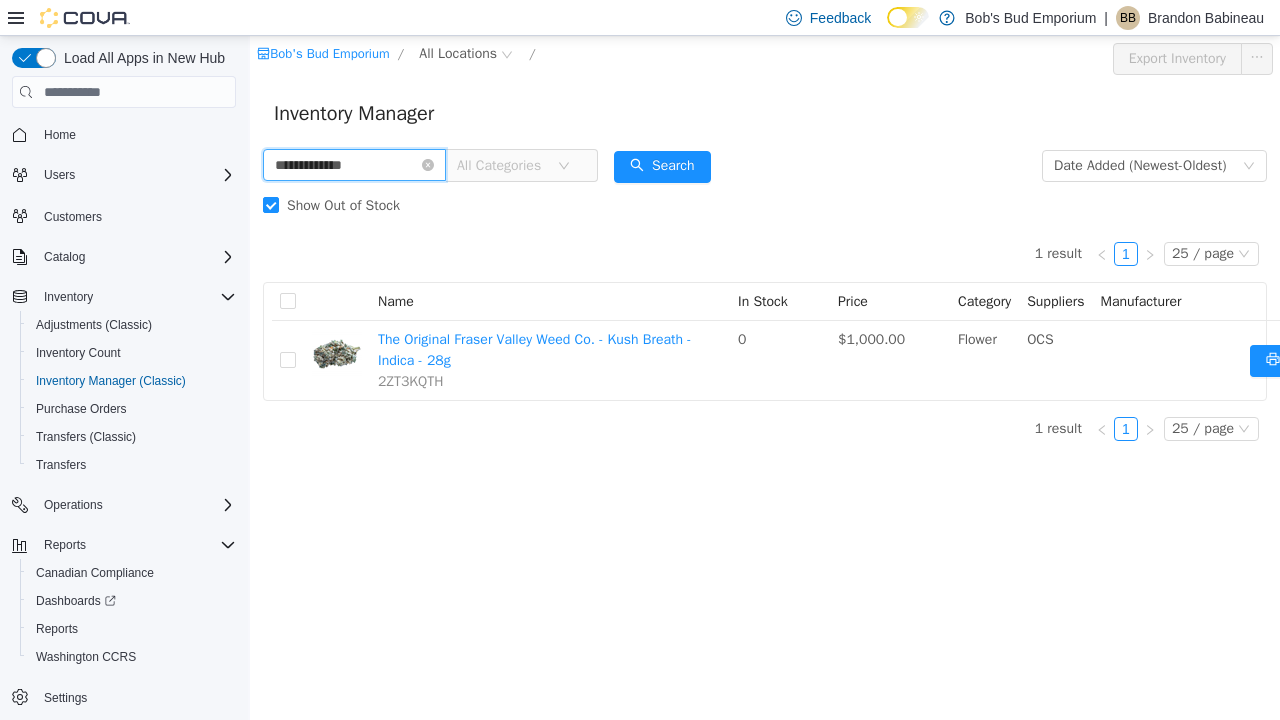 paste 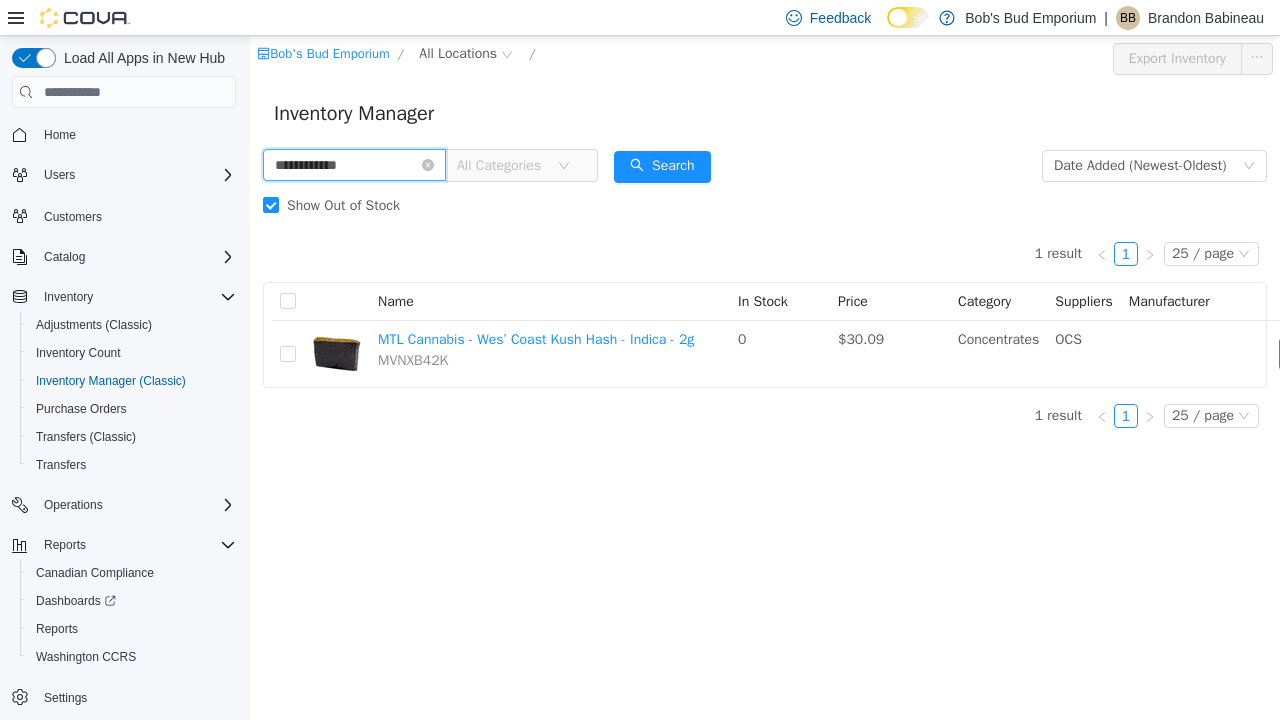 paste 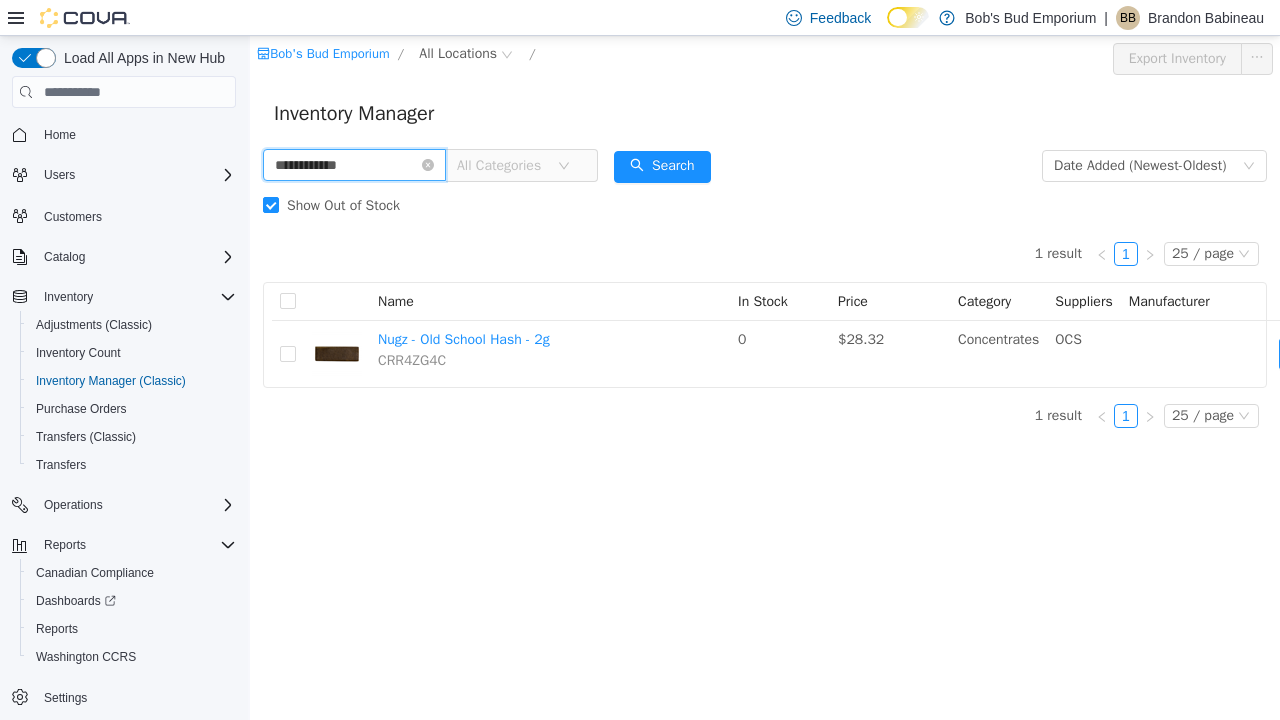 paste on "****" 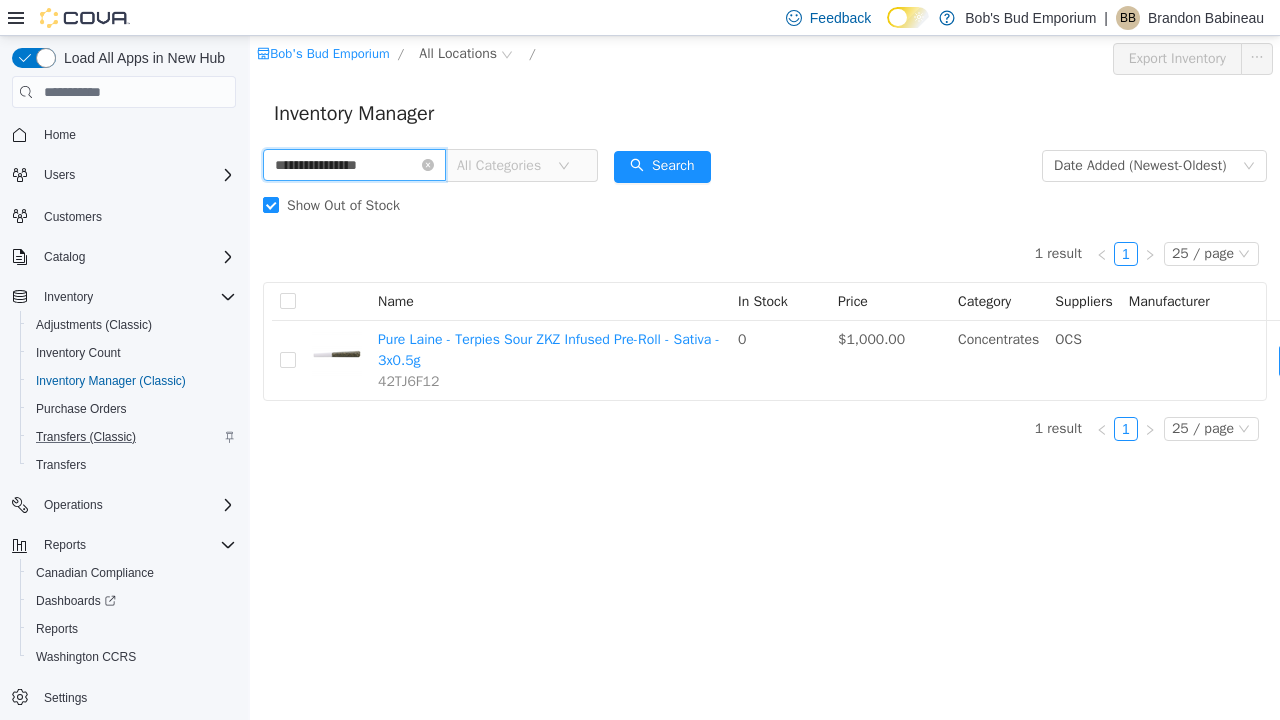 paste 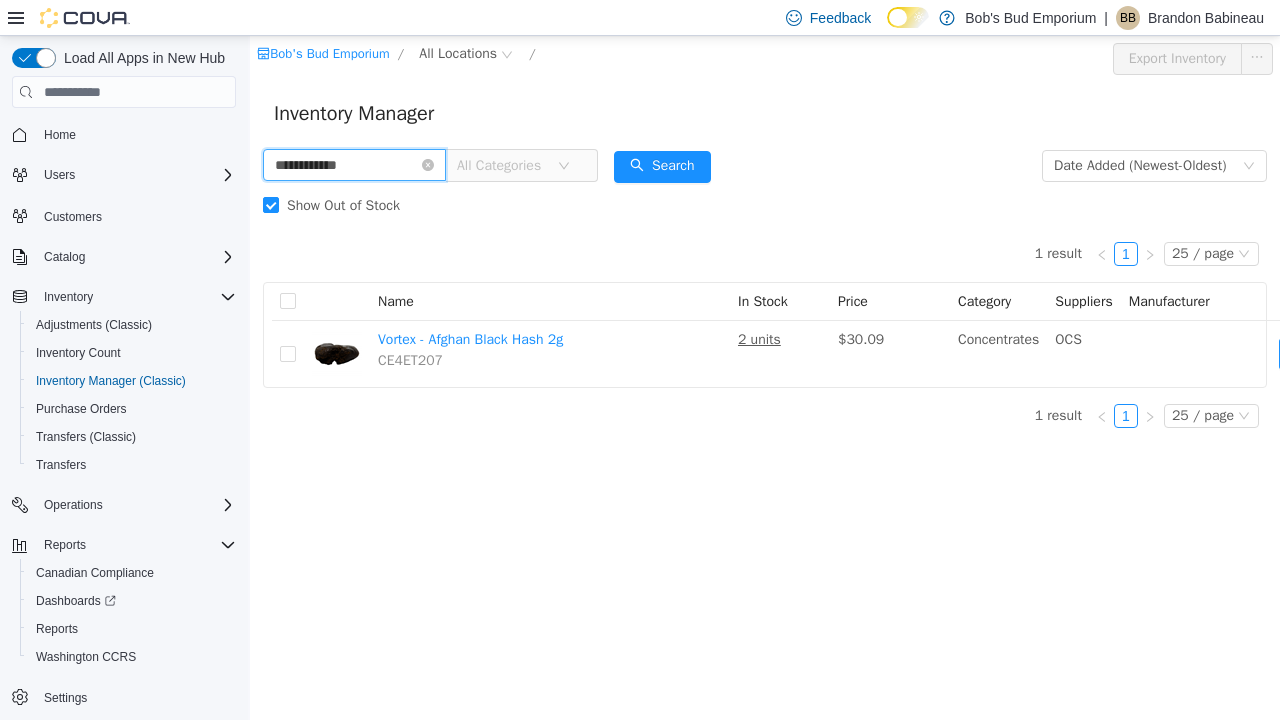paste on "******" 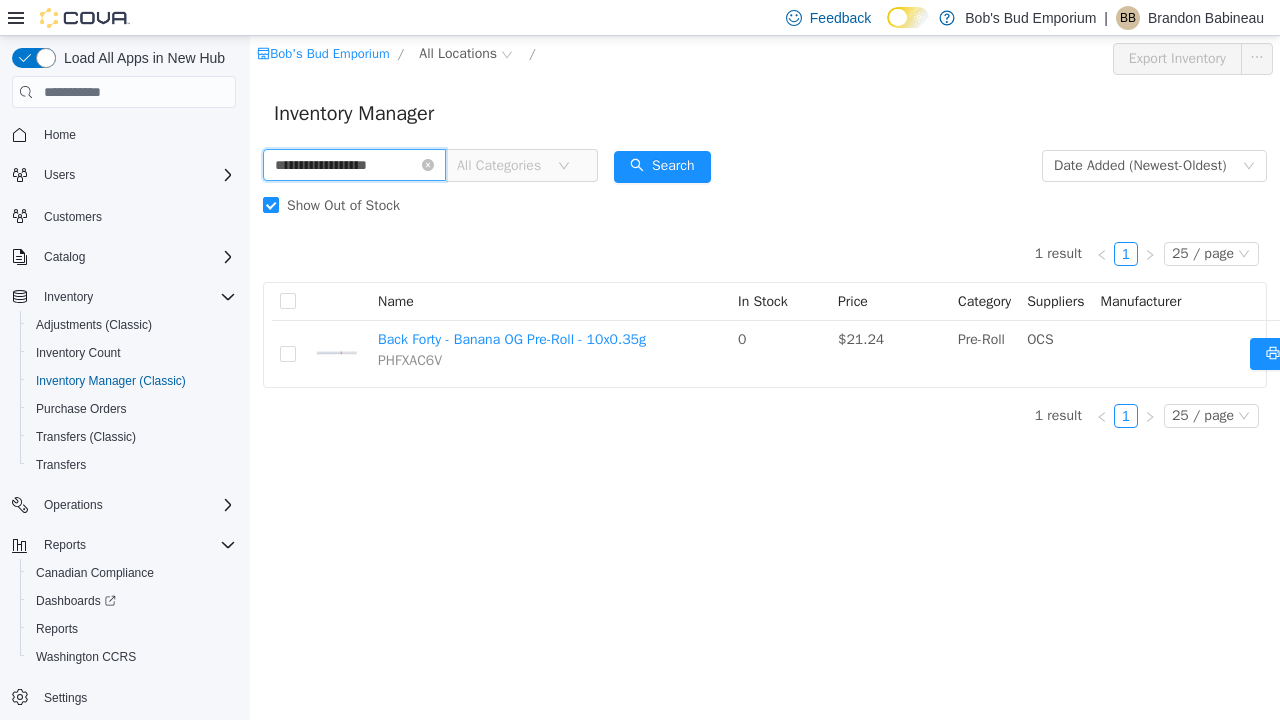 paste 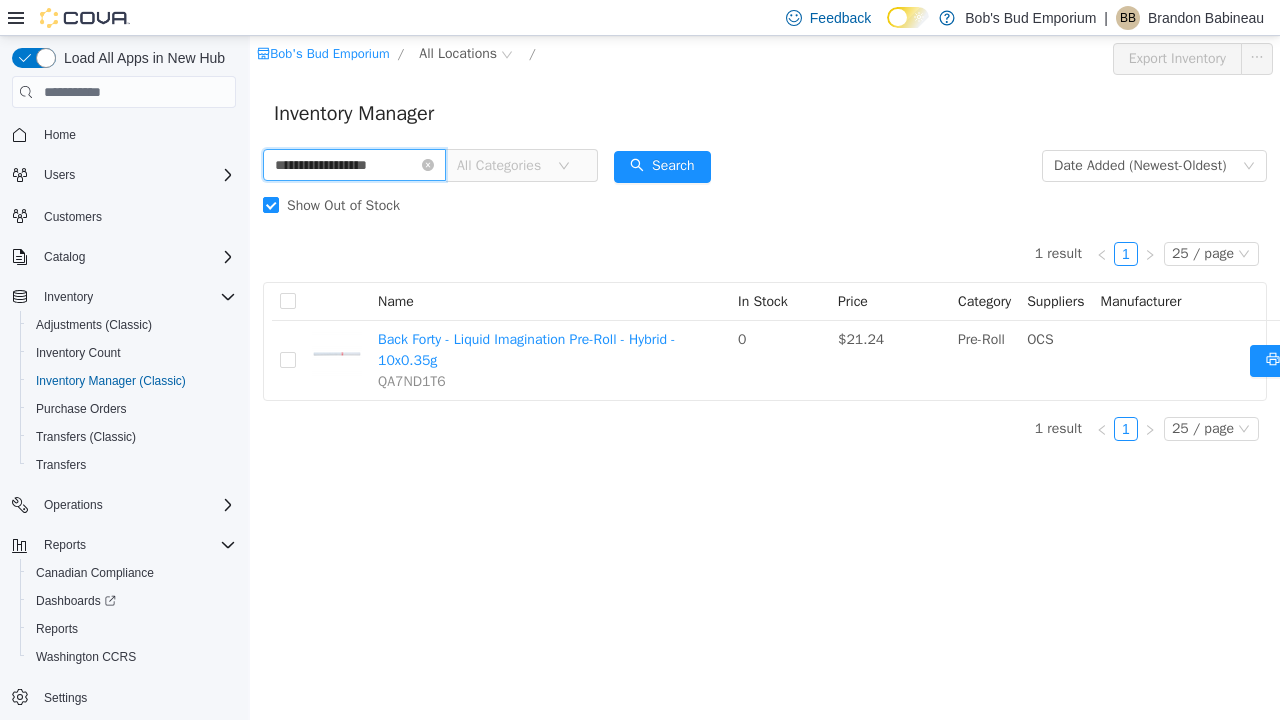 paste 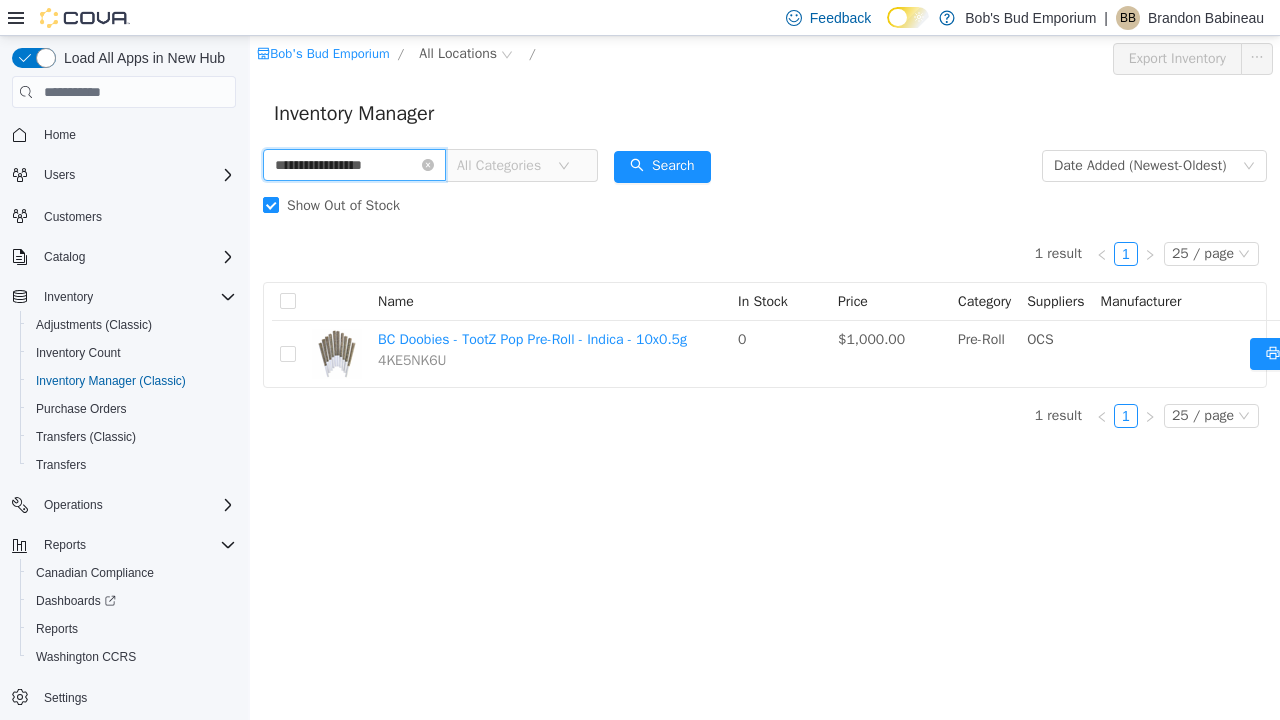 paste 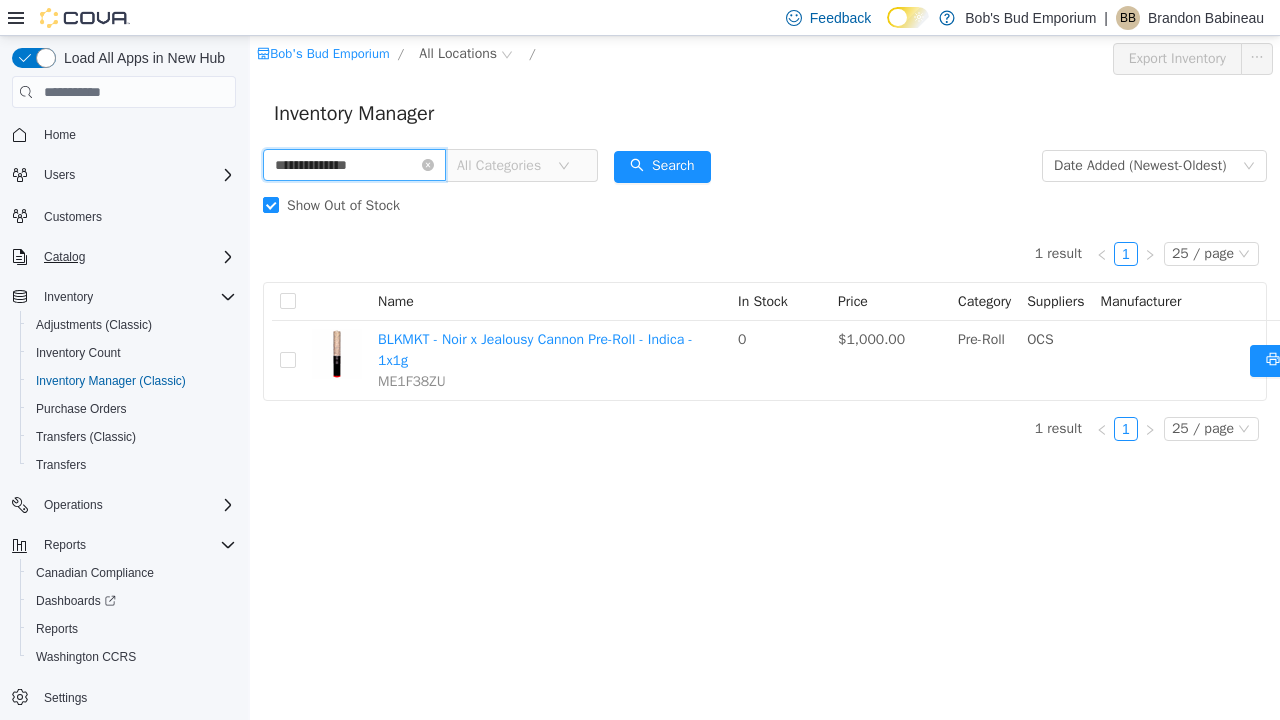paste 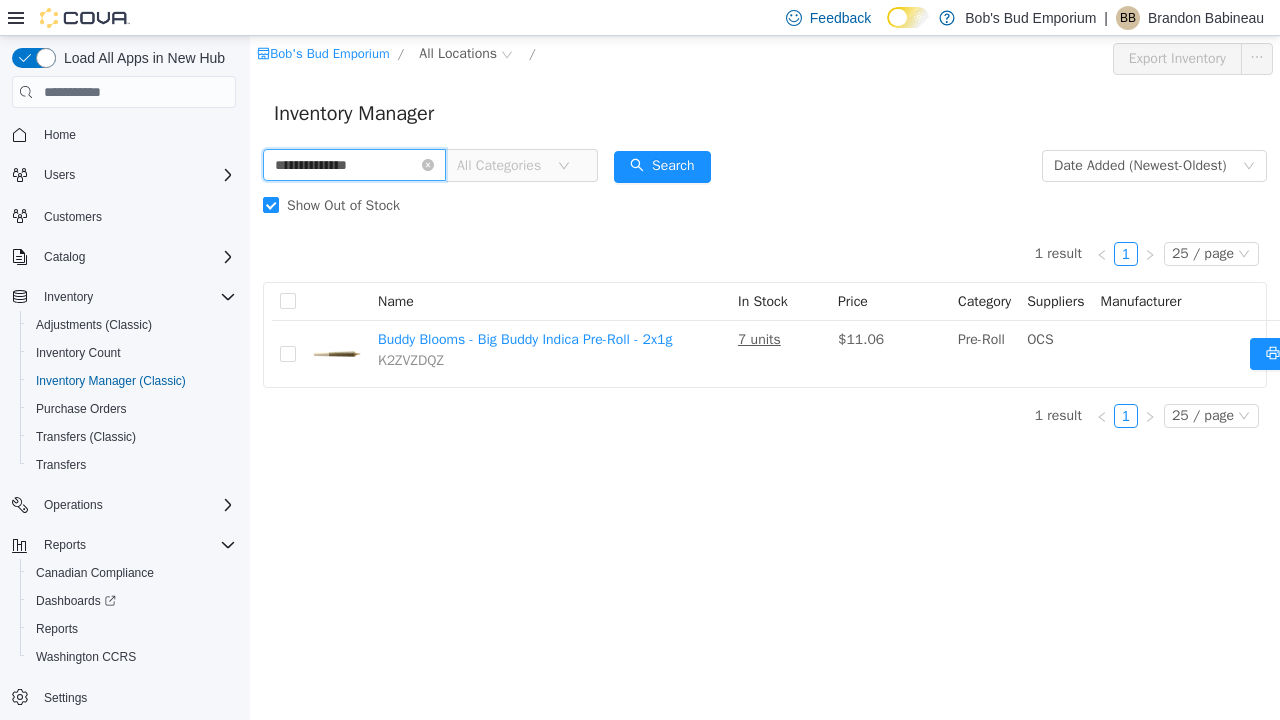 paste on "***" 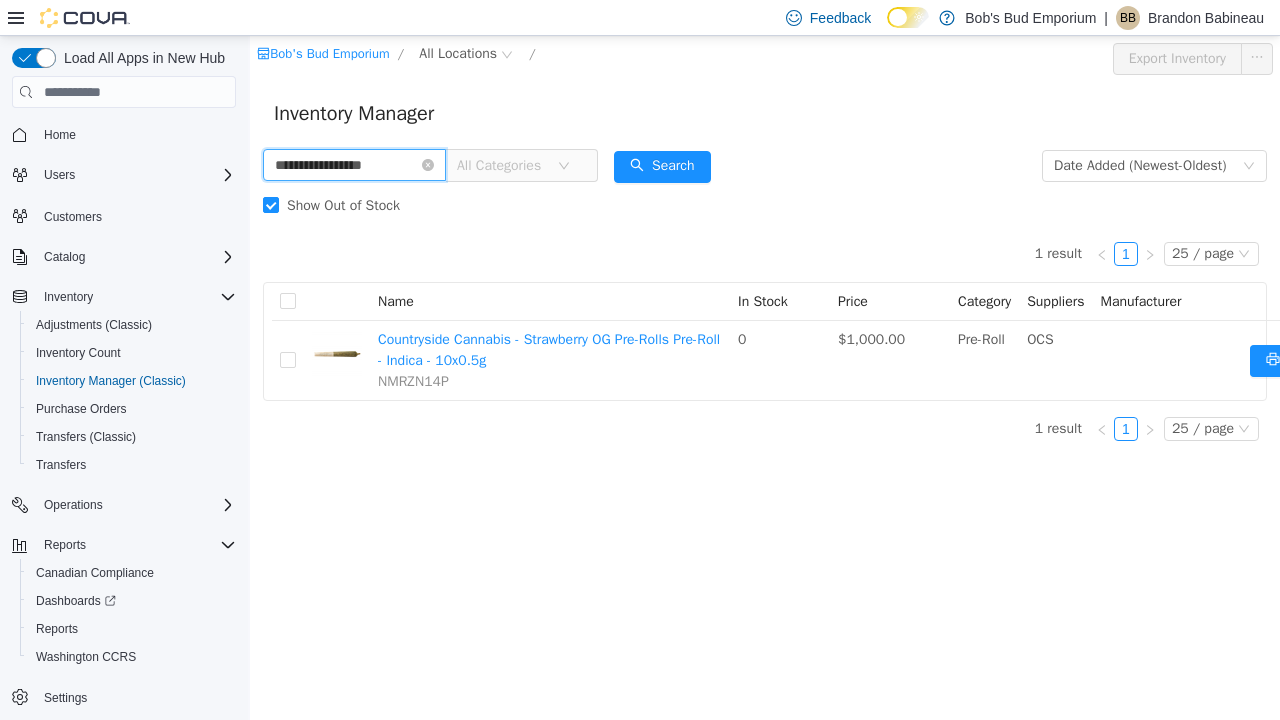 paste 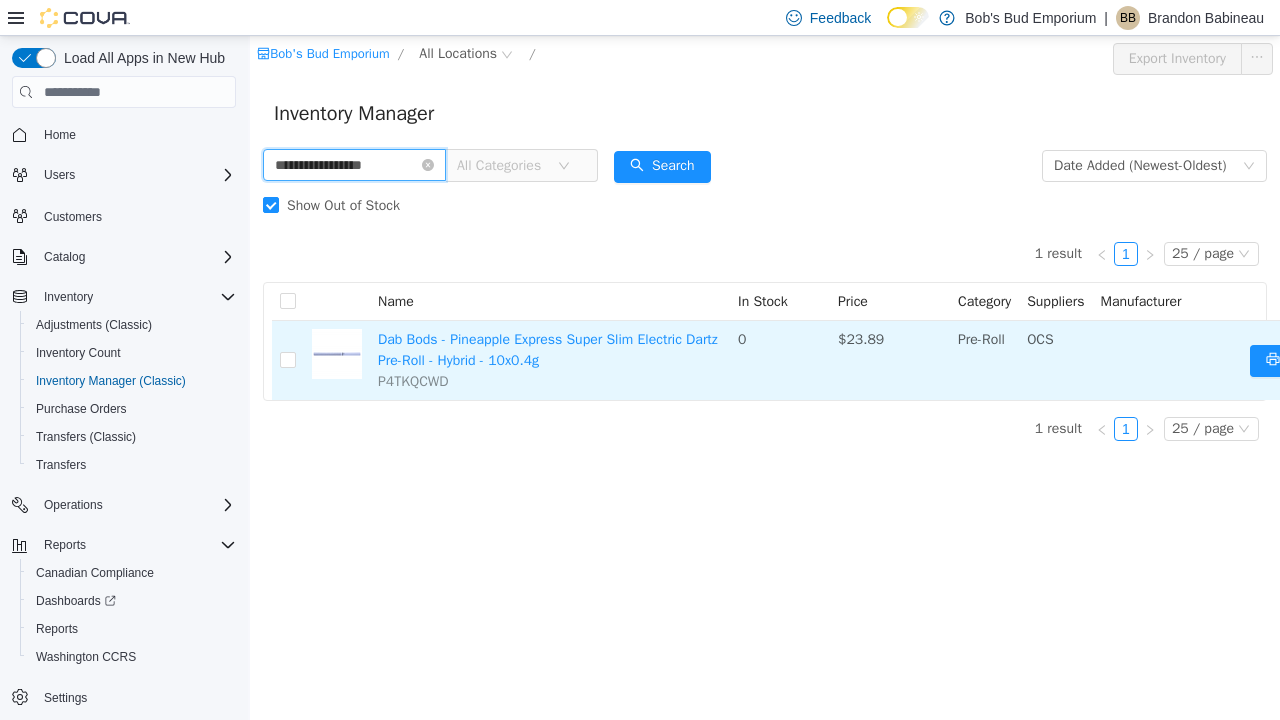 paste 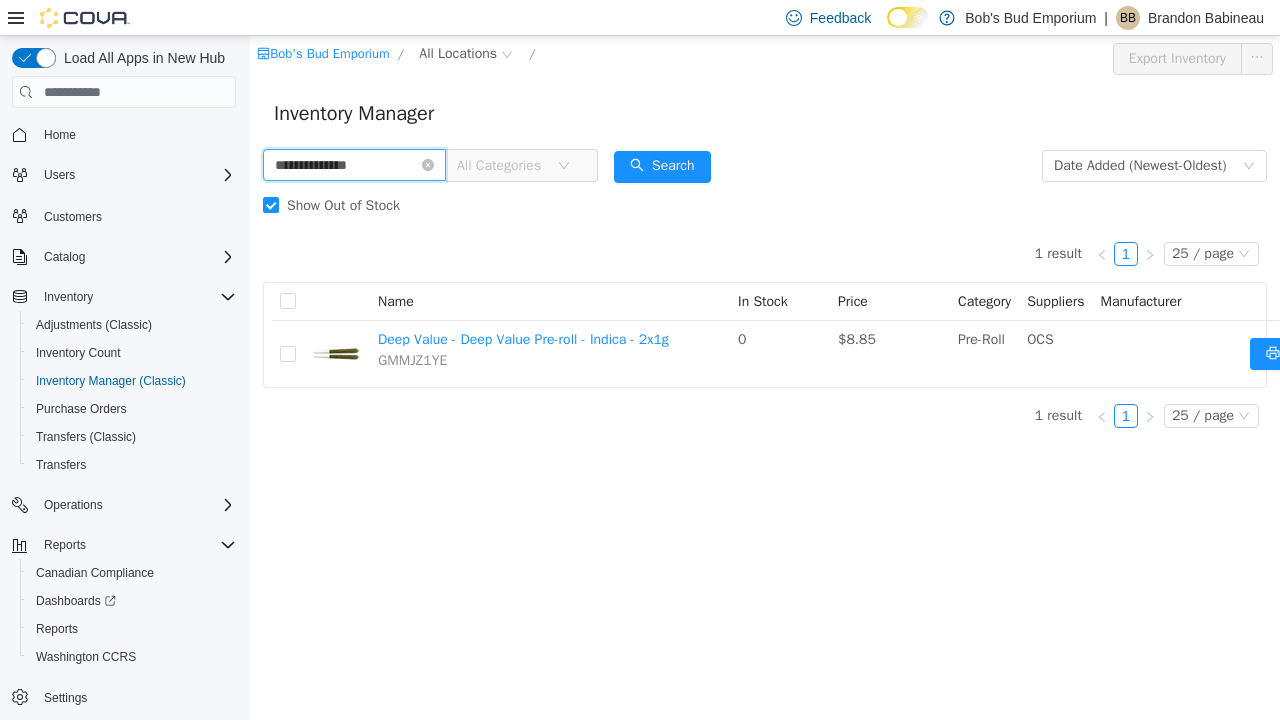 paste on "**" 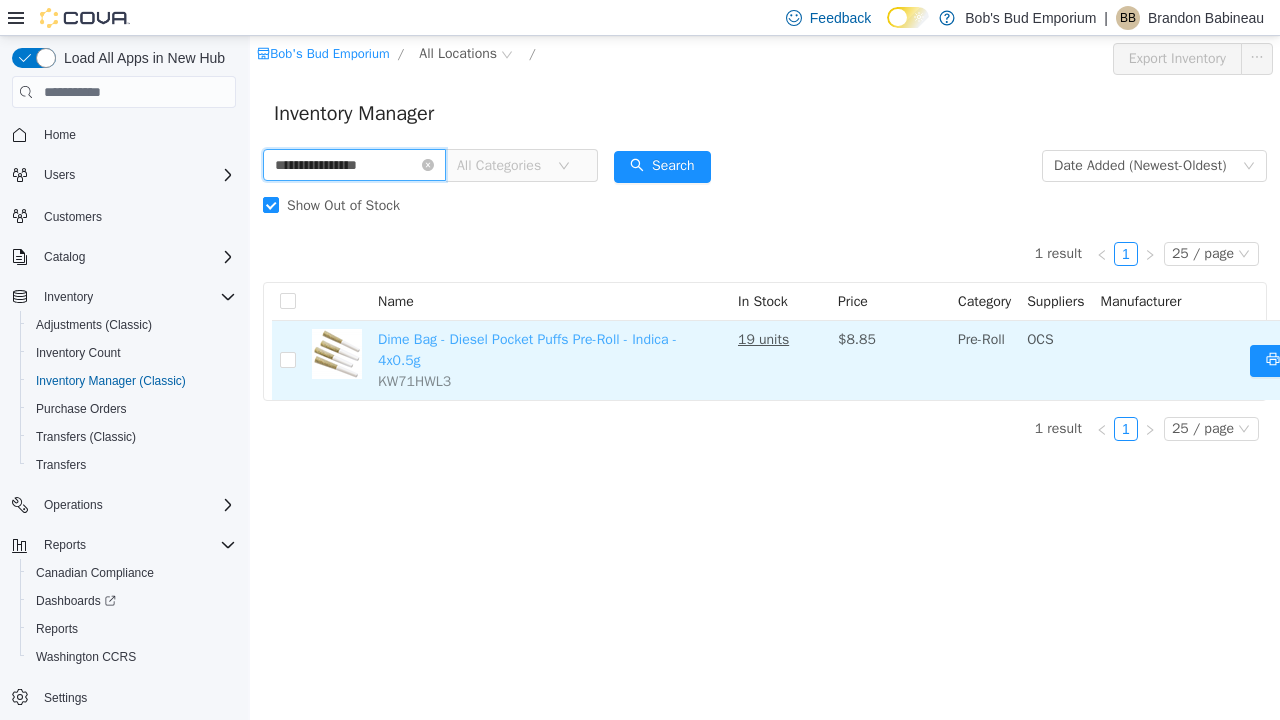 paste 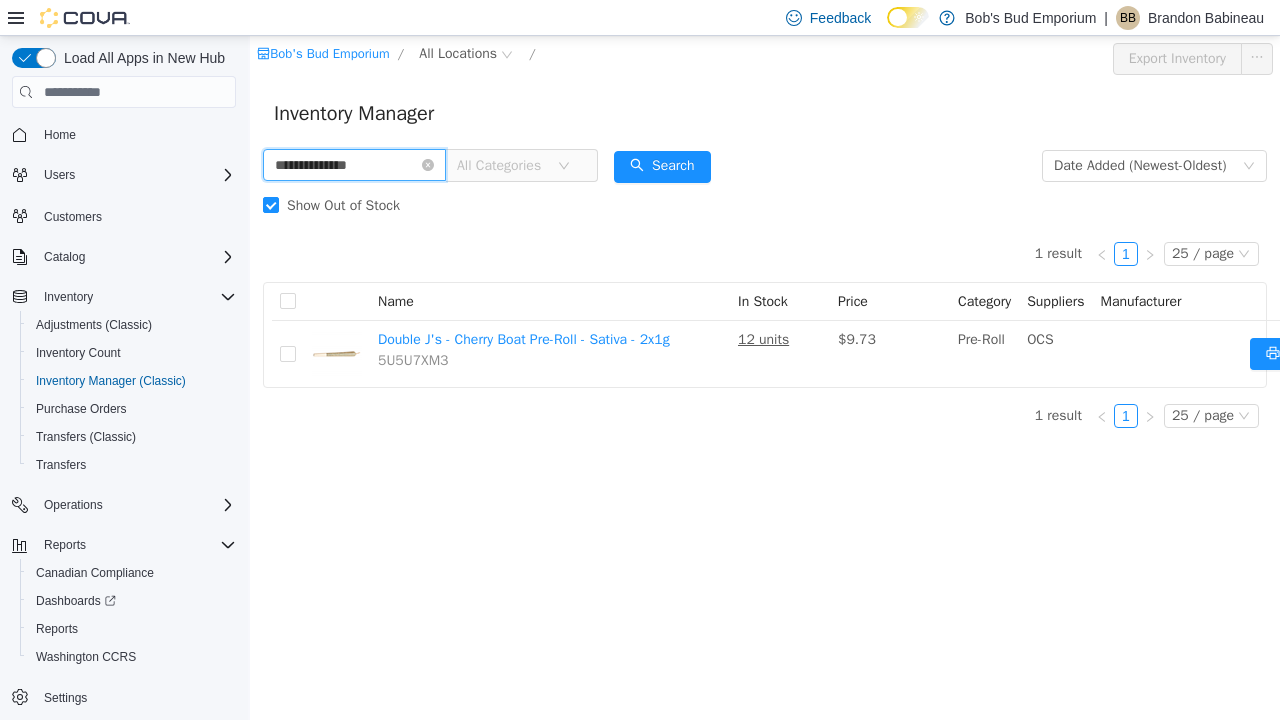 paste 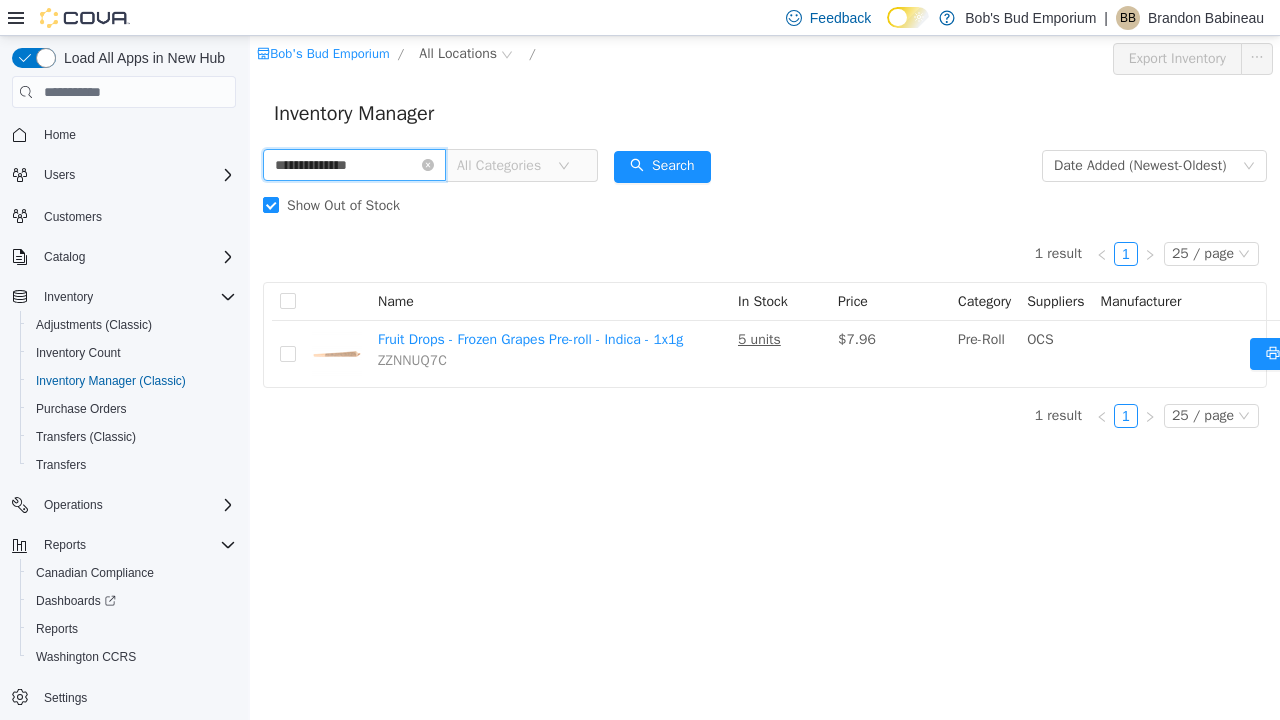 paste 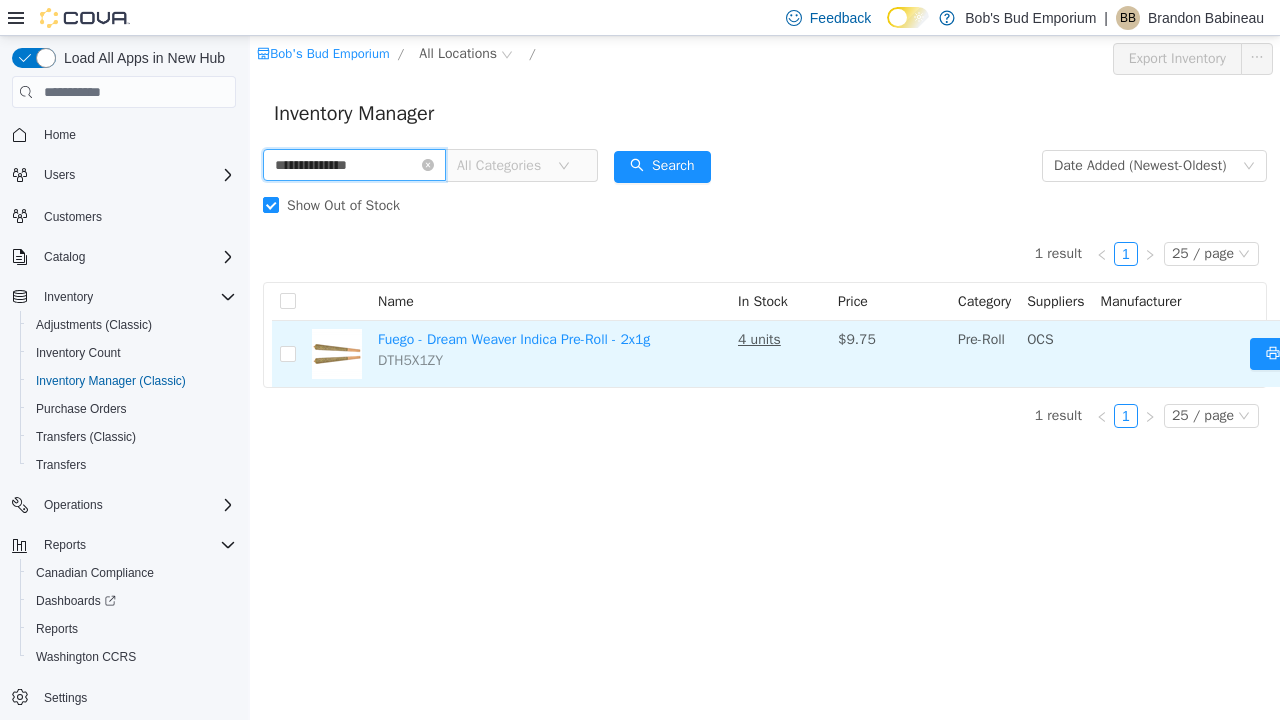 paste on "***" 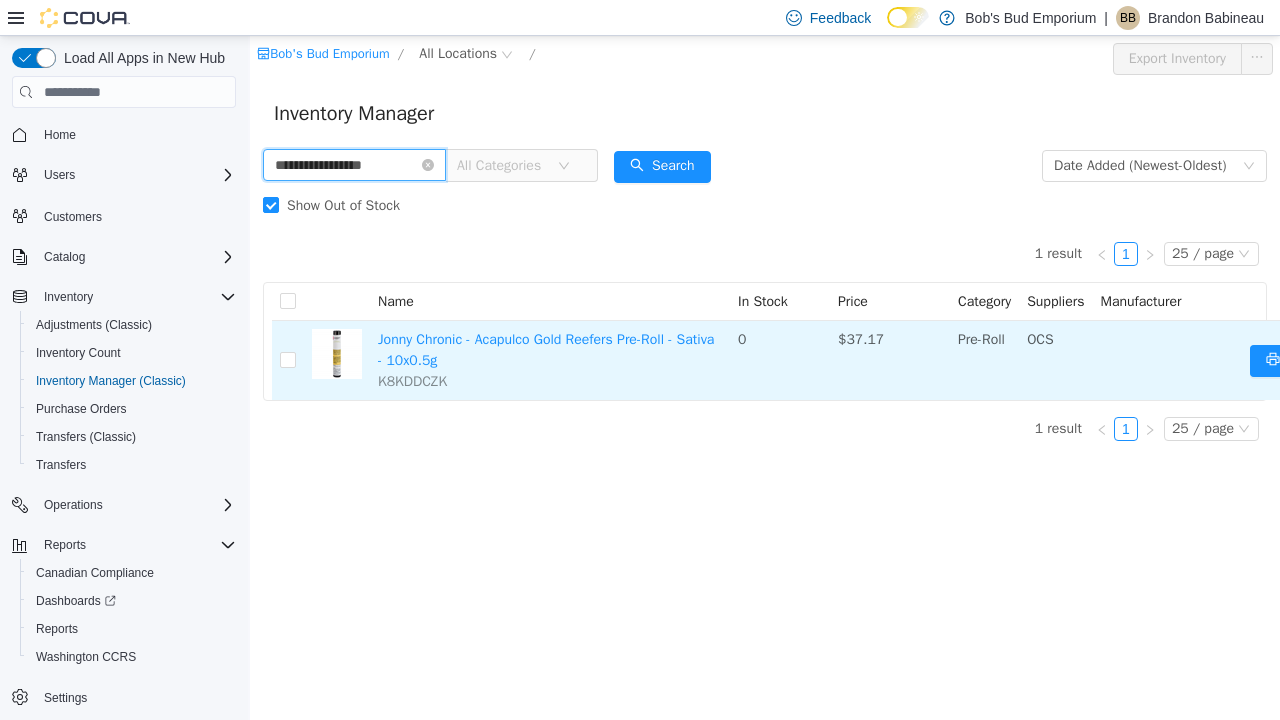 paste 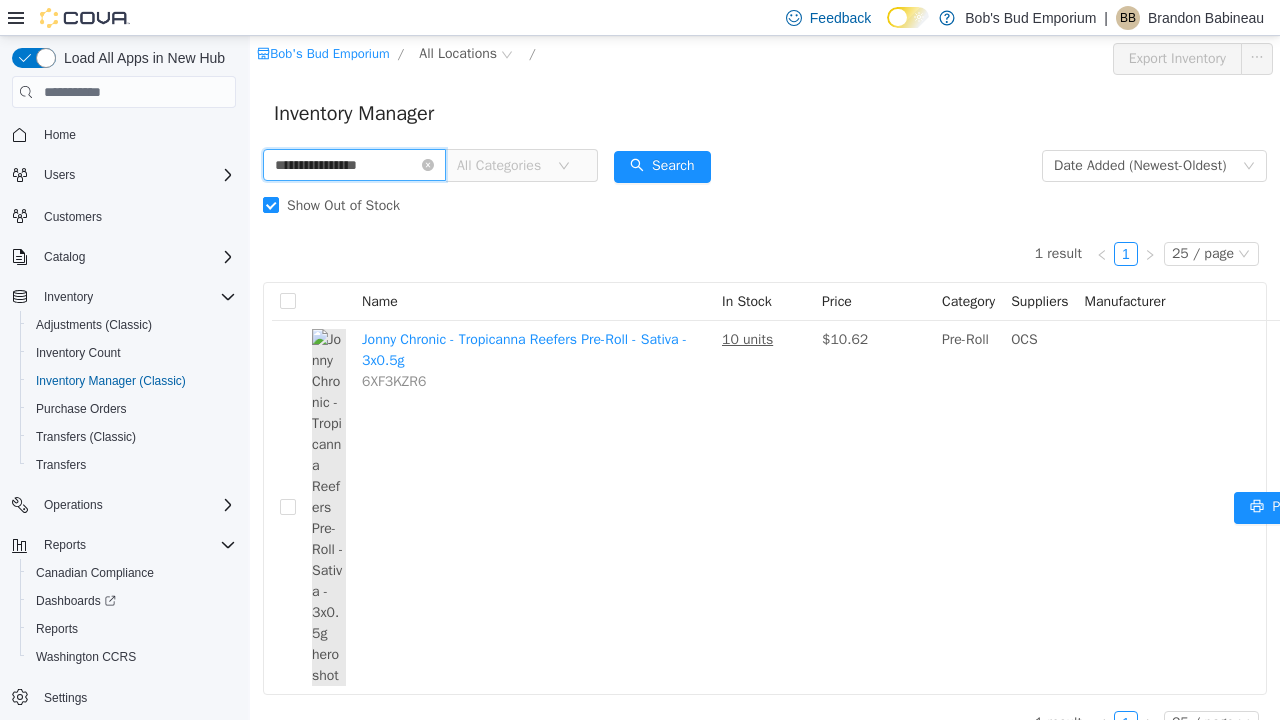 paste on "**" 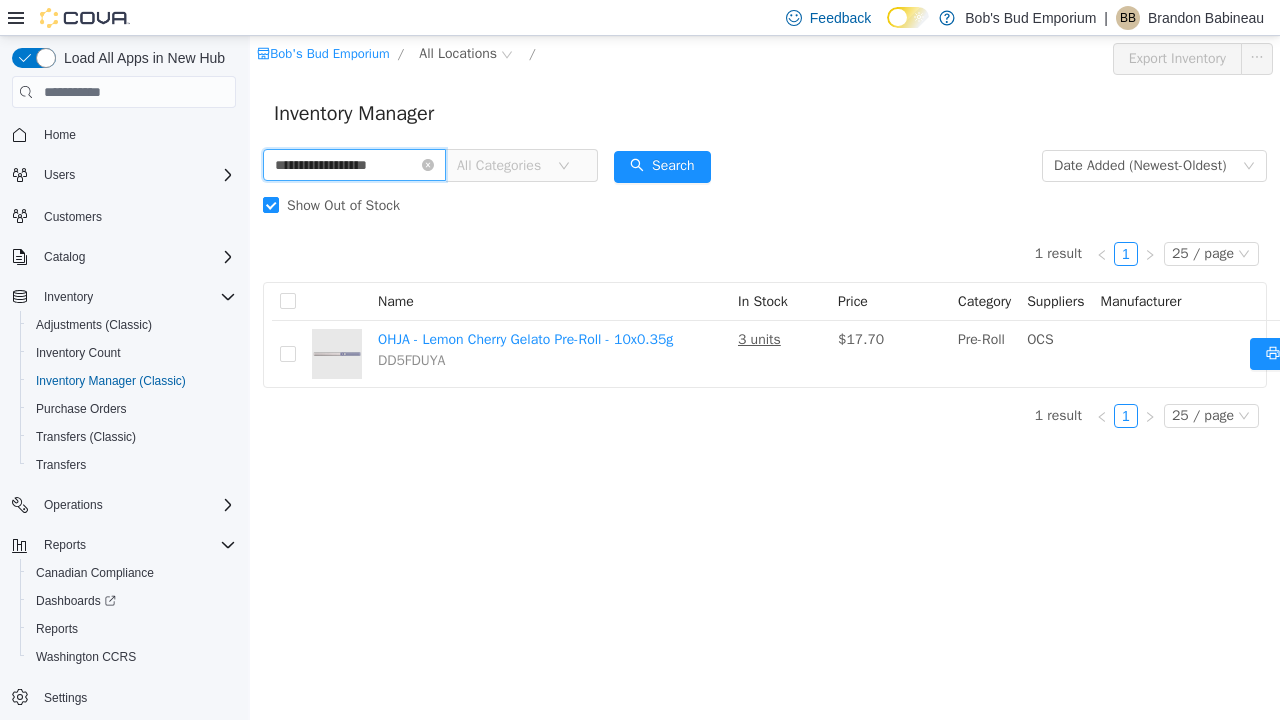 click on "**********" at bounding box center [354, 165] 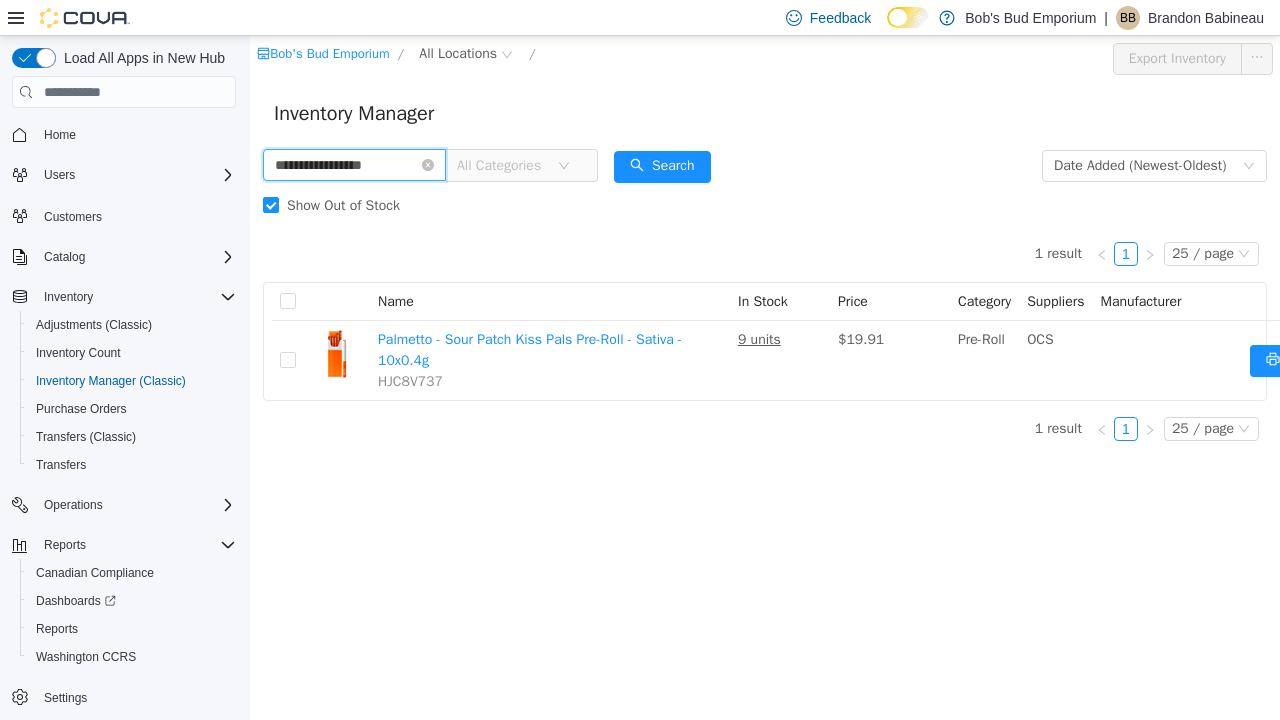 paste 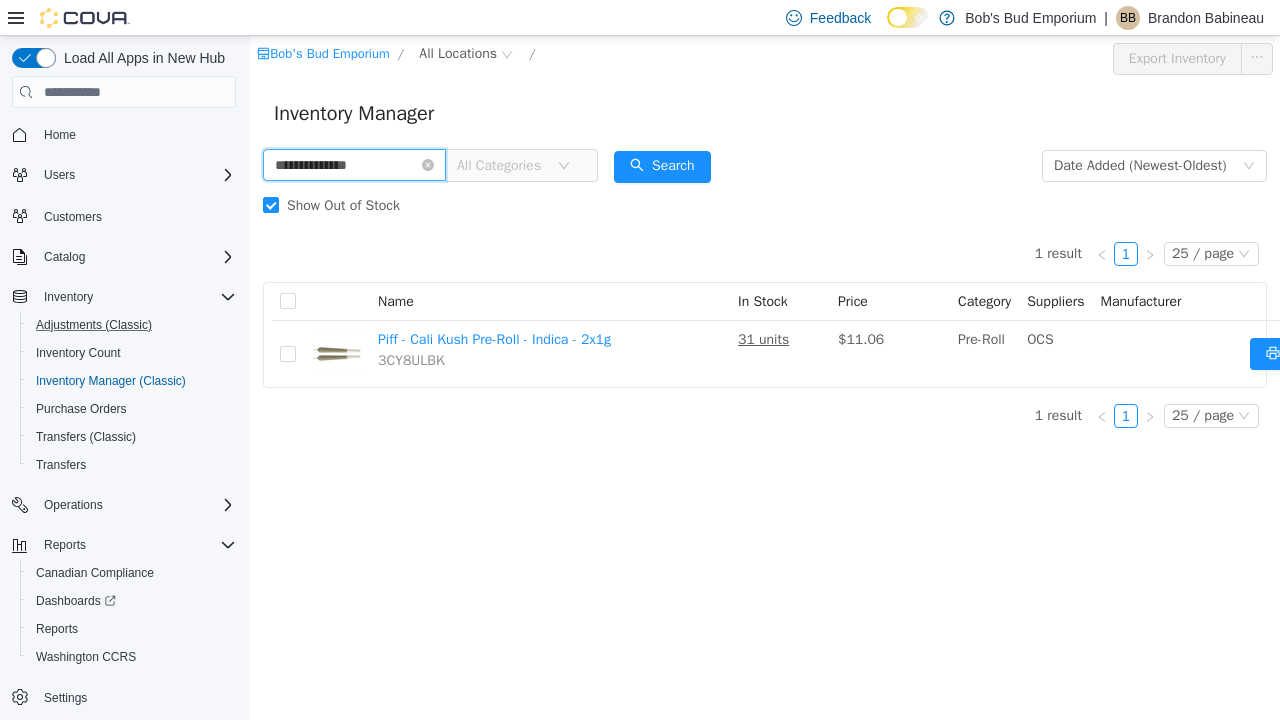 paste on "***" 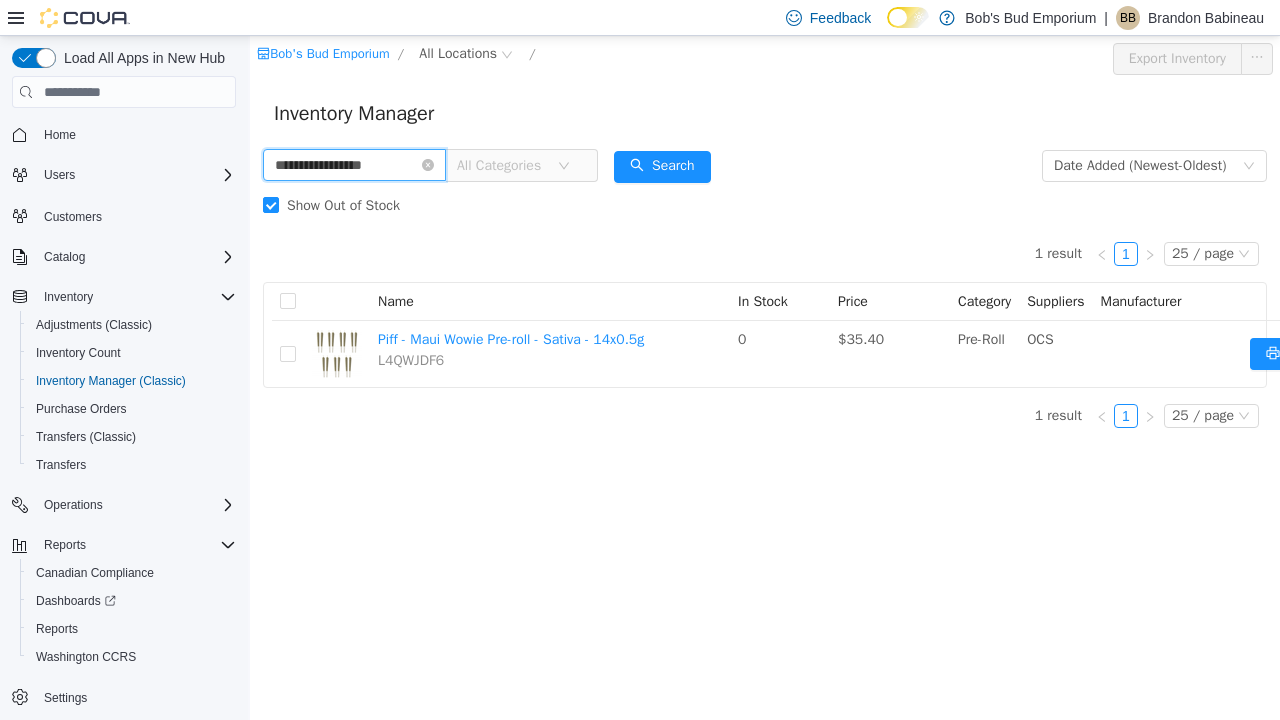 paste 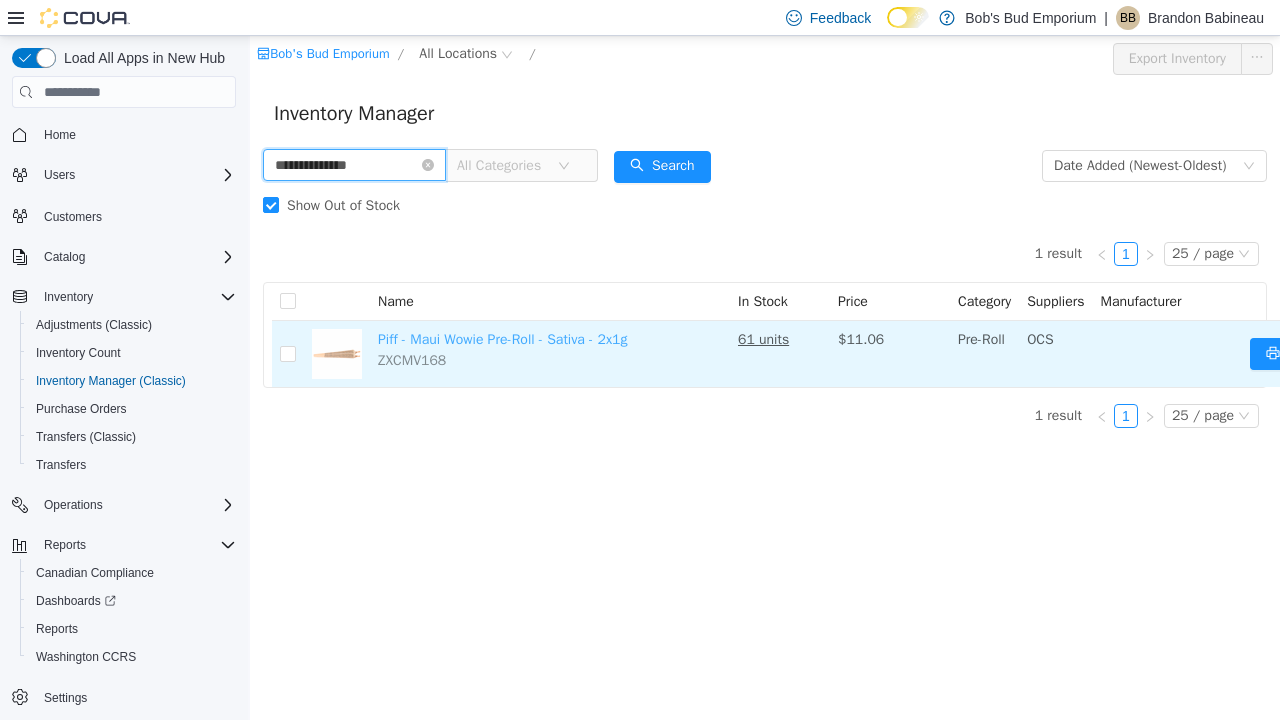 paste on "****" 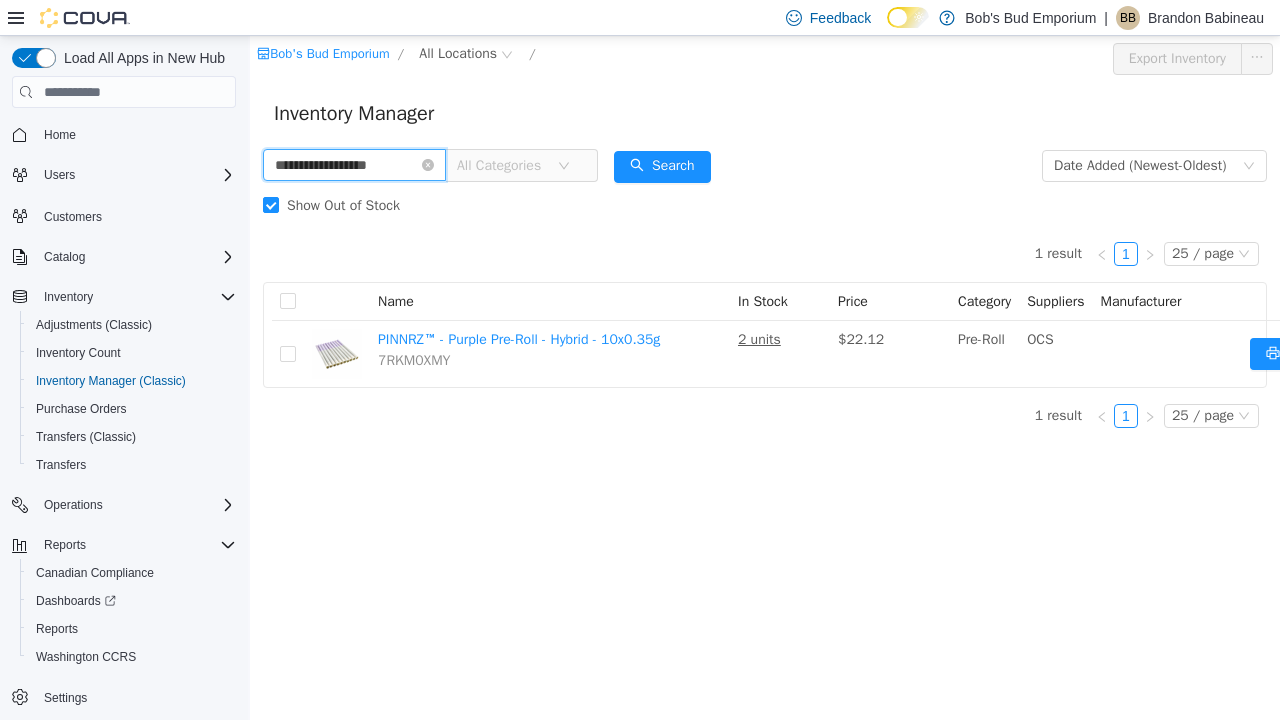 paste 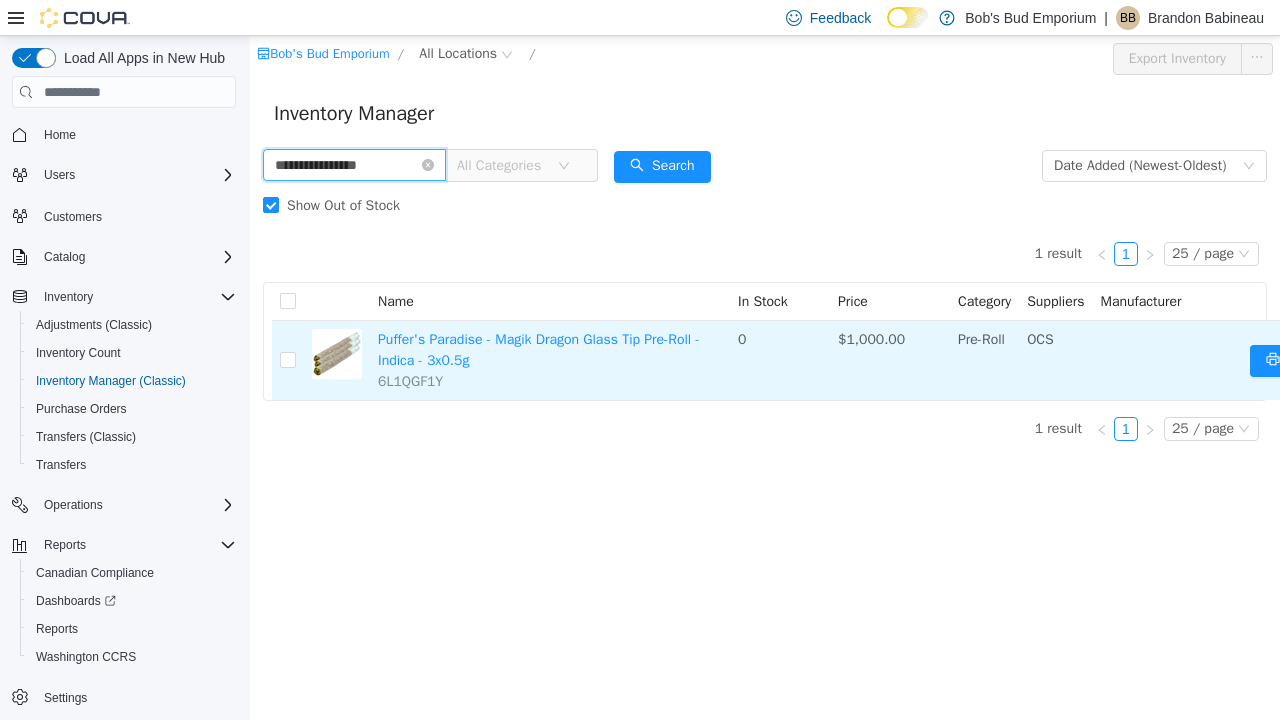 paste 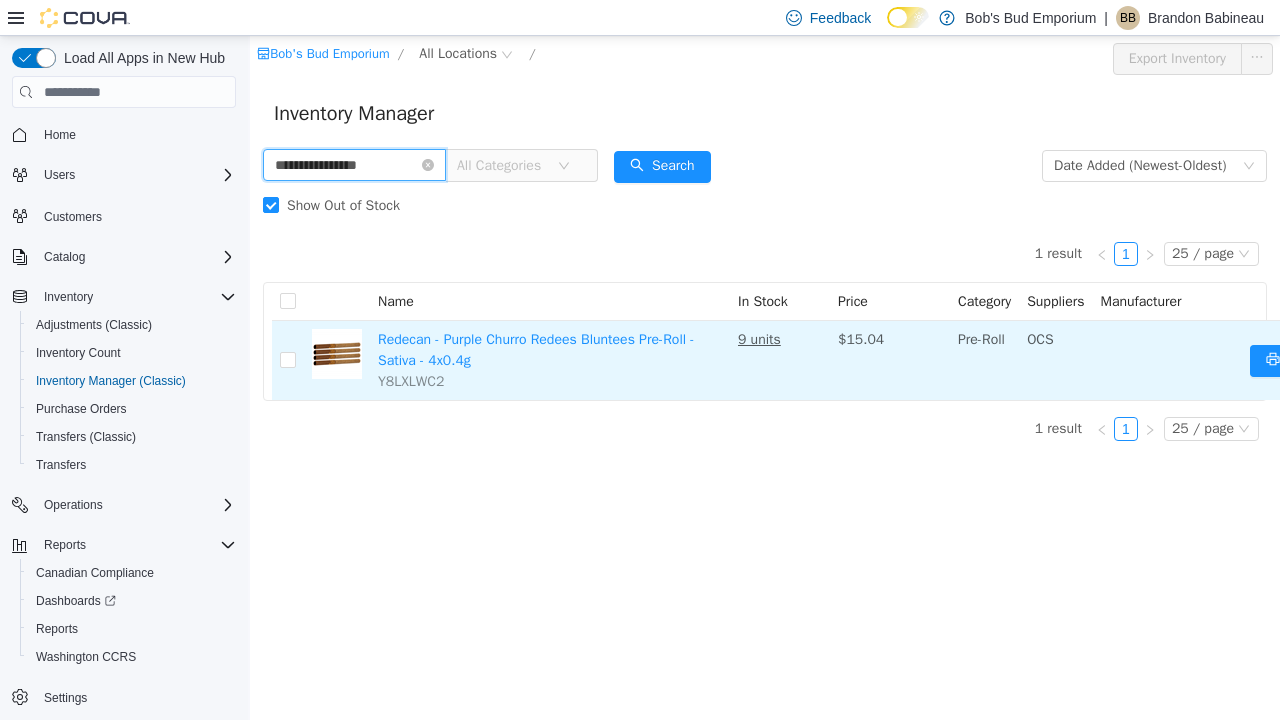 paste on "*" 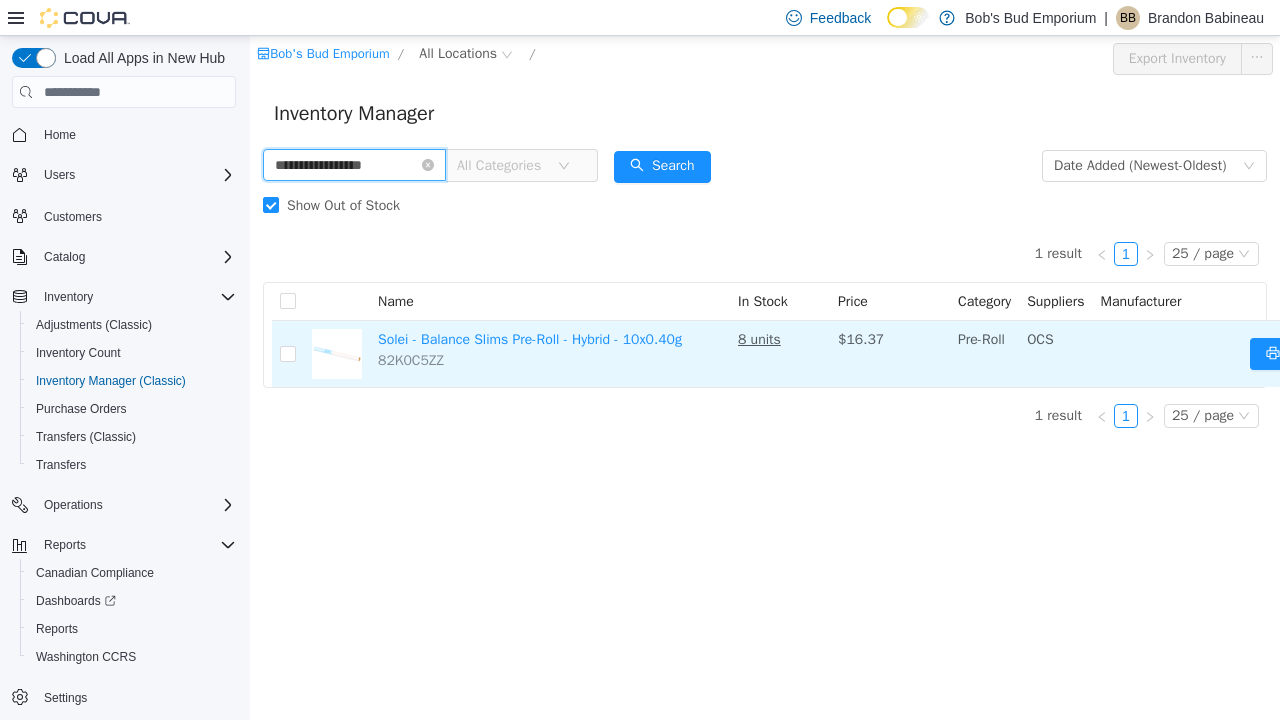 paste 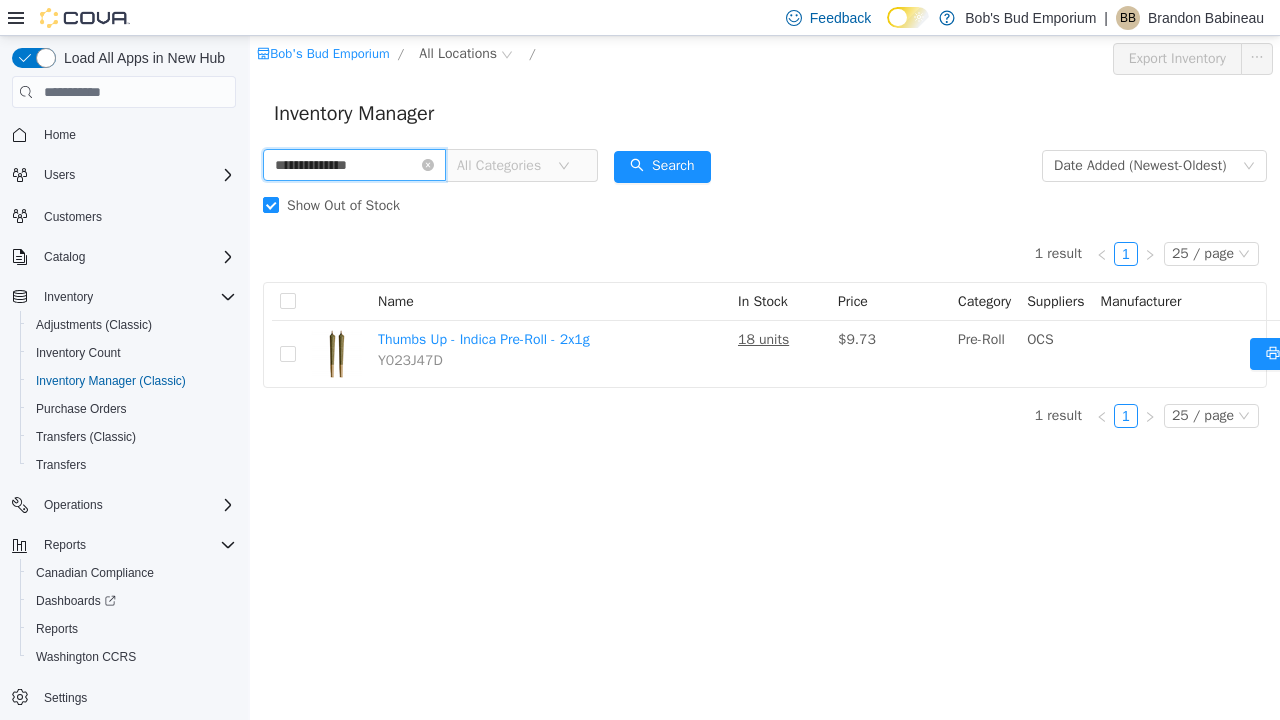 paste 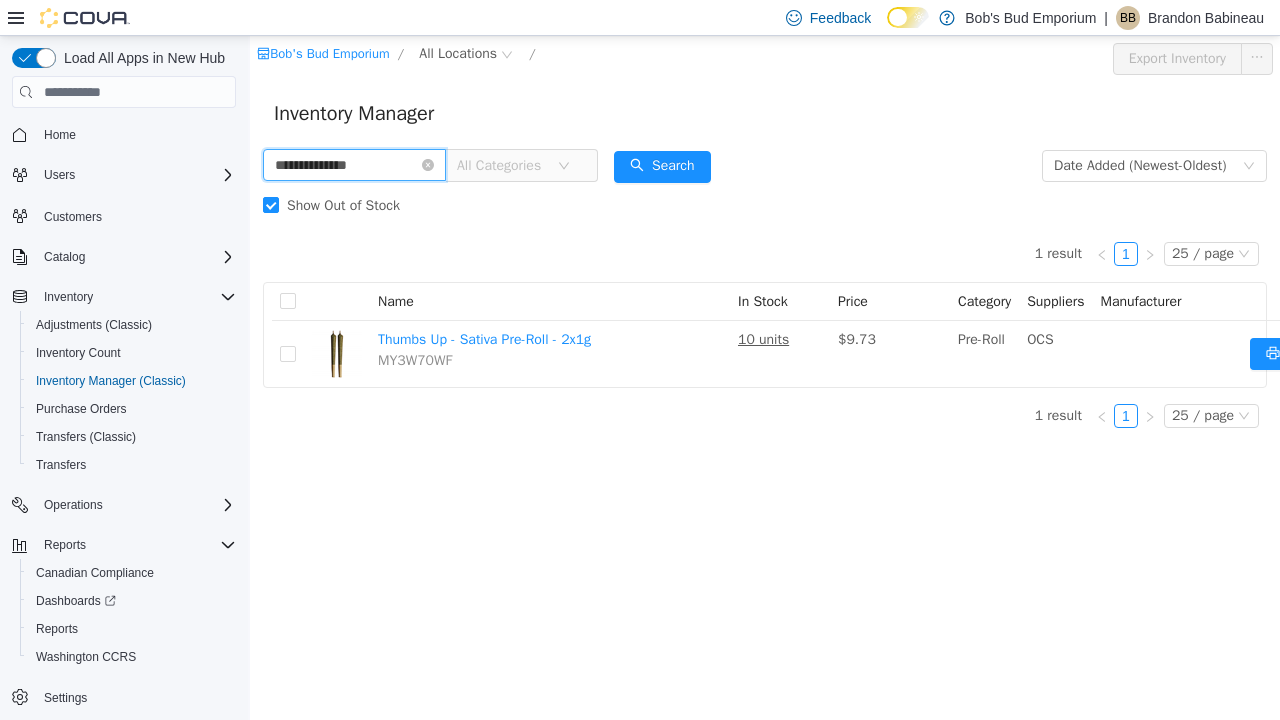 paste on "**" 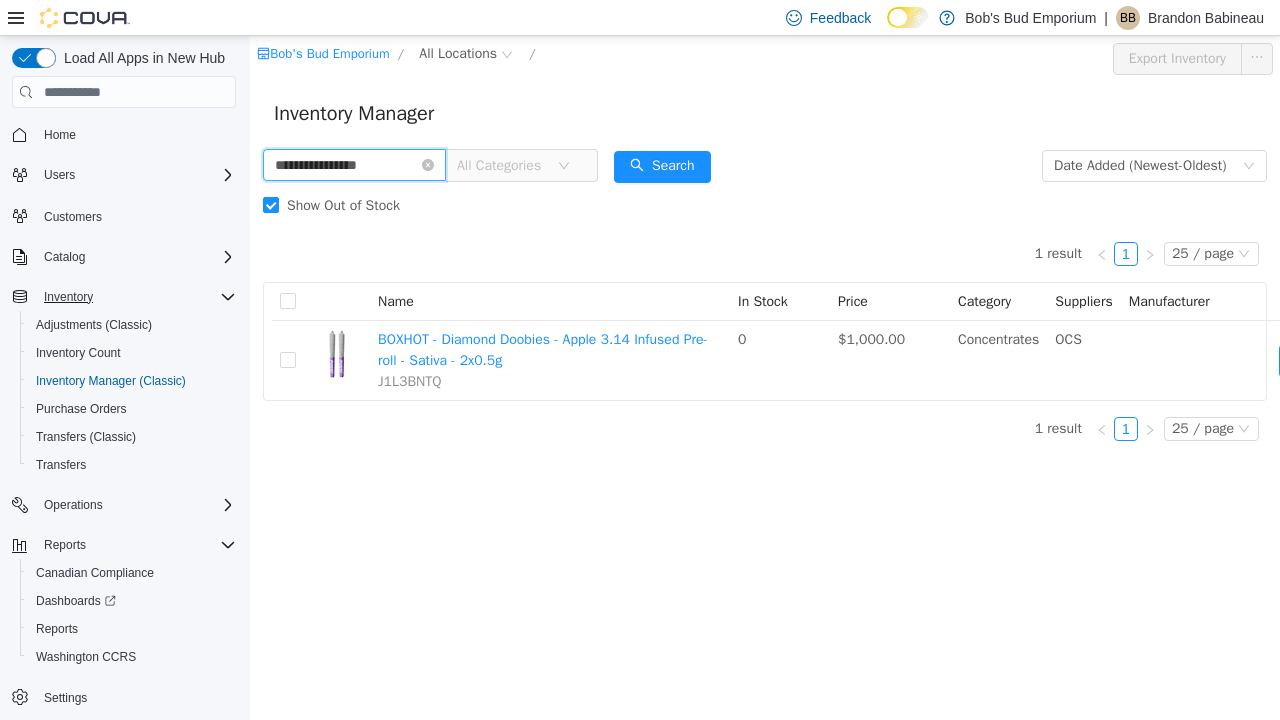 paste 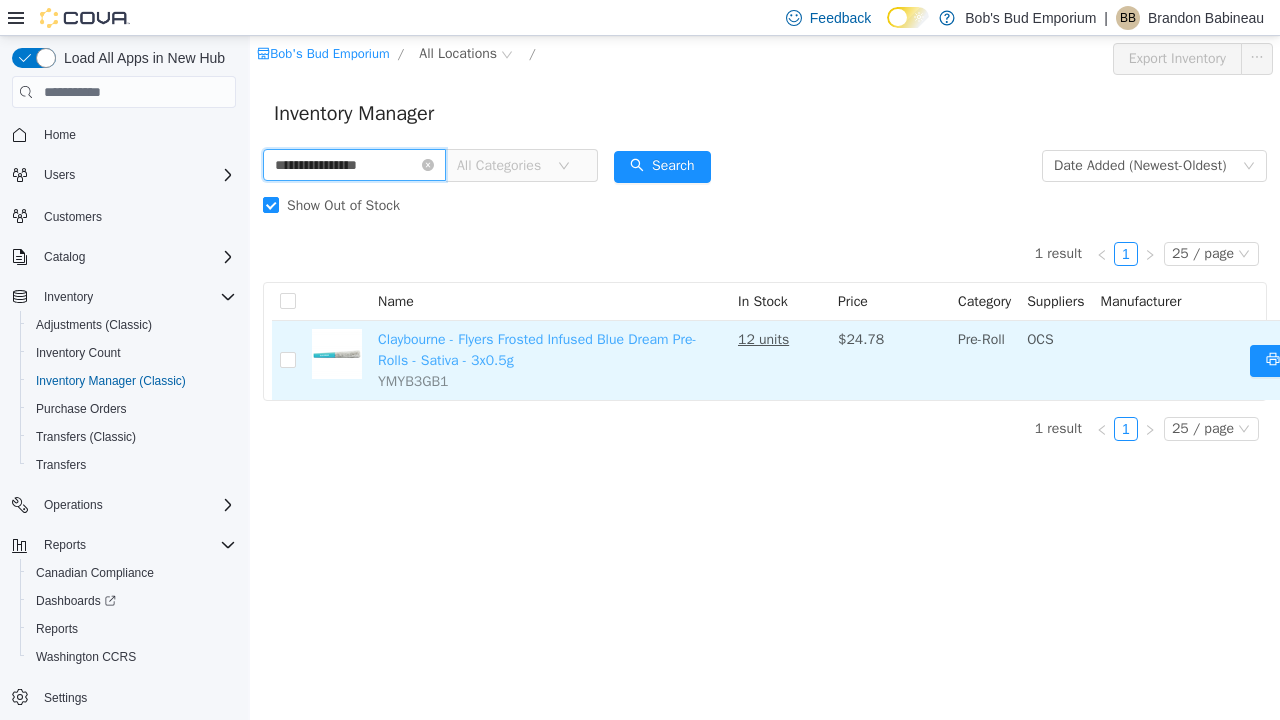 paste 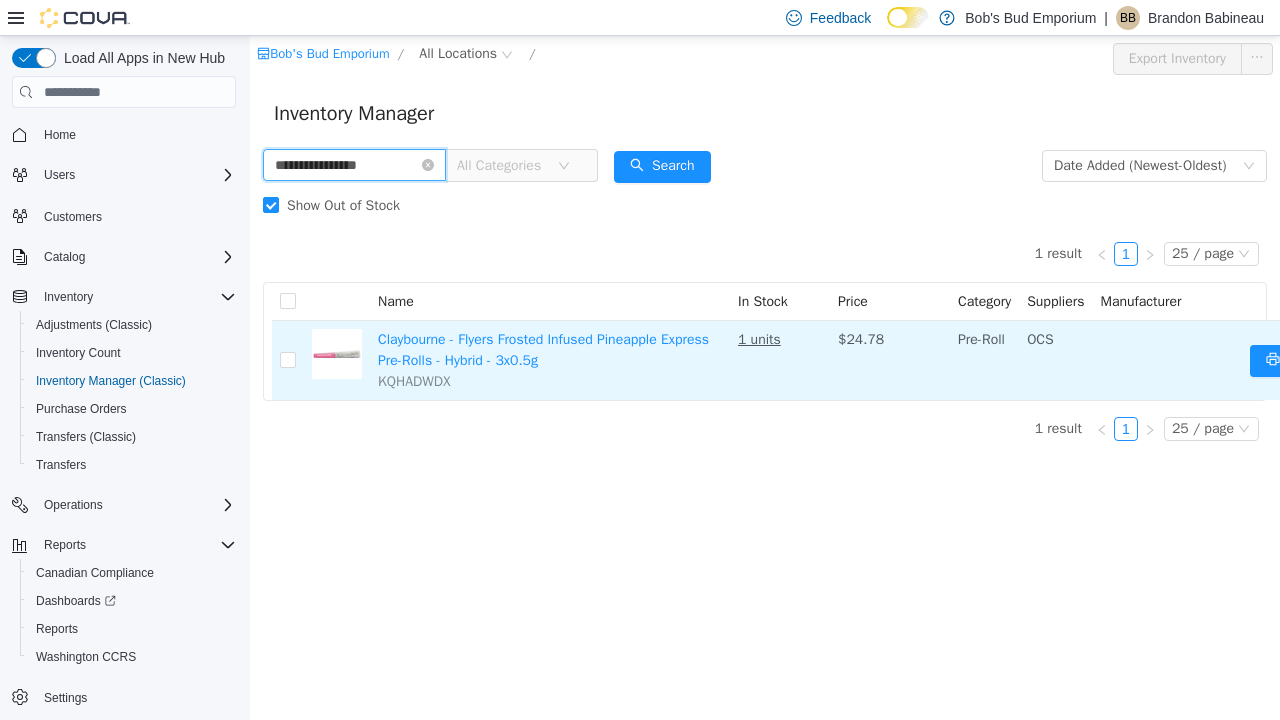 paste 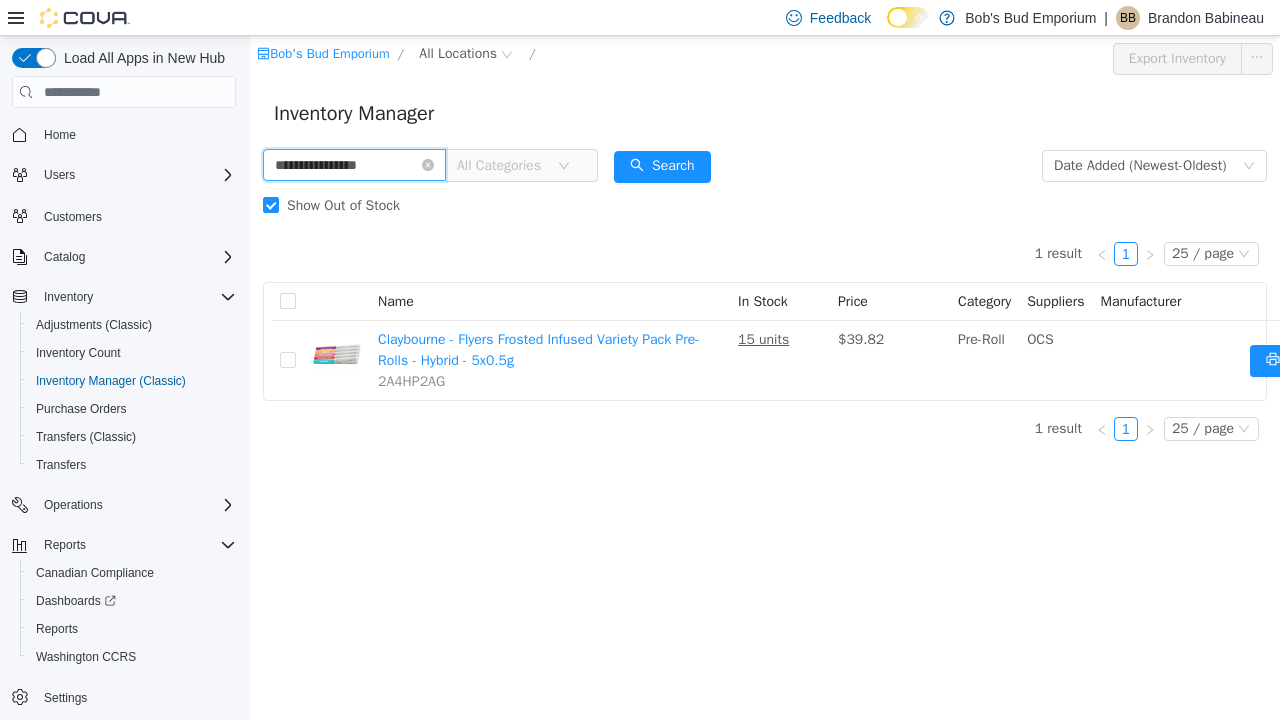 paste 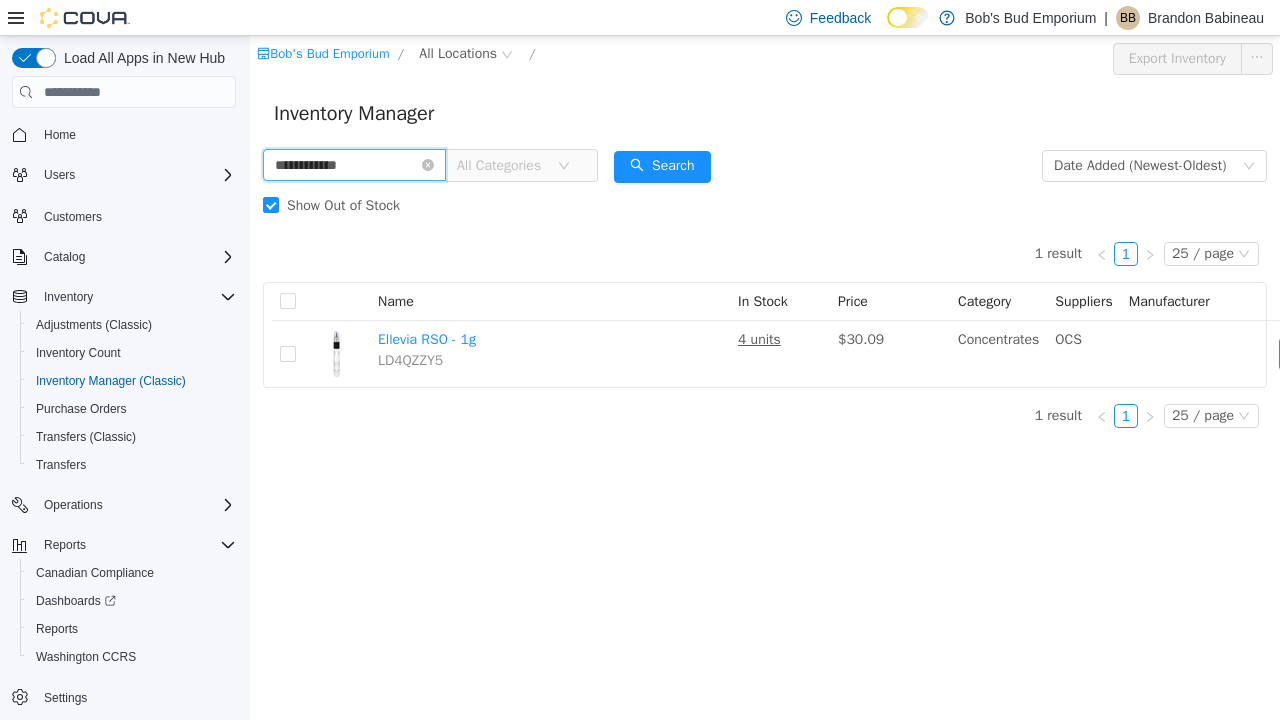 paste on "*****" 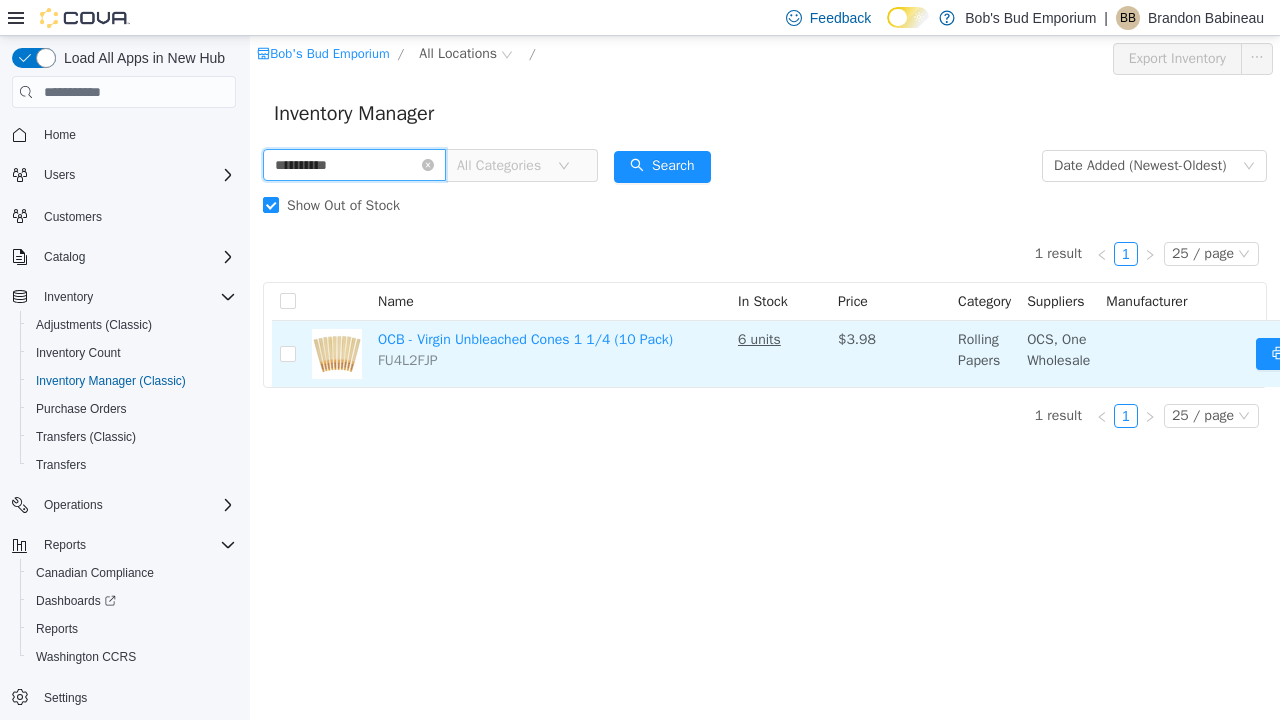 paste on "*******" 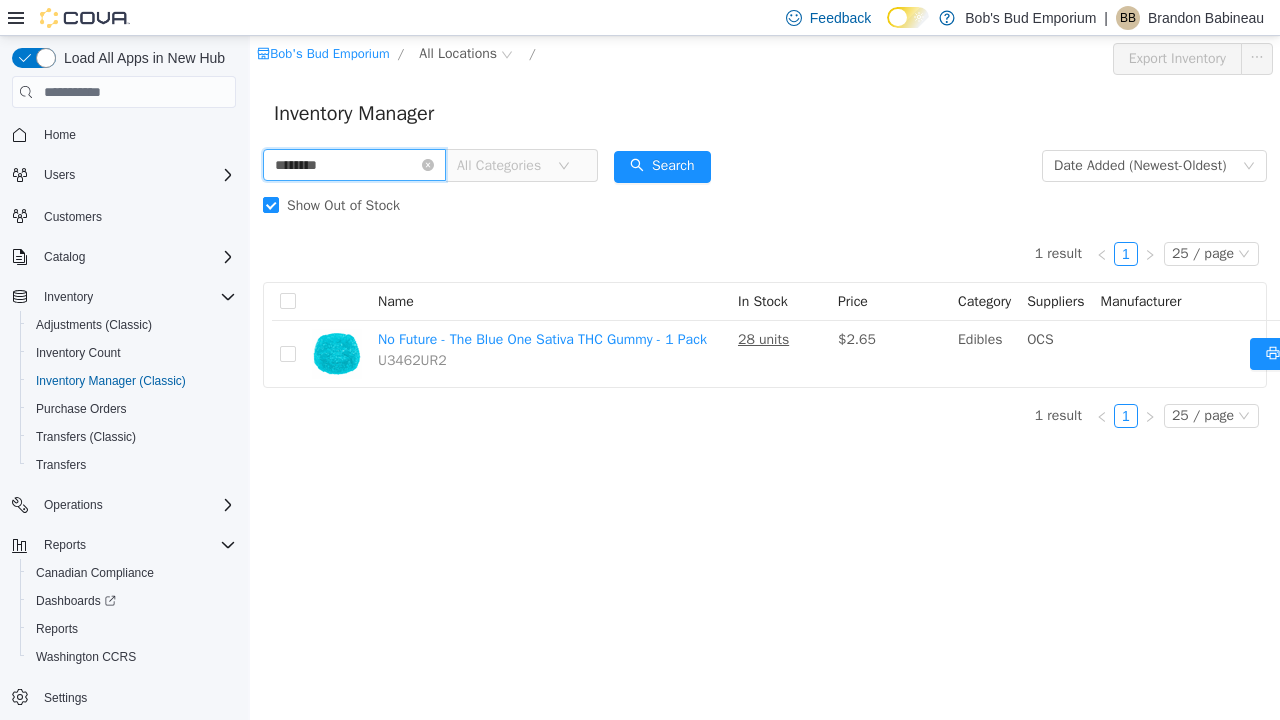 paste on "********" 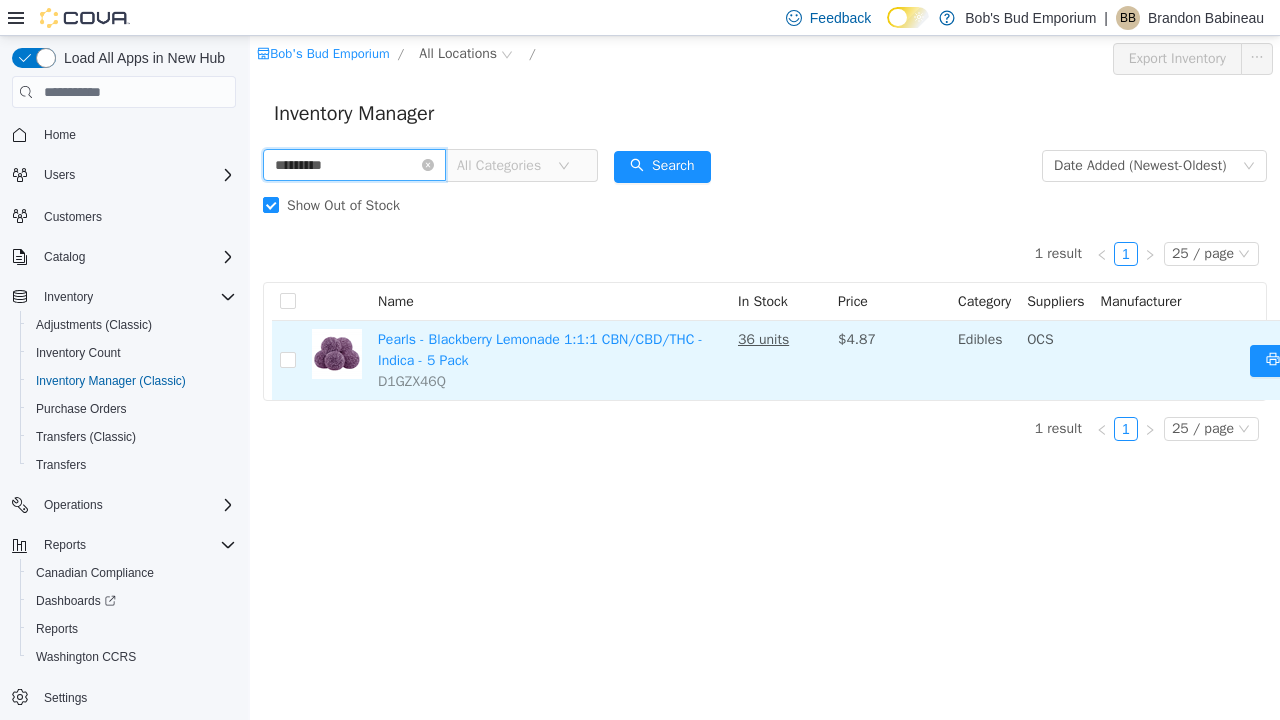 paste on "********" 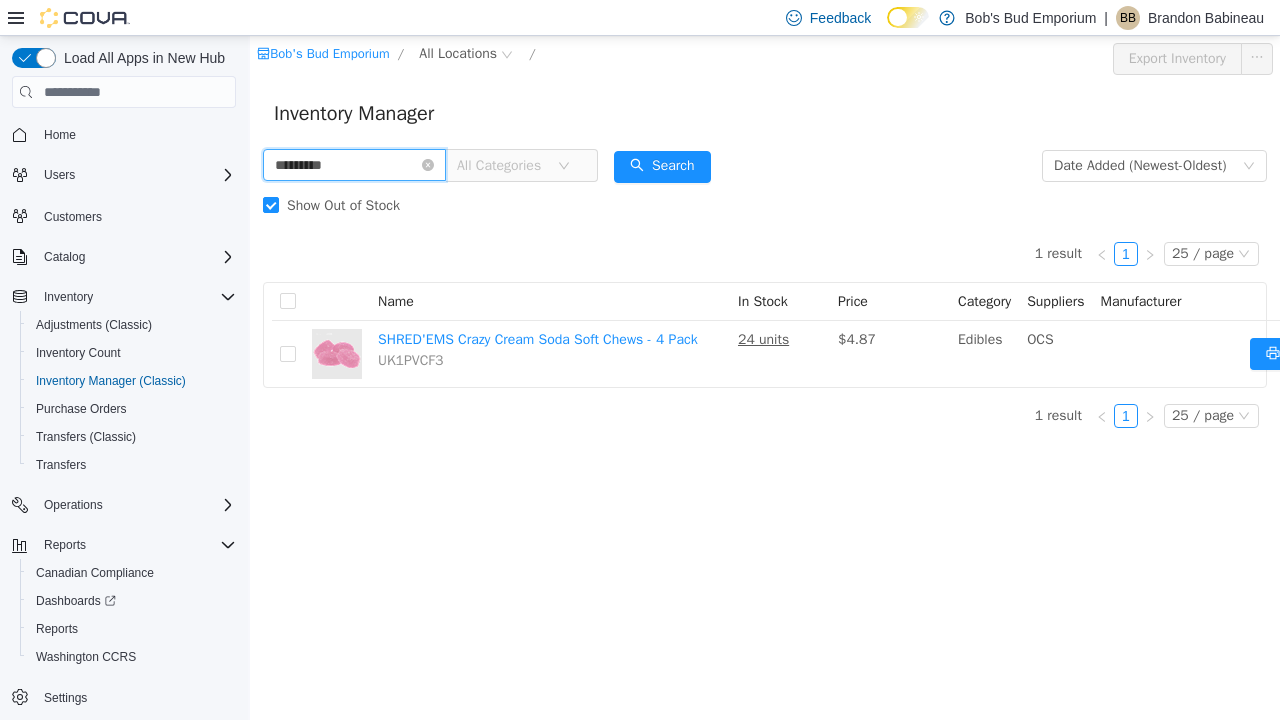 paste on "********" 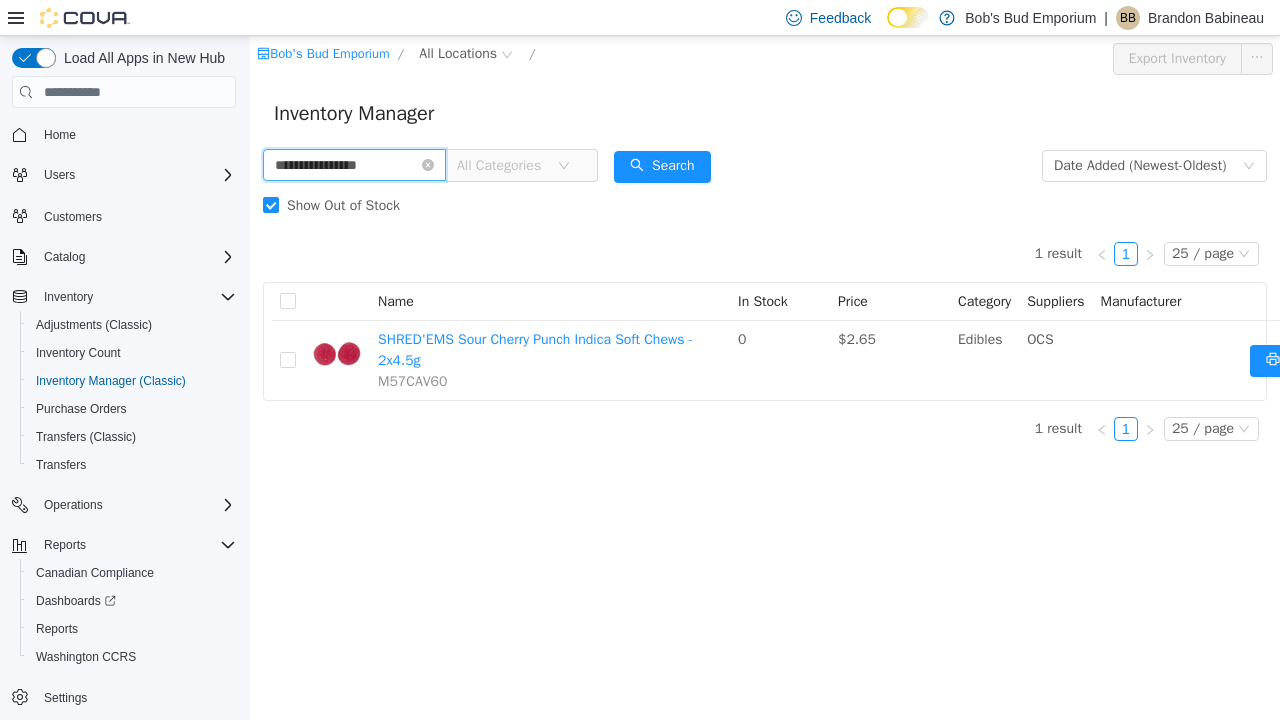 paste 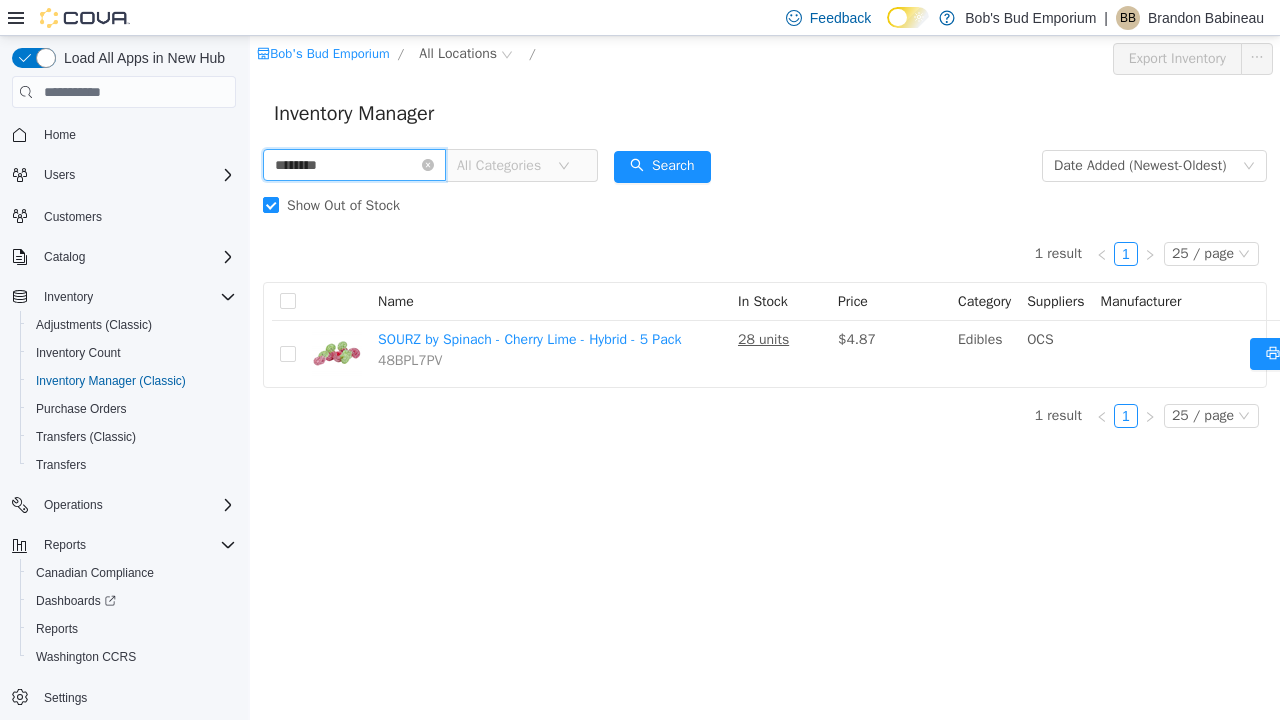 click on "********" at bounding box center (354, 165) 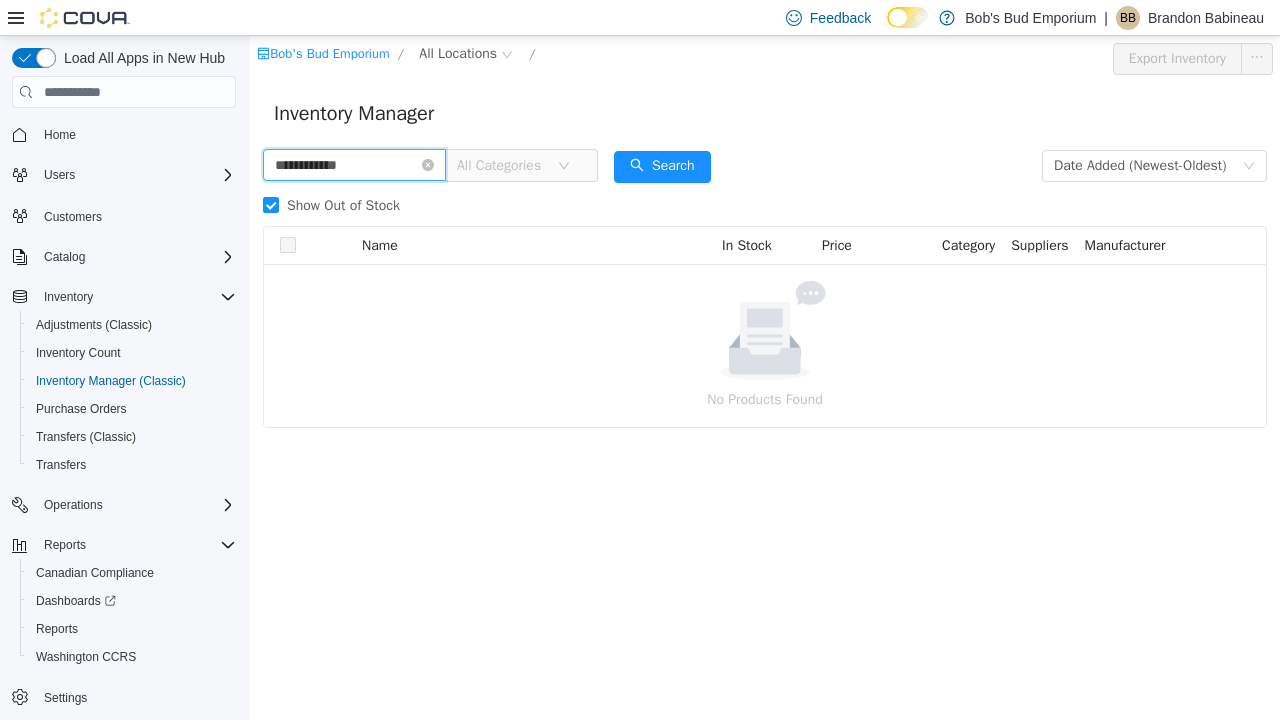 click on "**********" at bounding box center [354, 165] 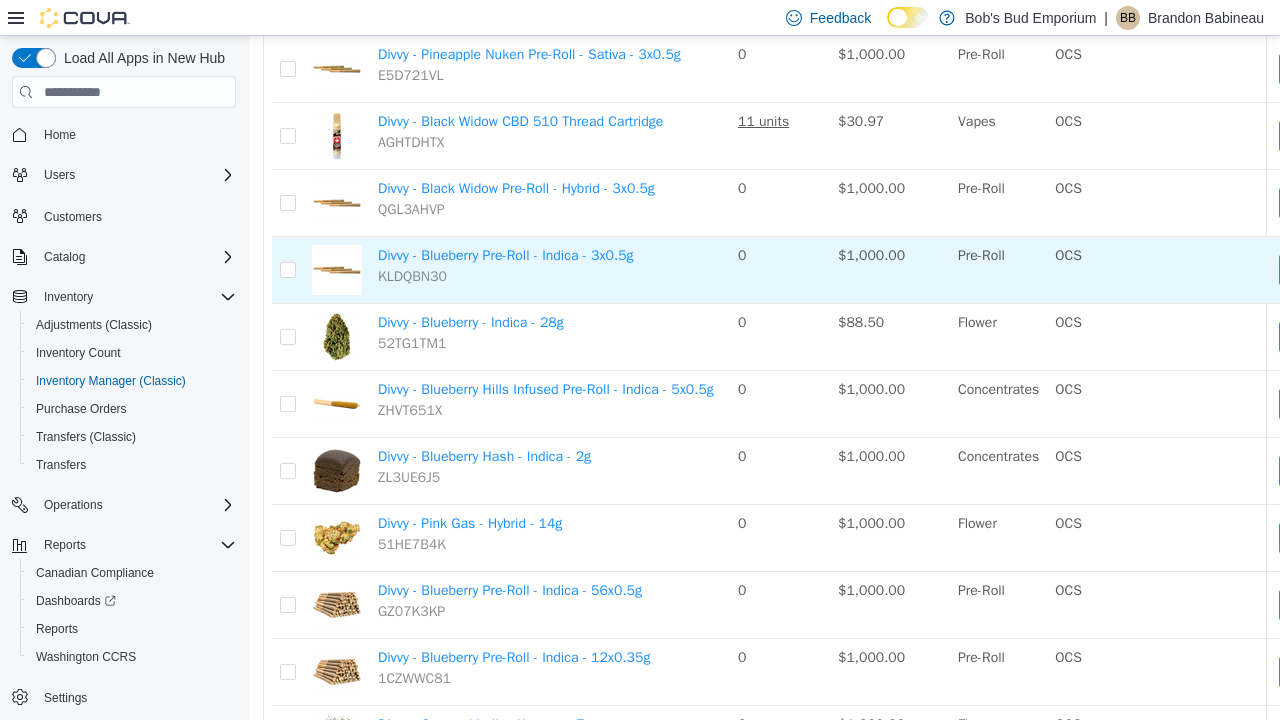 scroll, scrollTop: 1048, scrollLeft: 0, axis: vertical 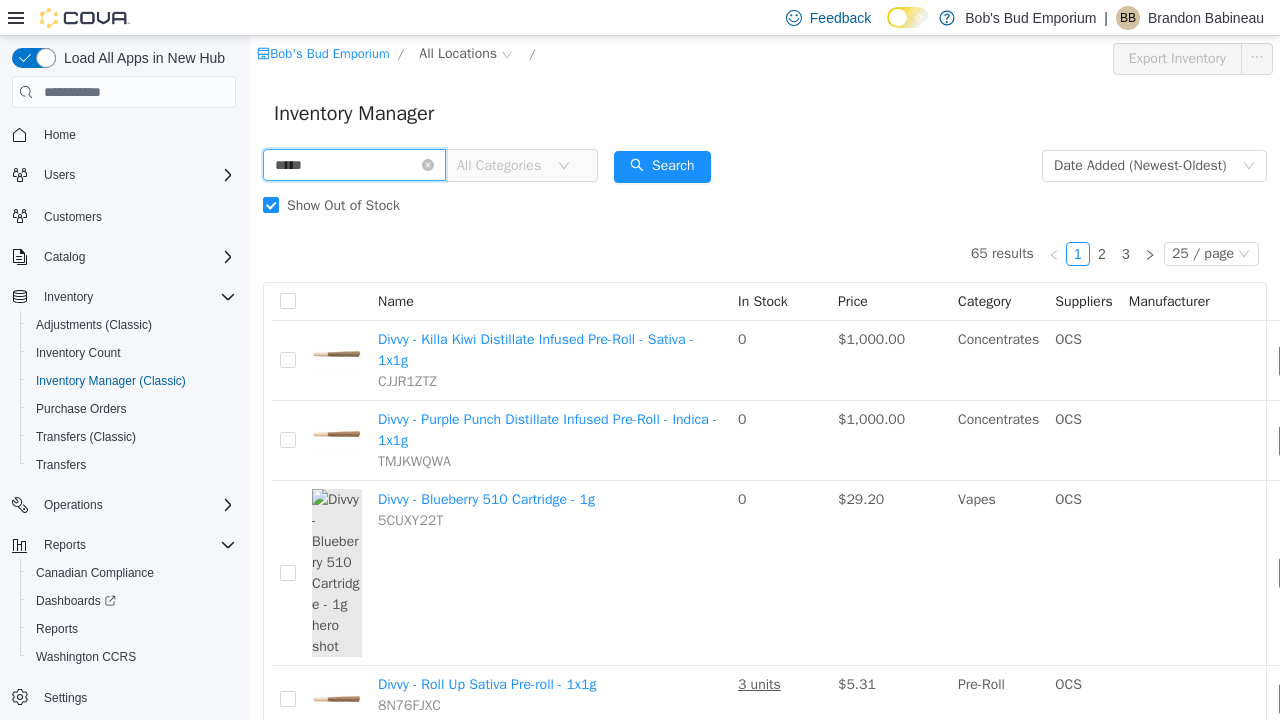 click on "*****" at bounding box center (354, 165) 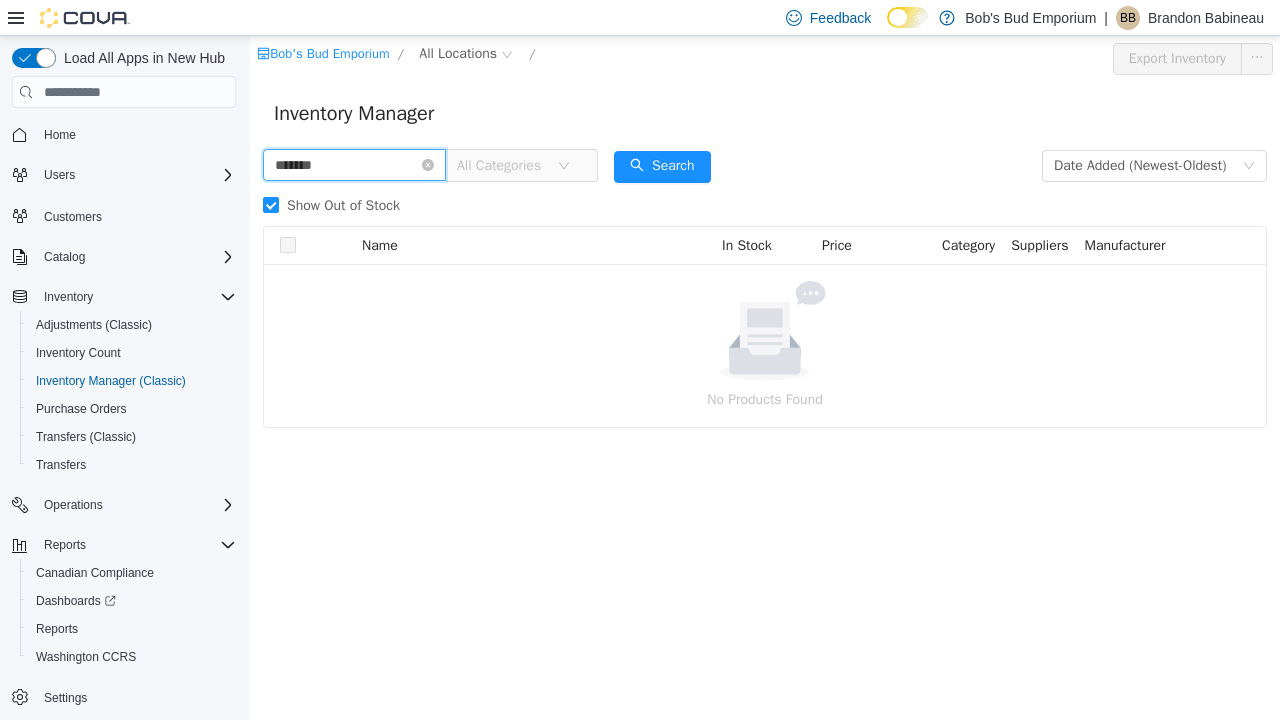 click on "*******" at bounding box center (354, 165) 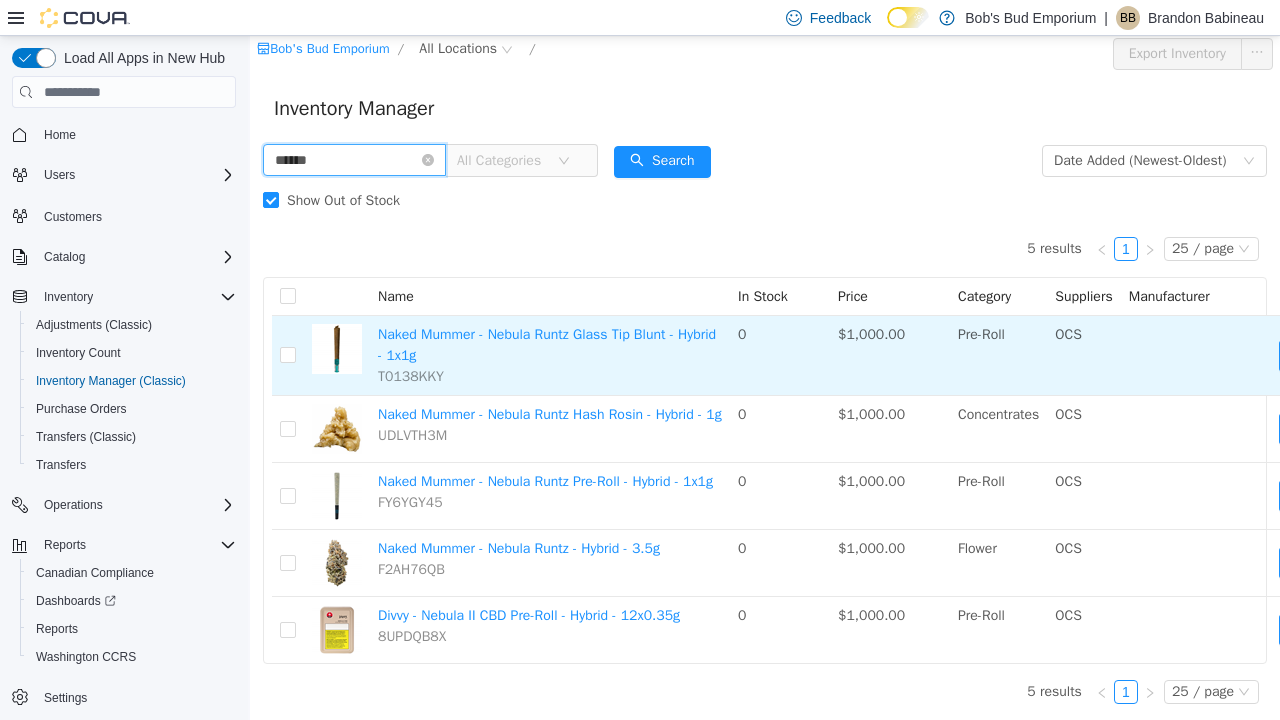 scroll, scrollTop: 0, scrollLeft: 0, axis: both 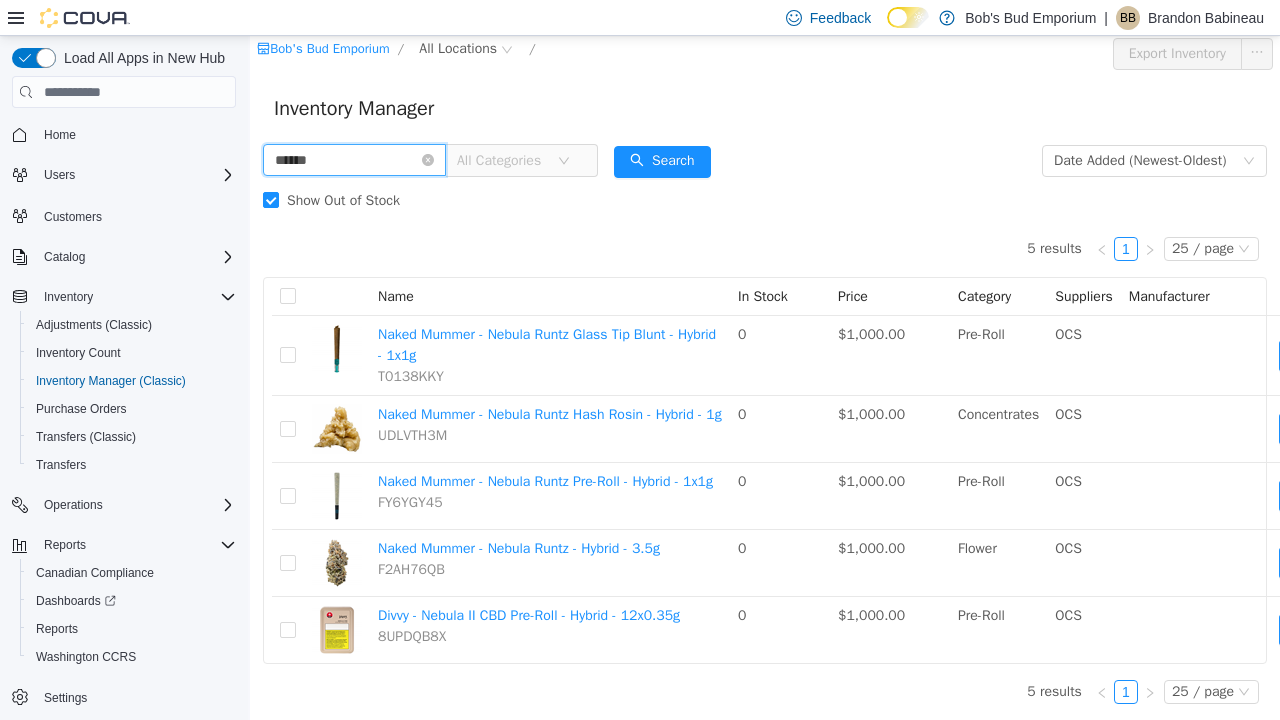click on "******" at bounding box center (354, 160) 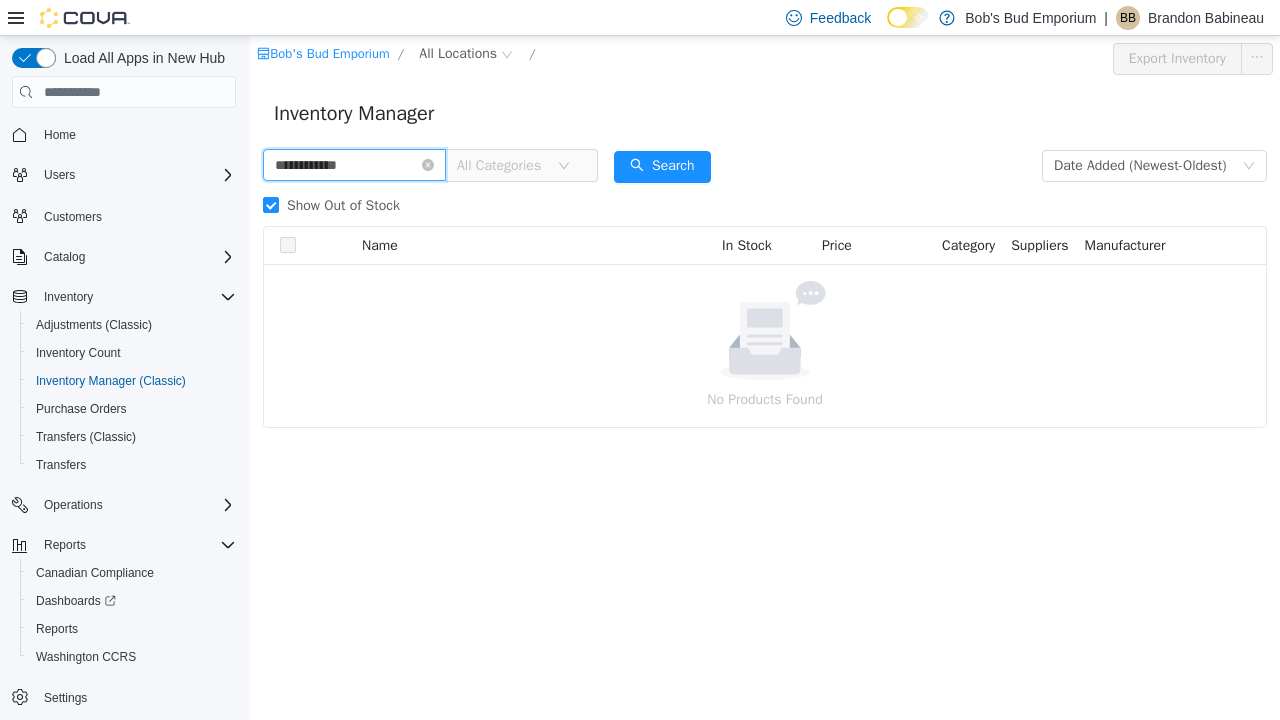 scroll, scrollTop: 0, scrollLeft: 0, axis: both 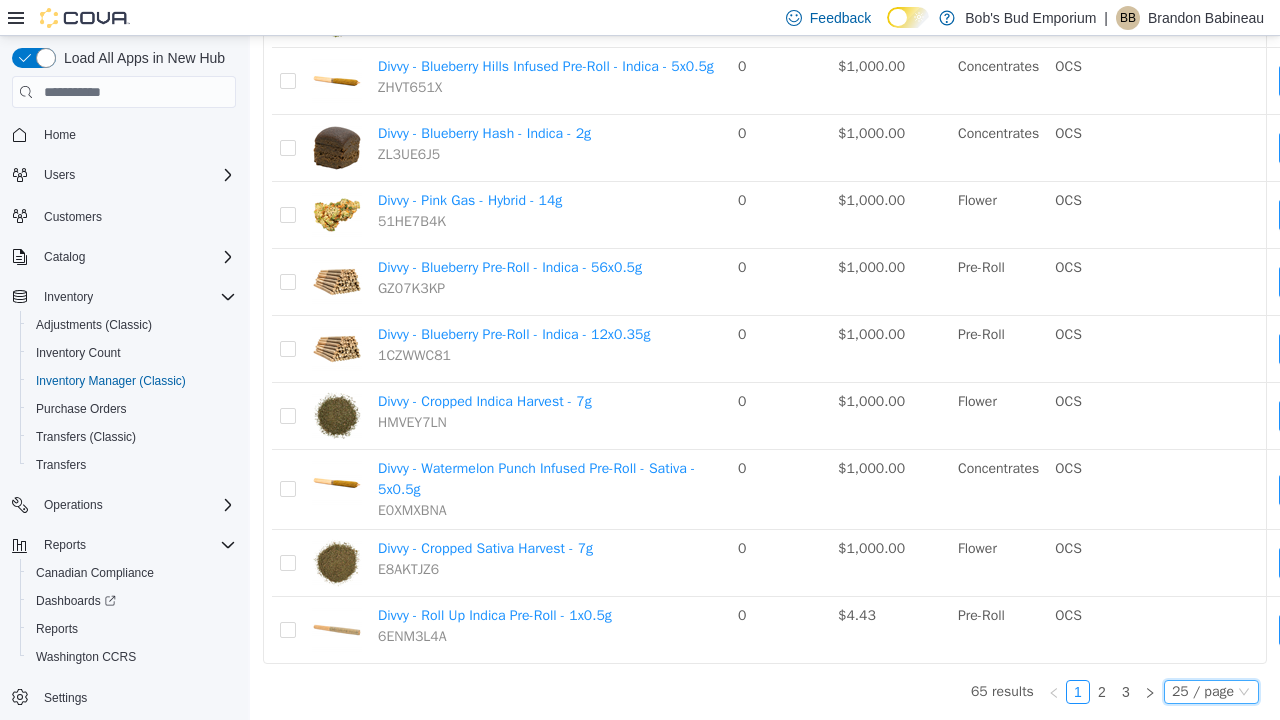 click on "25 / page" at bounding box center [1203, 692] 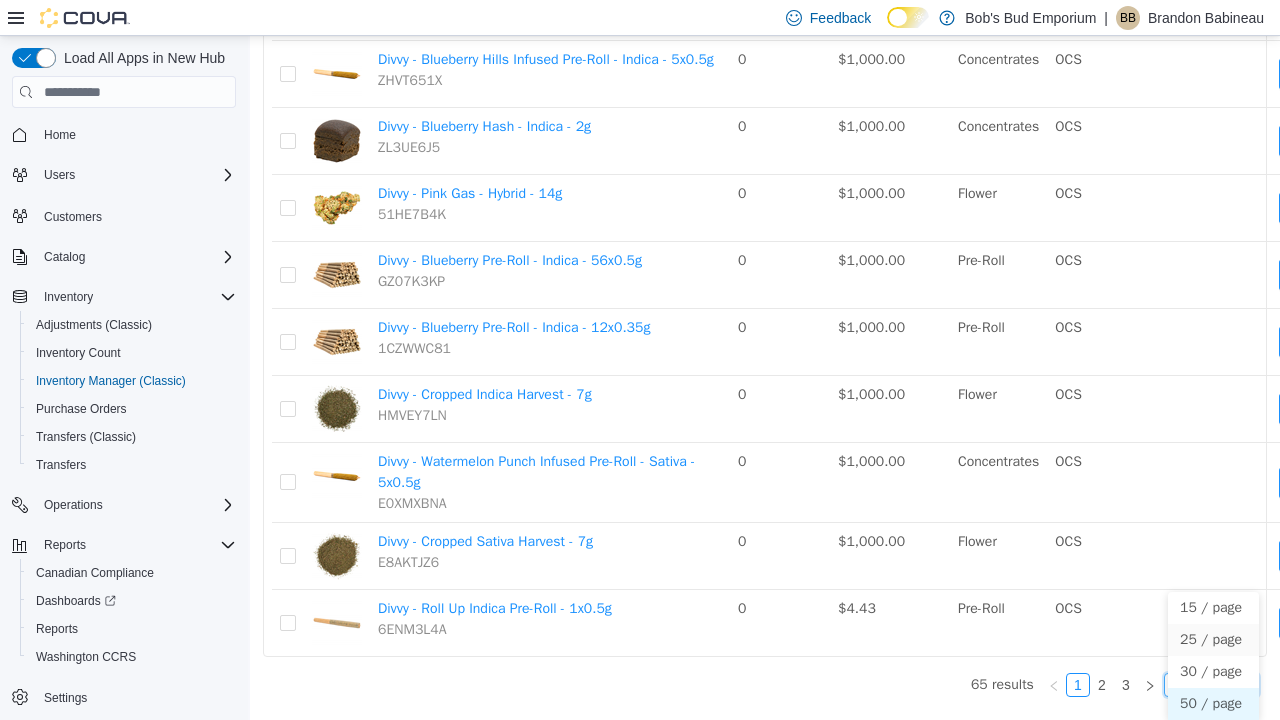 click on "50 / page" at bounding box center [1213, 704] 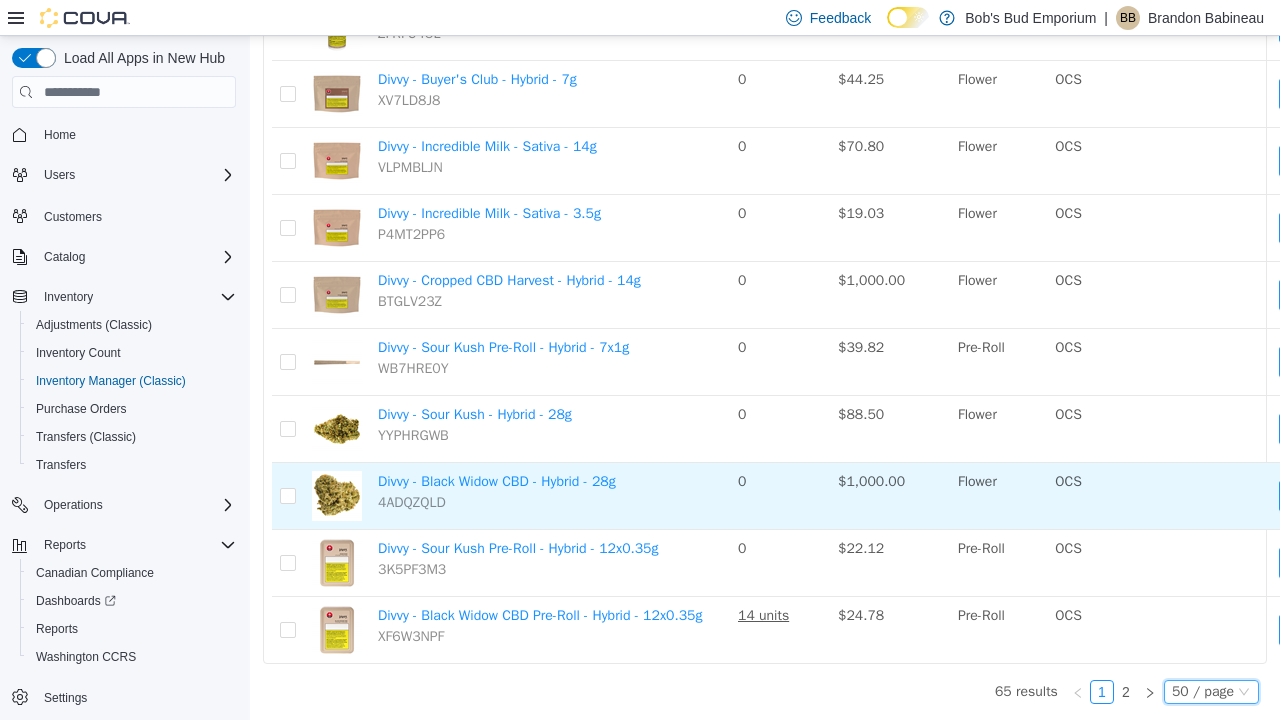scroll, scrollTop: 3423, scrollLeft: 0, axis: vertical 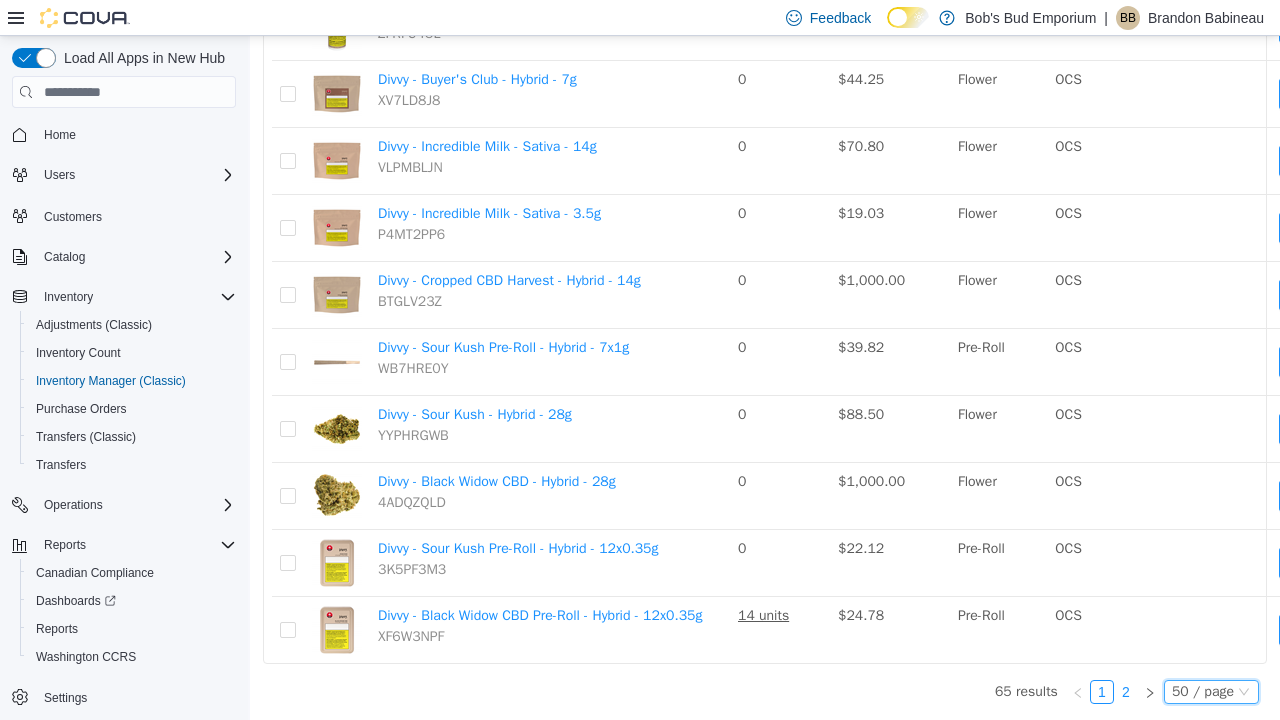 click on "2" at bounding box center (1126, 692) 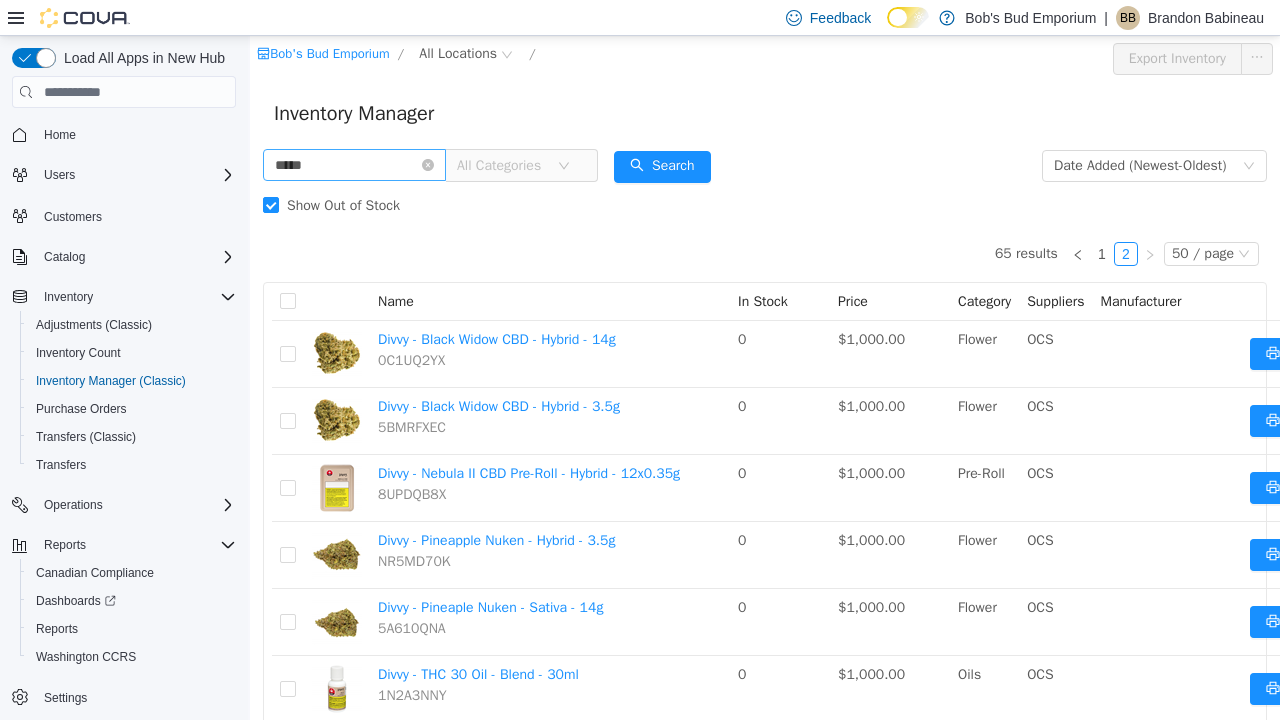 scroll, scrollTop: 0, scrollLeft: 0, axis: both 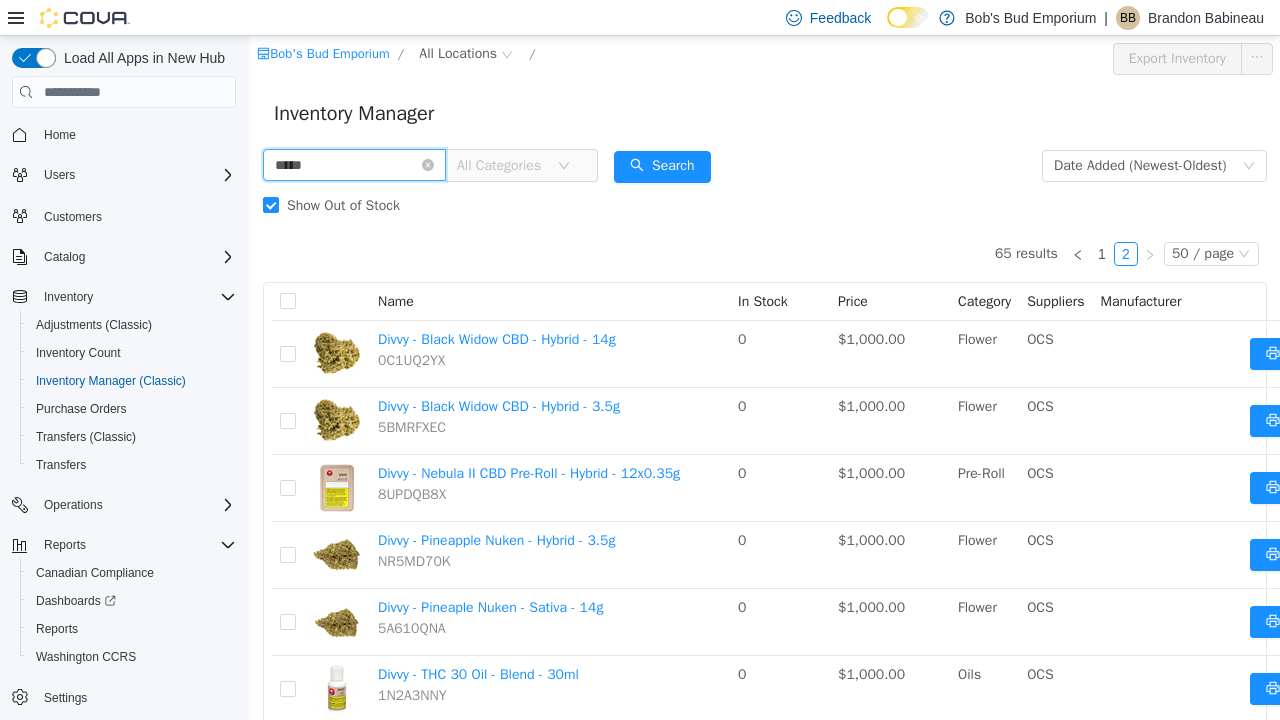 click on "*****" at bounding box center [354, 165] 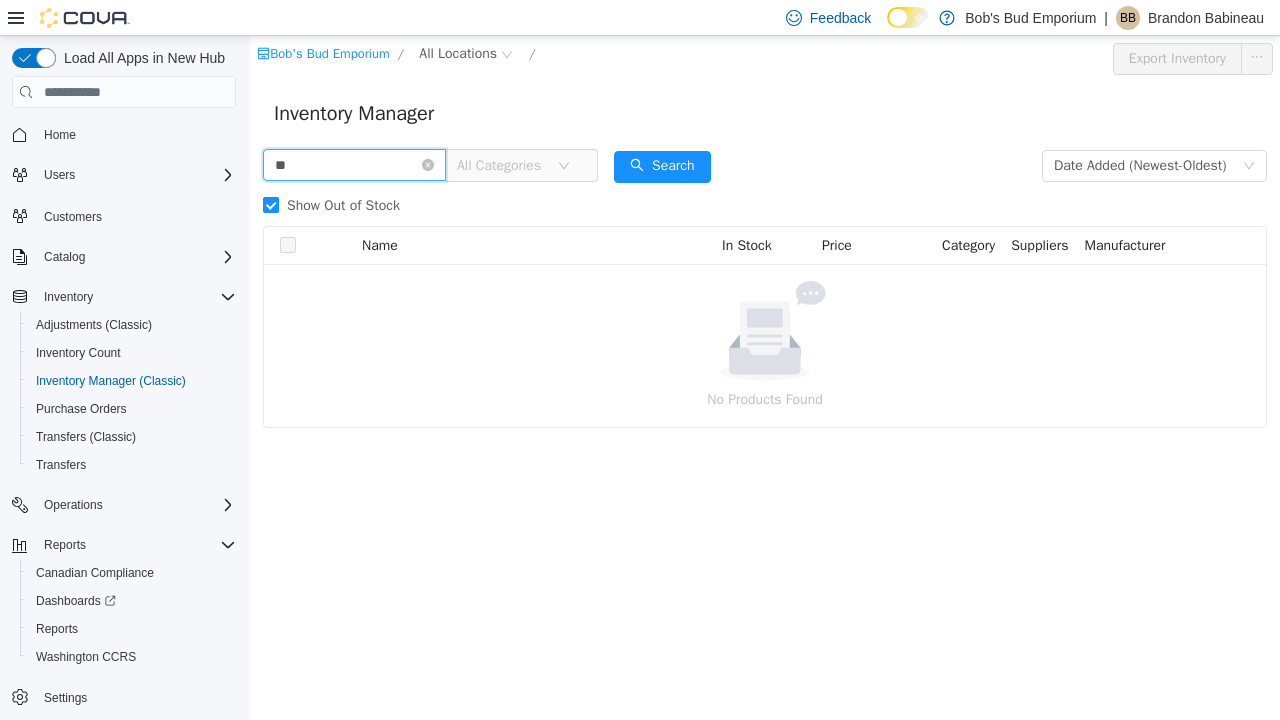 type on "*" 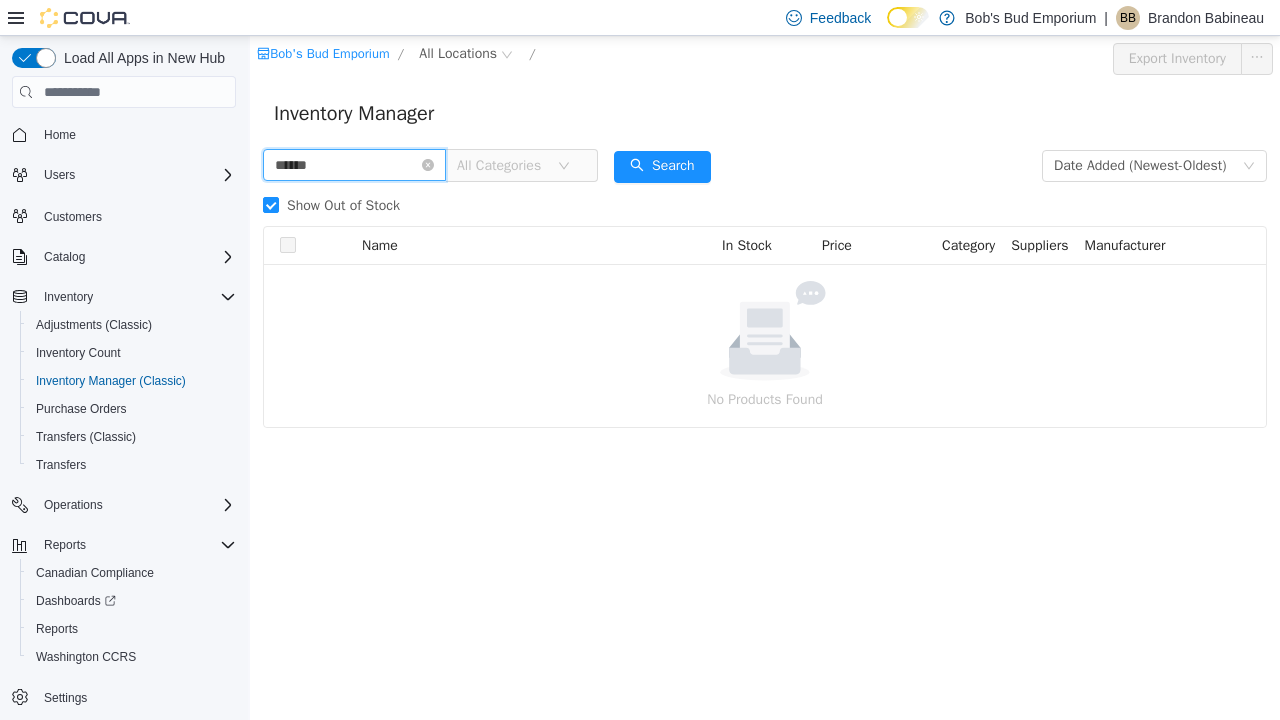 click on "******" at bounding box center [354, 165] 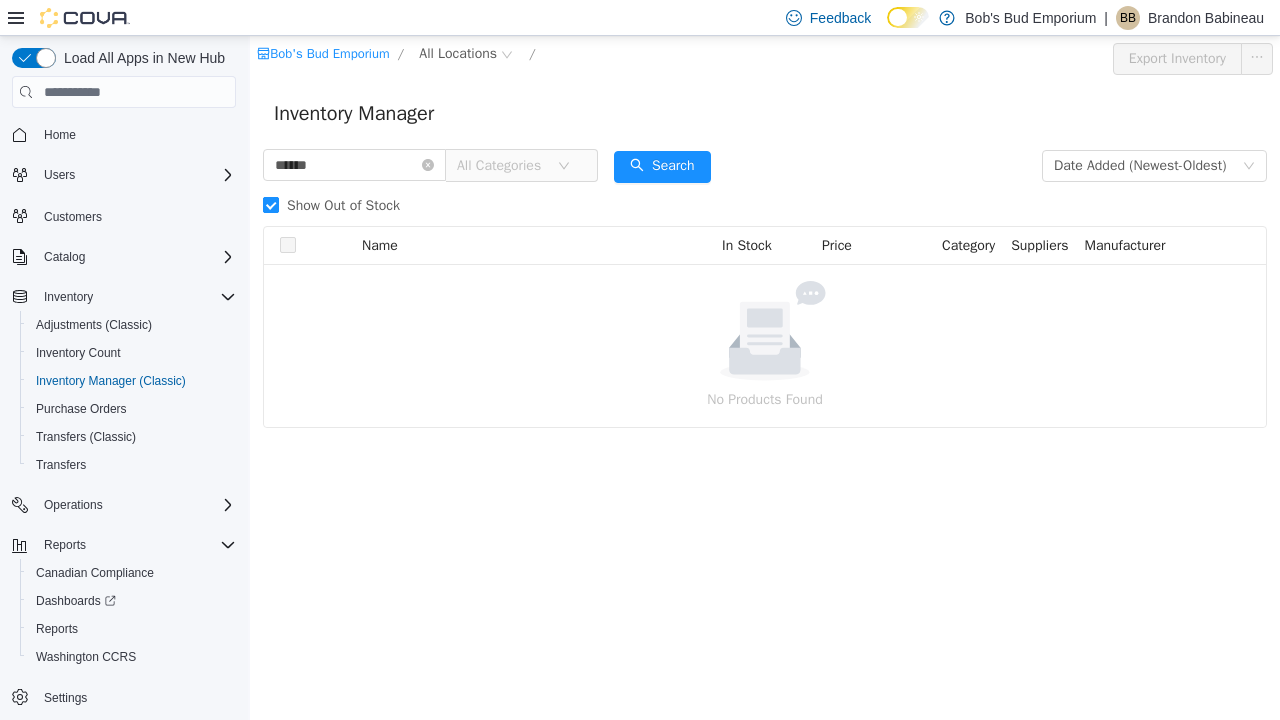 click on "Show Out of Stock" at bounding box center (343, 205) 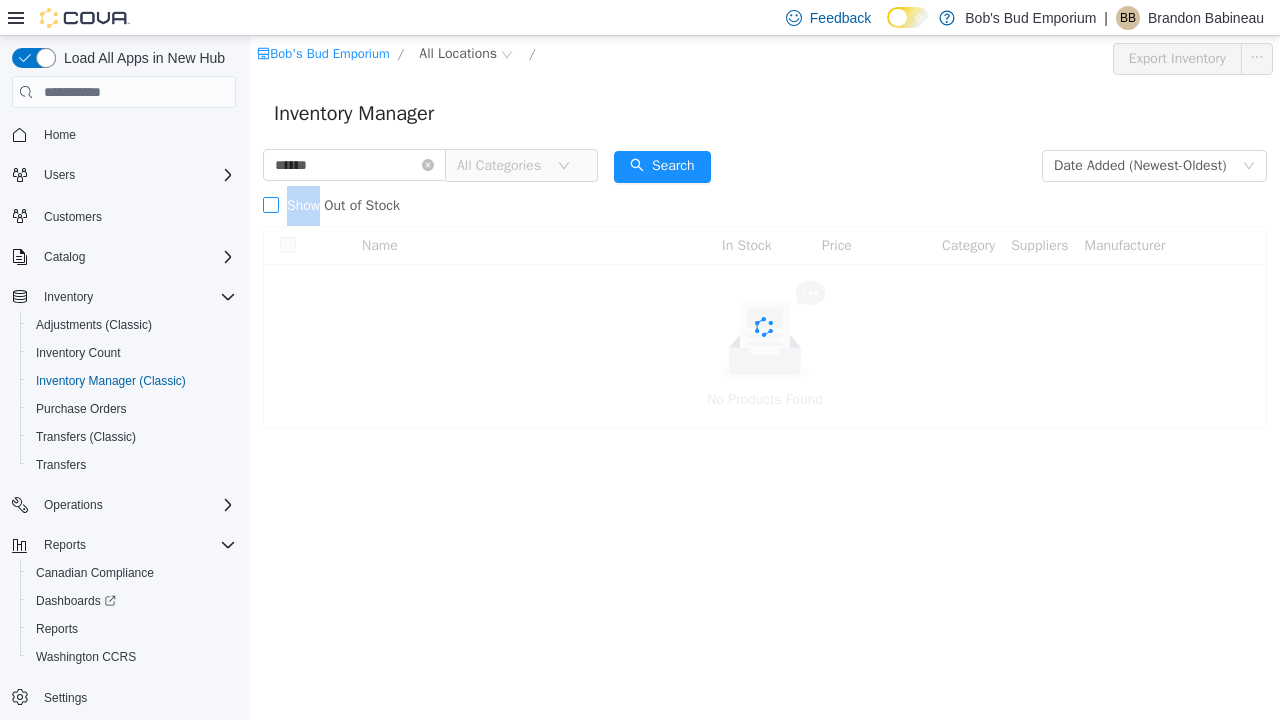 click on "Show Out of Stock" at bounding box center [343, 205] 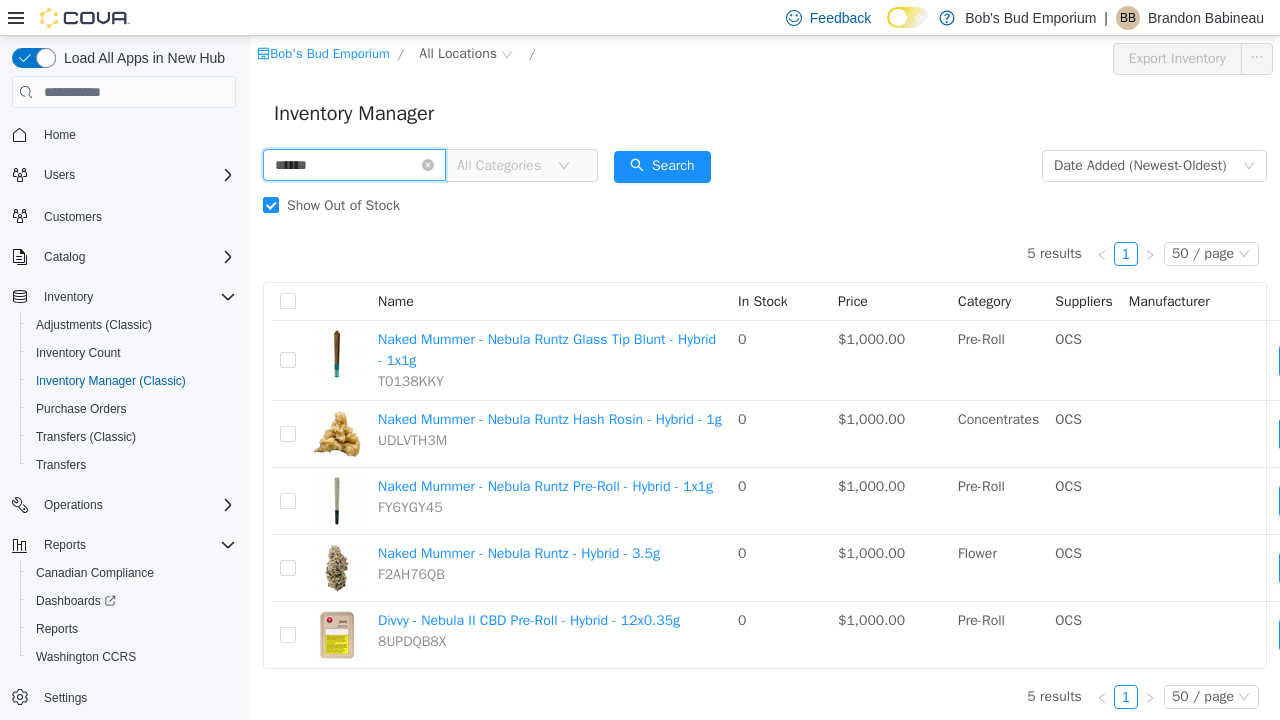 click on "******" at bounding box center [354, 165] 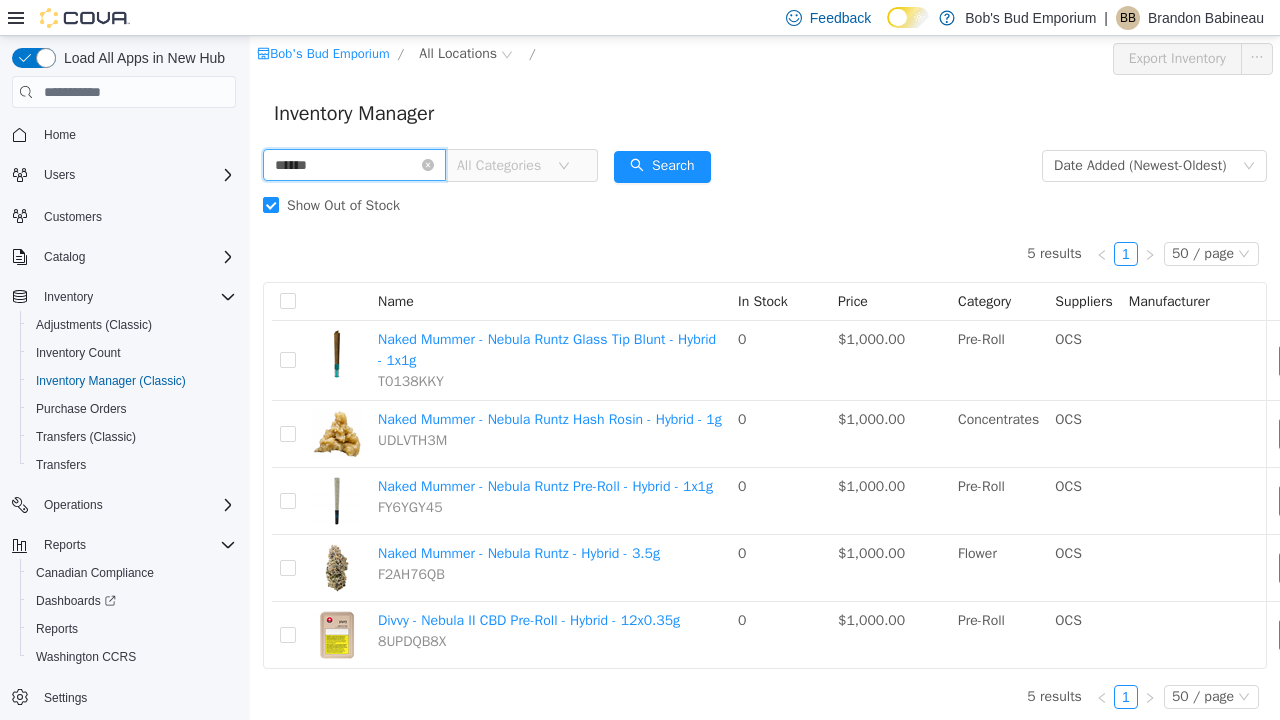 click on "******" at bounding box center (354, 165) 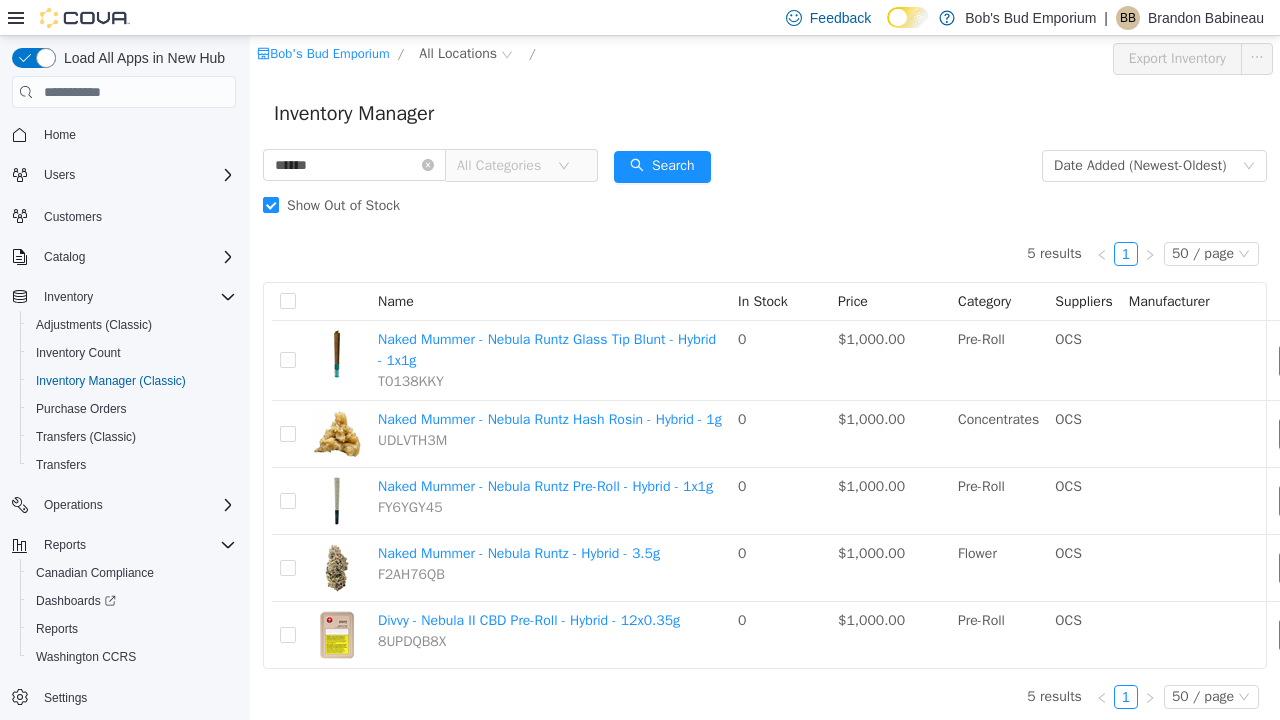 click on "5 results 1 50 / page Name In Stock Price Category Suppliers Manufacturer Naked Mummer - Nebula Runtz Glass Tip Blunt - Hybrid - 1x1g T0138KKY 0 $1,000.00 Pre-Roll OCS Print Labels Naked Mummer - Nebula Runtz Hash Rosin - Hybrid - 1g UDLVTH3M 0 $1,000.00 Concentrates OCS Print Labels Naked Mummer - Nebula Runtz Pre-Roll - Hybrid - 1x1g FY6YGY45 0 $1,000.00 Pre-Roll OCS Print Labels Naked Mummer - Nebula Runtz - Hybrid - 3.5g F2AH76QB 0 $1,000.00 Flower OCS Print Labels Divvy - Nebula II CBD Pre-Roll - Hybrid - 12x0.35g 8UPDQB8X 0 $1,000.00 Pre-Roll OCS Print Labels 5 results 1 50 / page" at bounding box center (765, 447) 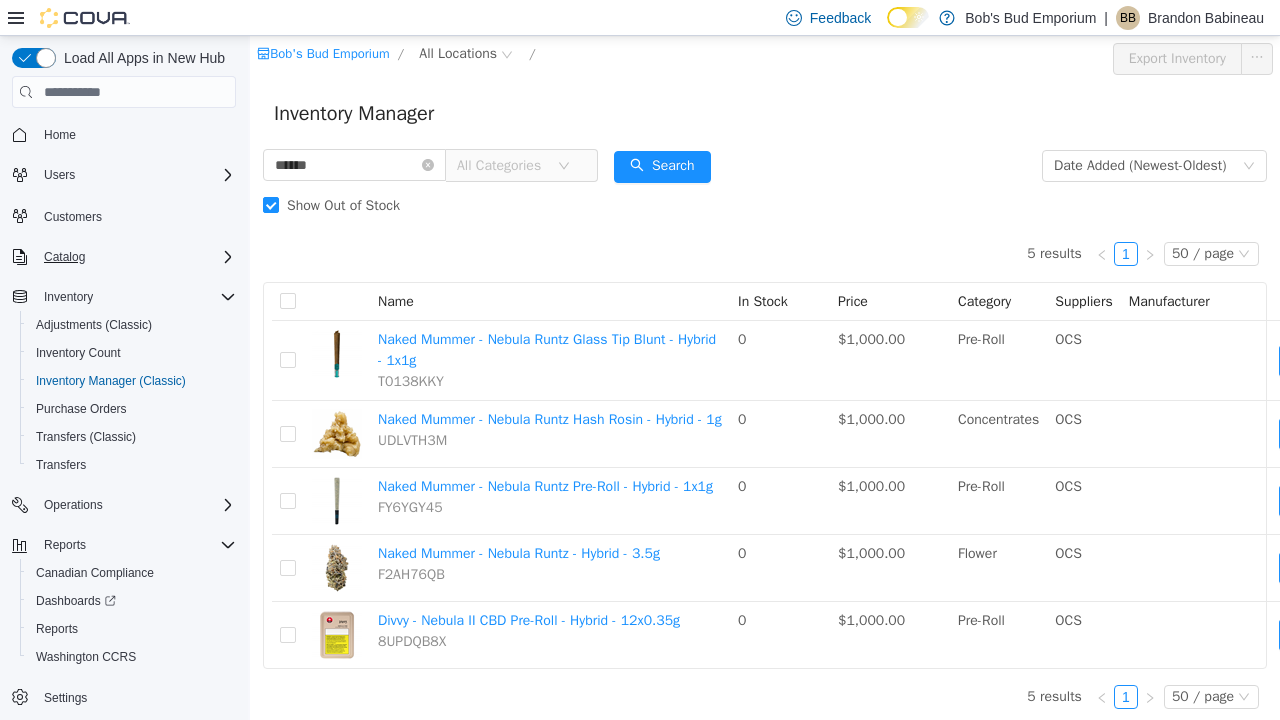 click on "Catalog" at bounding box center (136, 257) 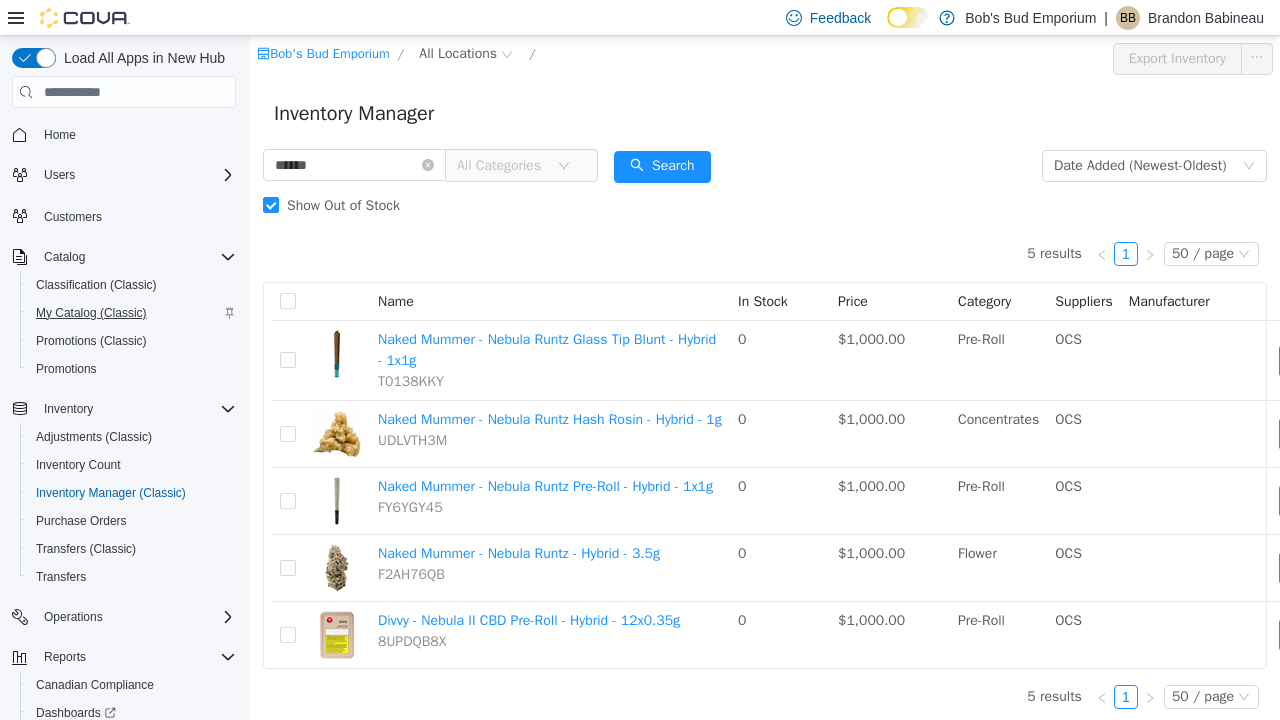 click on "My Catalog (Classic)" at bounding box center (91, 313) 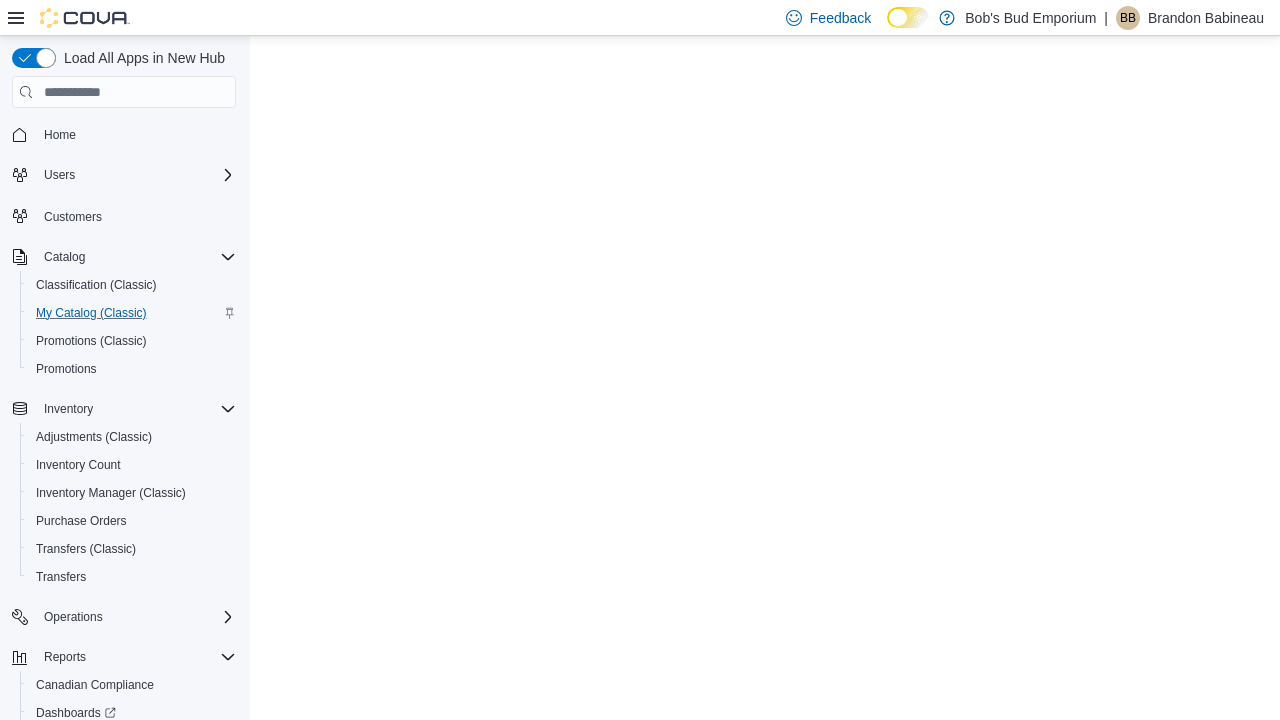 scroll, scrollTop: 0, scrollLeft: 0, axis: both 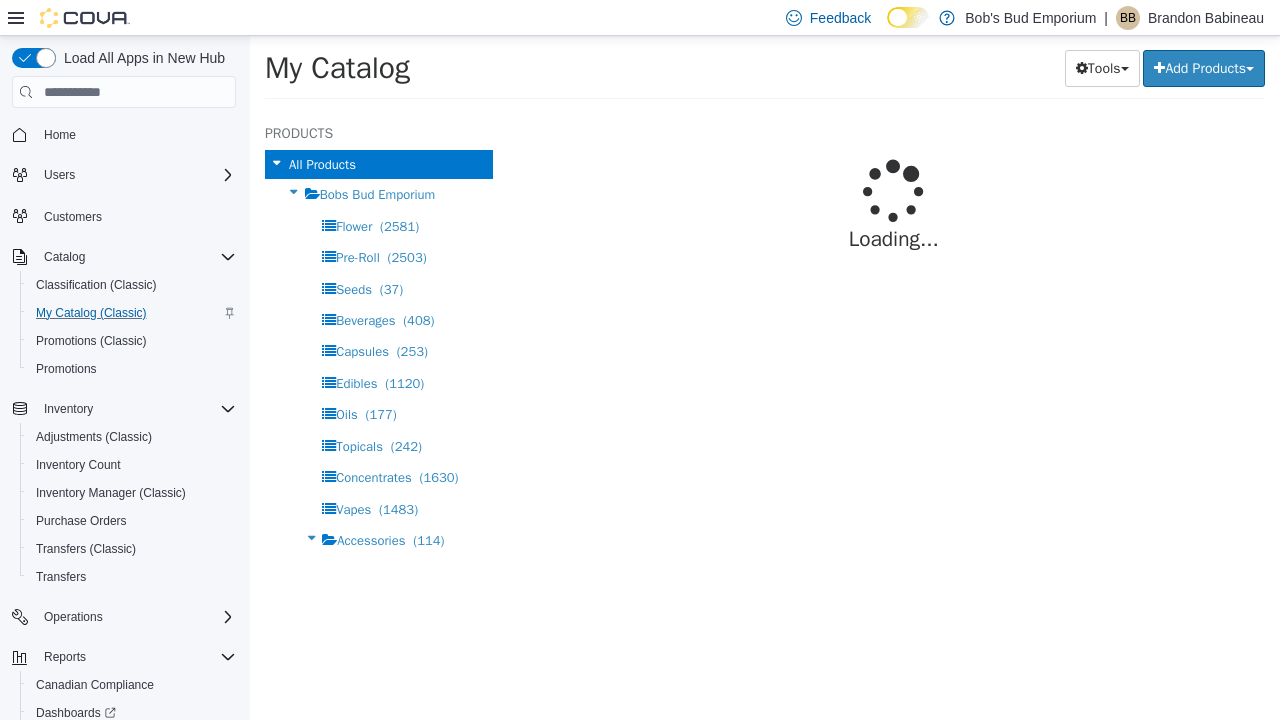 select on "**********" 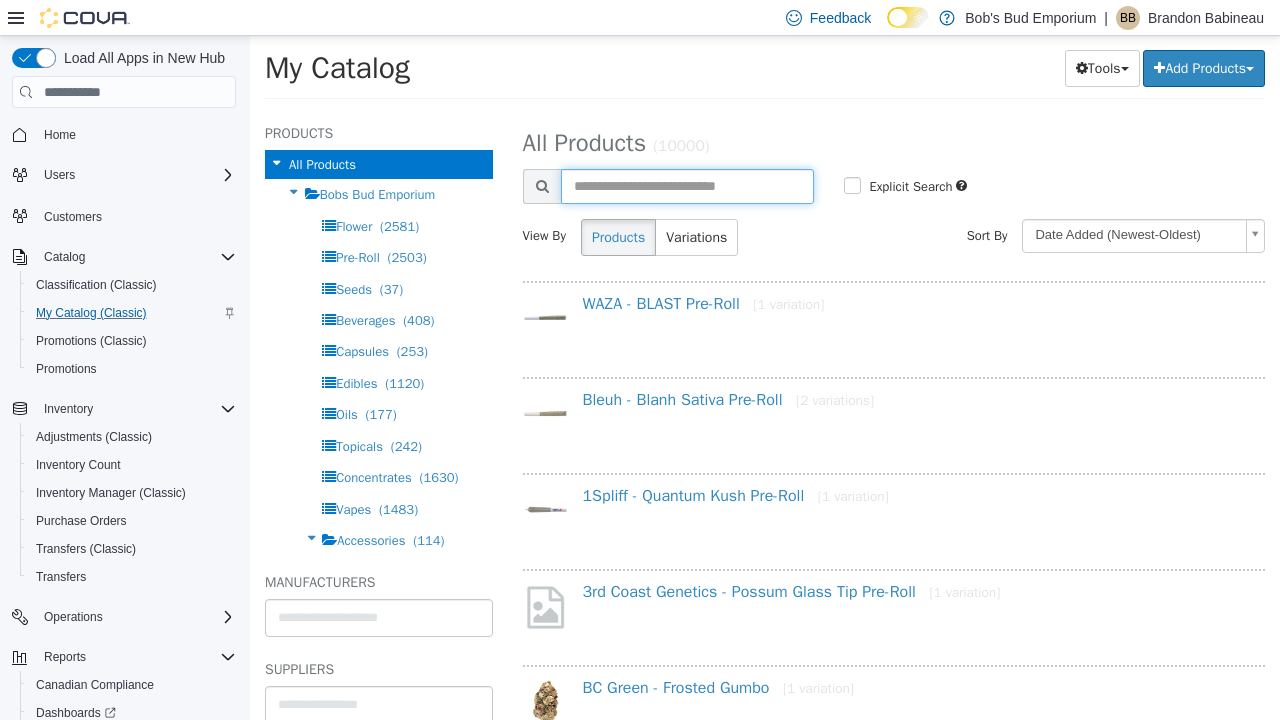 click at bounding box center (688, 186) 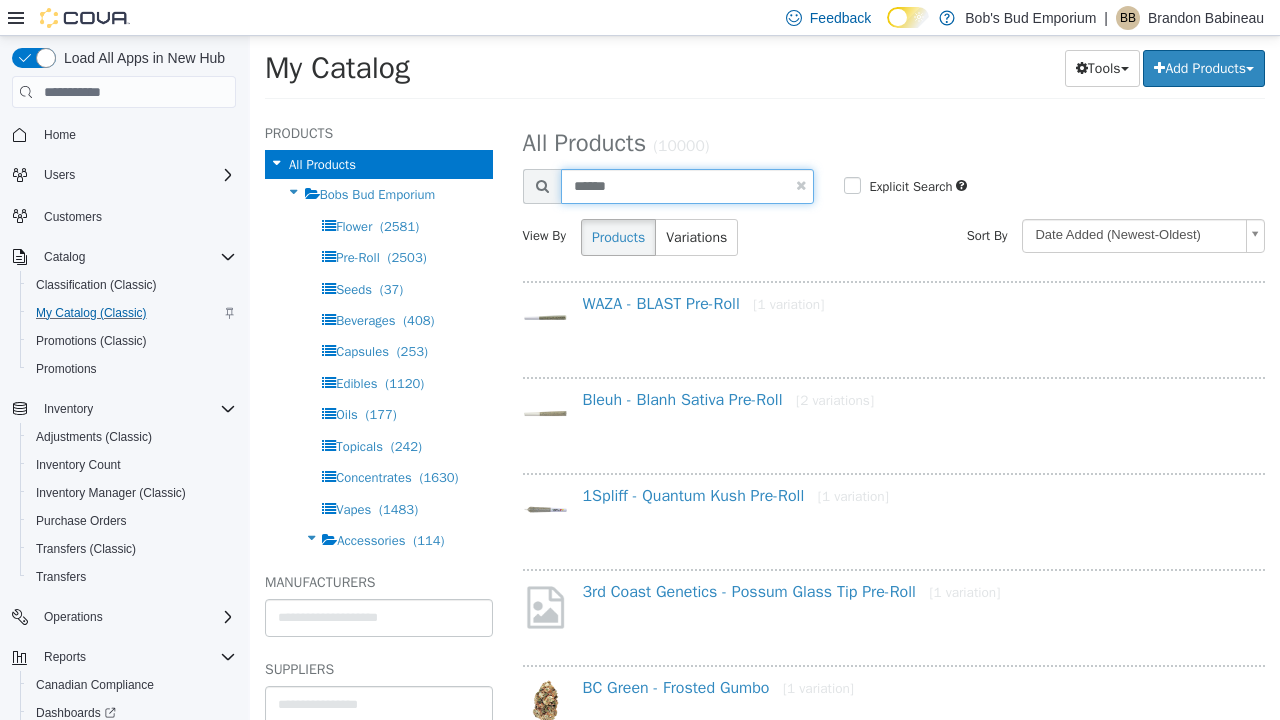type on "******" 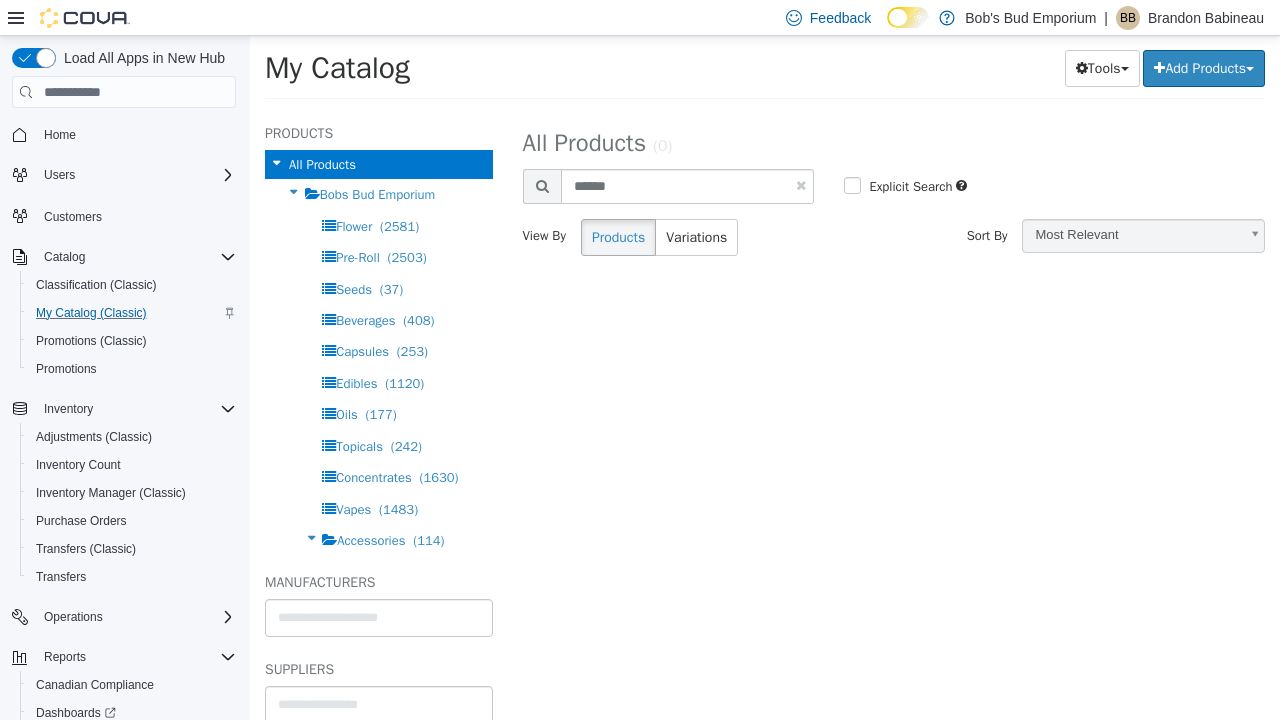scroll, scrollTop: 0, scrollLeft: 0, axis: both 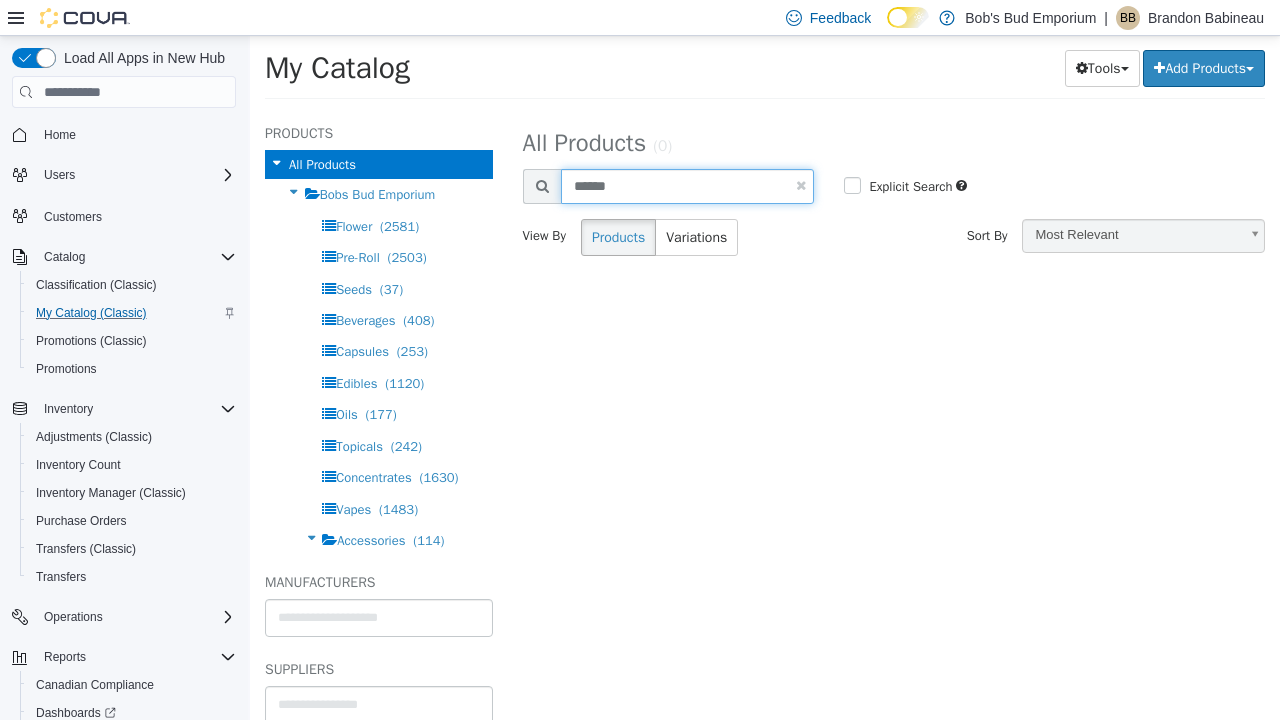 click on "******" at bounding box center [688, 186] 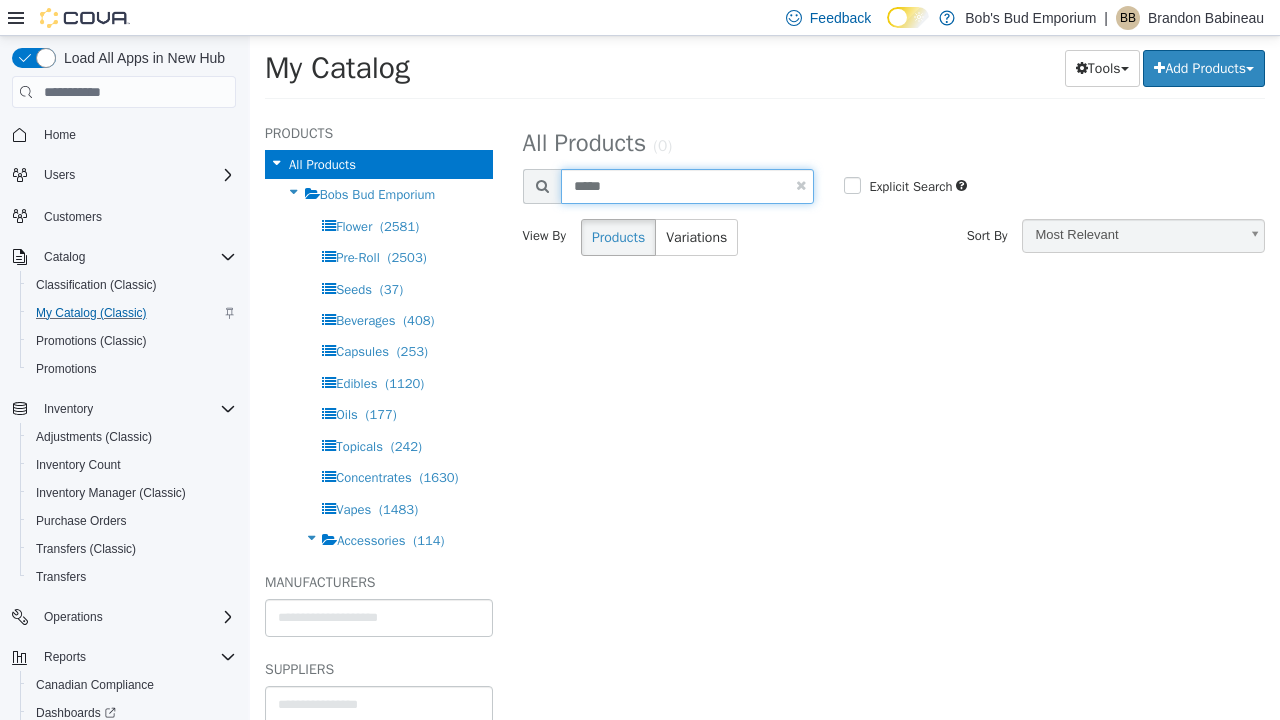type on "*****" 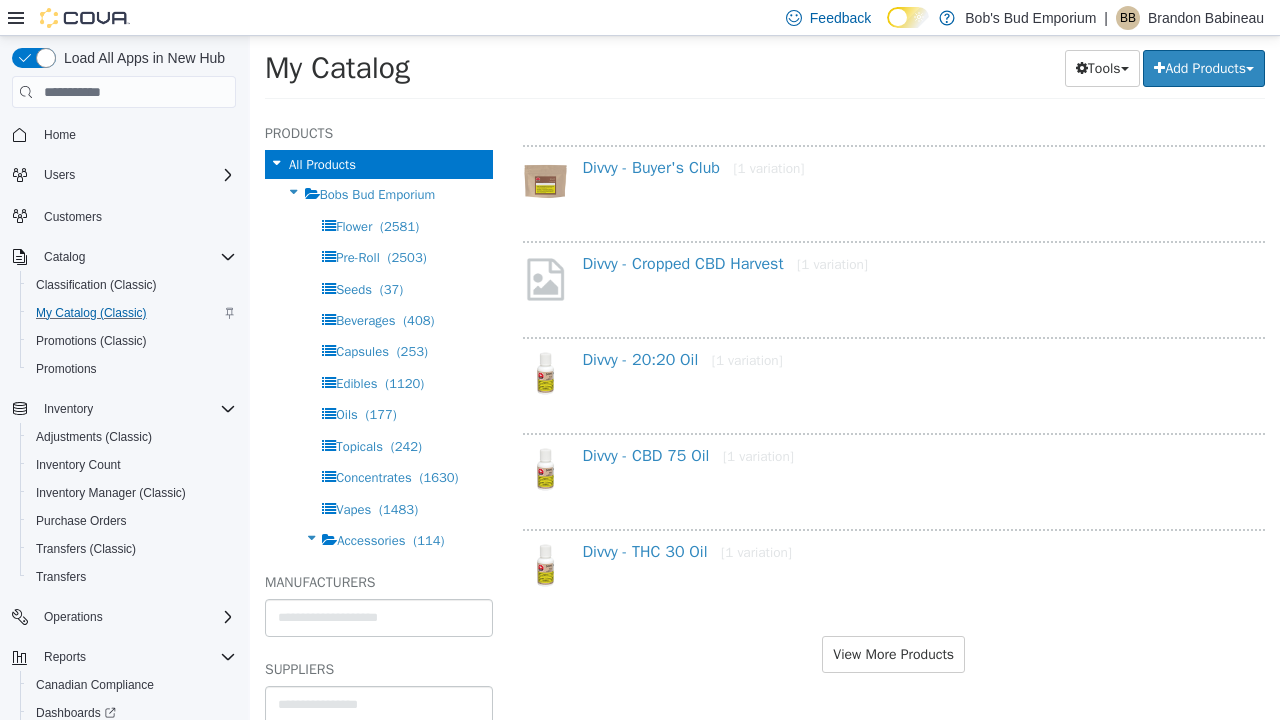 scroll, scrollTop: 1576, scrollLeft: 0, axis: vertical 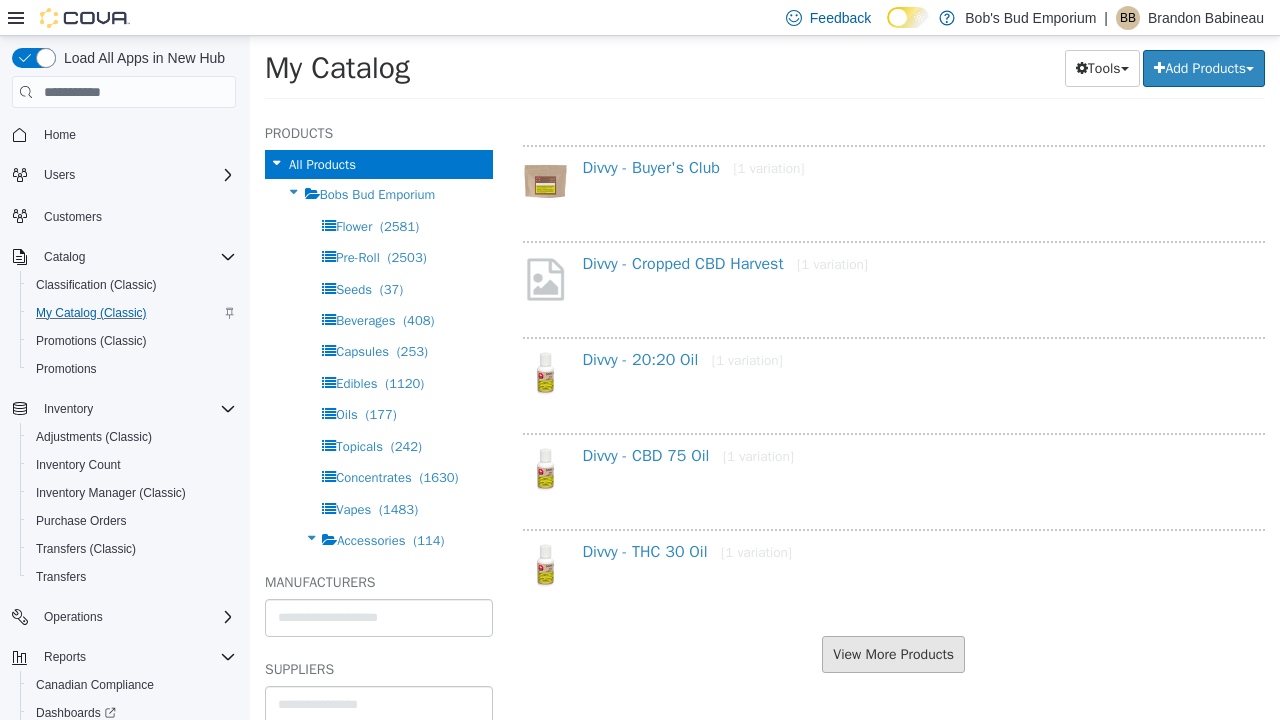 click on "View More Products" at bounding box center (893, 654) 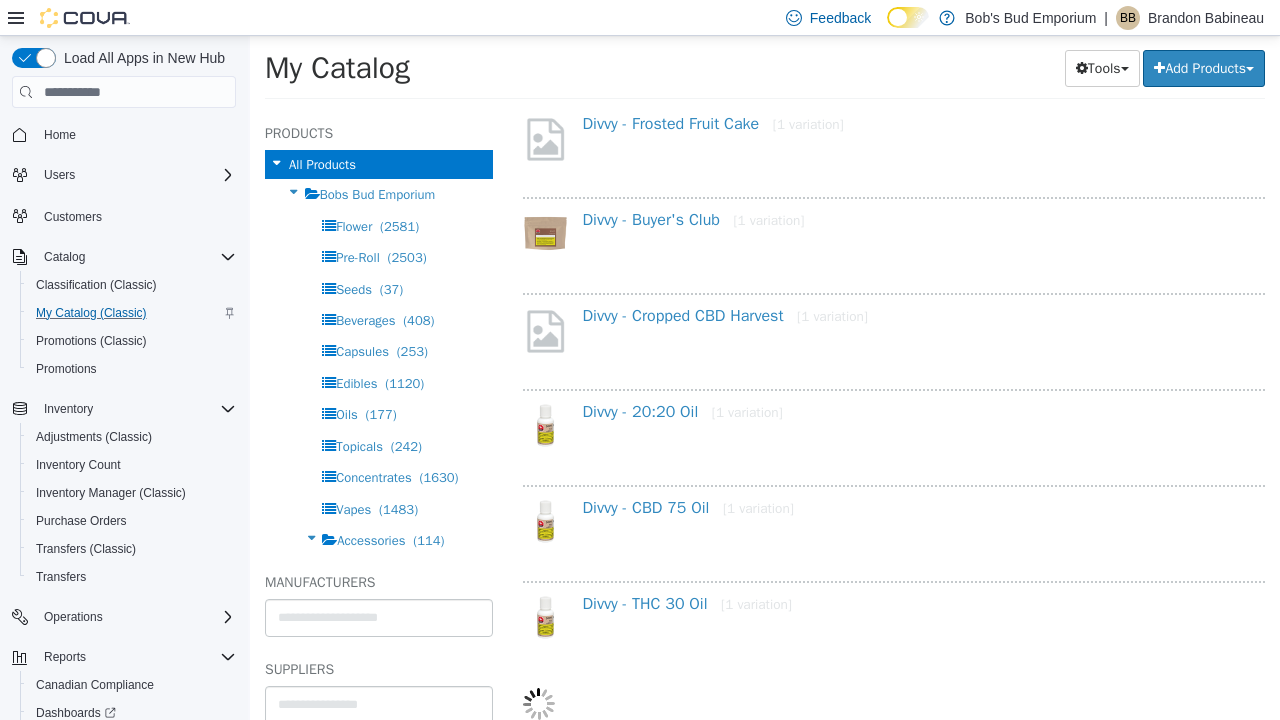 select on "**********" 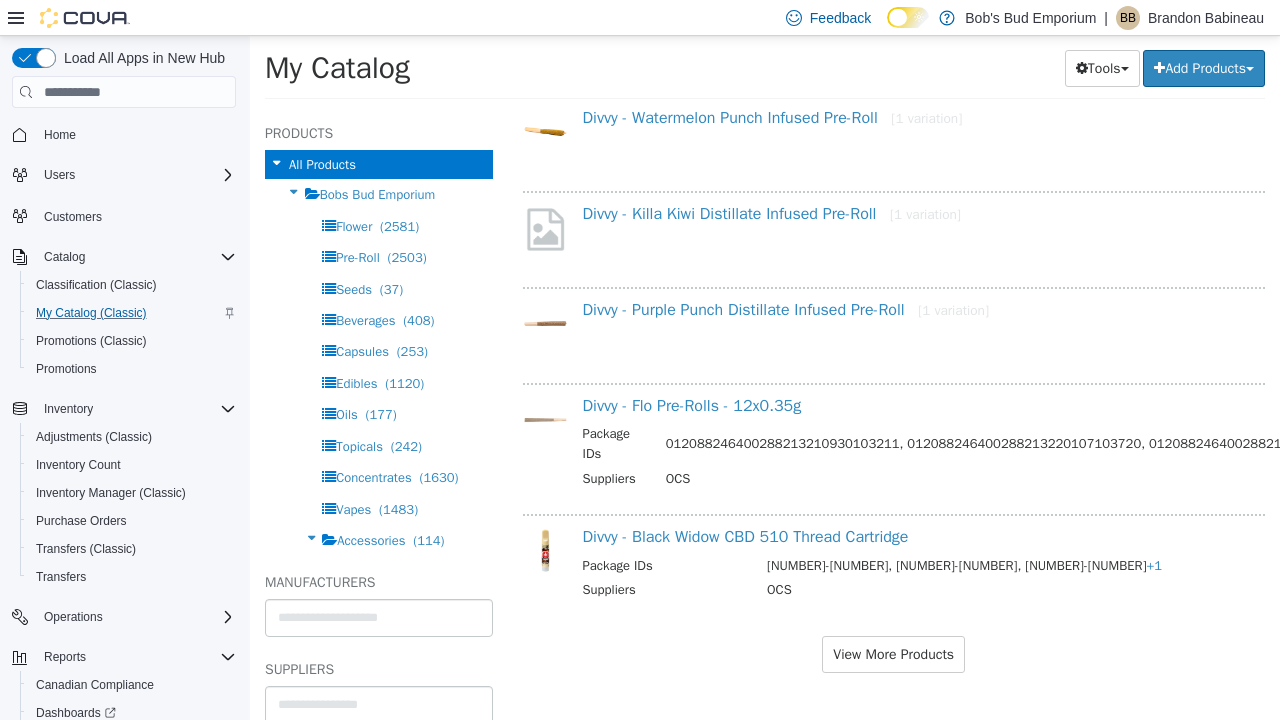 scroll, scrollTop: 3631, scrollLeft: 0, axis: vertical 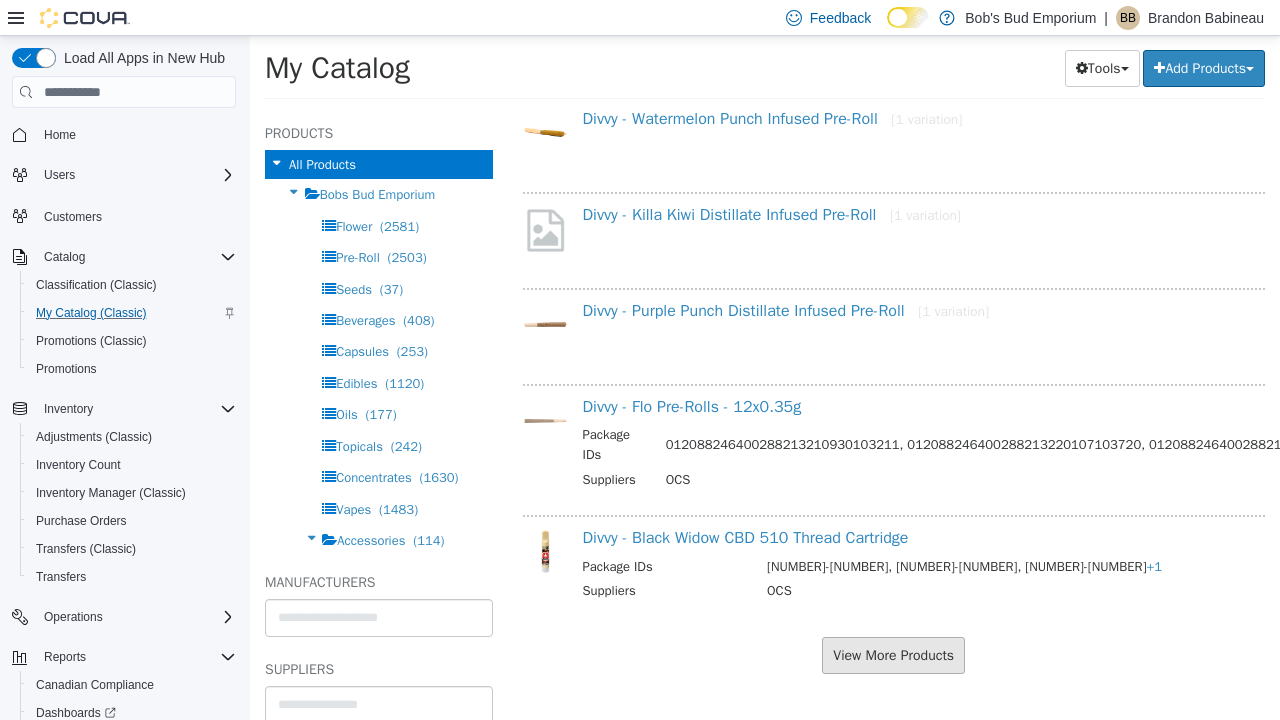click on "View More Products" at bounding box center (893, 655) 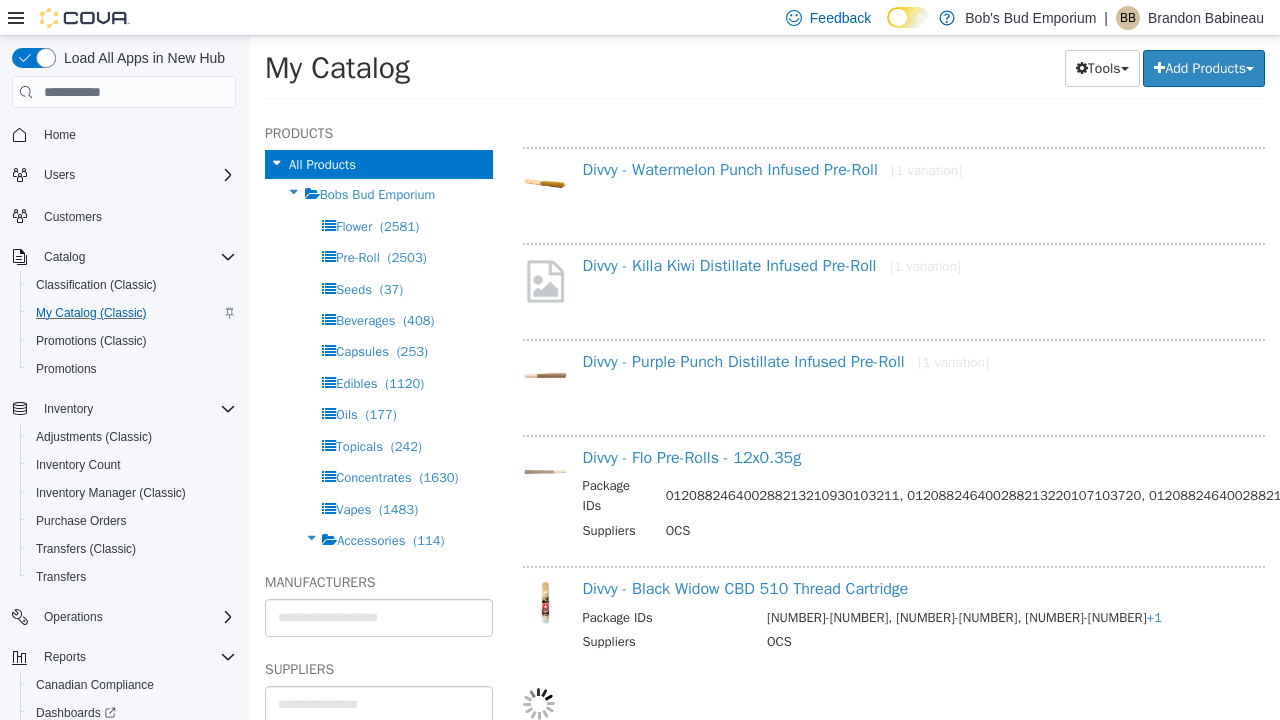 select on "**********" 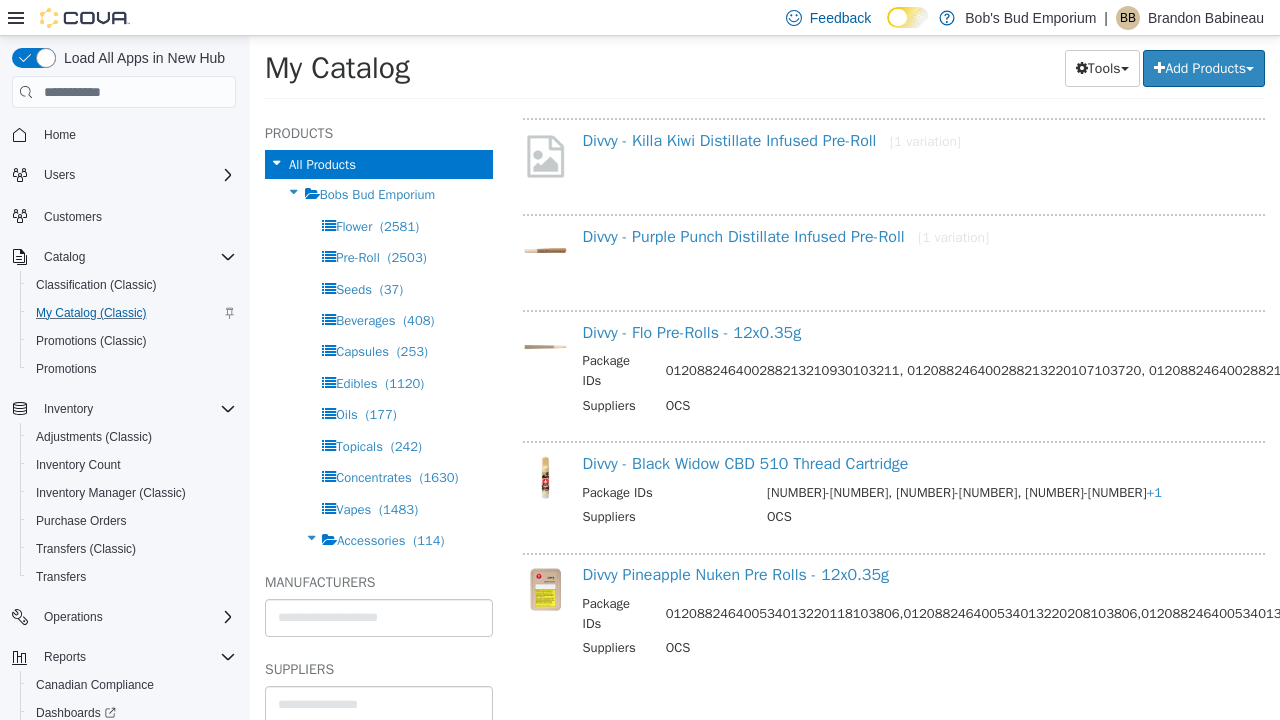 scroll, scrollTop: 3704, scrollLeft: 0, axis: vertical 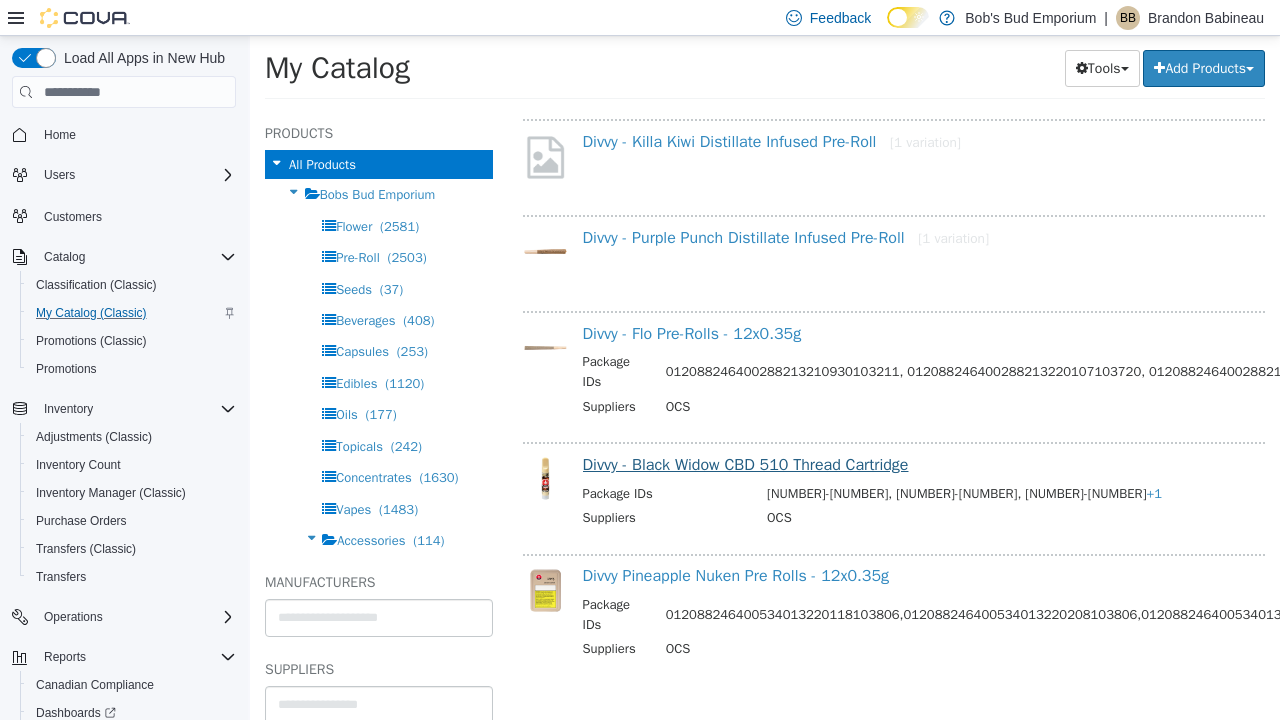 click on "Divvy - Black Widow CBD 510 Thread Cartridge" at bounding box center [746, 465] 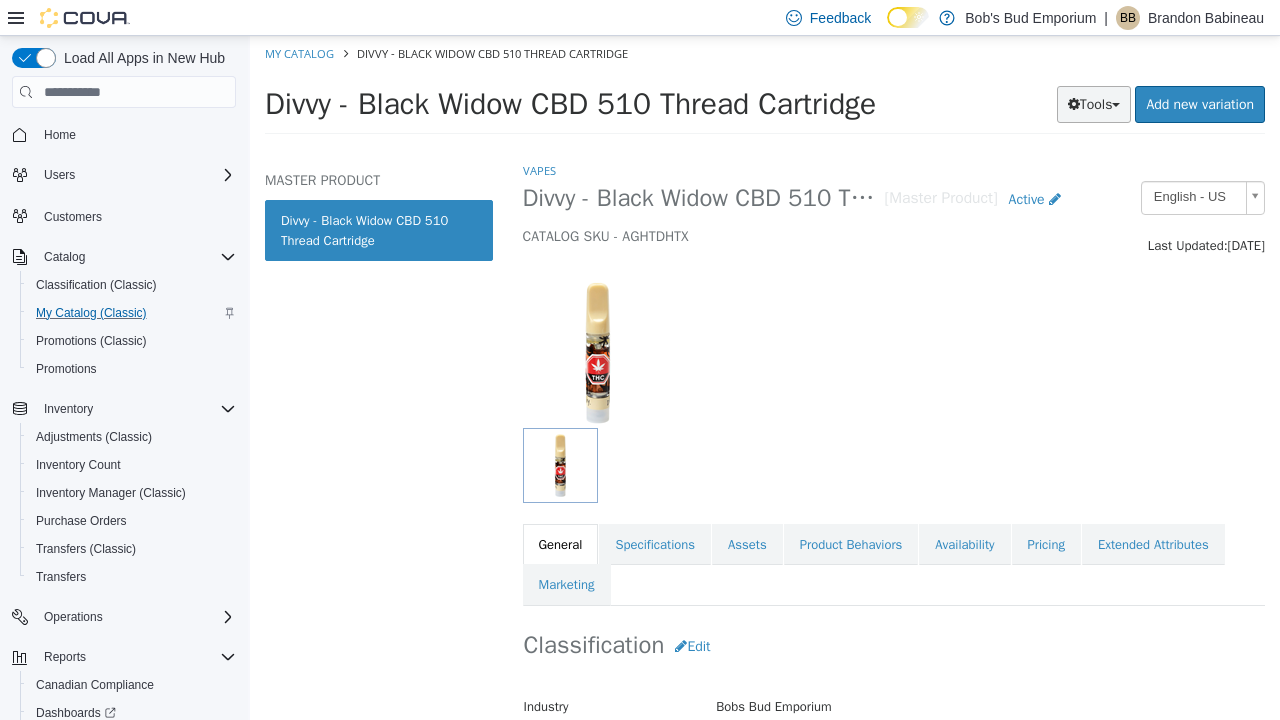 scroll, scrollTop: 0, scrollLeft: 0, axis: both 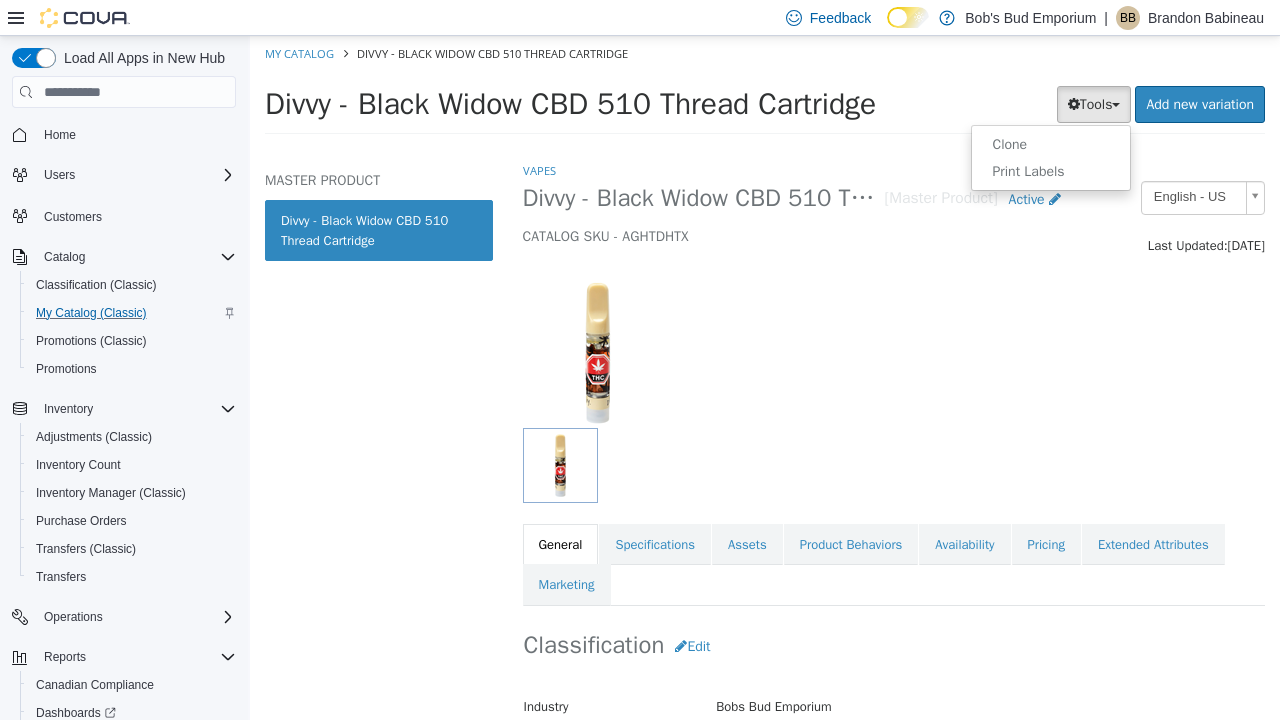 click on "Divvy - Black Widow CBD 510 Thread Cartridge
Tools
Clone Print Labels   Add new variation" at bounding box center (765, 110) 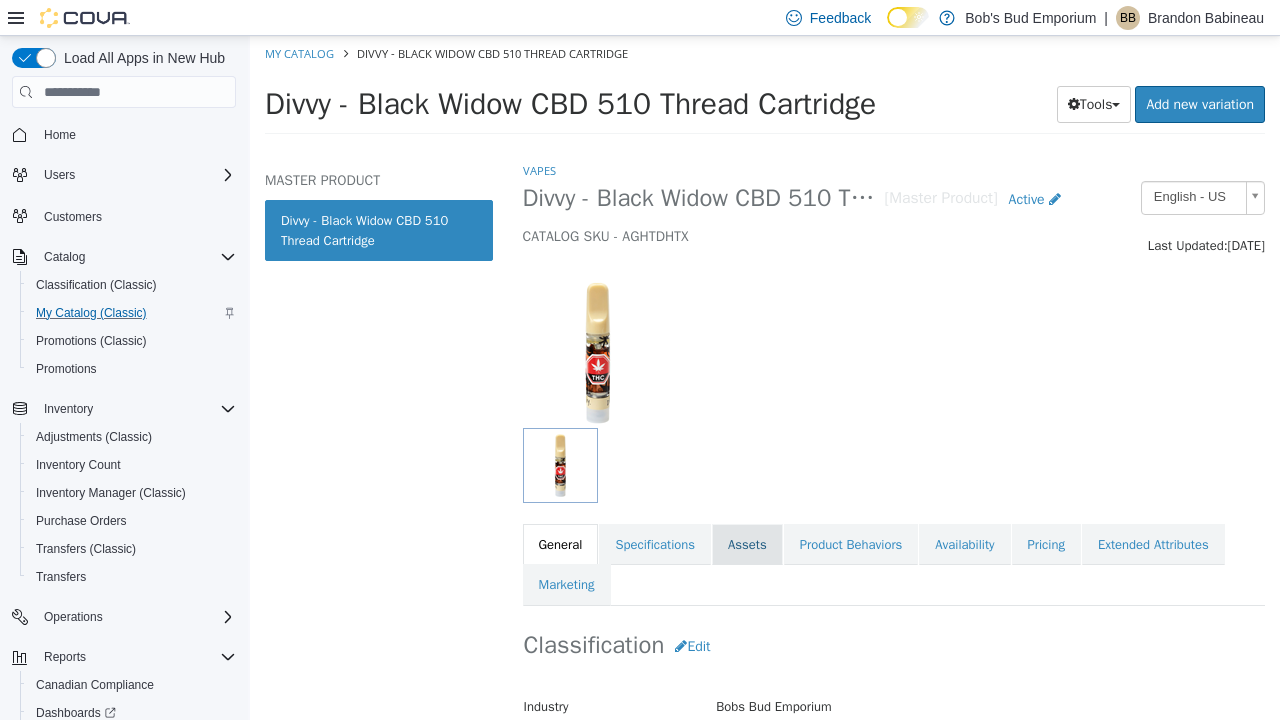 scroll, scrollTop: 0, scrollLeft: 0, axis: both 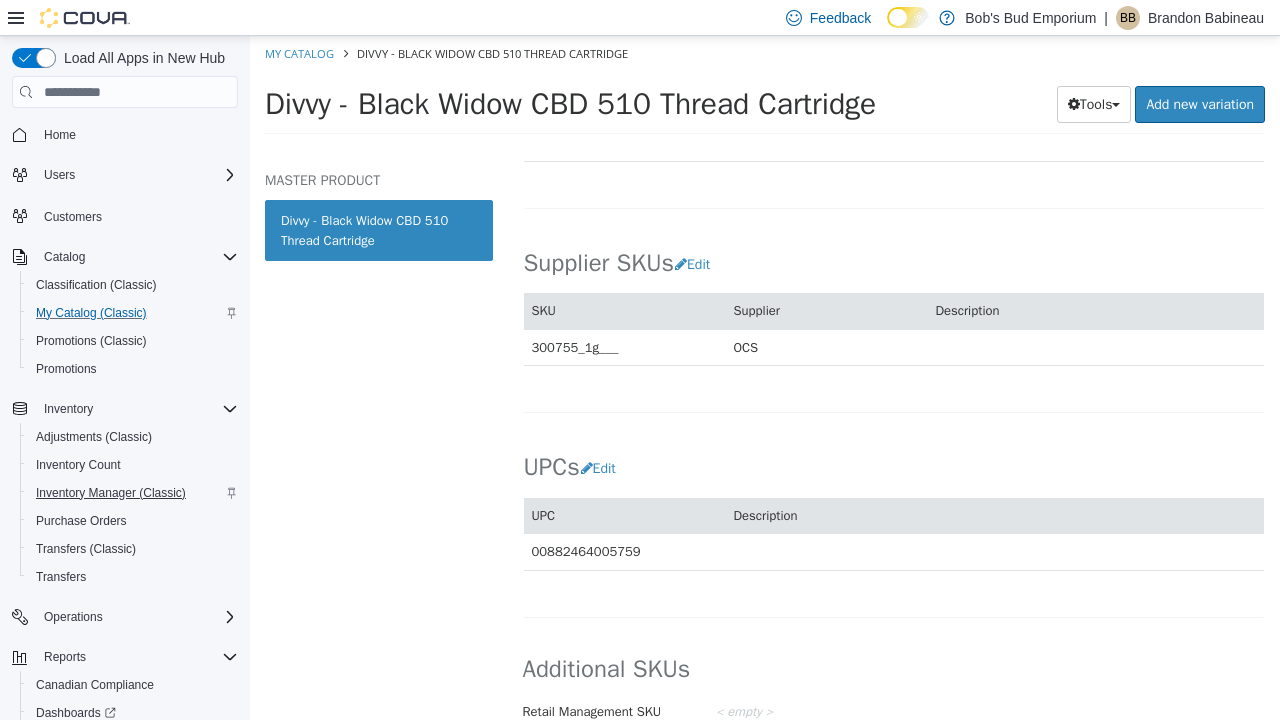 click on "Inventory Manager (Classic)" at bounding box center [111, 493] 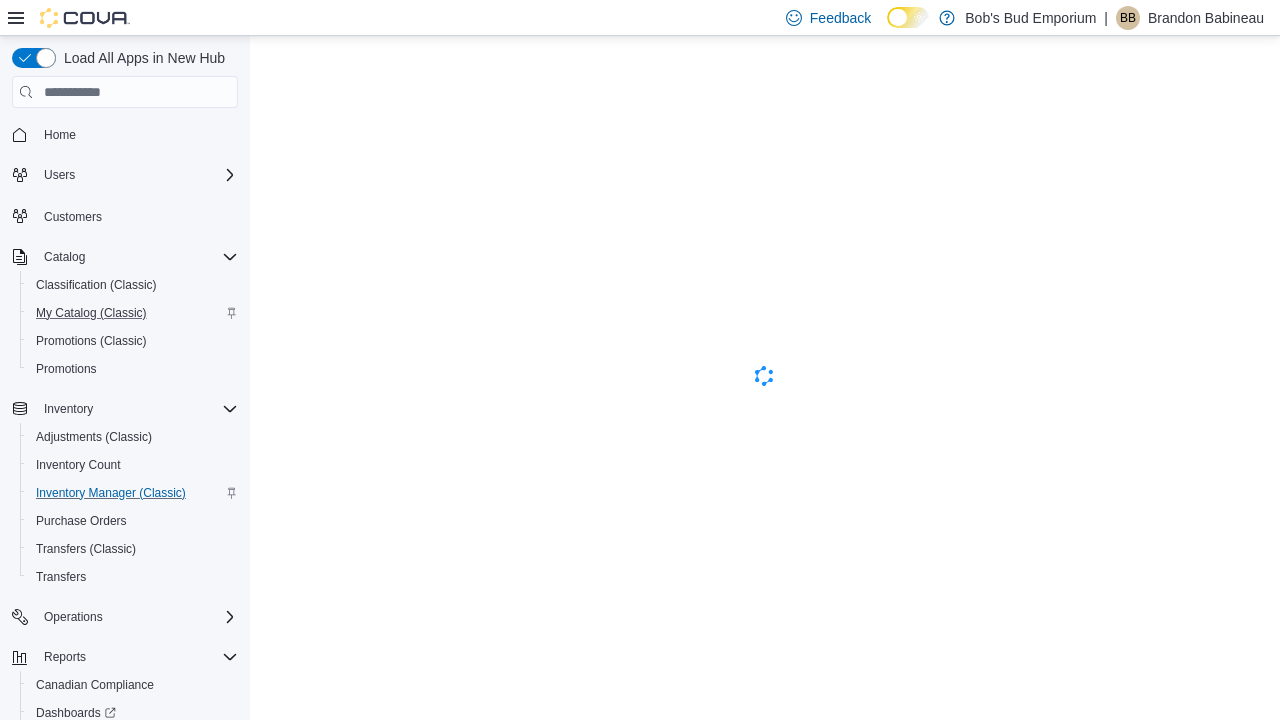 scroll, scrollTop: 0, scrollLeft: 0, axis: both 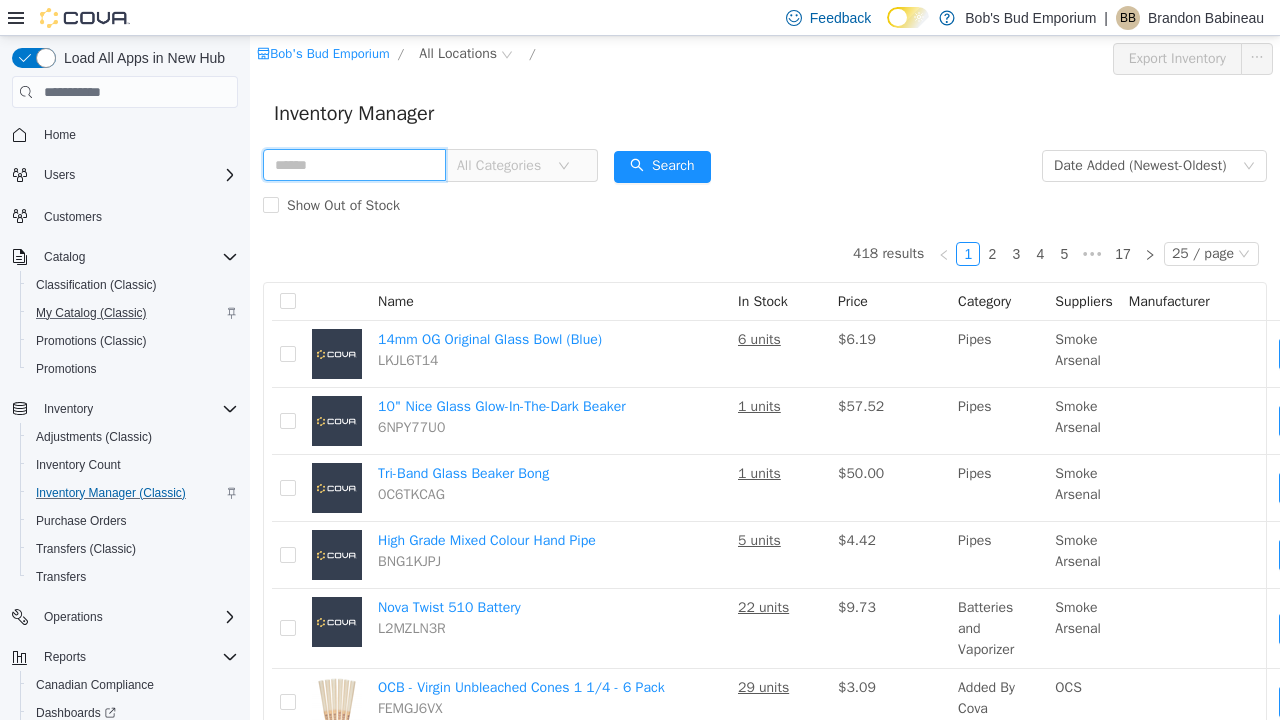 paste on "**********" 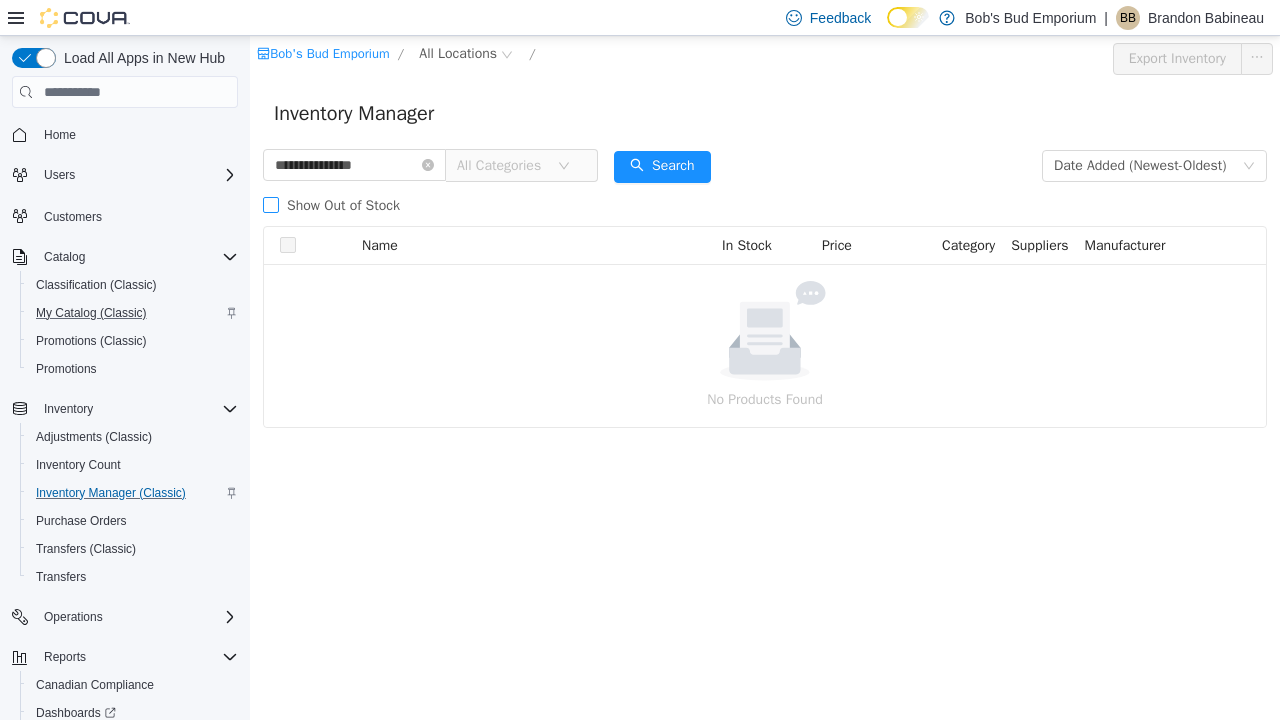 click on "Show Out of Stock" at bounding box center (343, 205) 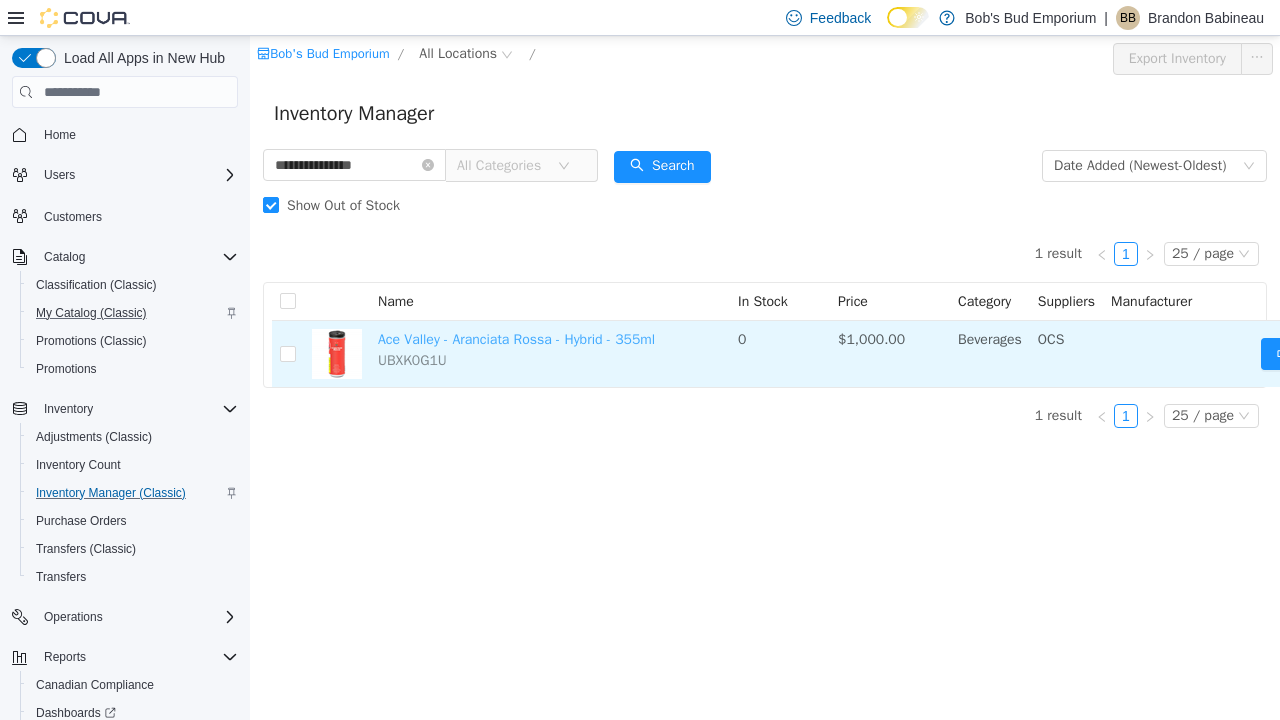 click on "Ace Valley - Aranciata Rossa - Hybrid - 355ml" at bounding box center (516, 339) 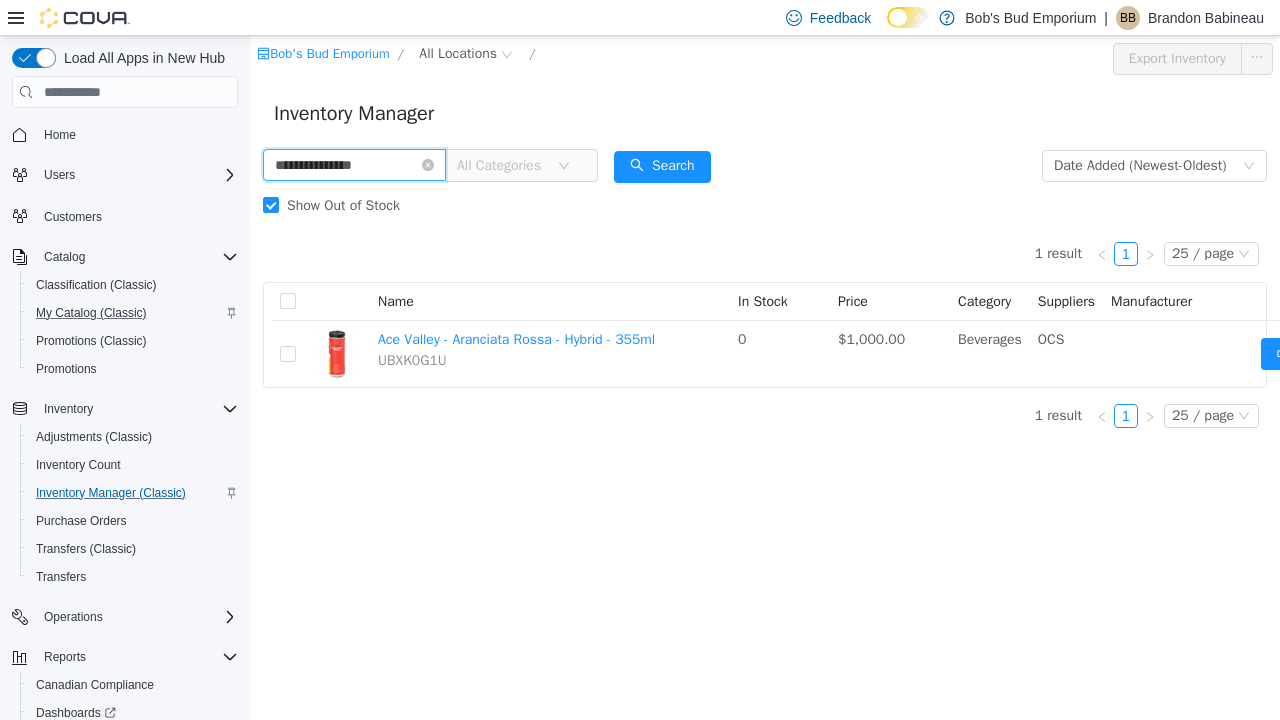 click on "**********" at bounding box center [354, 165] 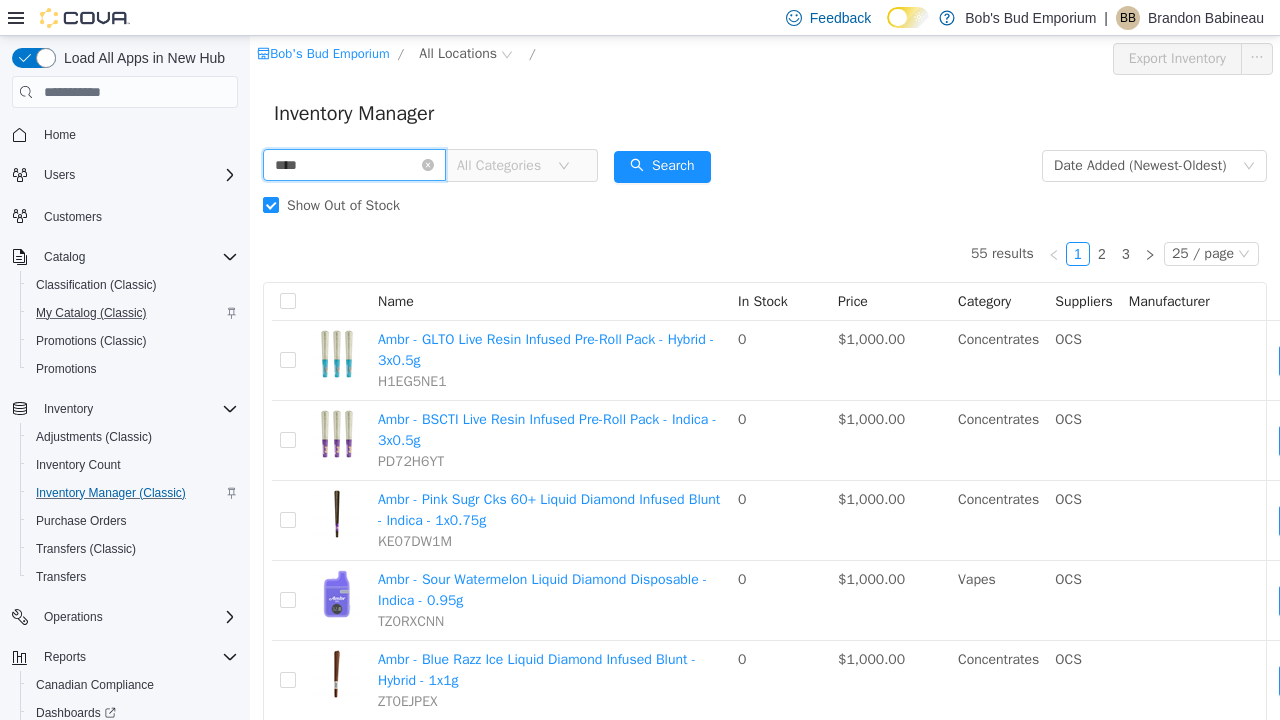 scroll, scrollTop: 0, scrollLeft: 0, axis: both 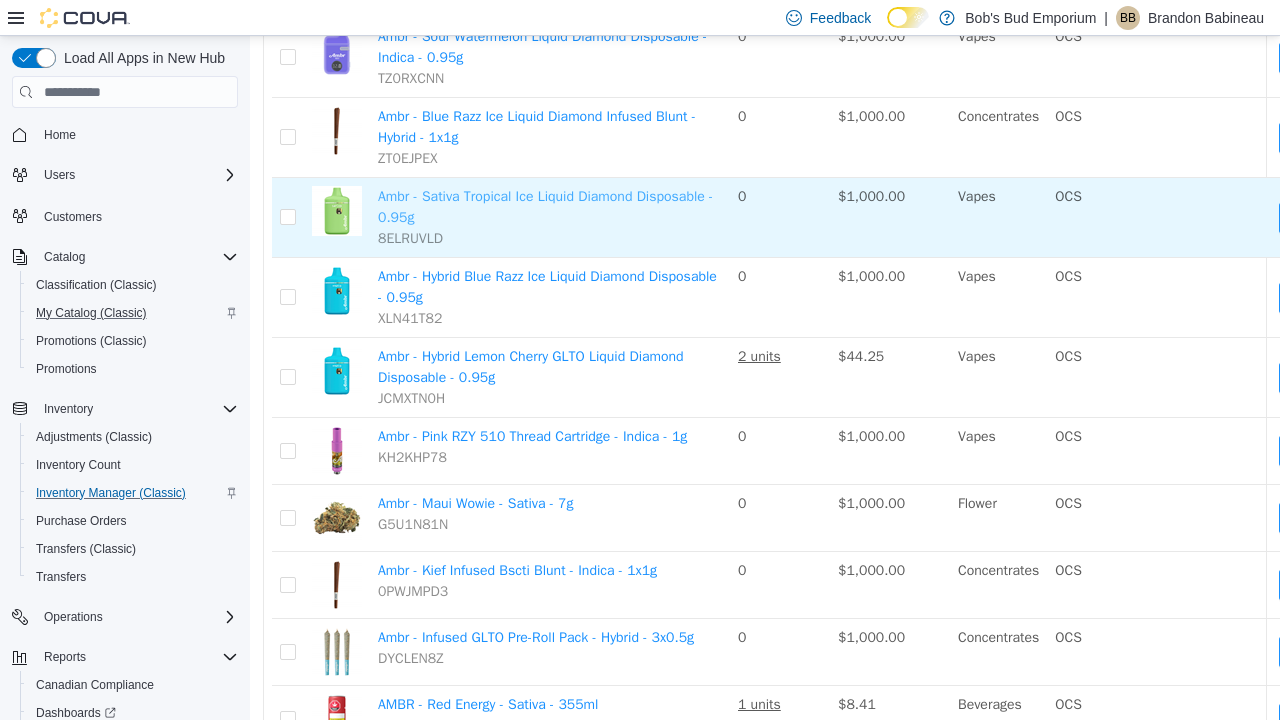click on "Ambr - Sativa Tropical Ice Liquid Diamond Disposable - 0.95g" at bounding box center [545, 207] 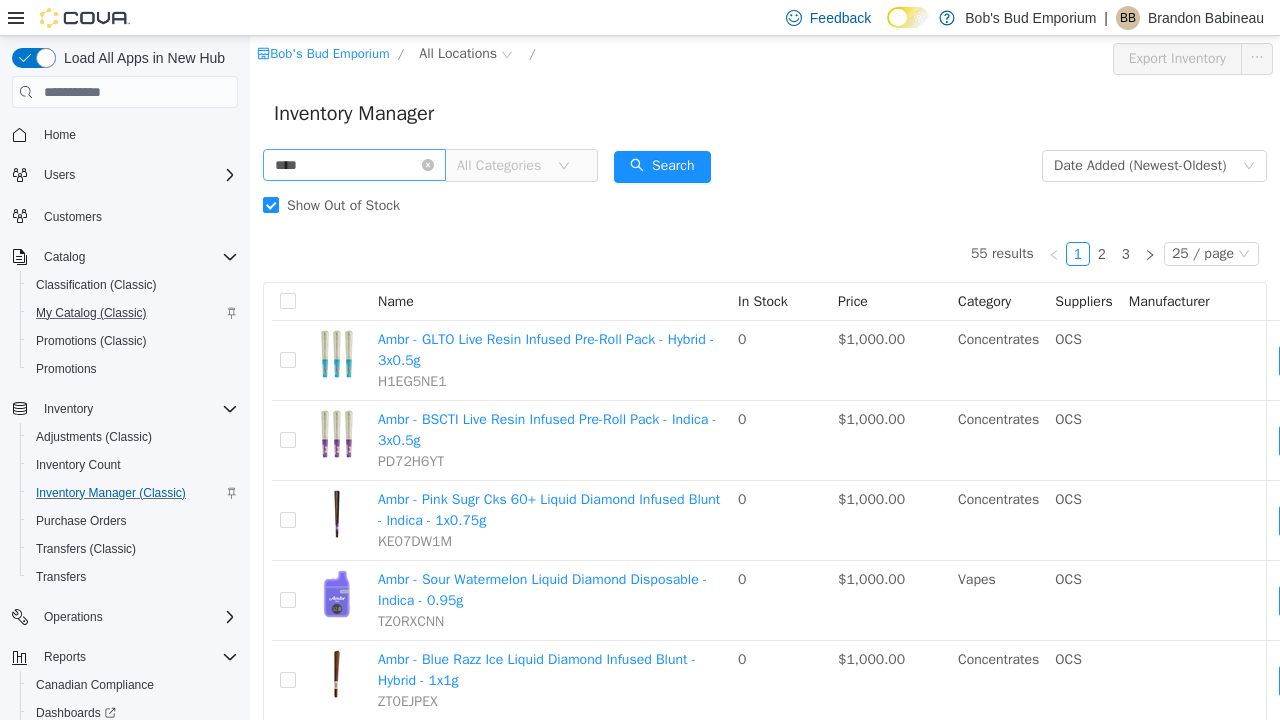 scroll, scrollTop: -1, scrollLeft: 0, axis: vertical 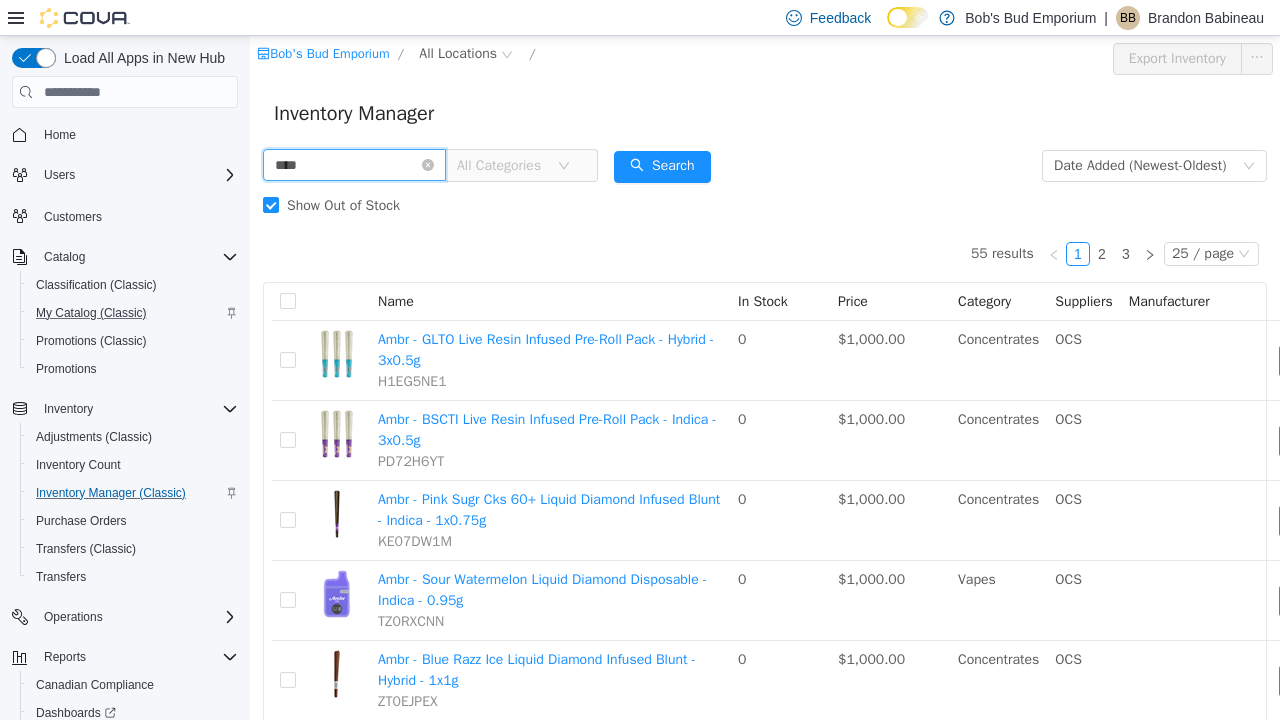 click on "****" at bounding box center (354, 165) 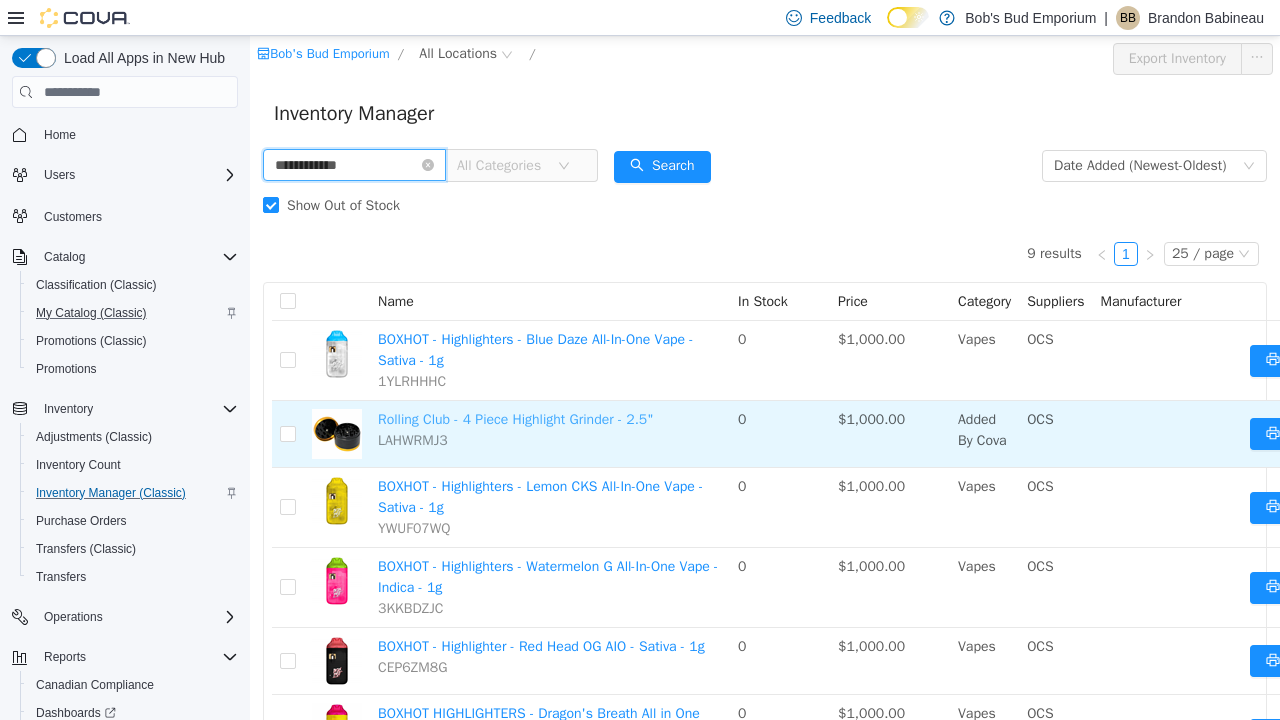 scroll, scrollTop: 0, scrollLeft: 0, axis: both 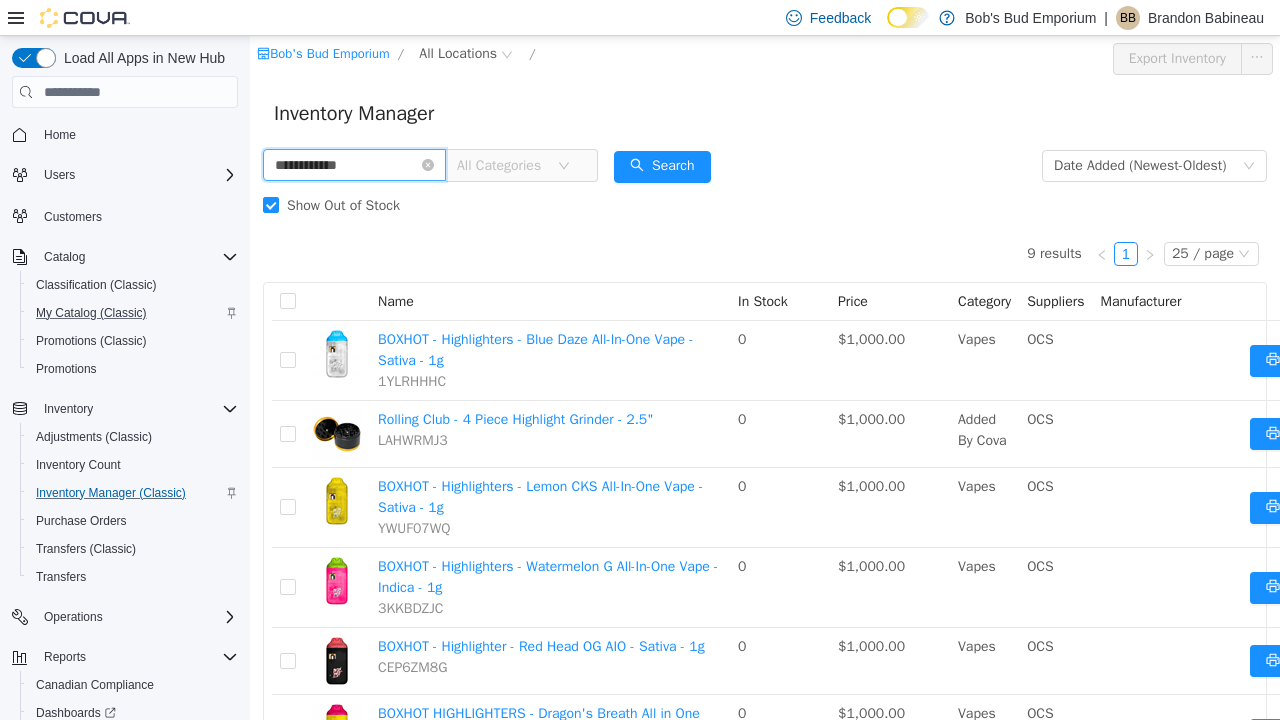click on "**********" at bounding box center (354, 165) 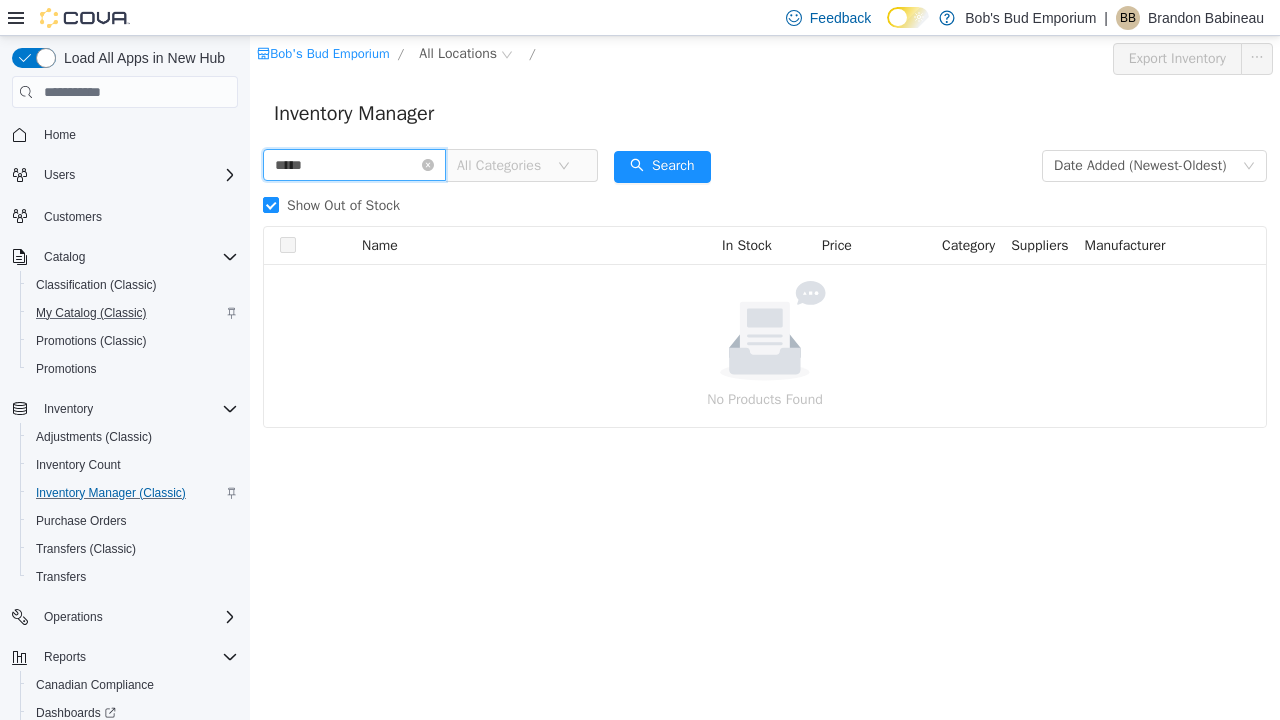 paste on "*******" 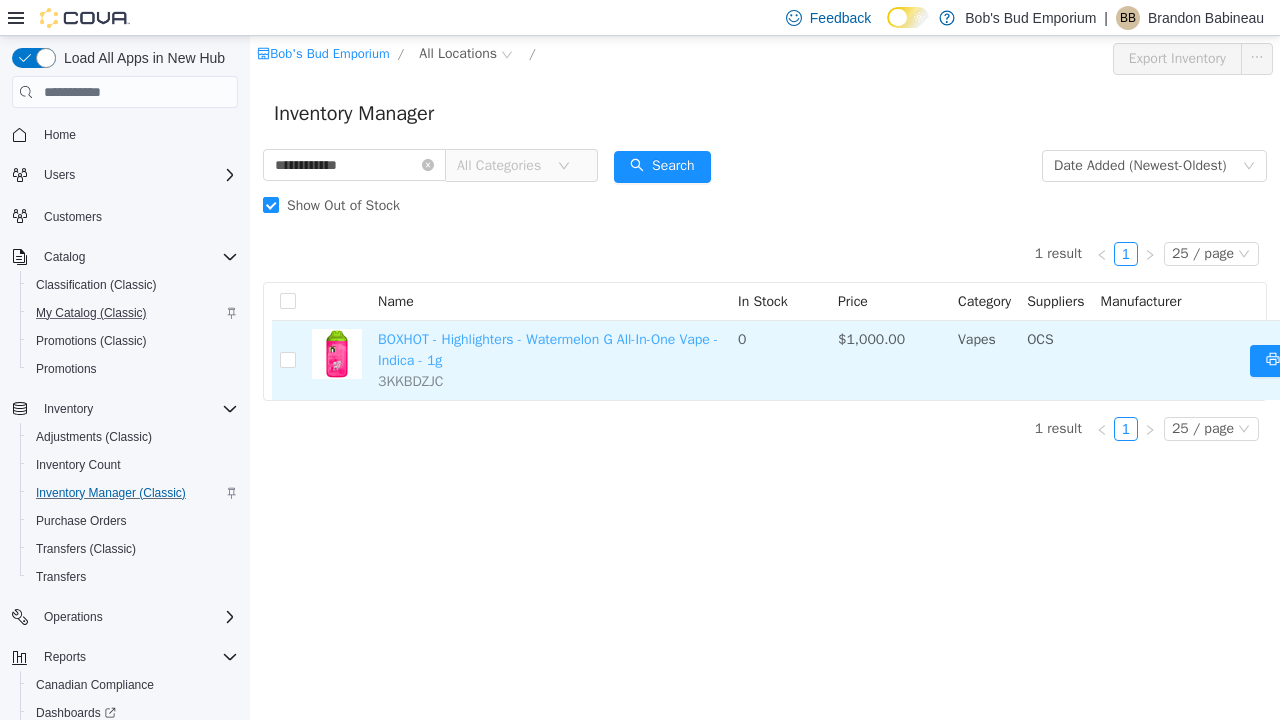 click on "BOXHOT - Highlighters - Watermelon G All-In-One Vape - Indica - 1g" at bounding box center (548, 350) 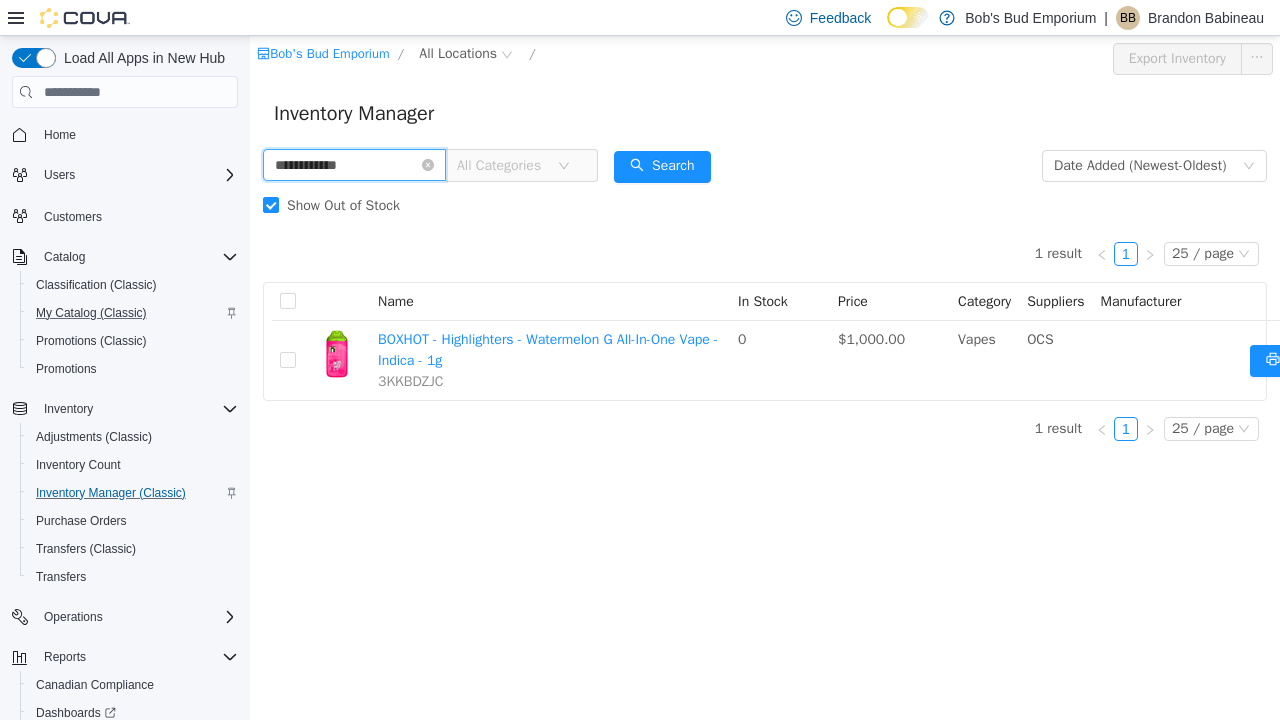 click on "**********" at bounding box center (354, 165) 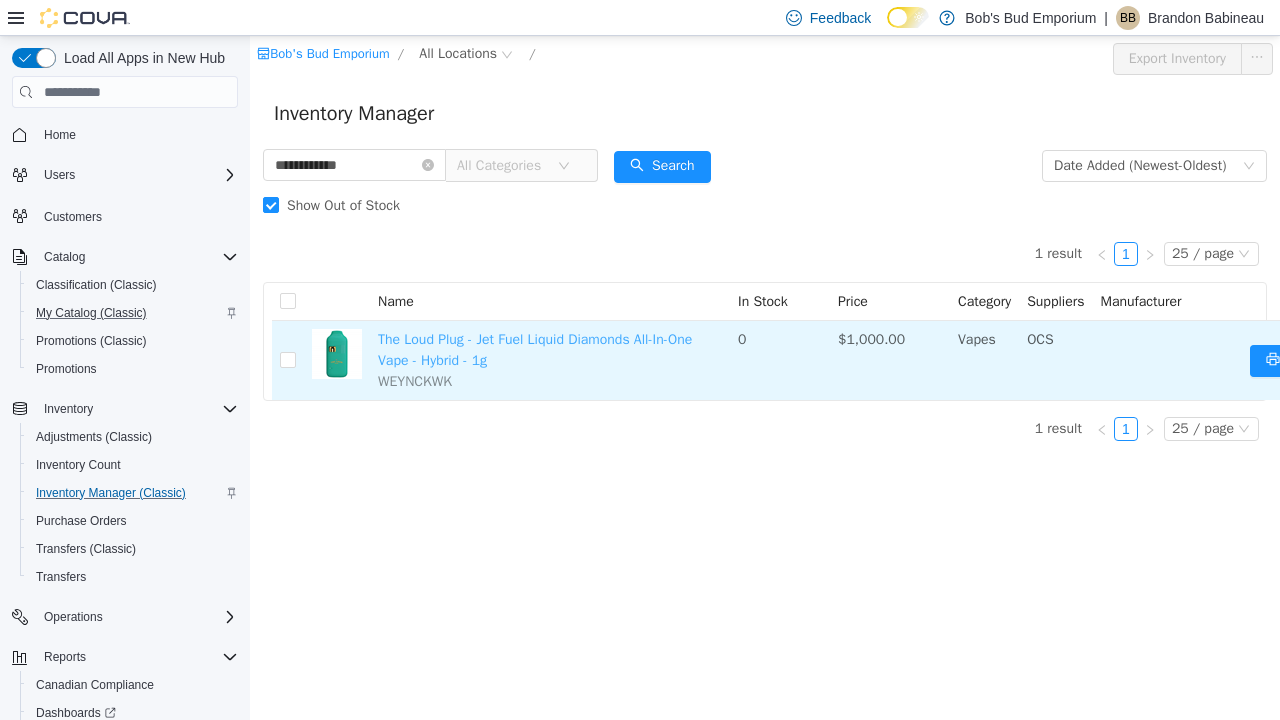 click on "The Loud Plug - Jet Fuel Liquid Diamonds All-In-One Vape - Hybrid - 1g" at bounding box center (535, 350) 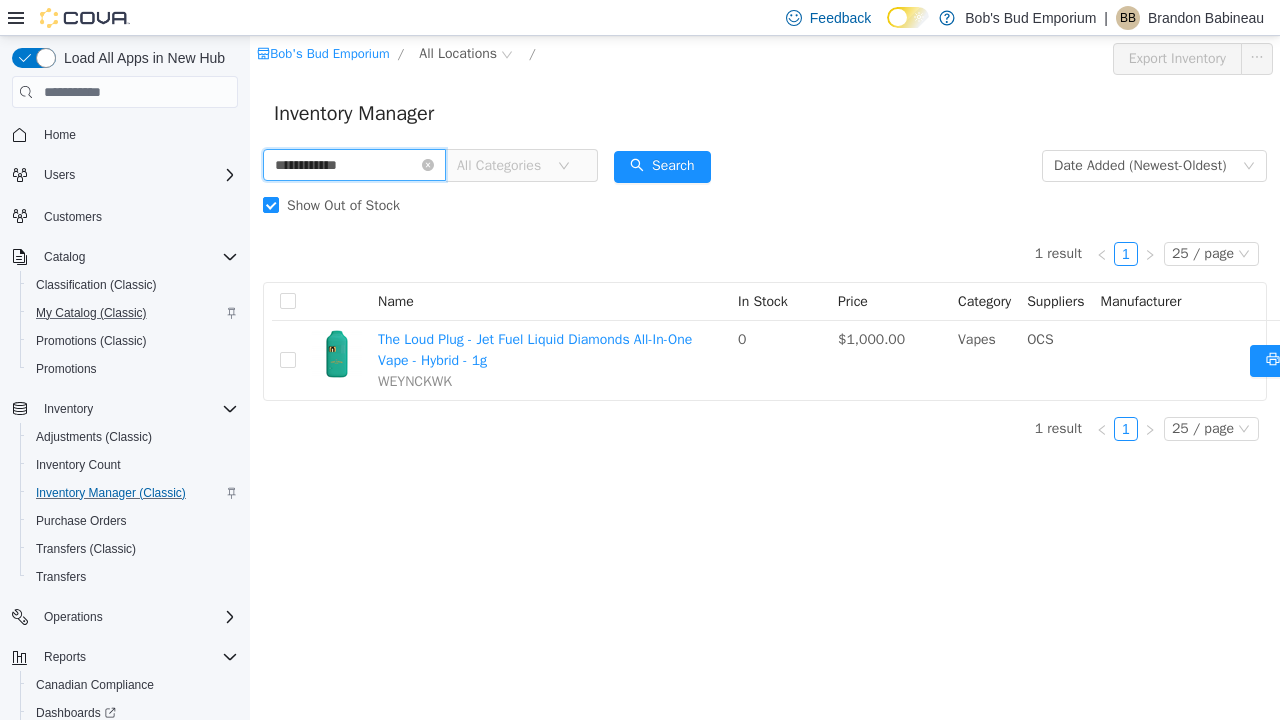 click on "**********" at bounding box center (354, 165) 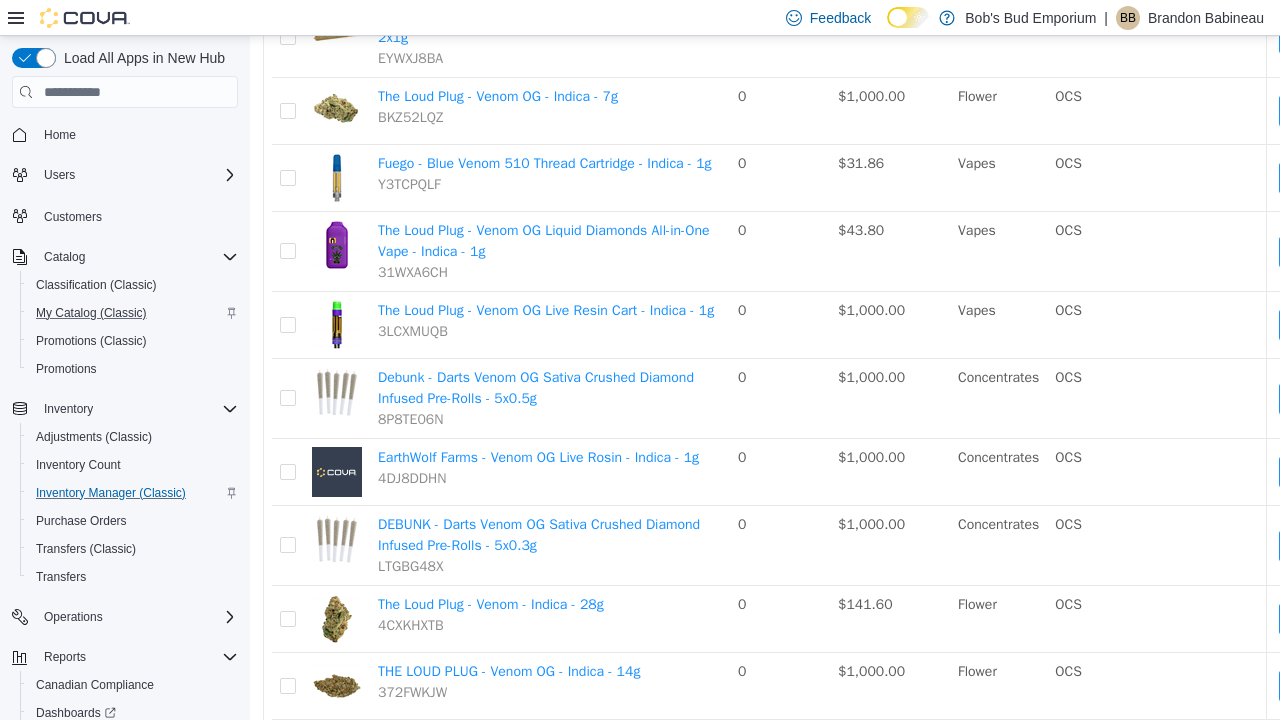 scroll, scrollTop: 513, scrollLeft: 0, axis: vertical 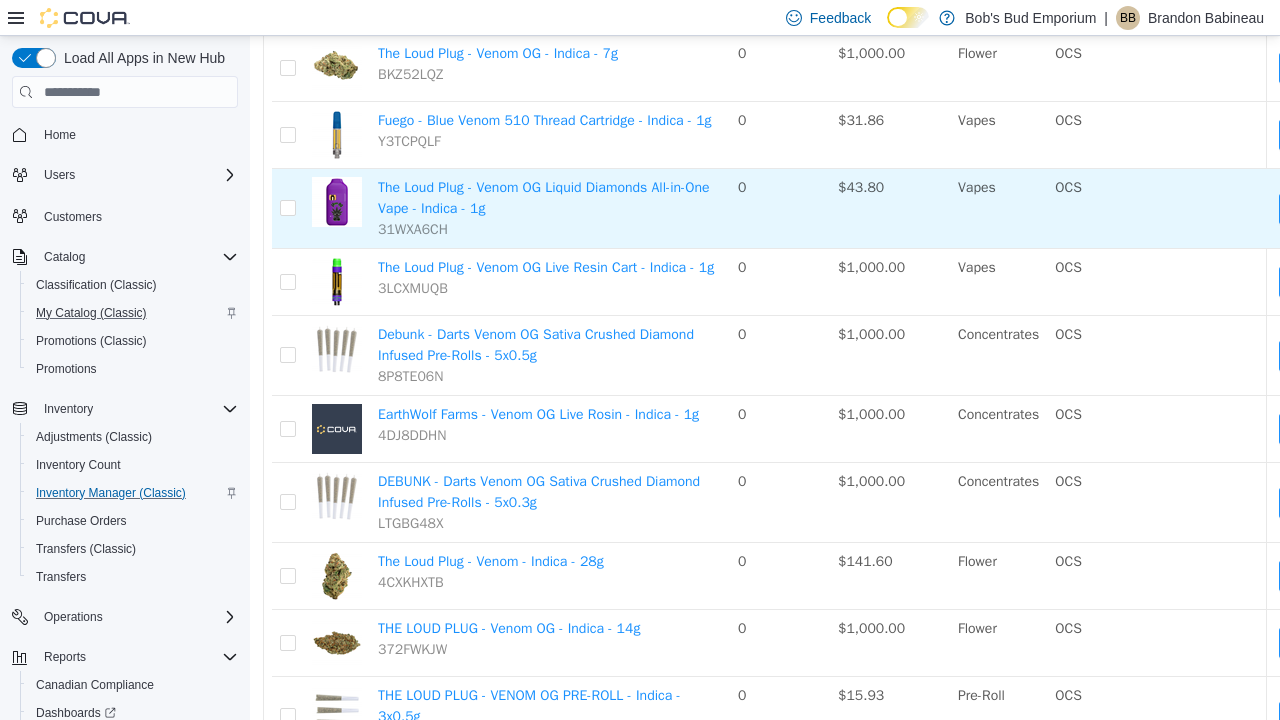 click on "The Loud Plug - Venom OG Liquid Diamonds All-in-One Vape - Indica - 1g 31WXA6CH" at bounding box center (550, 209) 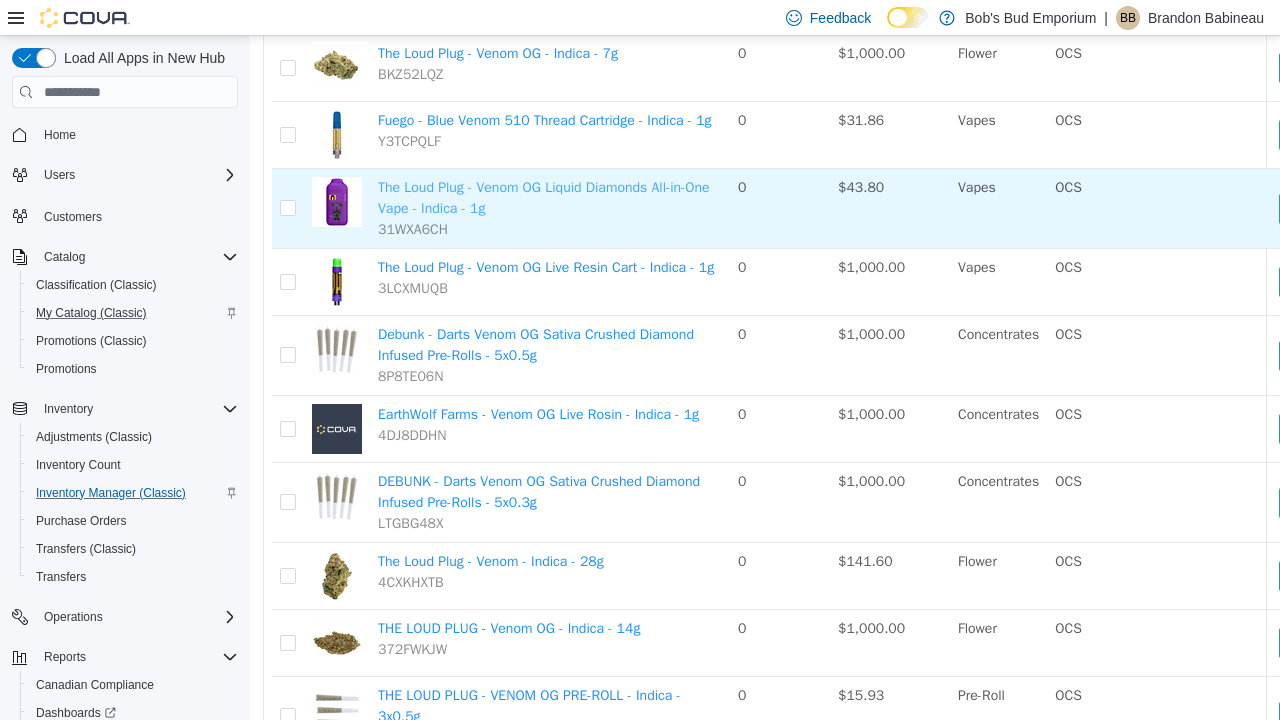click on "The Loud Plug - Venom OG Liquid Diamonds All-in-One Vape - Indica - 1g" at bounding box center [544, 198] 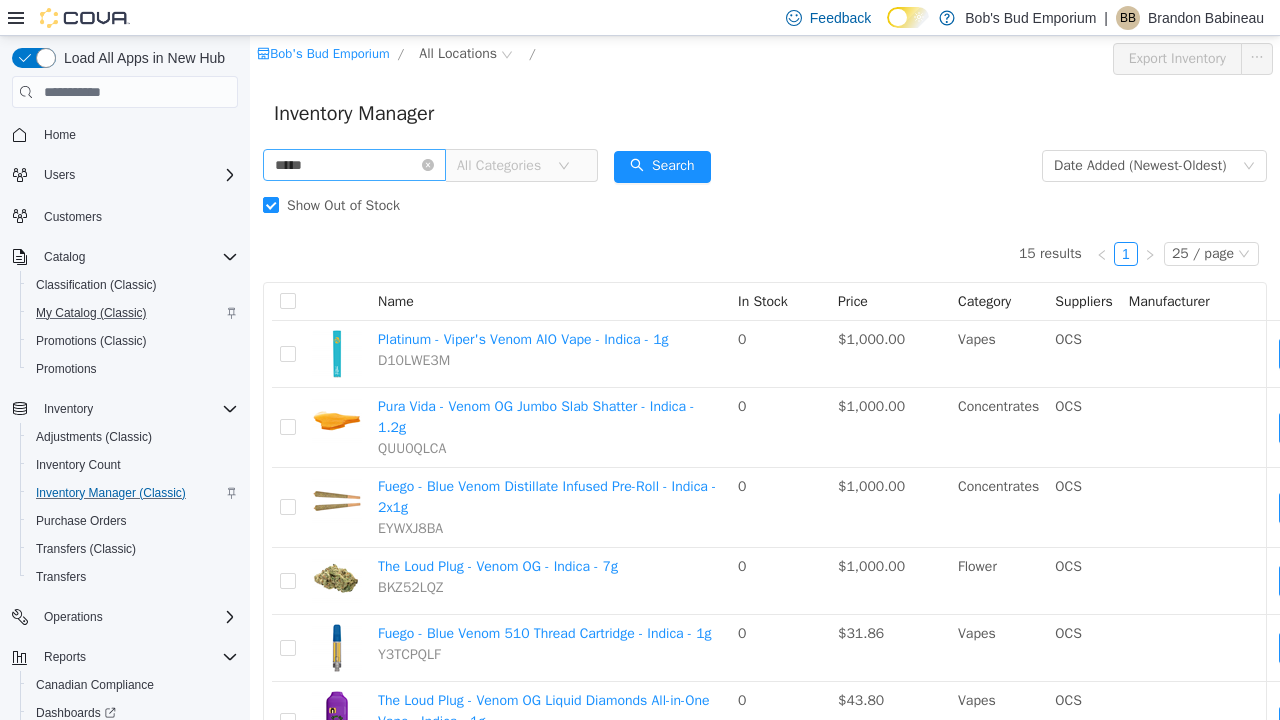 scroll, scrollTop: 0, scrollLeft: 0, axis: both 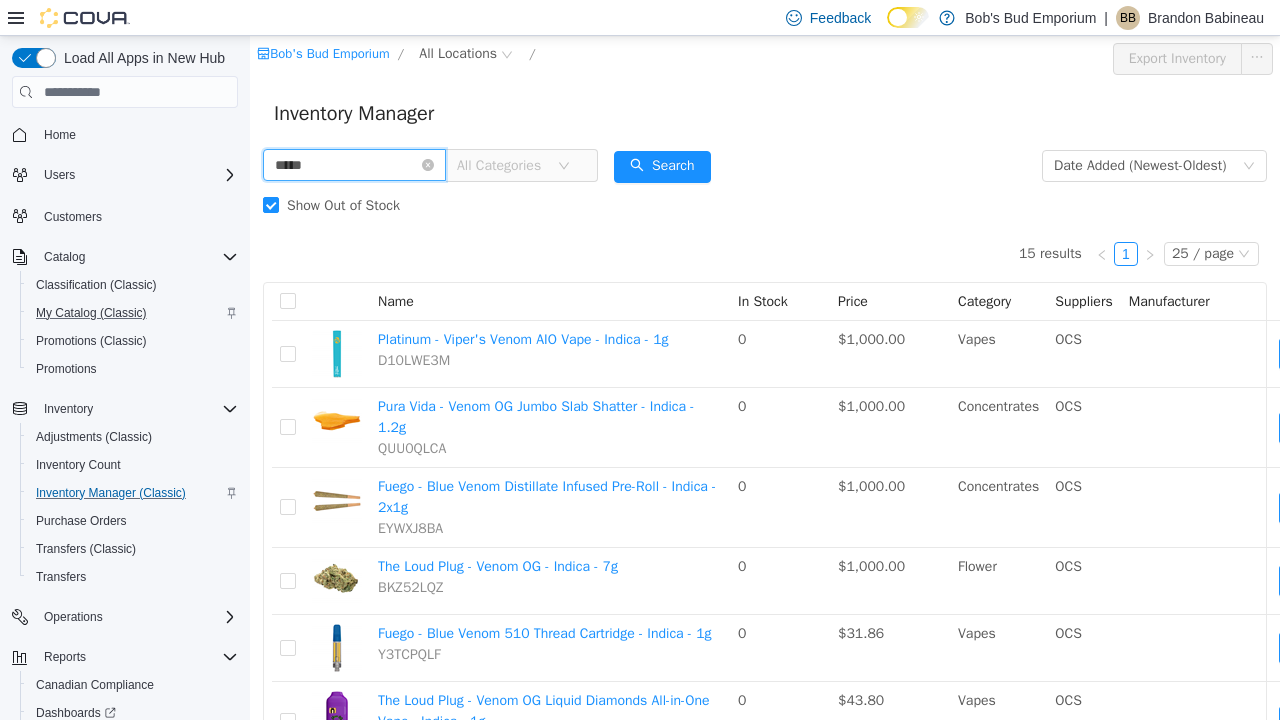 click on "*****" at bounding box center [354, 165] 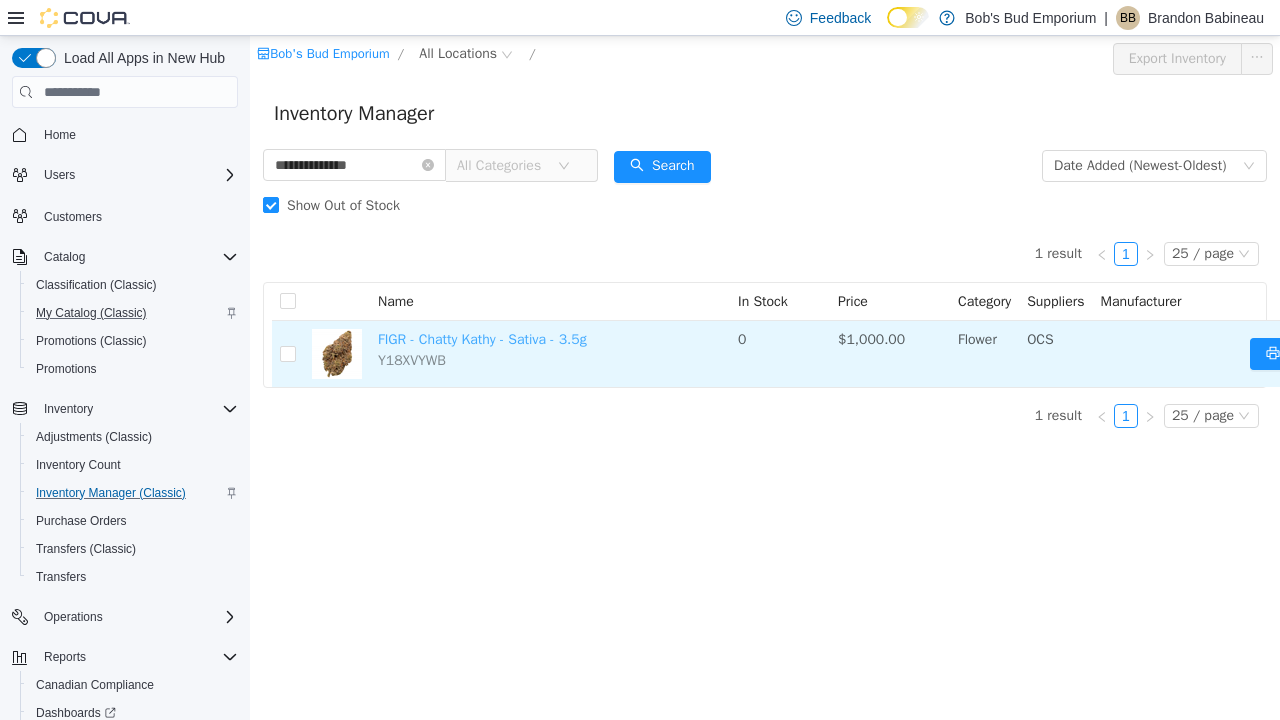 click on "FIGR - Chatty Kathy - Sativa - 3.5g" at bounding box center (482, 339) 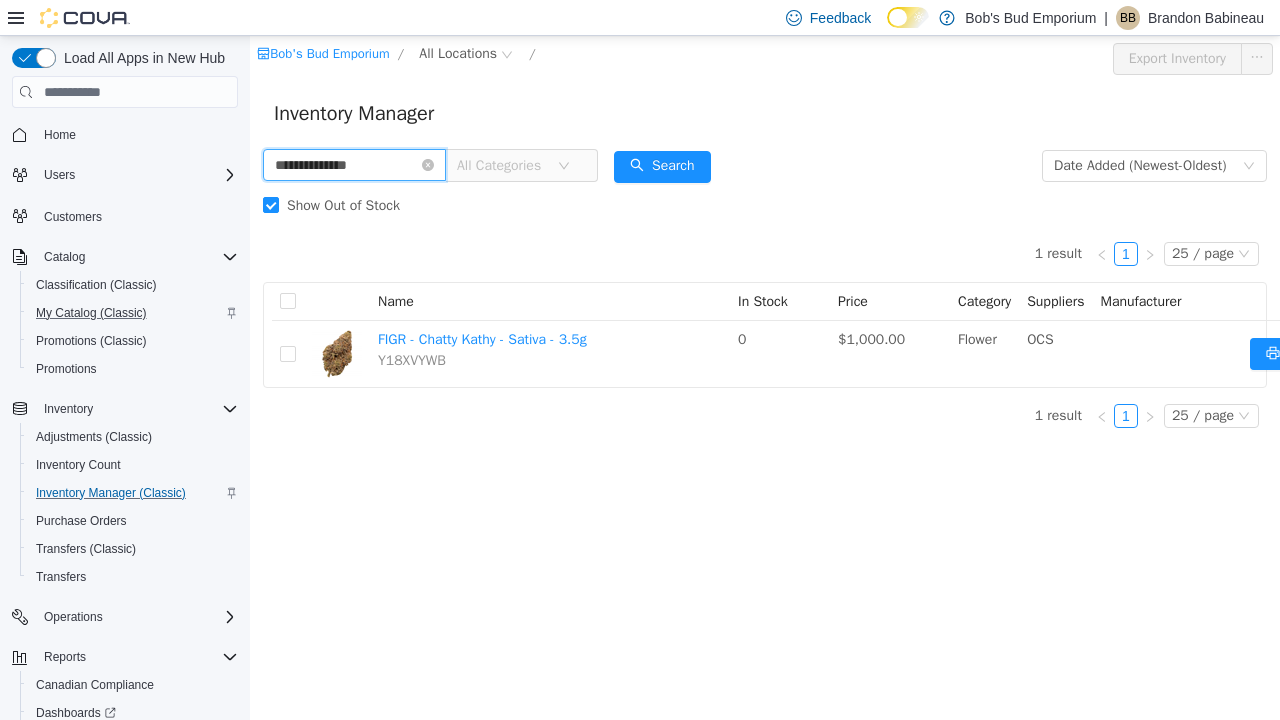 click on "**********" at bounding box center (354, 165) 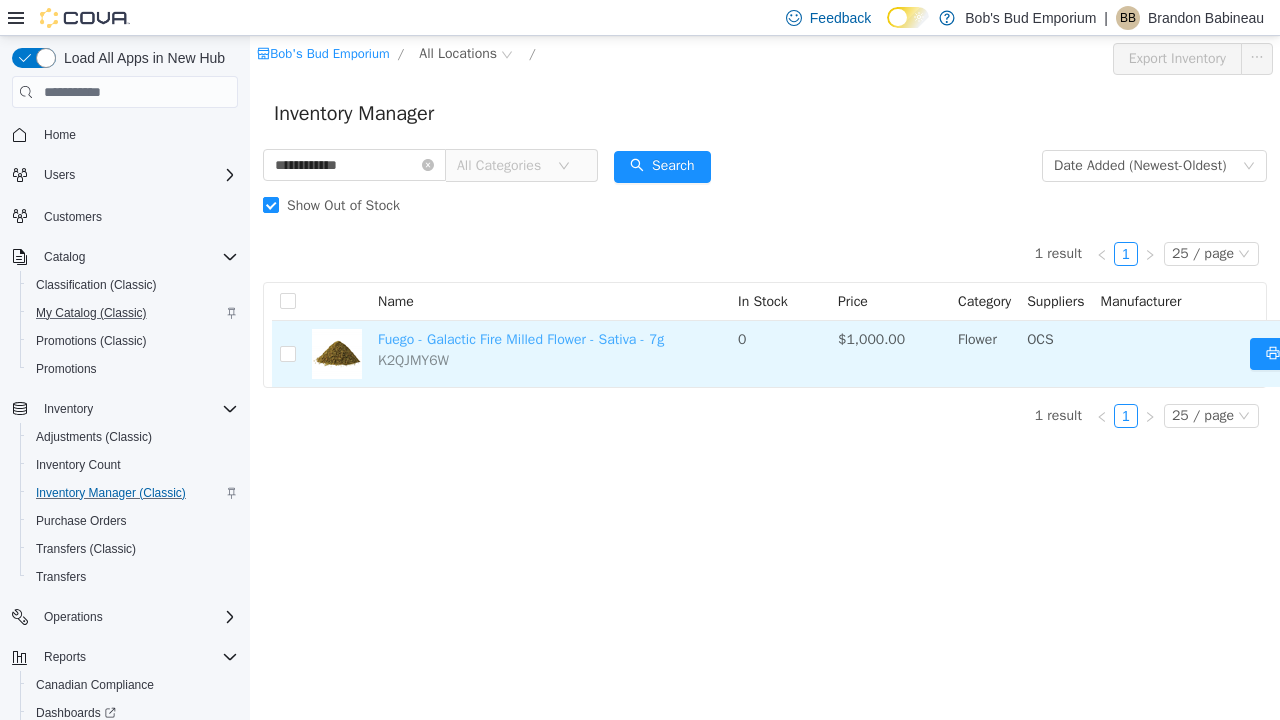 click on "Fuego - Galactic Fire Milled Flower - Sativa - 7g" at bounding box center (521, 339) 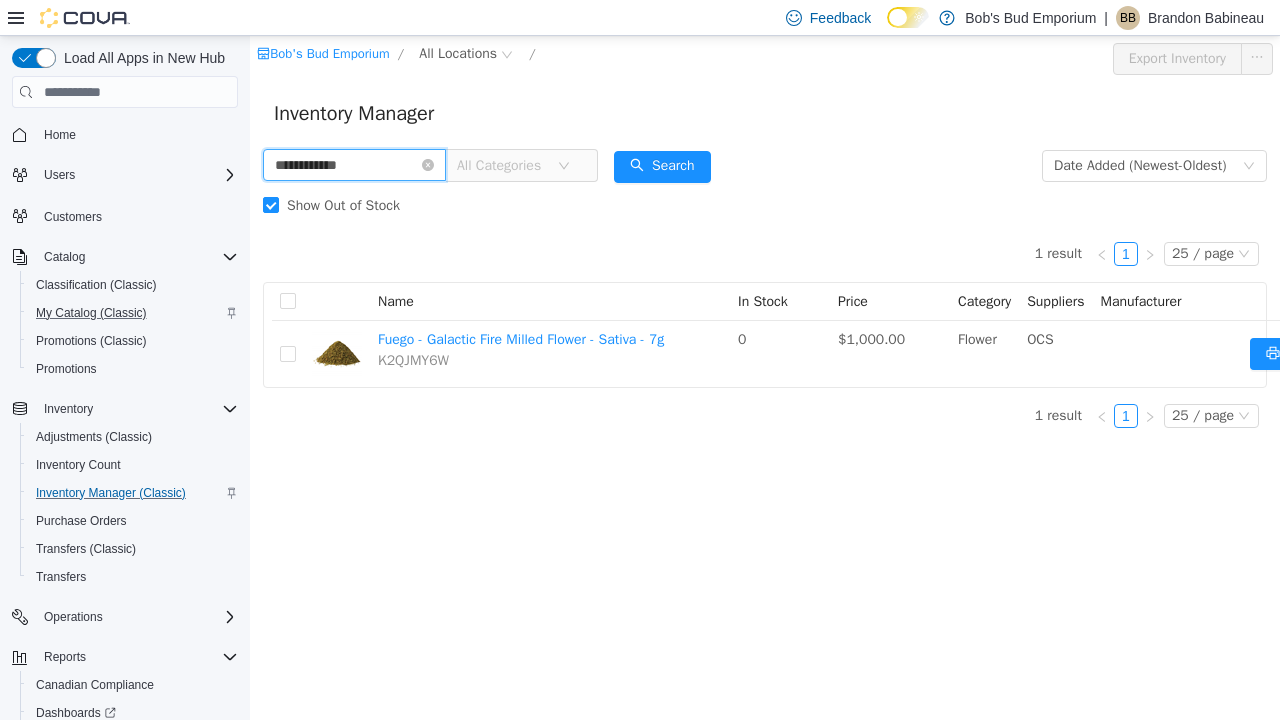 click on "**********" at bounding box center [354, 165] 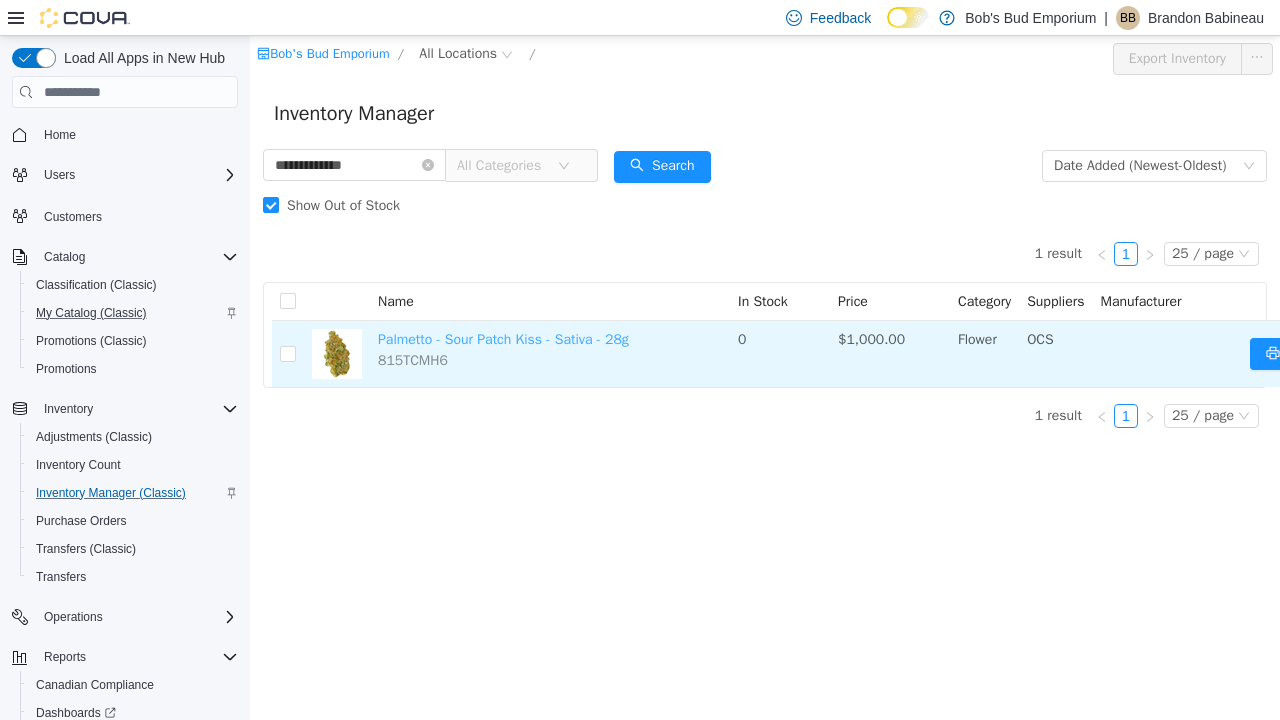 click on "Palmetto - Sour Patch Kiss - Sativa - 28g" at bounding box center [503, 339] 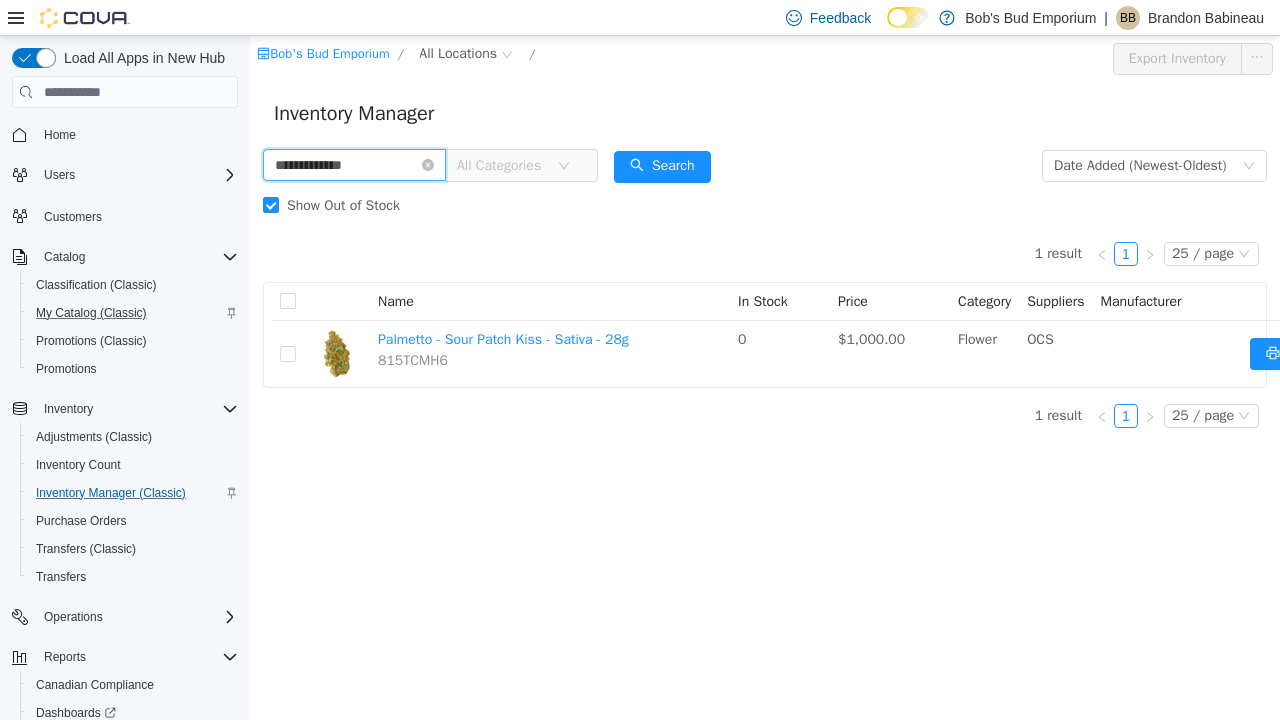 click on "**********" at bounding box center (354, 165) 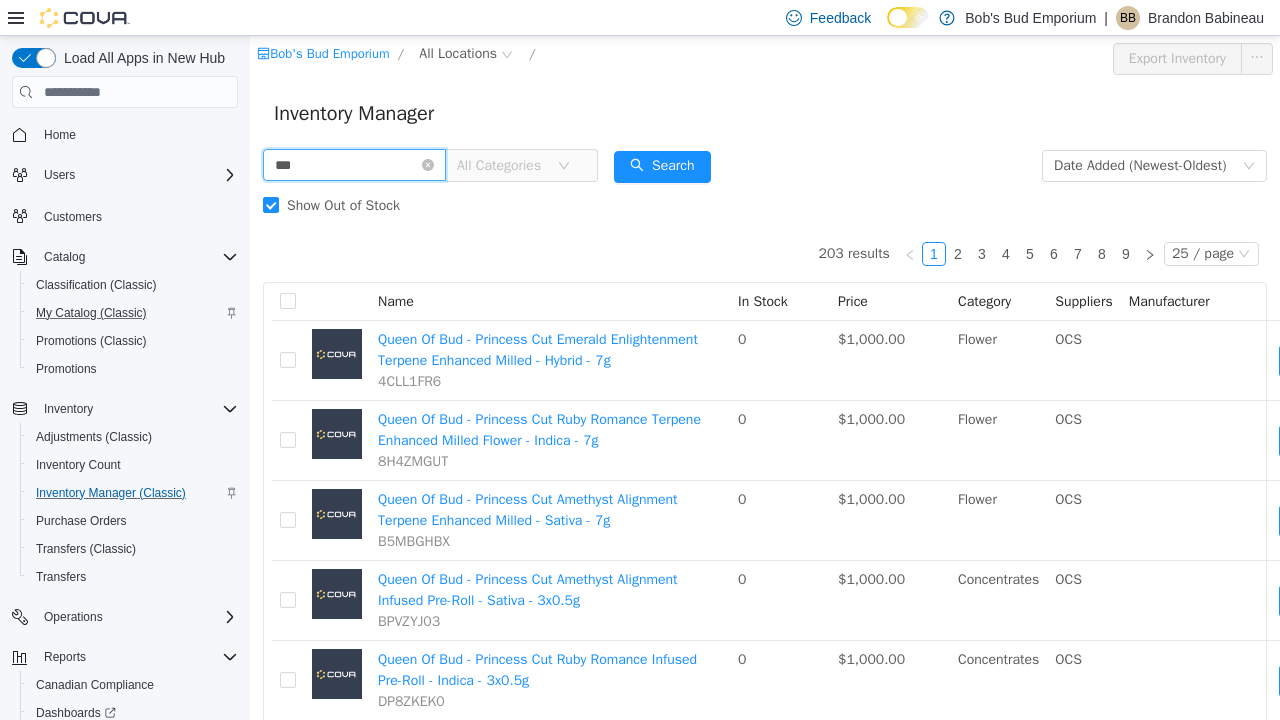 click on "***" at bounding box center (354, 165) 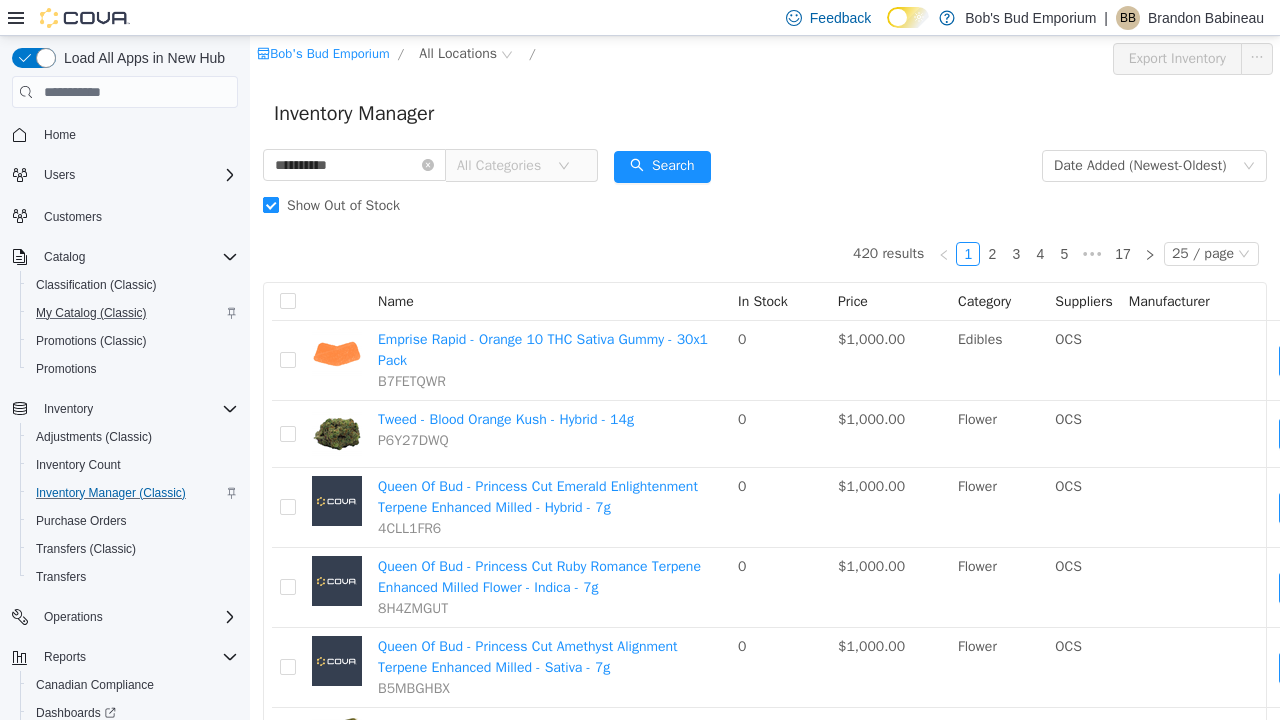 click on "Show Out of Stock" at bounding box center (343, 205) 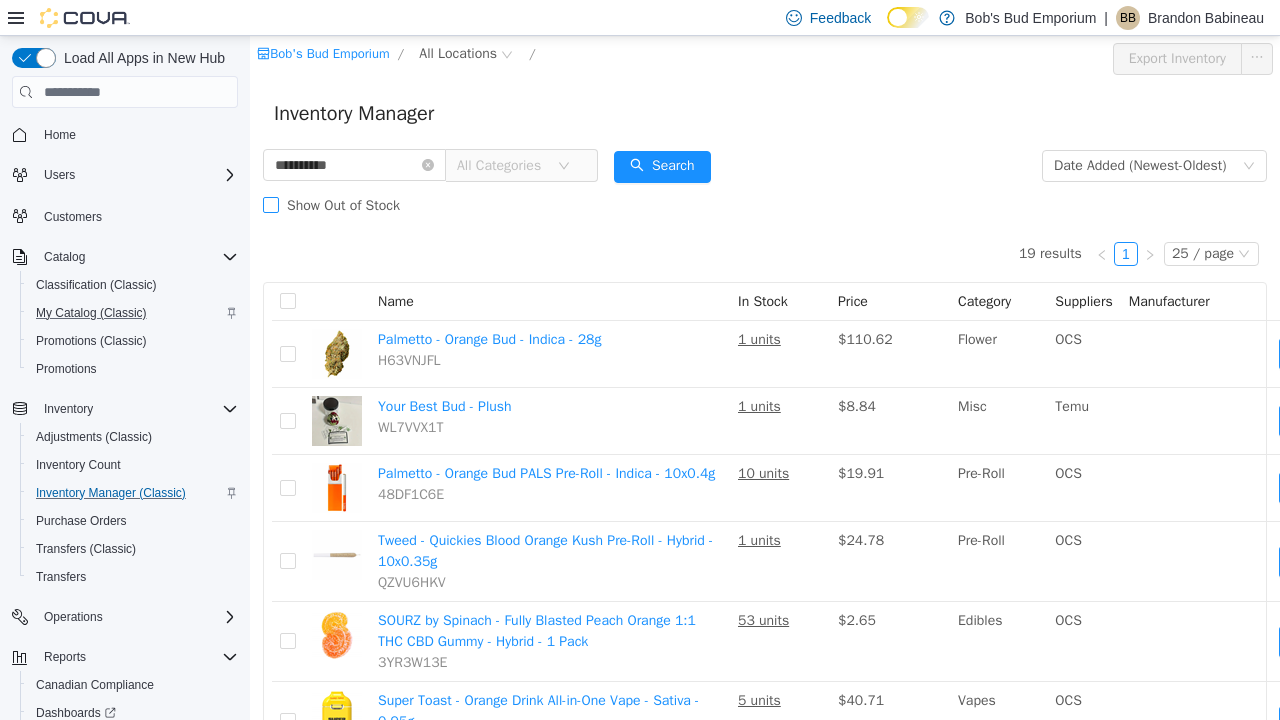 click on "Show Out of Stock" at bounding box center (343, 205) 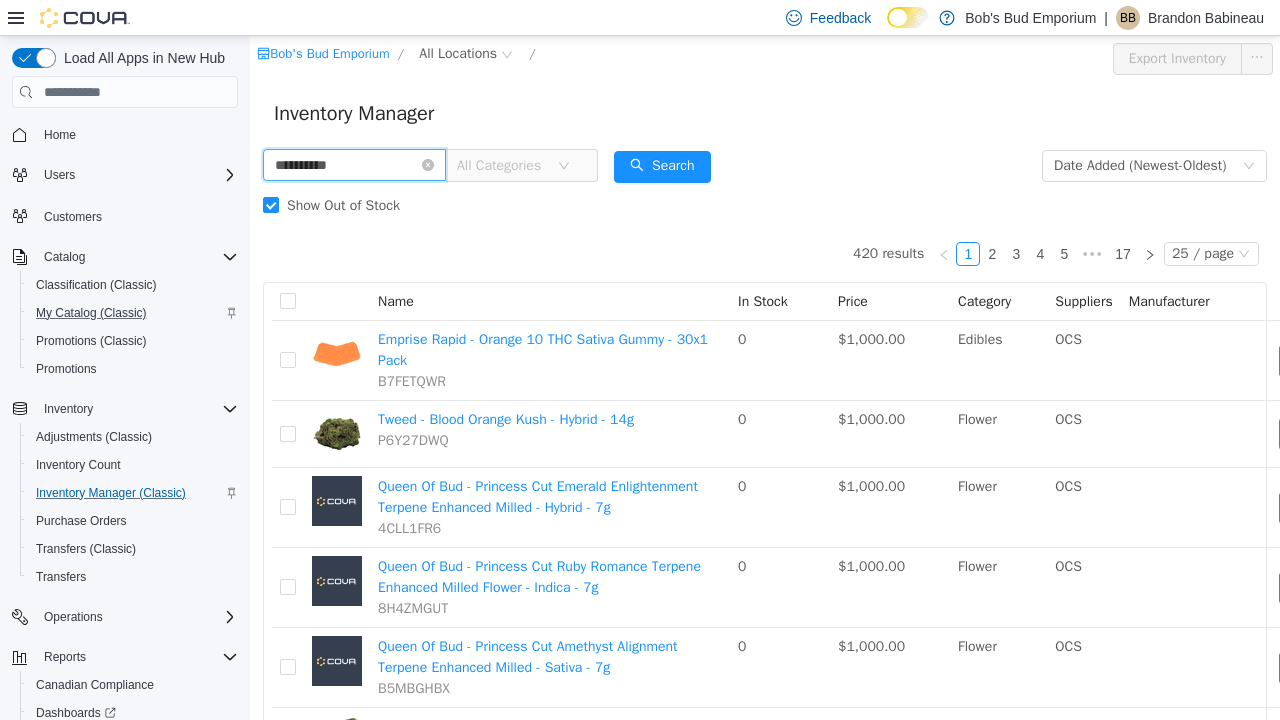 click on "**********" at bounding box center [354, 165] 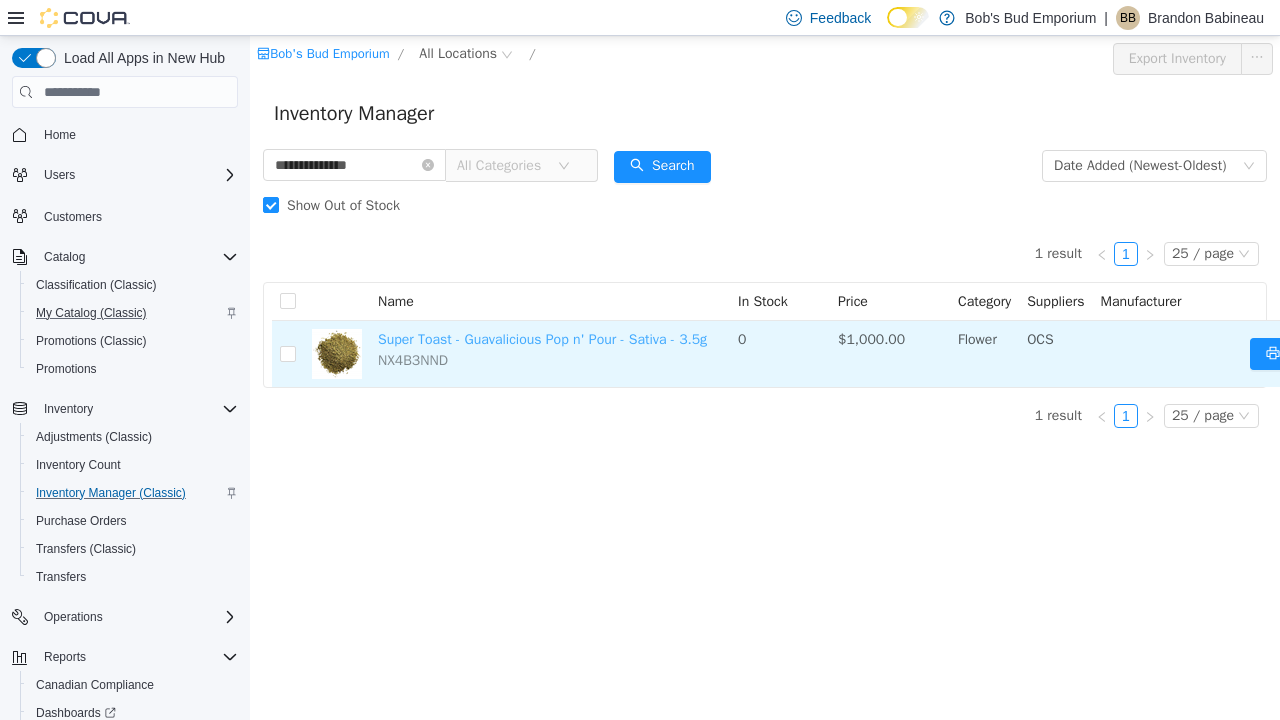 click on "Super Toast - Guavalicious Pop n' Pour - Sativa - 3.5g" at bounding box center [542, 339] 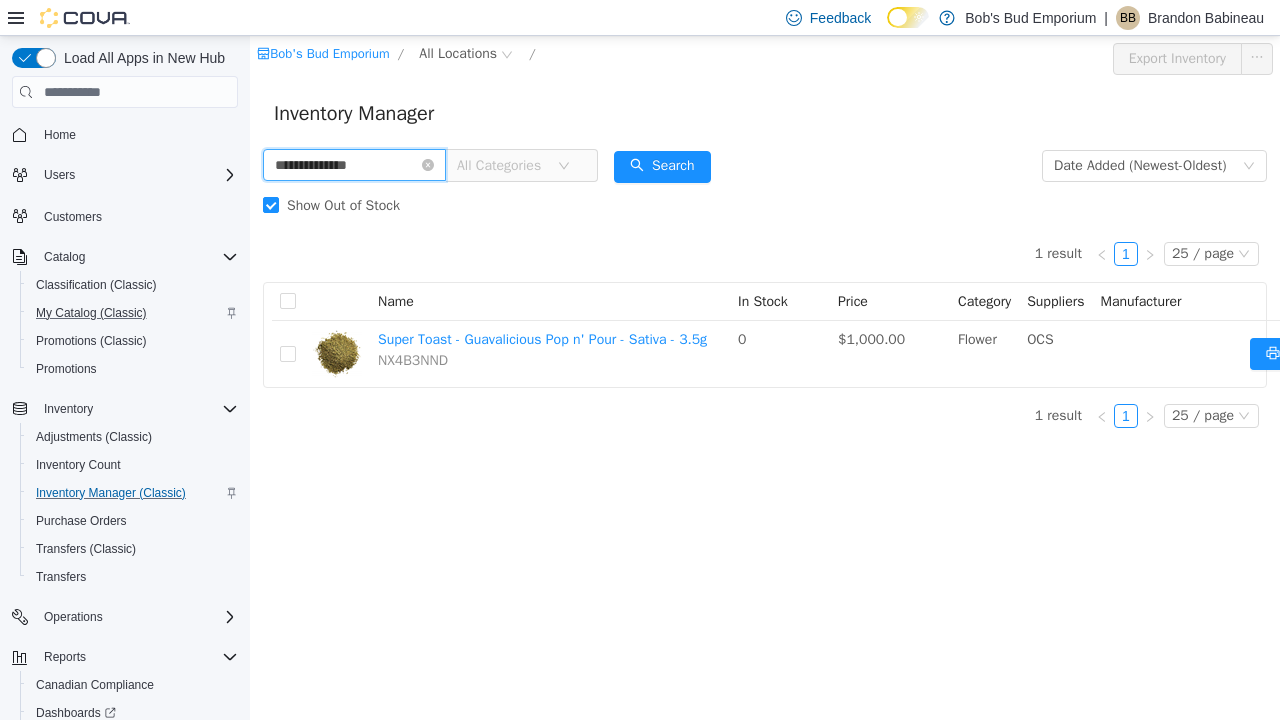 click on "**********" at bounding box center [354, 165] 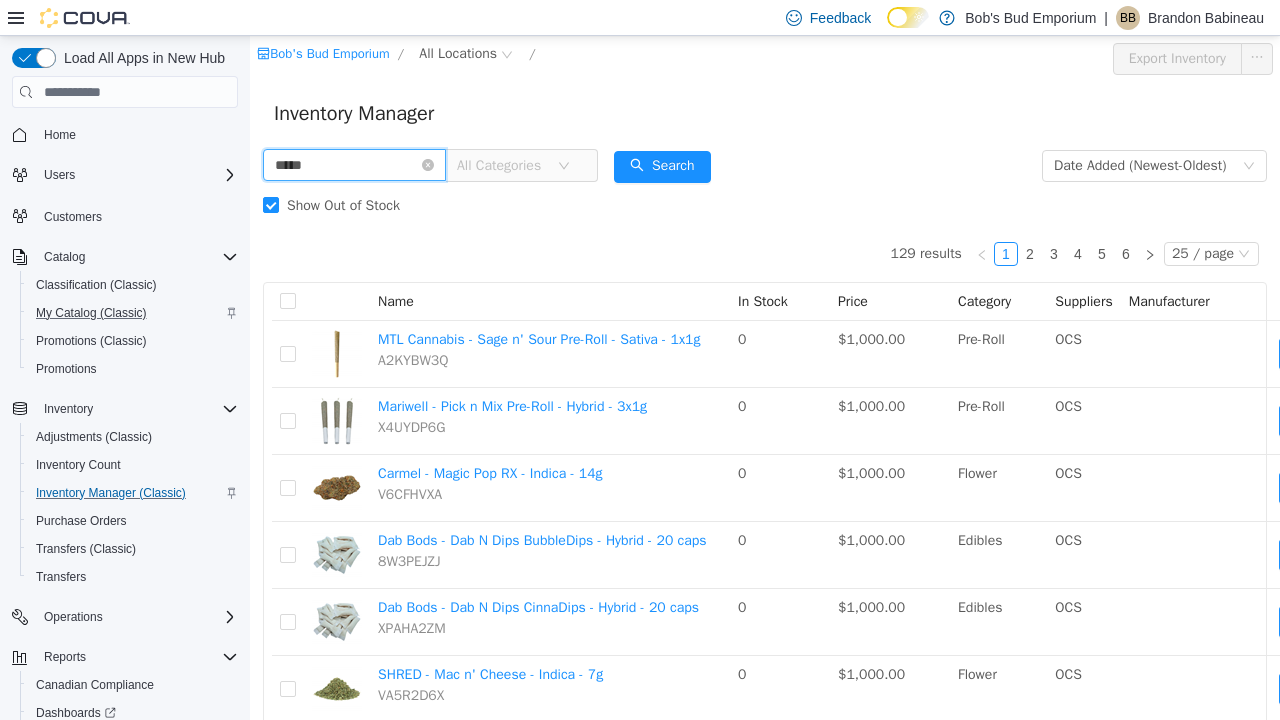 scroll, scrollTop: 0, scrollLeft: 0, axis: both 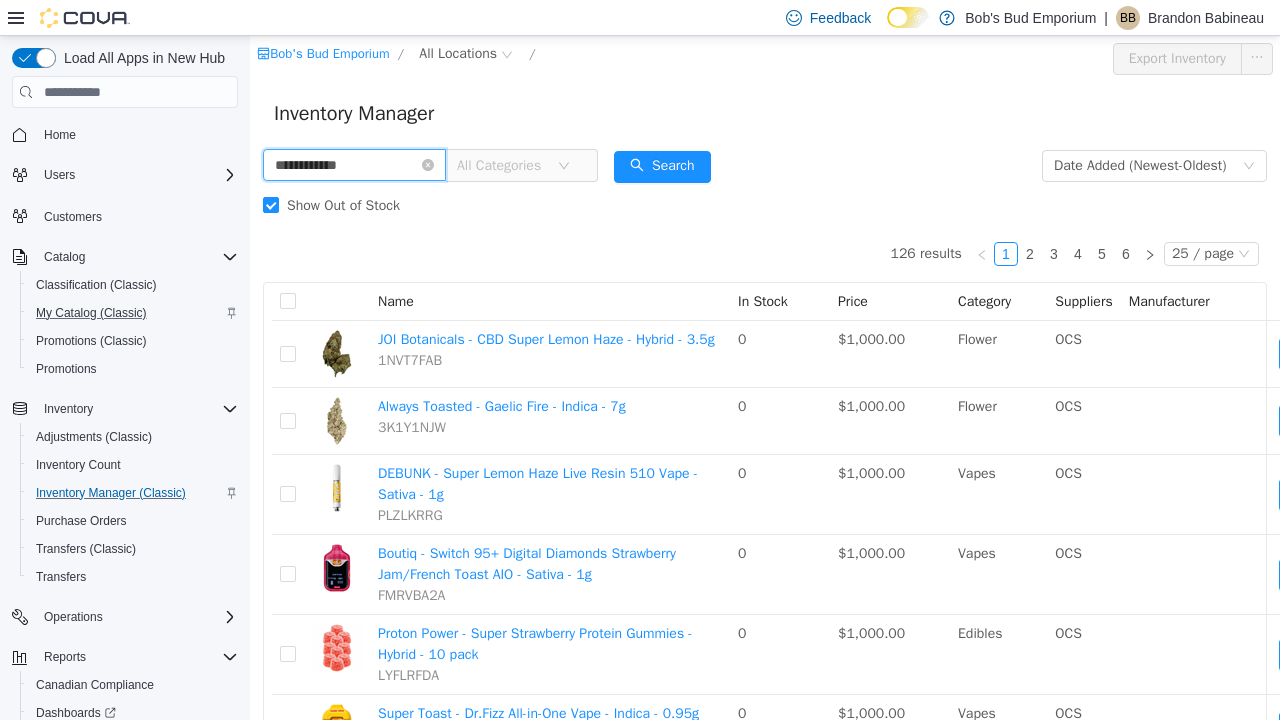 click on "**********" at bounding box center [354, 165] 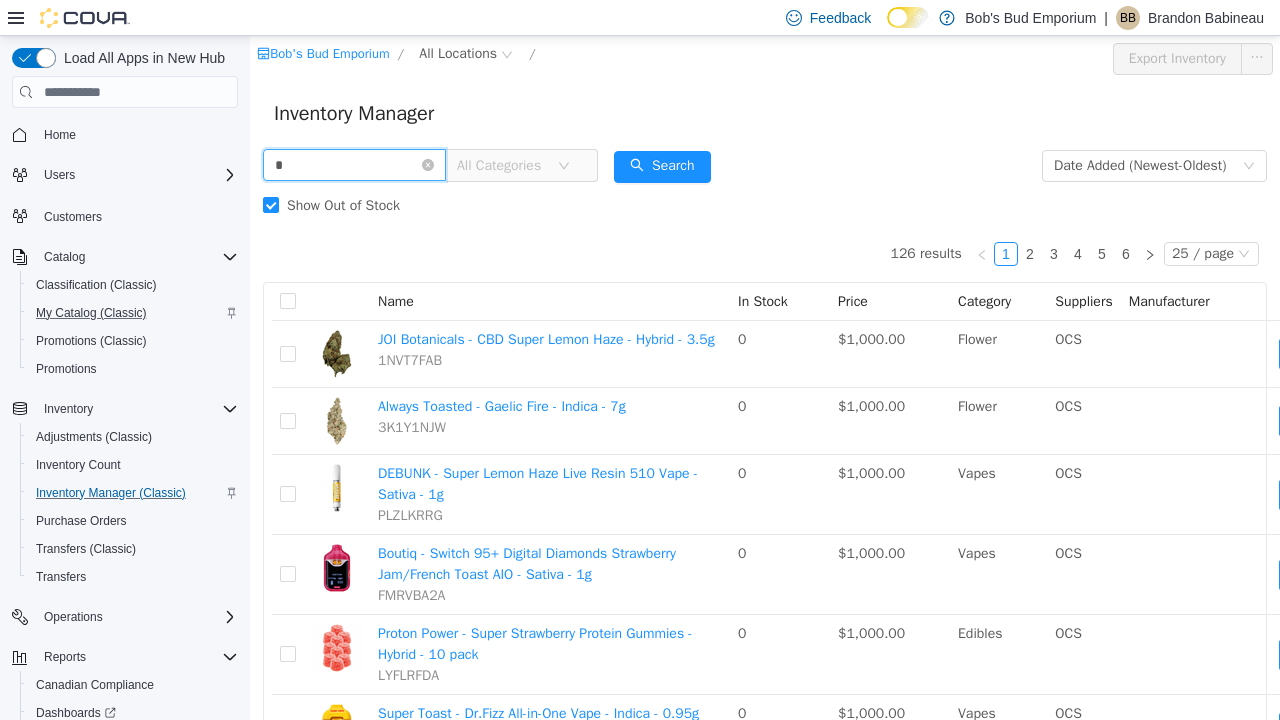 click on "*" at bounding box center (354, 165) 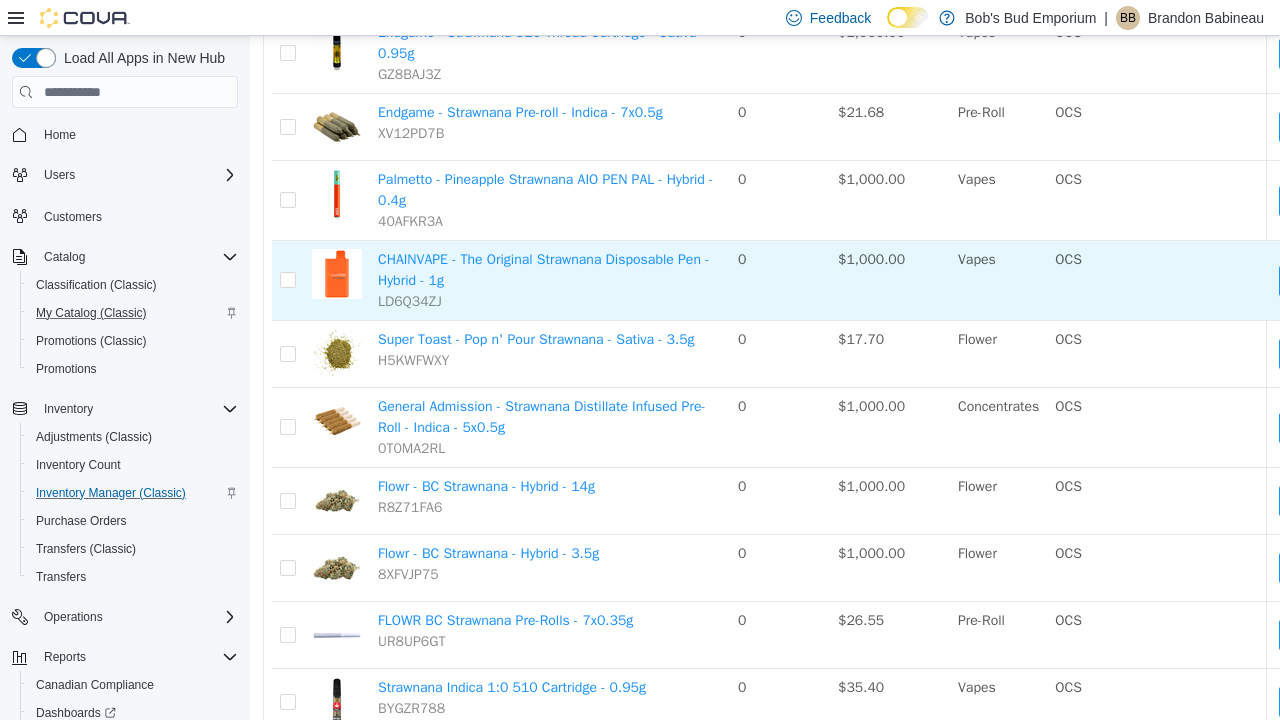 scroll, scrollTop: 469, scrollLeft: 0, axis: vertical 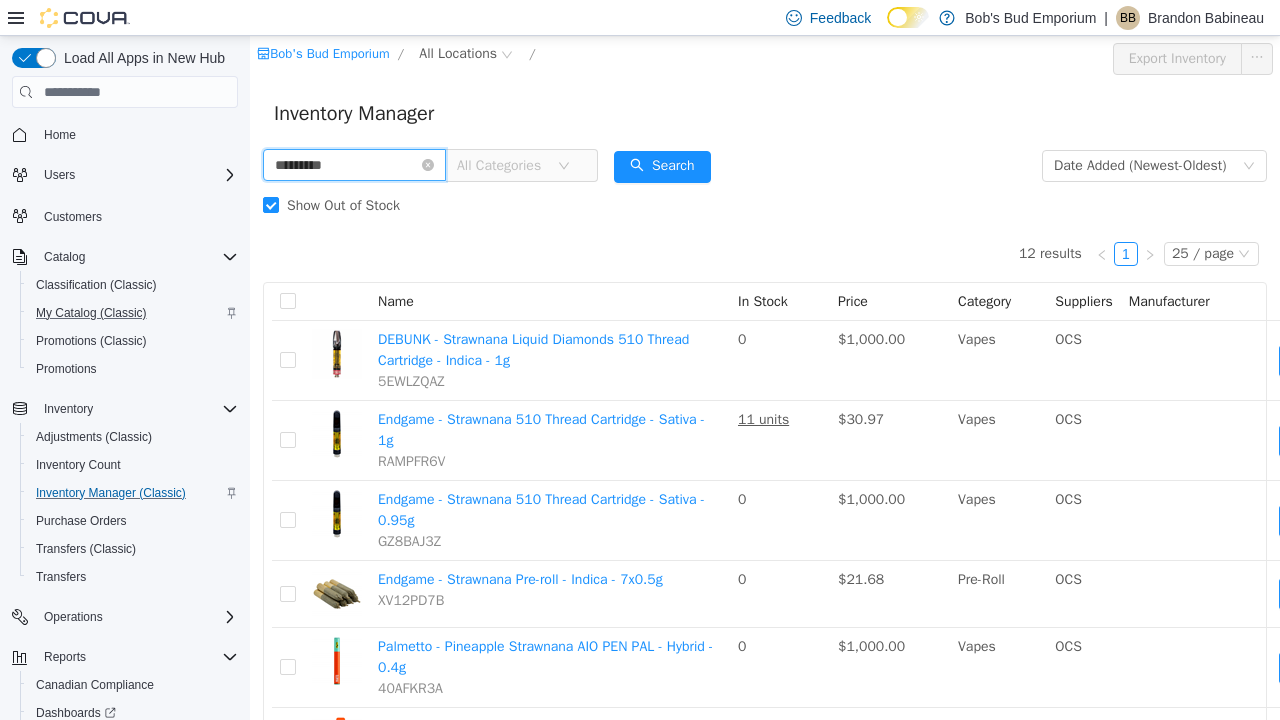 click on "*********" at bounding box center (354, 165) 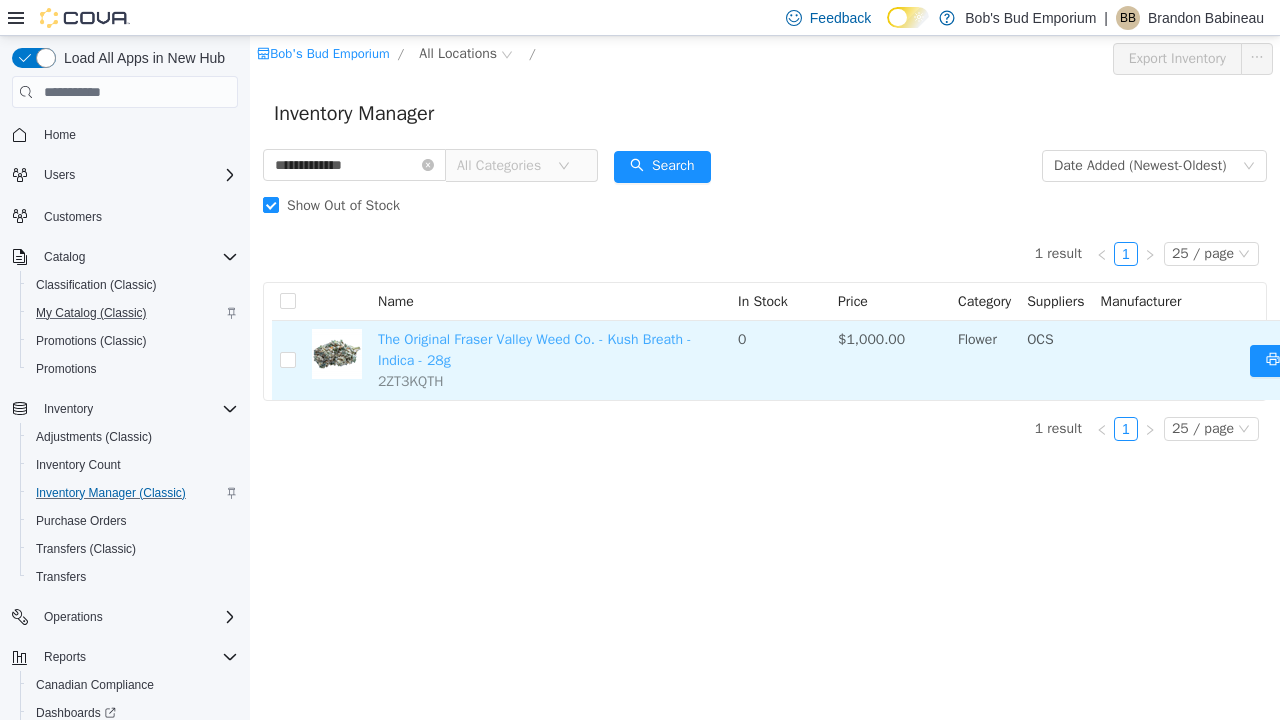 click on "The Original Fraser Valley Weed Co. - Kush Breath - Indica - 28g" at bounding box center (534, 350) 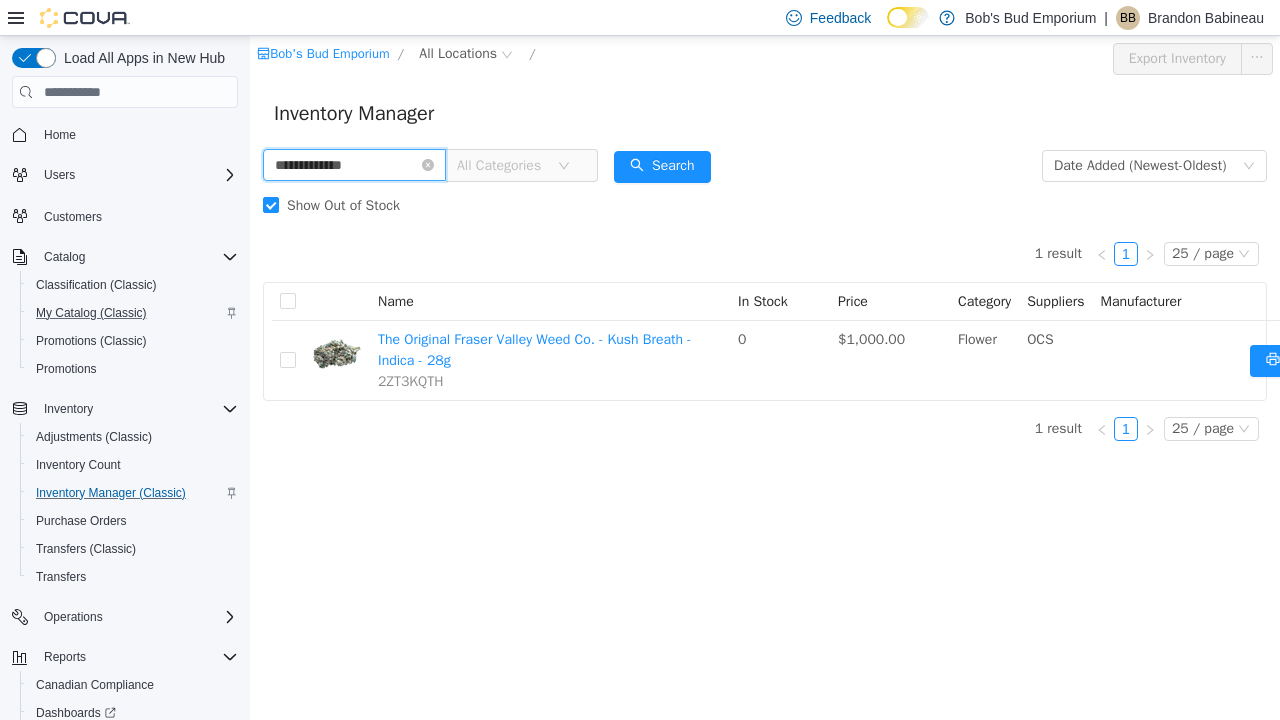 click on "**********" at bounding box center [354, 165] 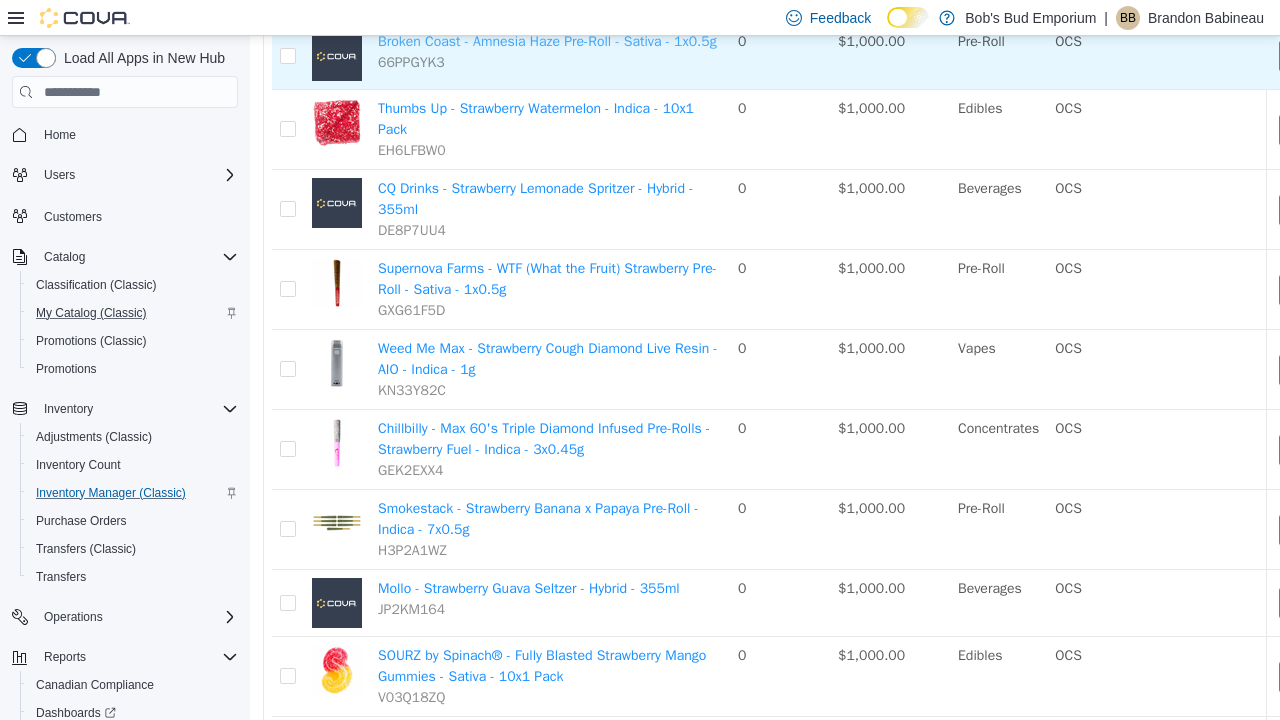 scroll, scrollTop: 76, scrollLeft: 0, axis: vertical 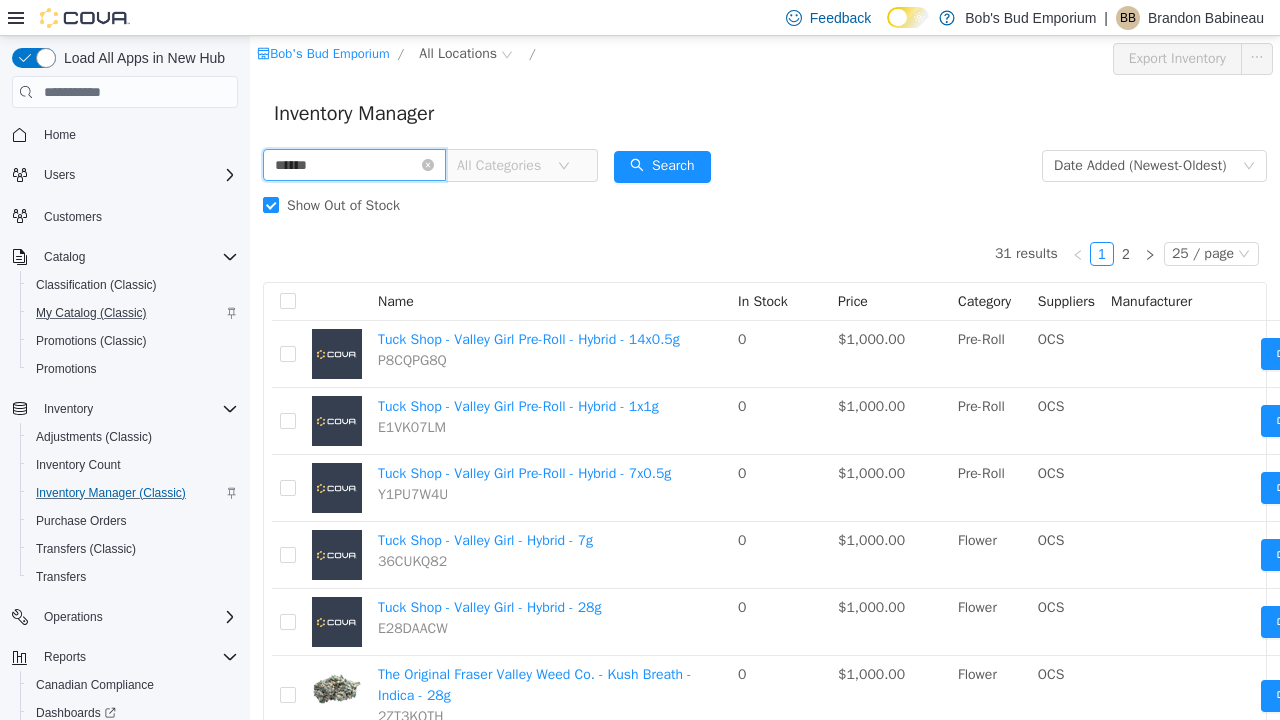 click on "******" at bounding box center (354, 165) 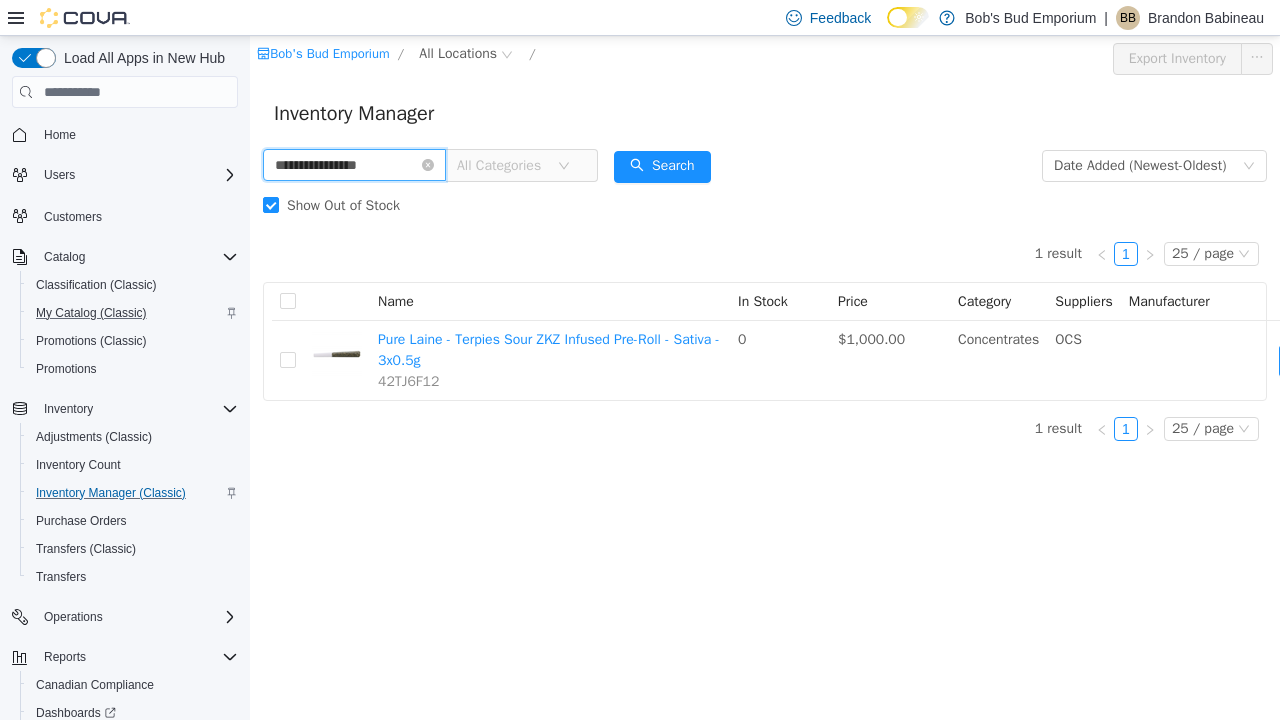 click on "**********" at bounding box center (354, 165) 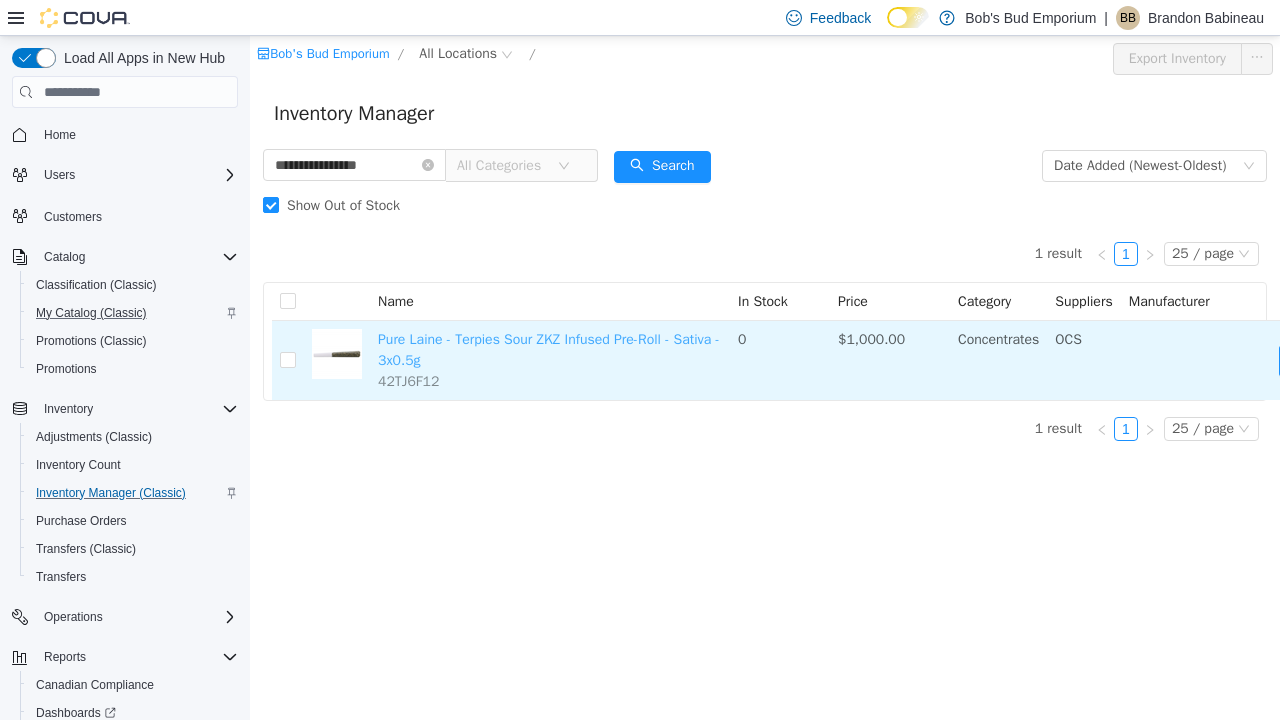 click on "Pure Laine - Terpies Sour ZKZ Infused Pre-Roll - Sativa - 3x0.5g" at bounding box center (549, 350) 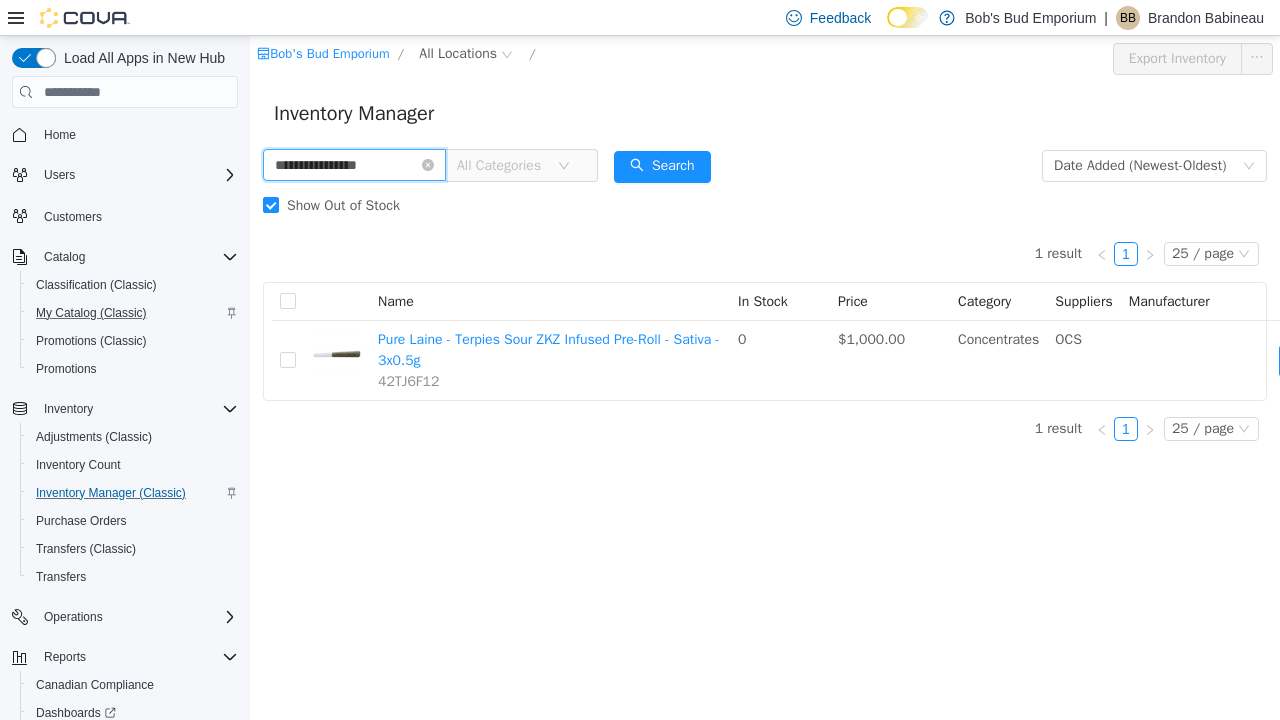 click on "**********" at bounding box center (354, 165) 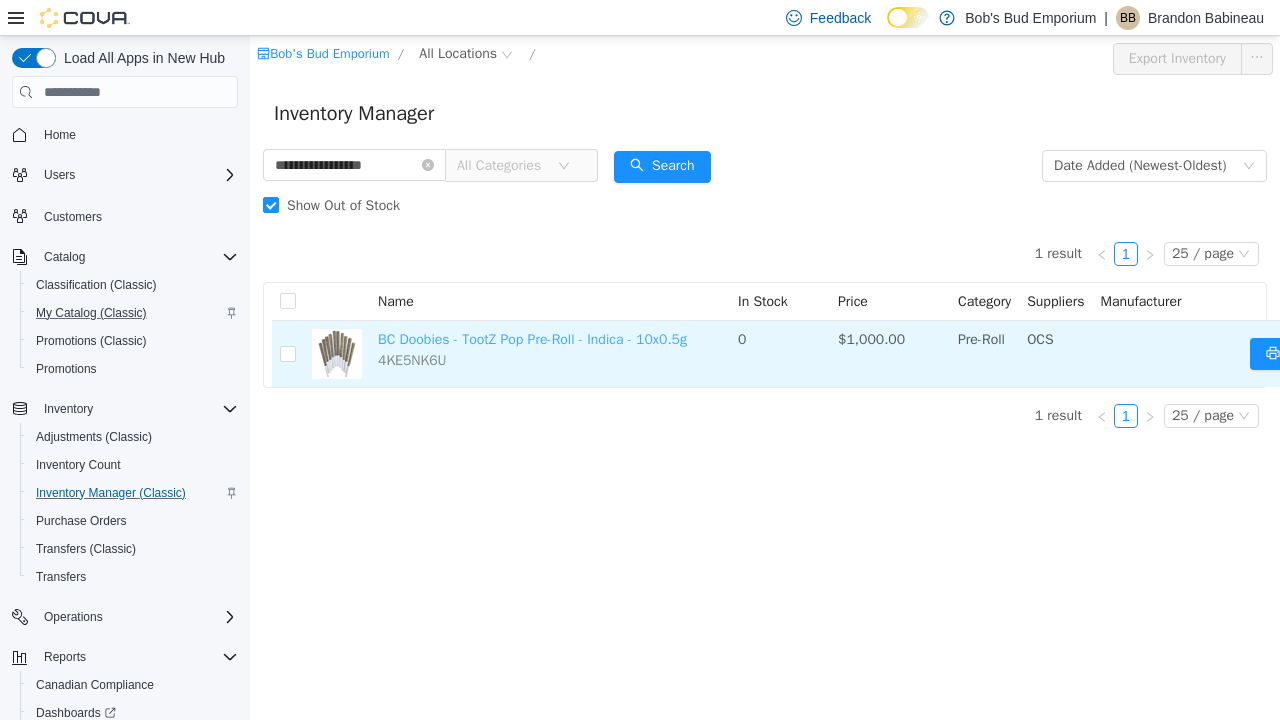 click on "BC Doobies - TootZ Pop Pre-Roll - Indica - 10x0.5g" at bounding box center [532, 339] 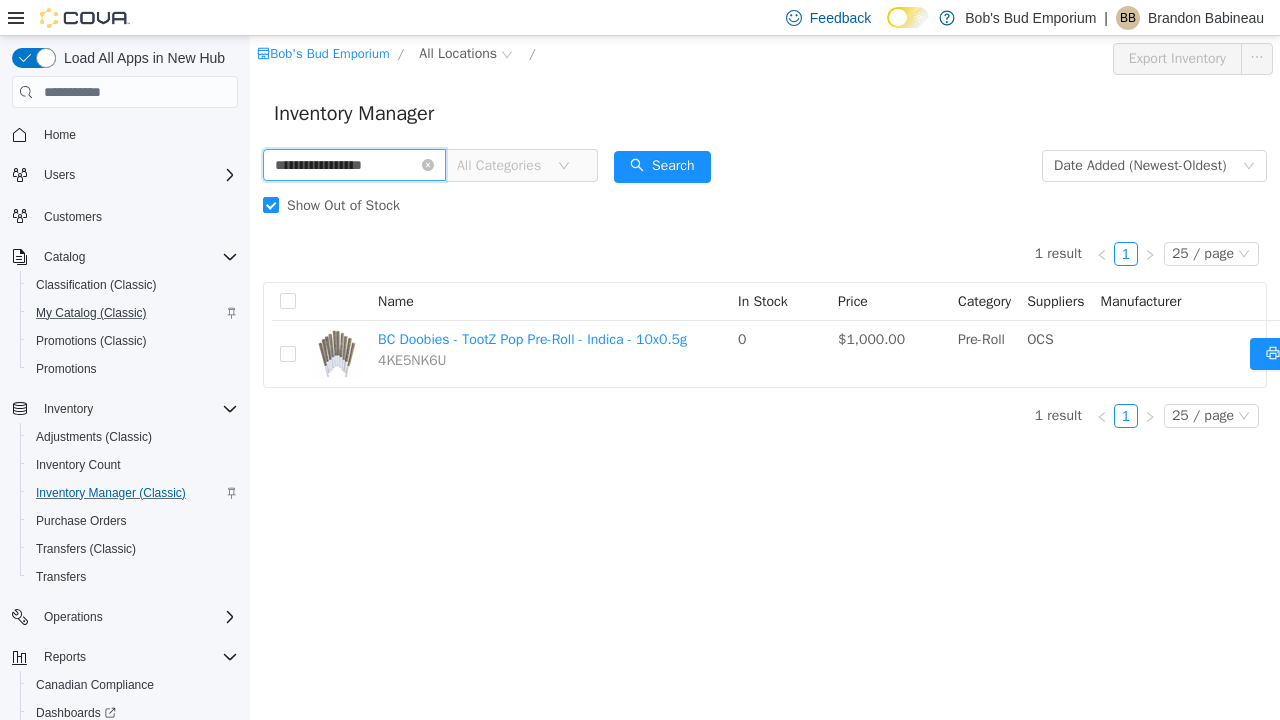 click on "**********" at bounding box center (354, 165) 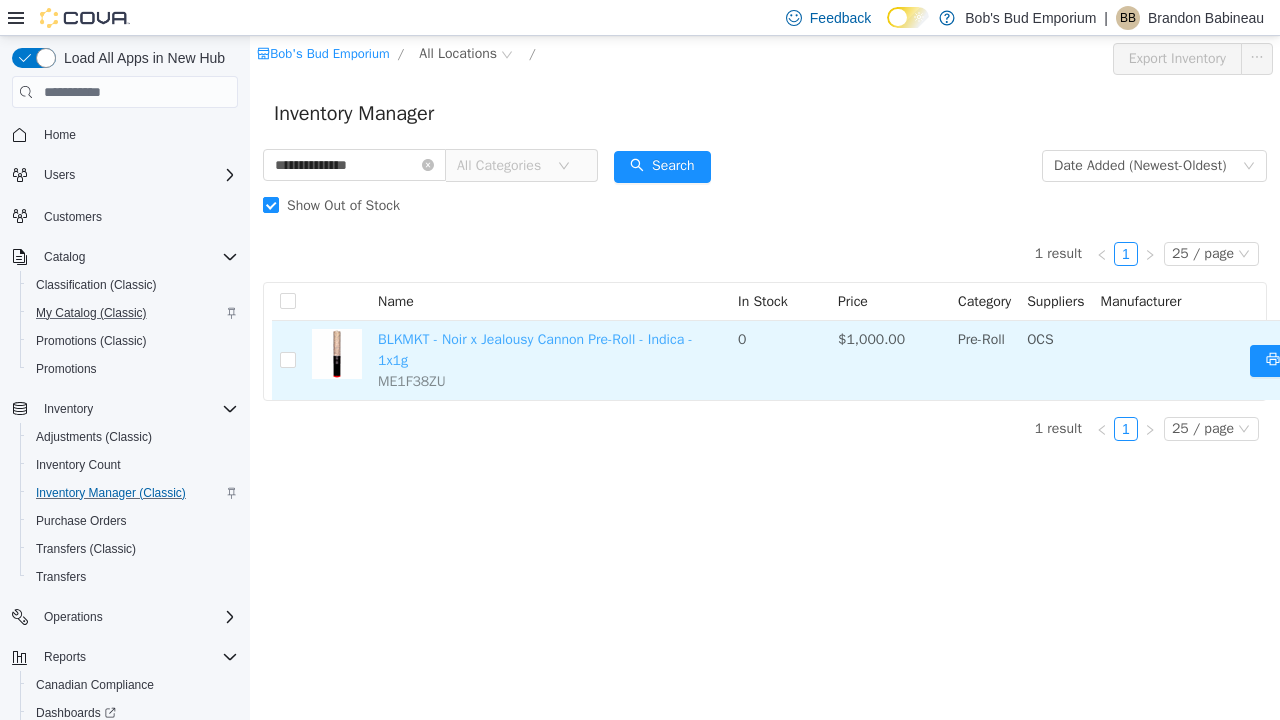 click on "BLKMKT - Noir x Jealousy Cannon Pre-Roll - Indica - 1x1g" at bounding box center [535, 350] 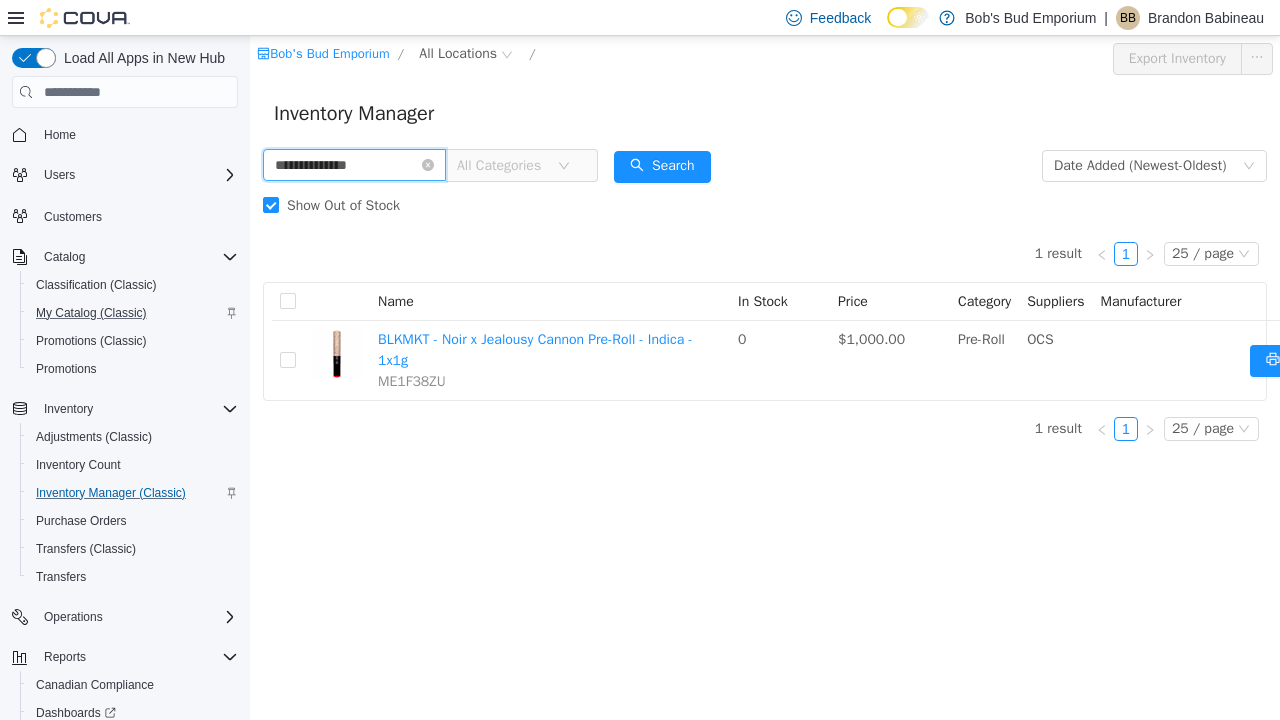 click on "**********" at bounding box center [354, 165] 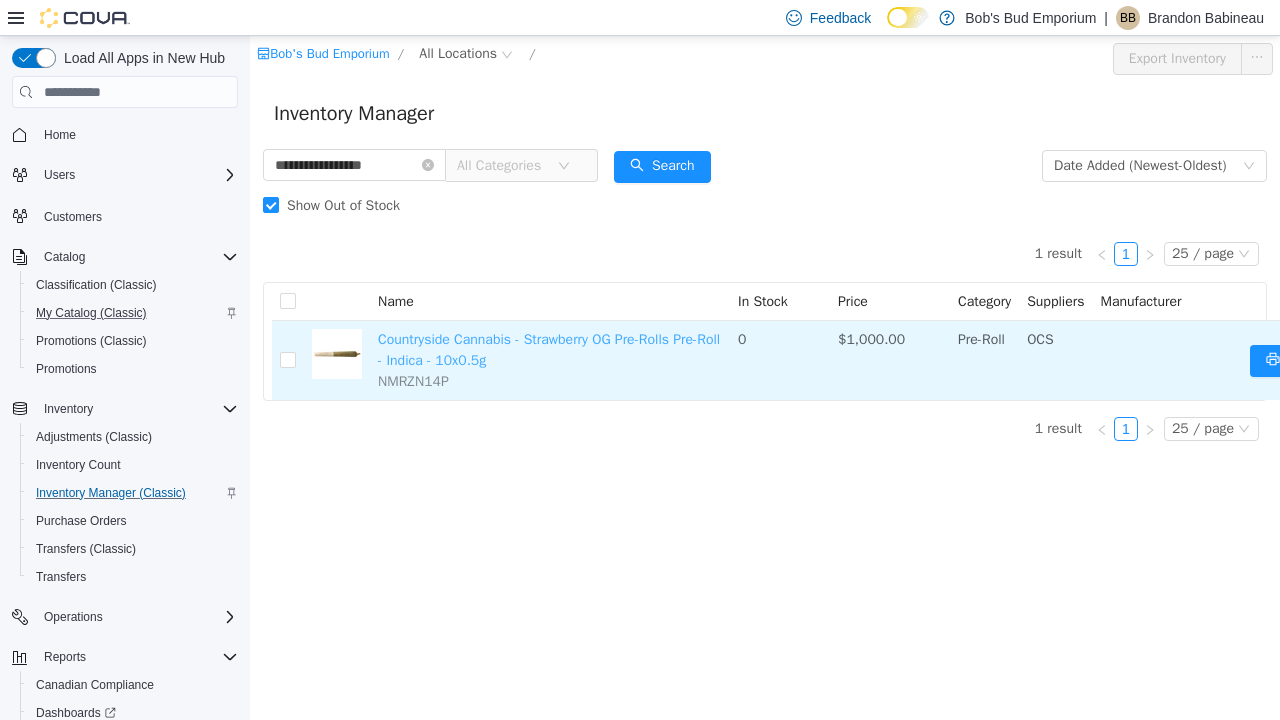 click on "Countryside Cannabis - Strawberry OG Pre-Rolls Pre-Roll - Indica - 10x0.5g" at bounding box center (549, 350) 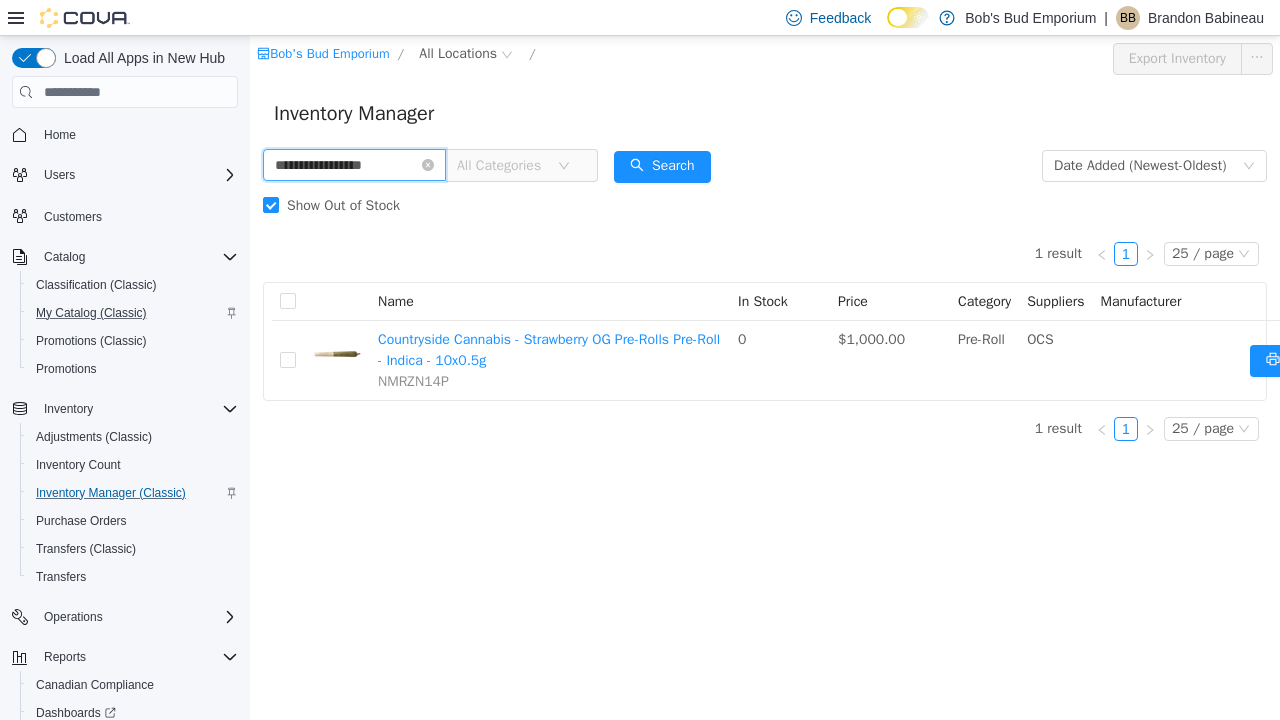 click on "**********" at bounding box center (354, 165) 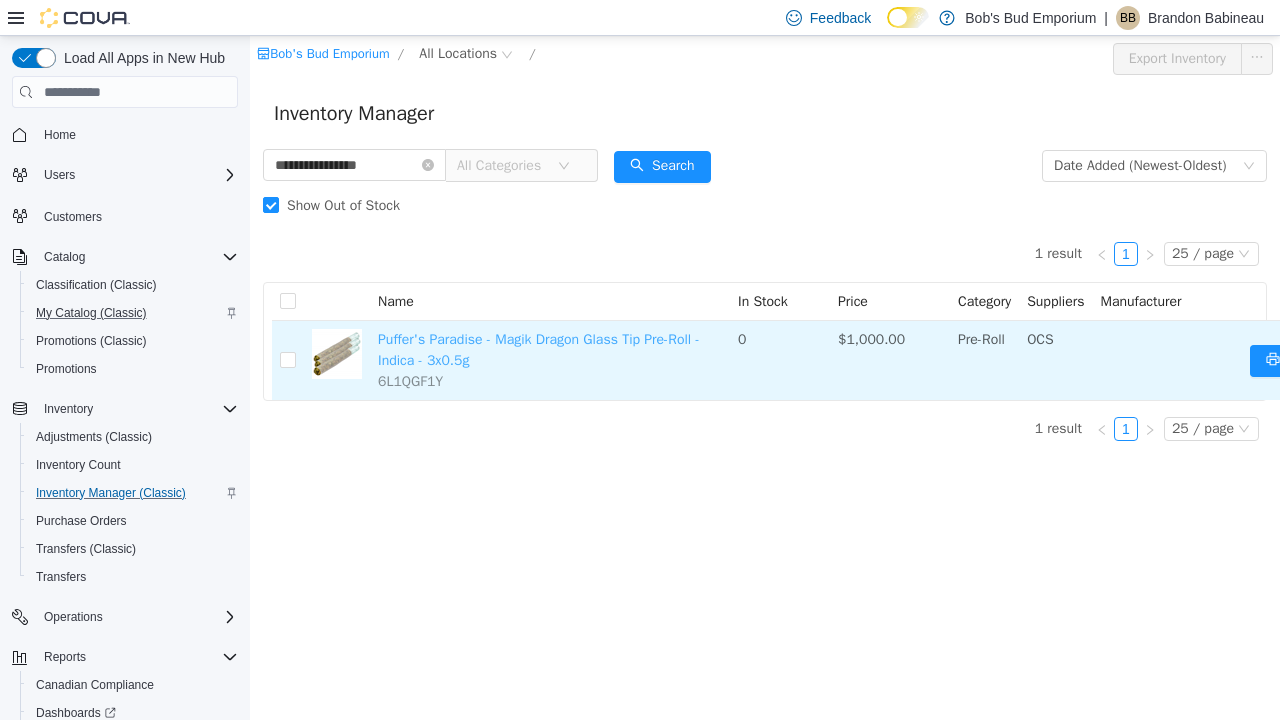 click on "Puffer's Paradise - Magik Dragon Glass Tip Pre-Roll - Indica - 3x0.5g" at bounding box center [539, 350] 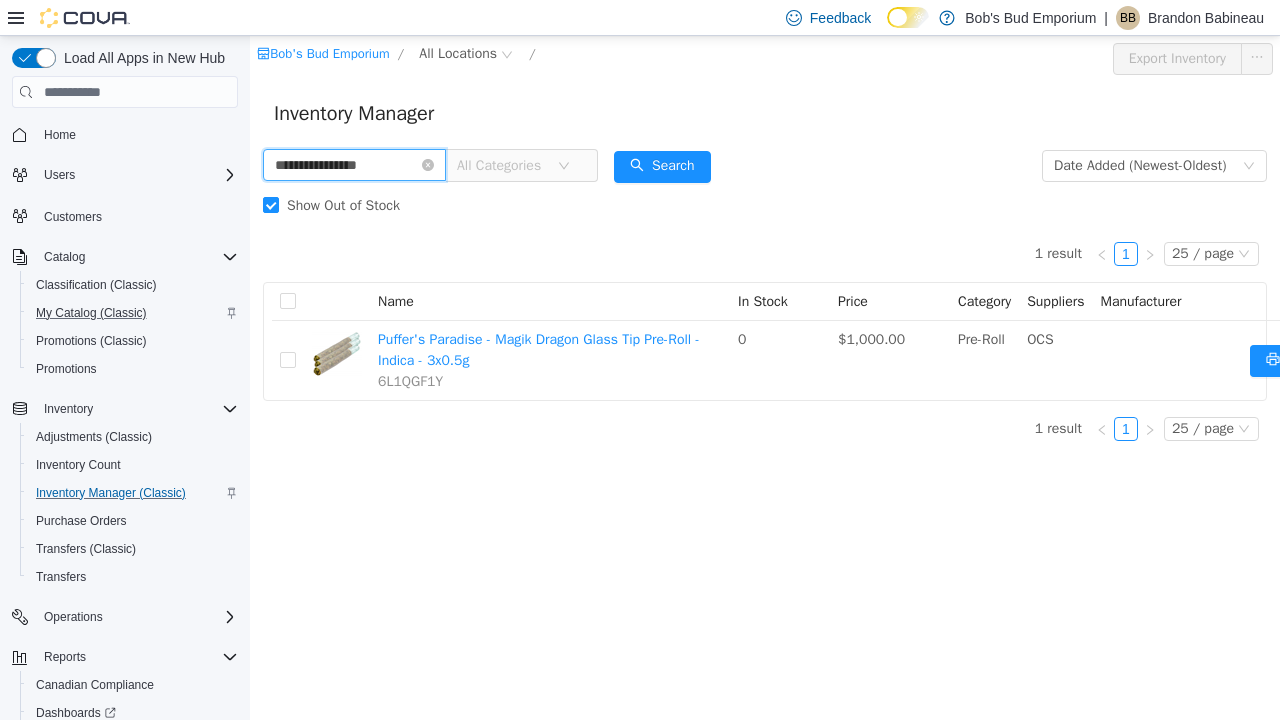 click on "**********" at bounding box center (354, 165) 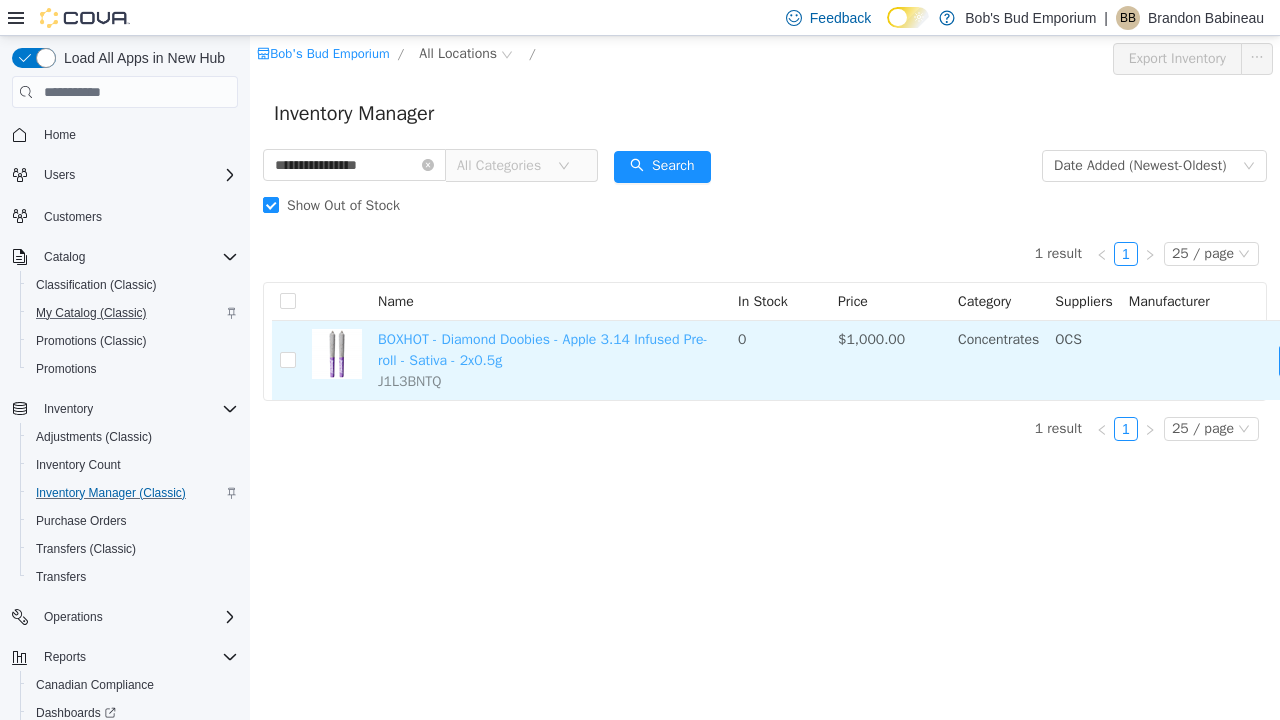 click on "BOXHOT - Diamond Doobies - Apple 3.14 Infused Pre-roll - Sativa - 2x0.5g" at bounding box center [543, 350] 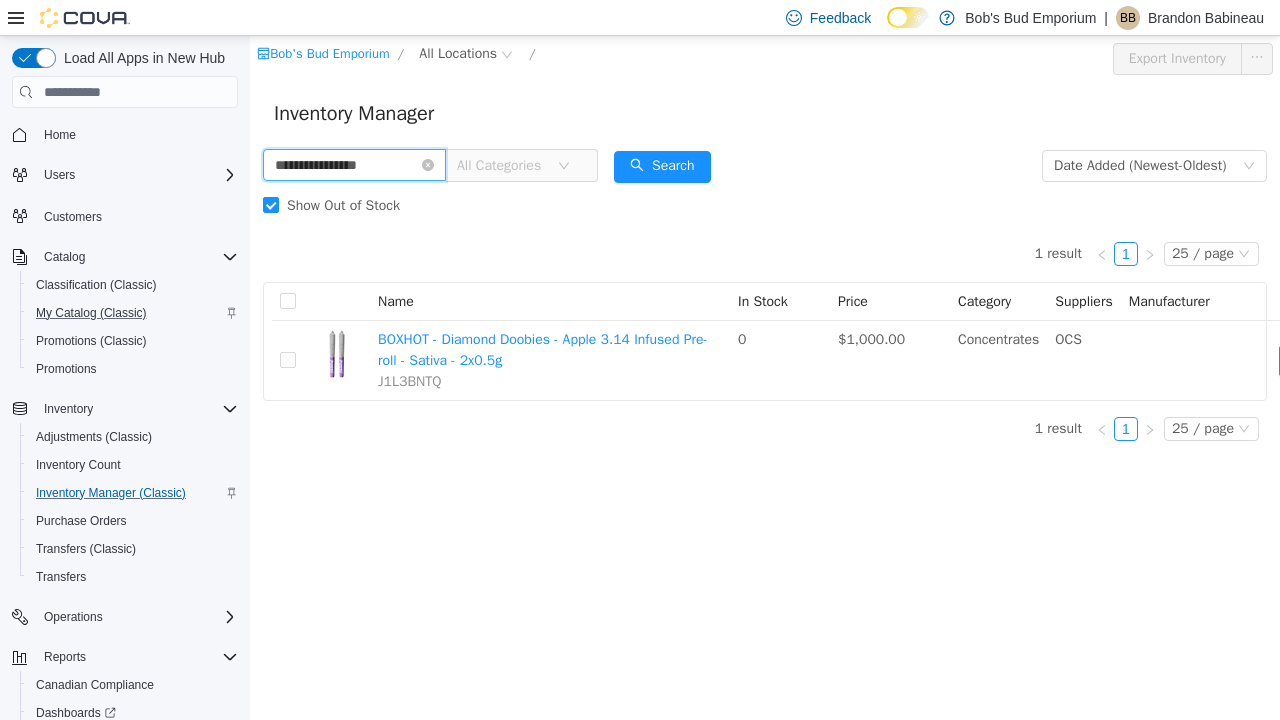 click on "**********" at bounding box center [354, 165] 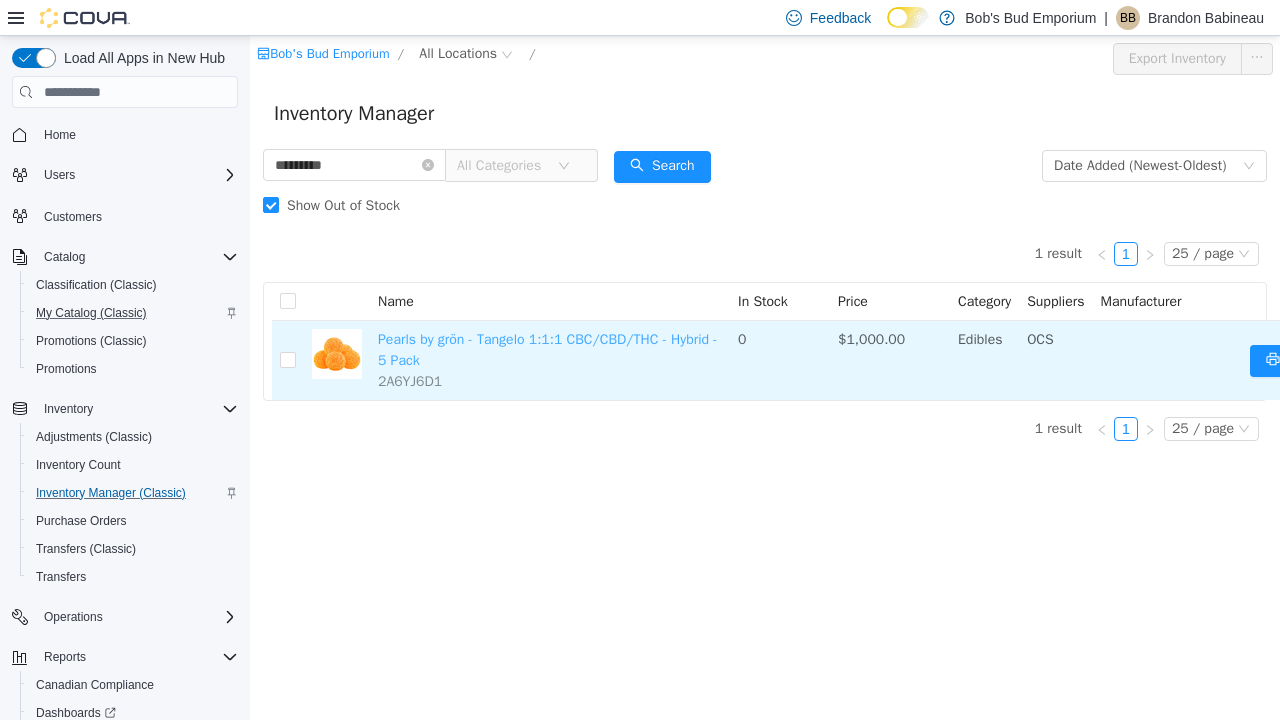 click on "Pearls by grön - Tangelo 1:1:1 CBC/CBD/THC - Hybrid - 5 Pack" at bounding box center [548, 350] 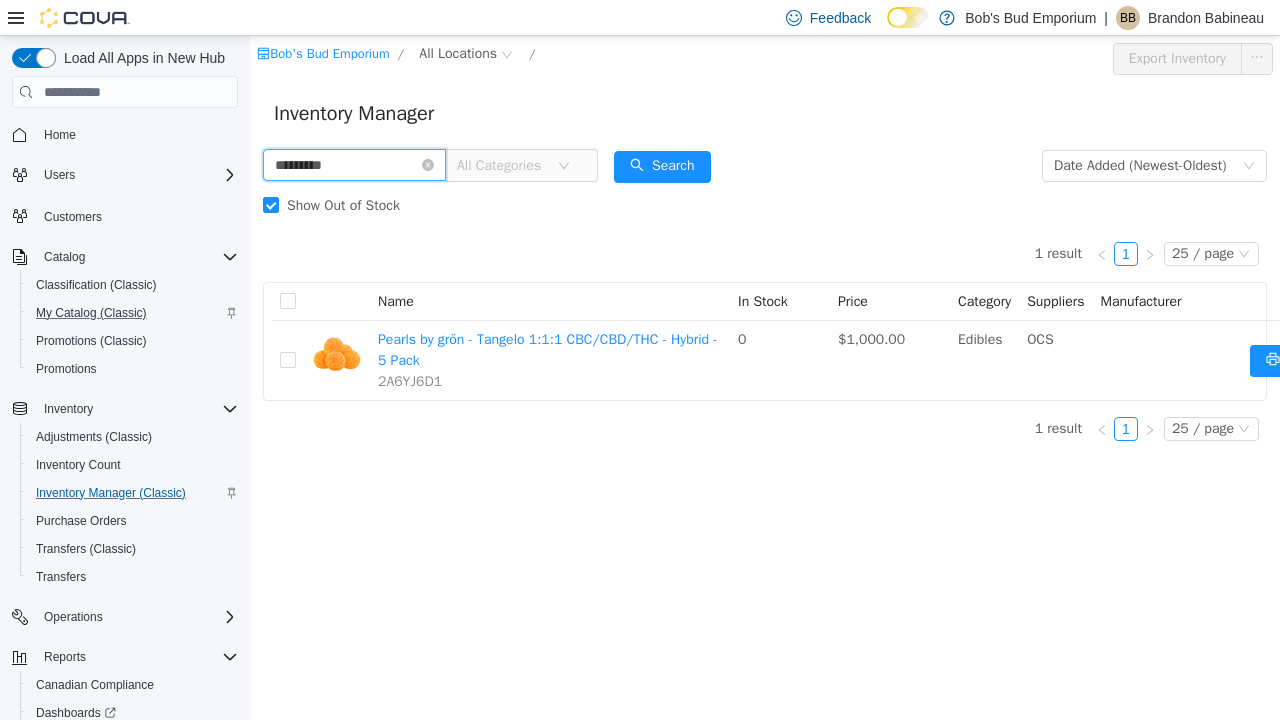 click on "********" at bounding box center (354, 165) 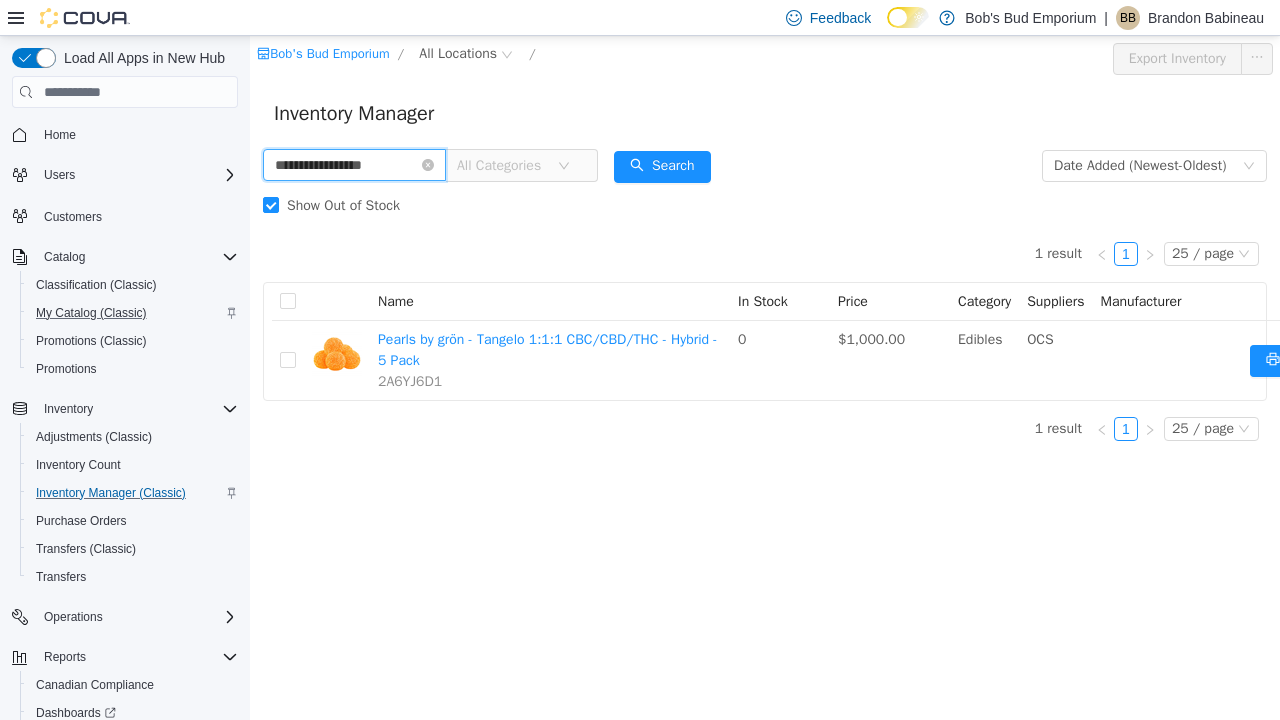paste 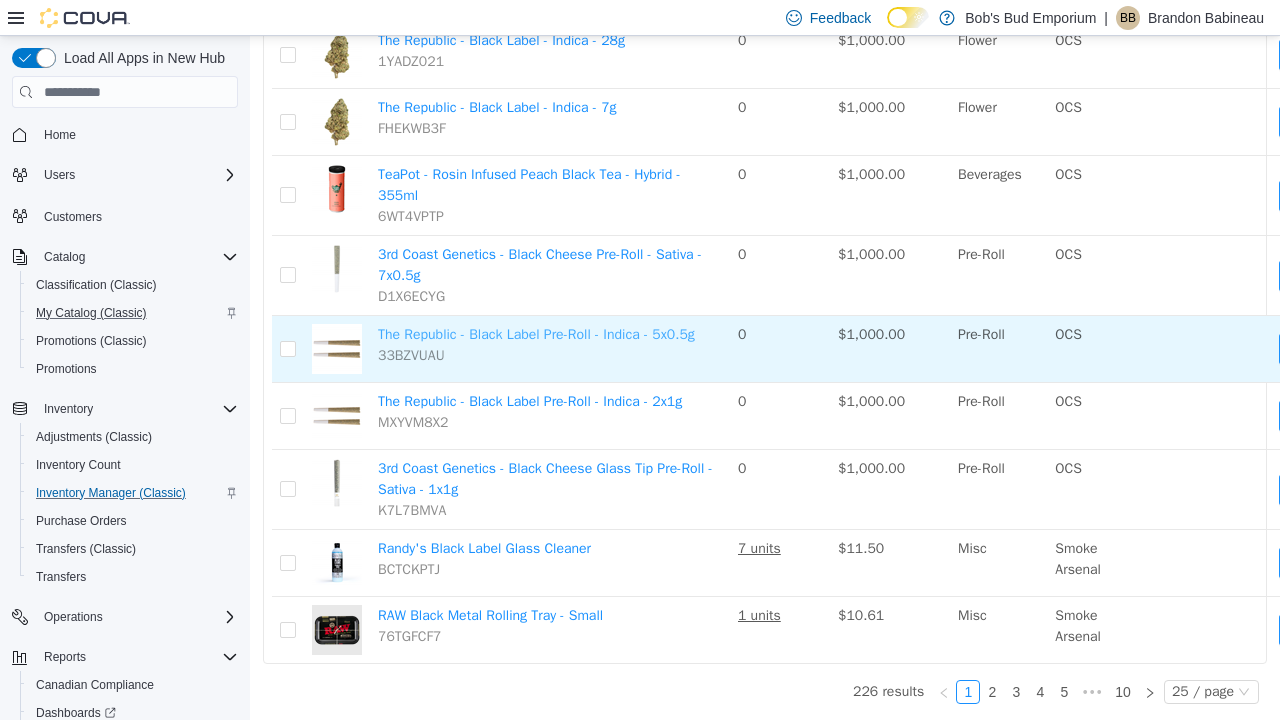 scroll, scrollTop: 0, scrollLeft: 0, axis: both 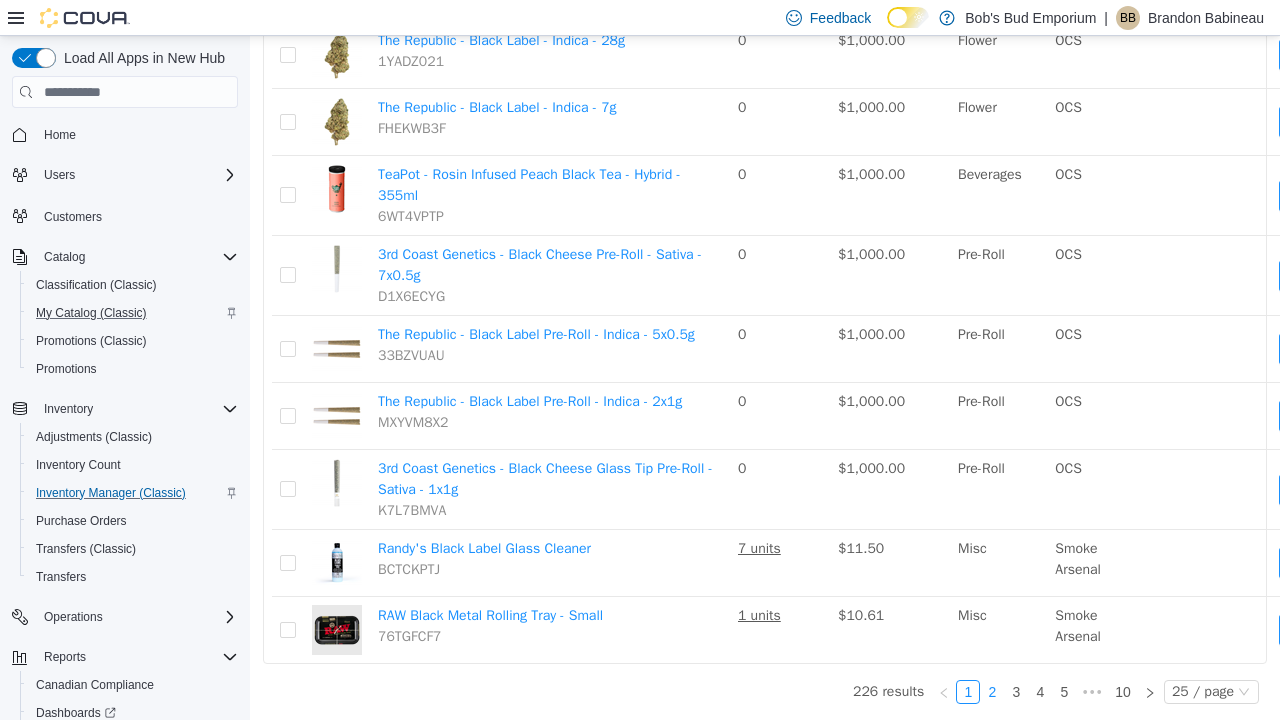 click on "2" at bounding box center (992, 692) 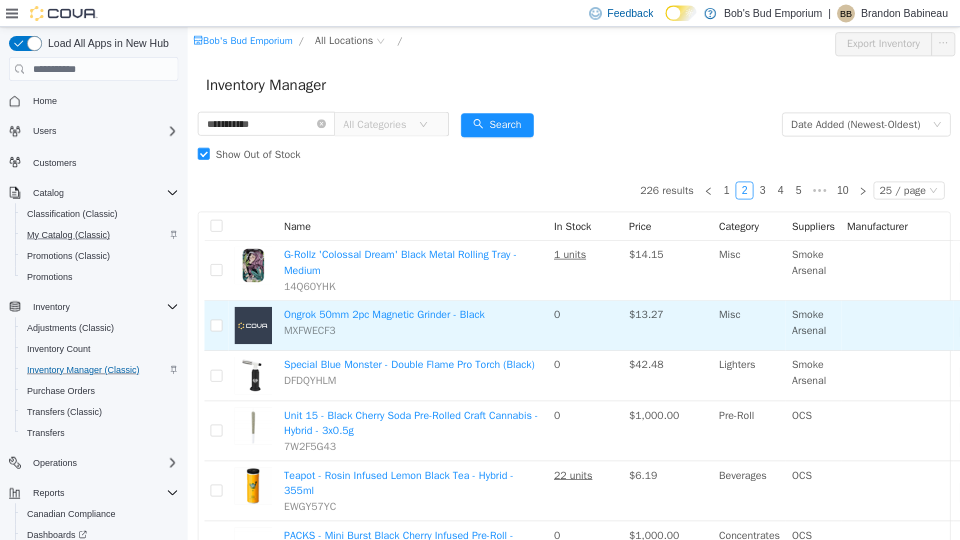 scroll, scrollTop: 0, scrollLeft: 0, axis: both 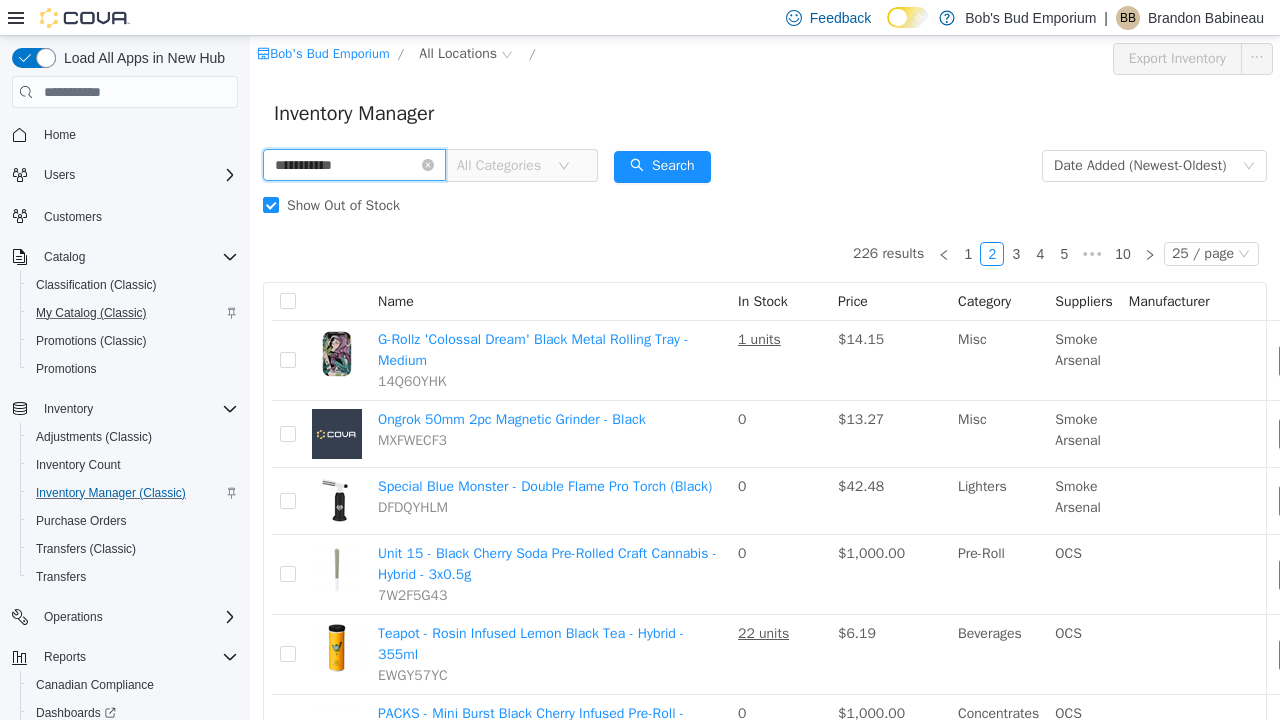 click on "**********" at bounding box center [354, 165] 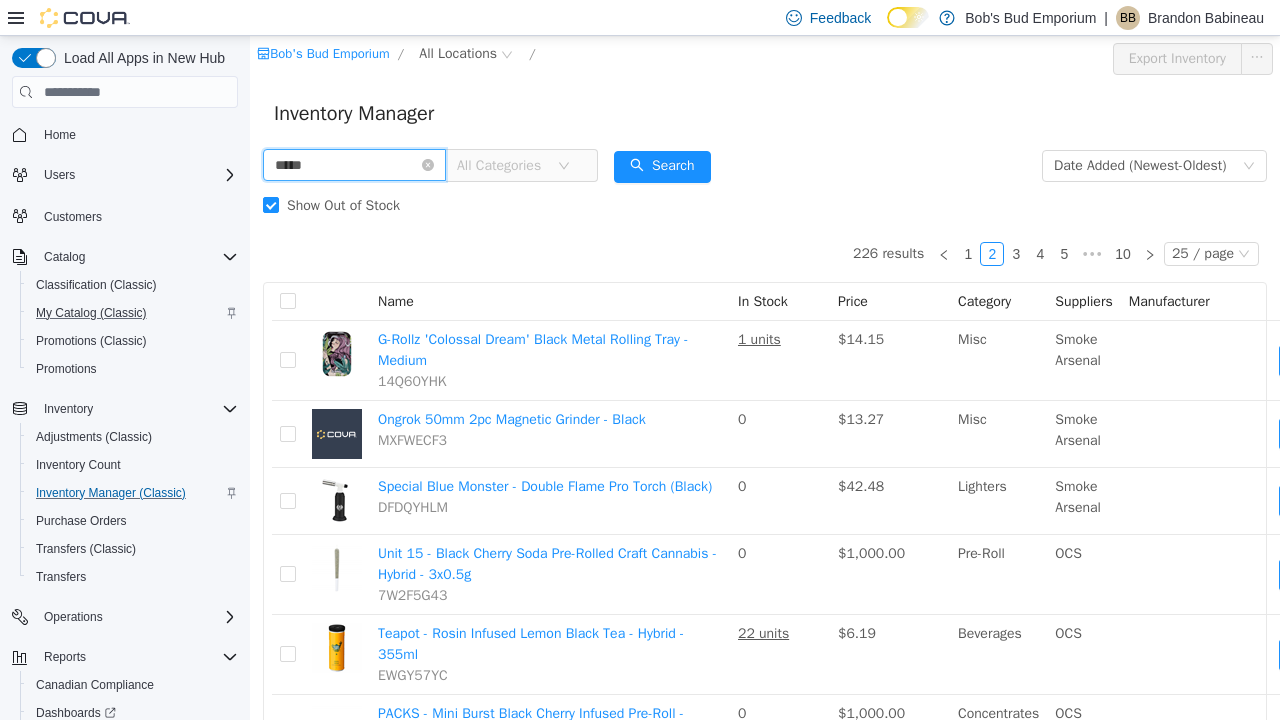 type on "*****" 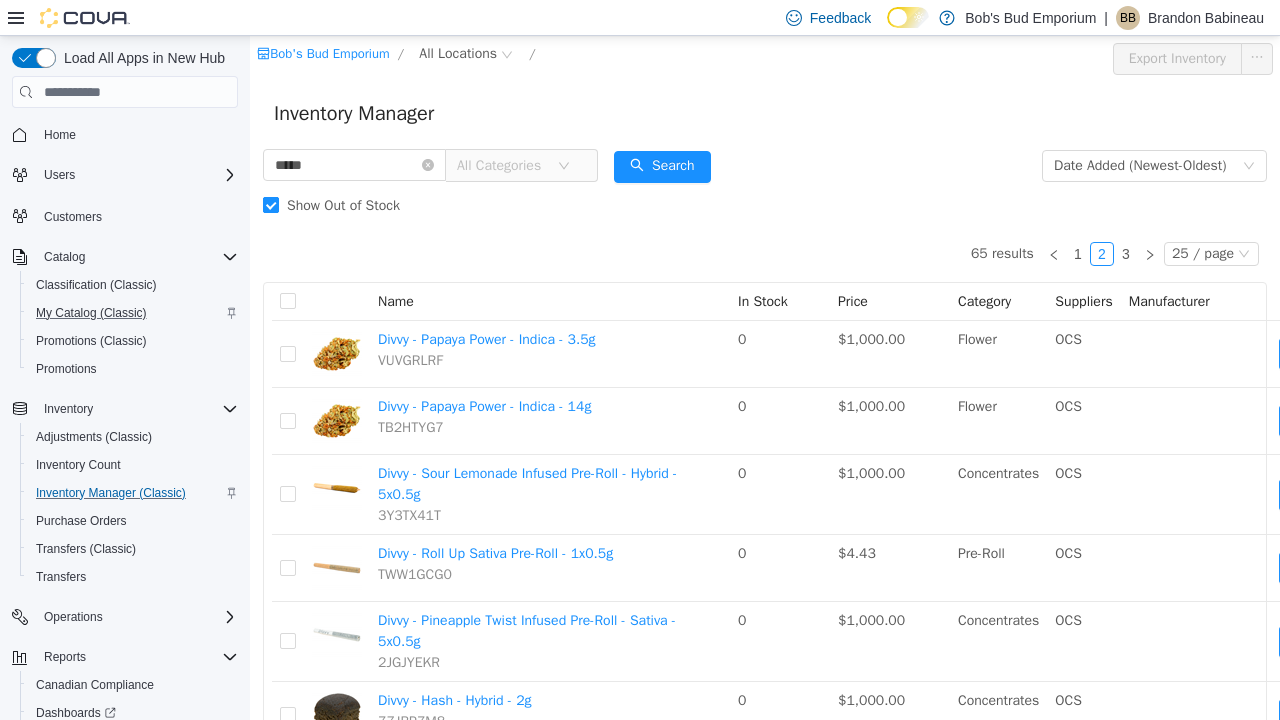 click on "Show Out of Stock" at bounding box center [343, 205] 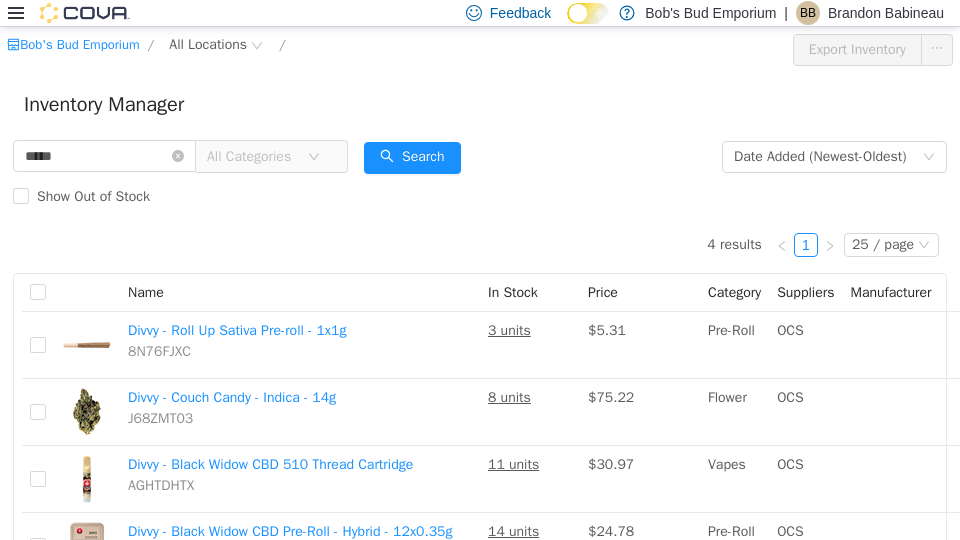 click on "Inventory Manager" at bounding box center (480, 105) 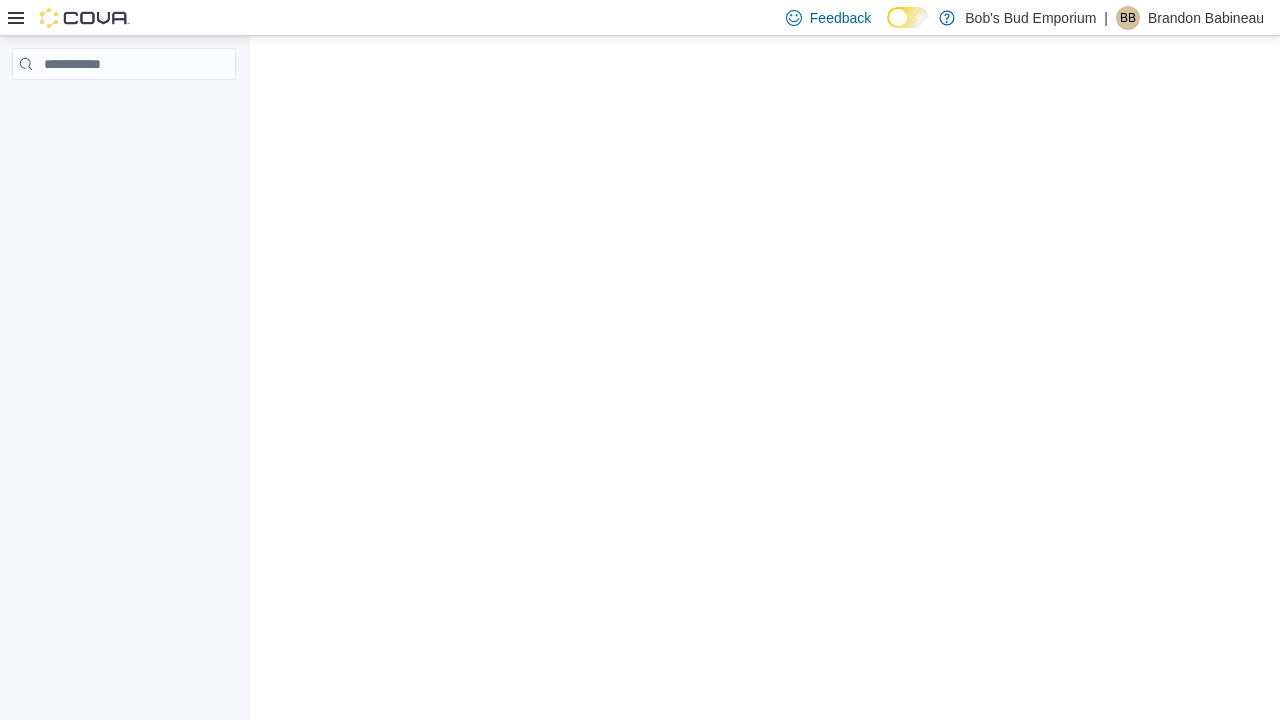 scroll, scrollTop: 0, scrollLeft: 0, axis: both 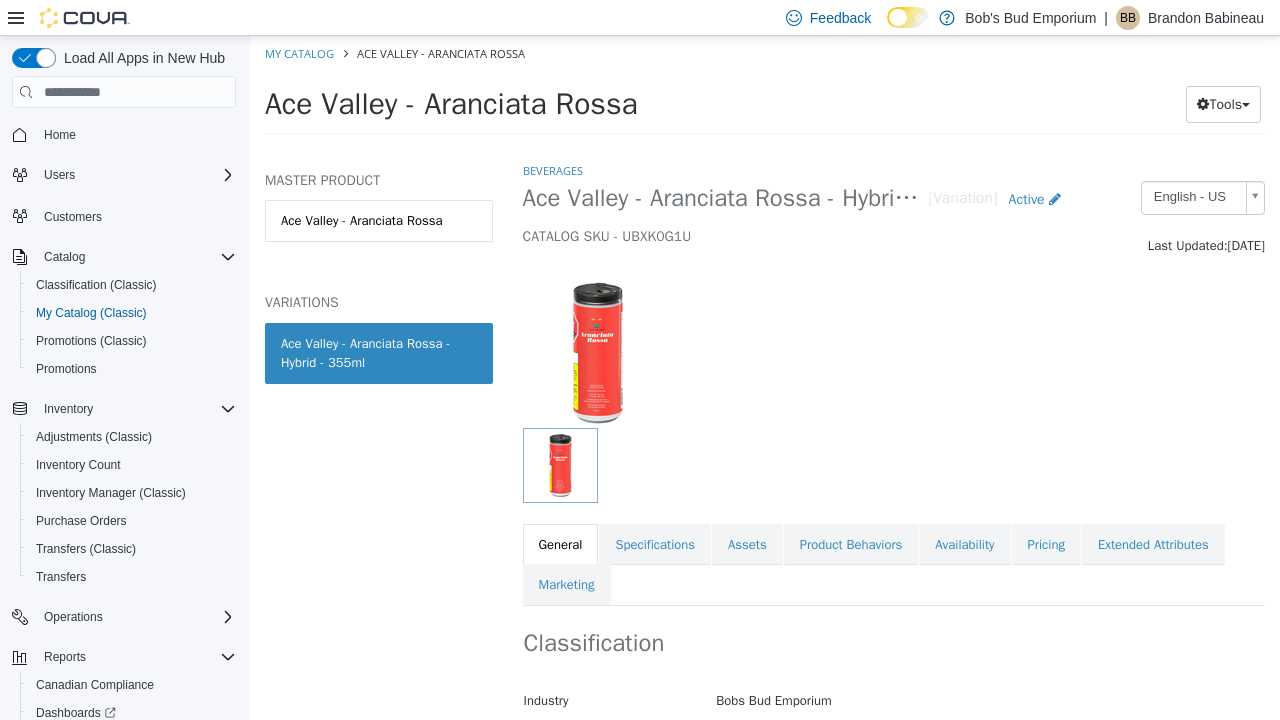 drag, startPoint x: 417, startPoint y: 103, endPoint x: 649, endPoint y: 98, distance: 232.05388 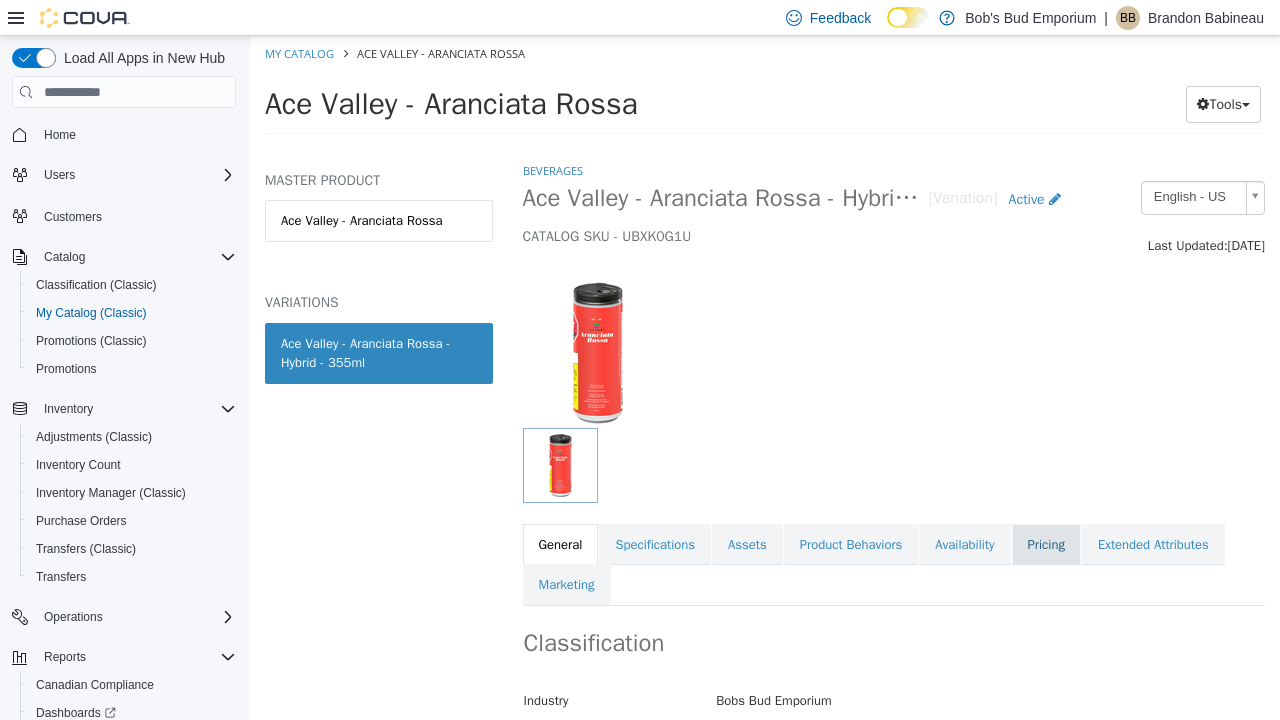 click on "Pricing" at bounding box center [1046, 545] 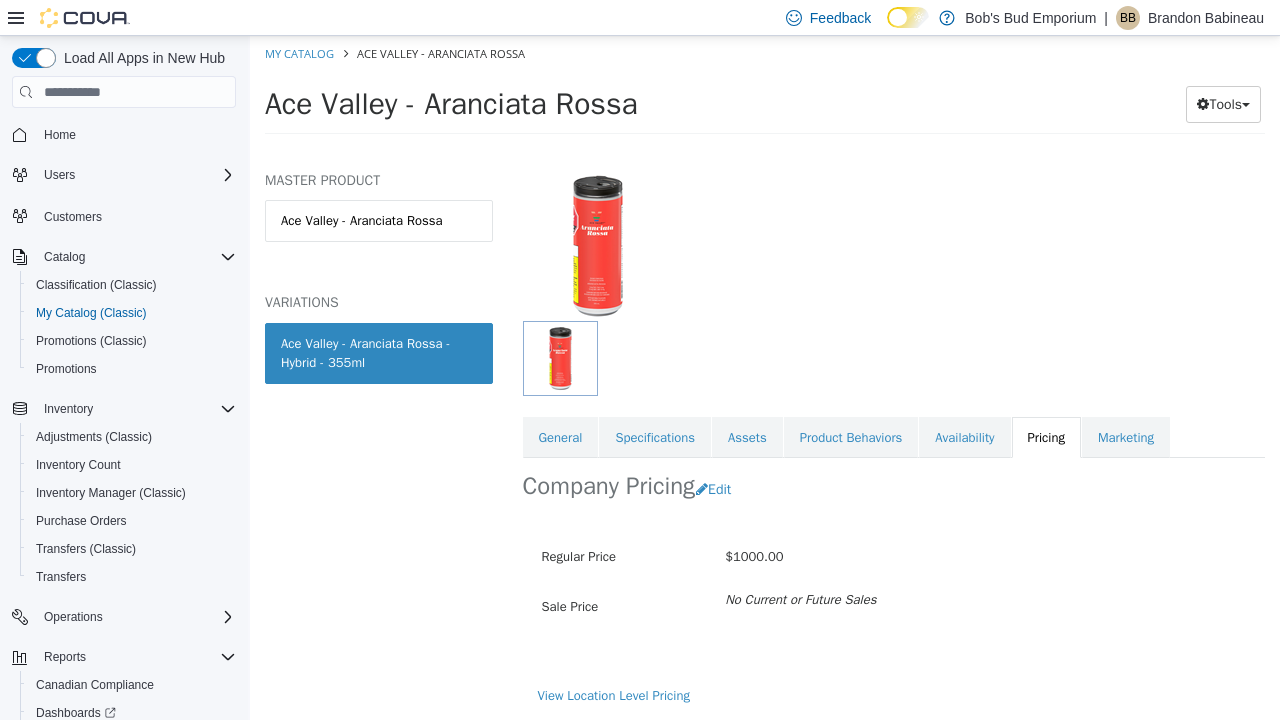 scroll, scrollTop: 132, scrollLeft: 0, axis: vertical 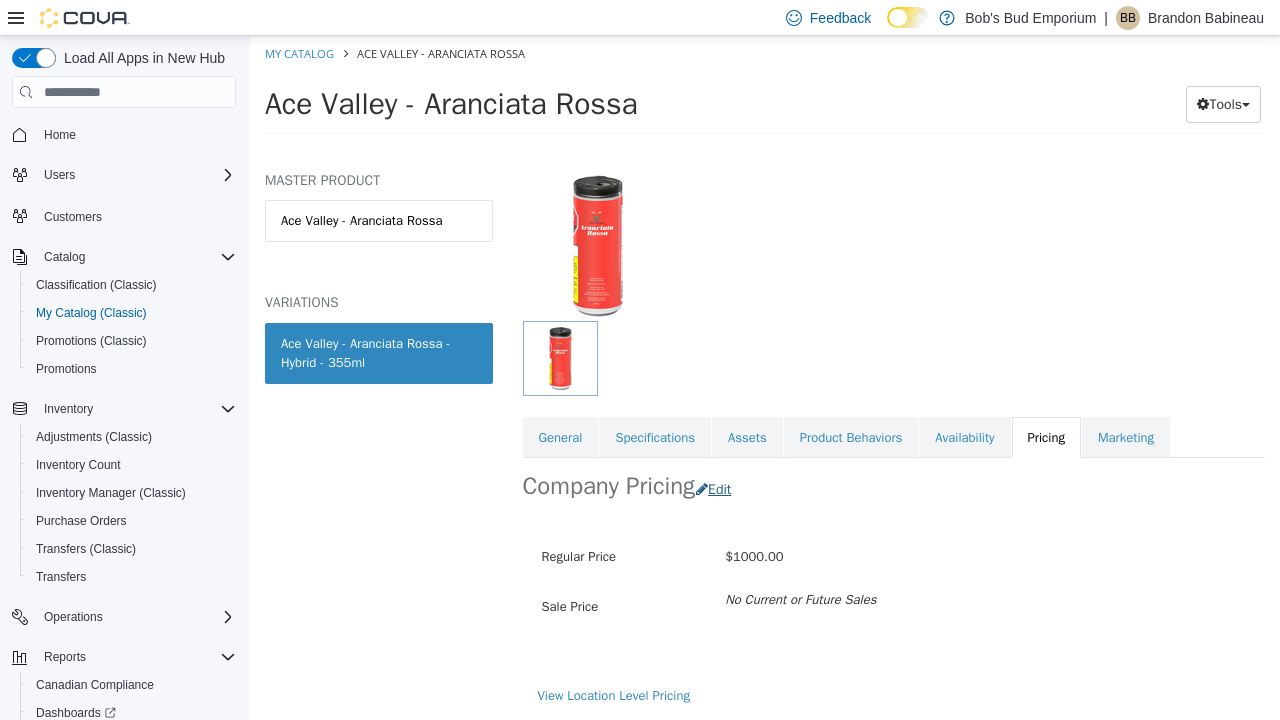 click on "Edit" at bounding box center [718, 489] 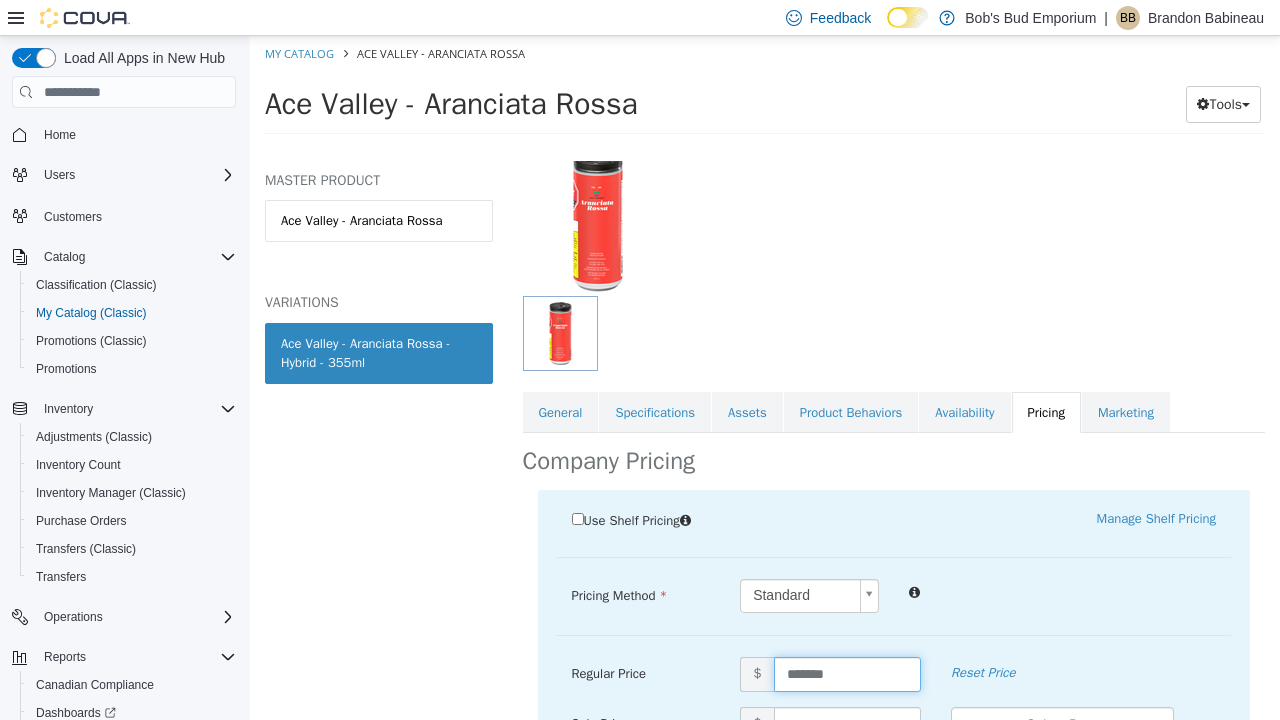 click on "*******" at bounding box center [847, 674] 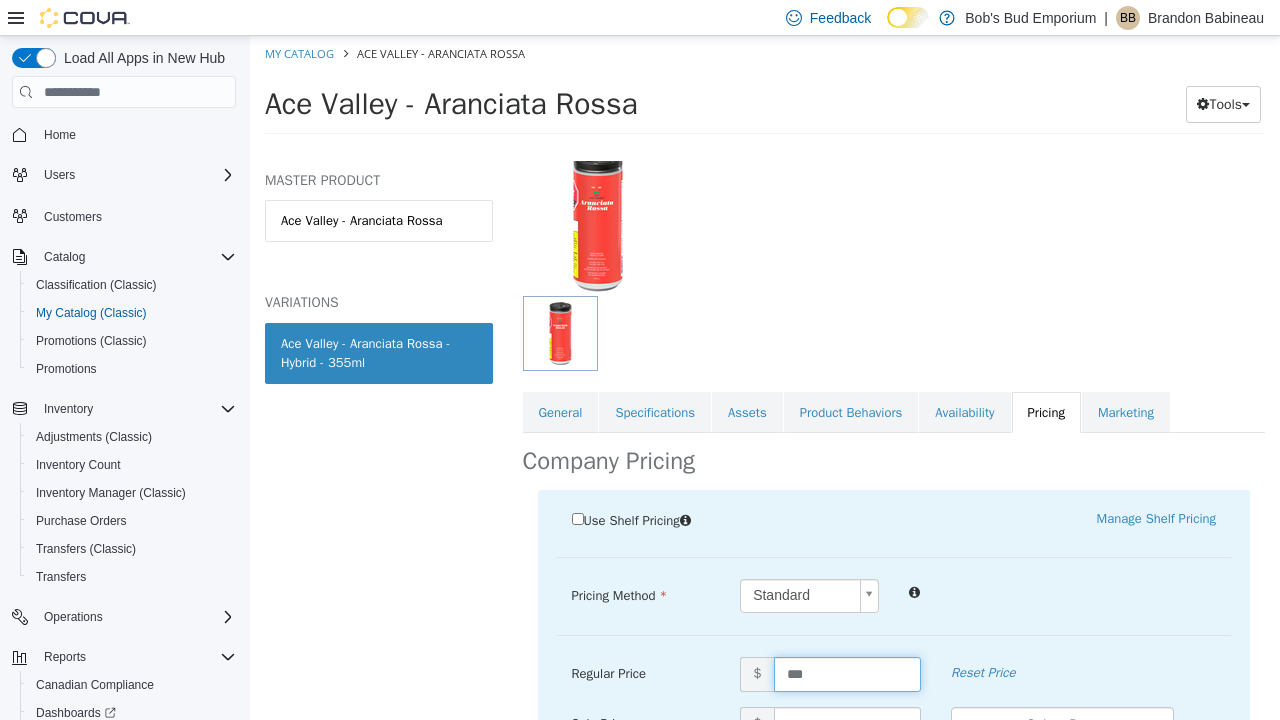 click on "Use Shelf Pricing    Manage Shelf Pricing Shelf Price     Select a Shelf Price                             Shelf Price is required Pricing Method     Standard                             * Regular Price $ *** Reset Price Sale Price $ Select Date     (UTC-4) Toronto                                Add Sale Cancel Save" at bounding box center [894, 678] 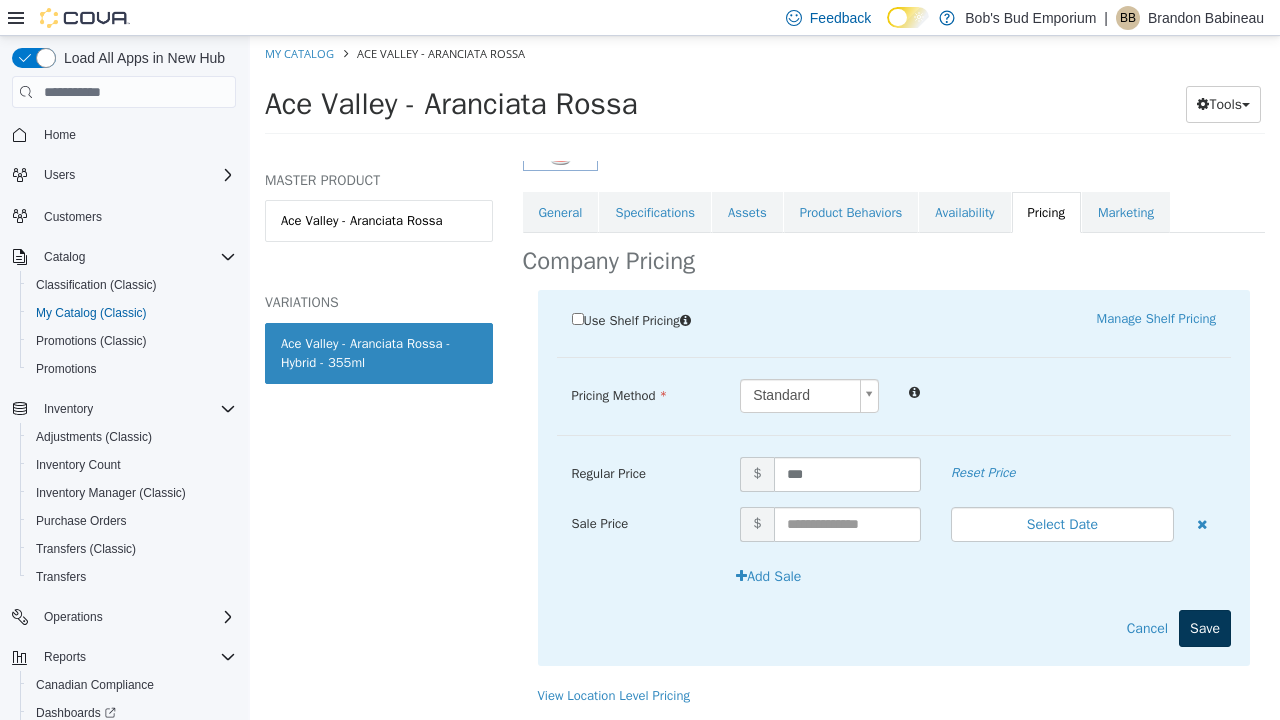 click on "Save" at bounding box center (1205, 628) 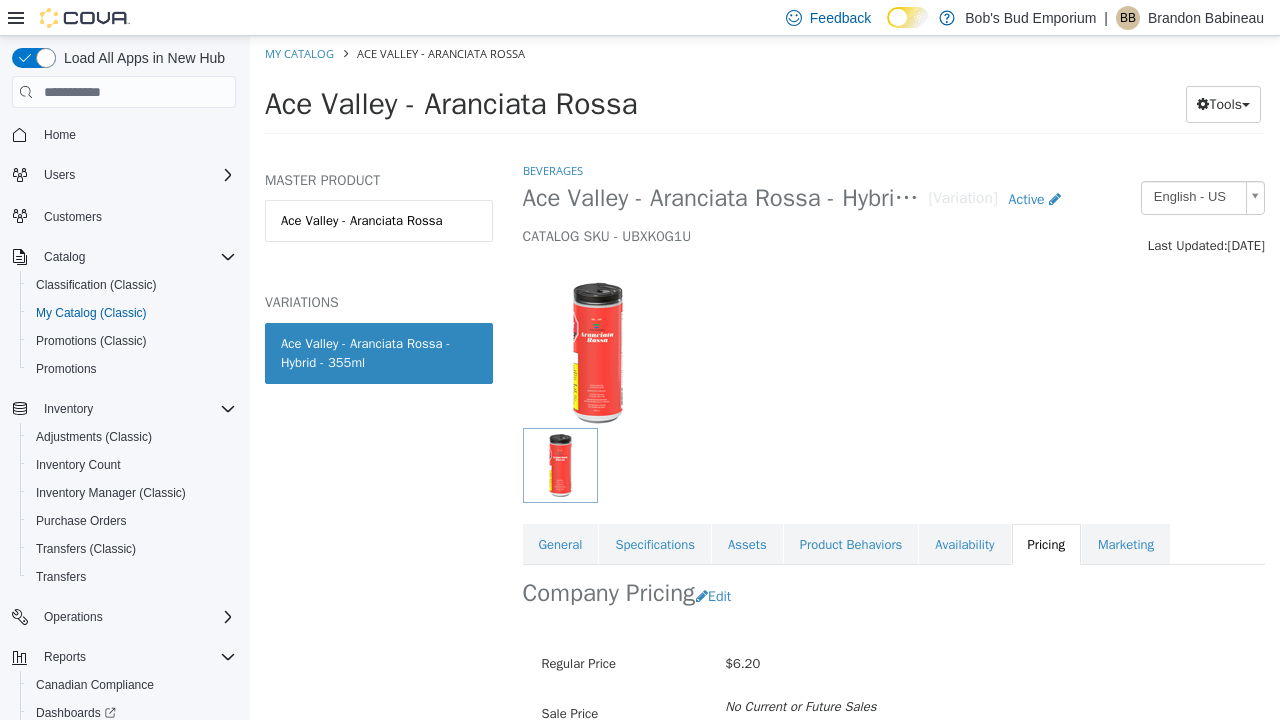 scroll, scrollTop: 0, scrollLeft: 0, axis: both 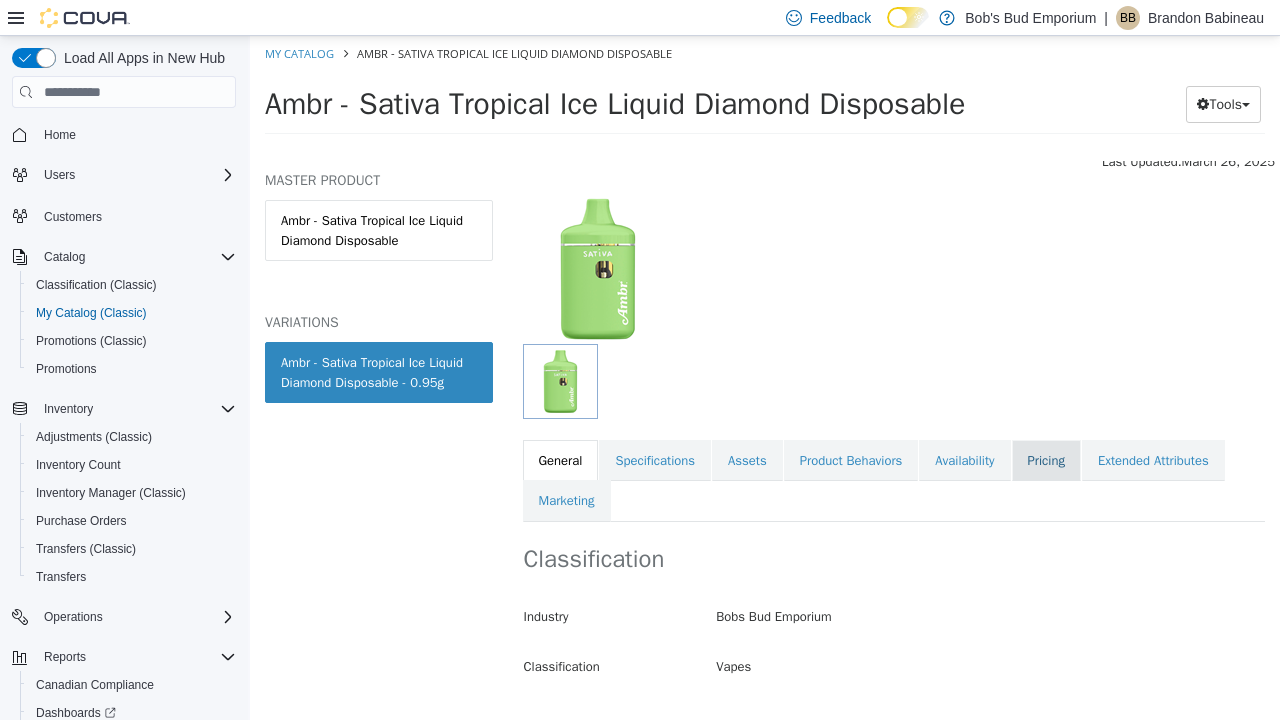 click on "Pricing" at bounding box center (1046, 461) 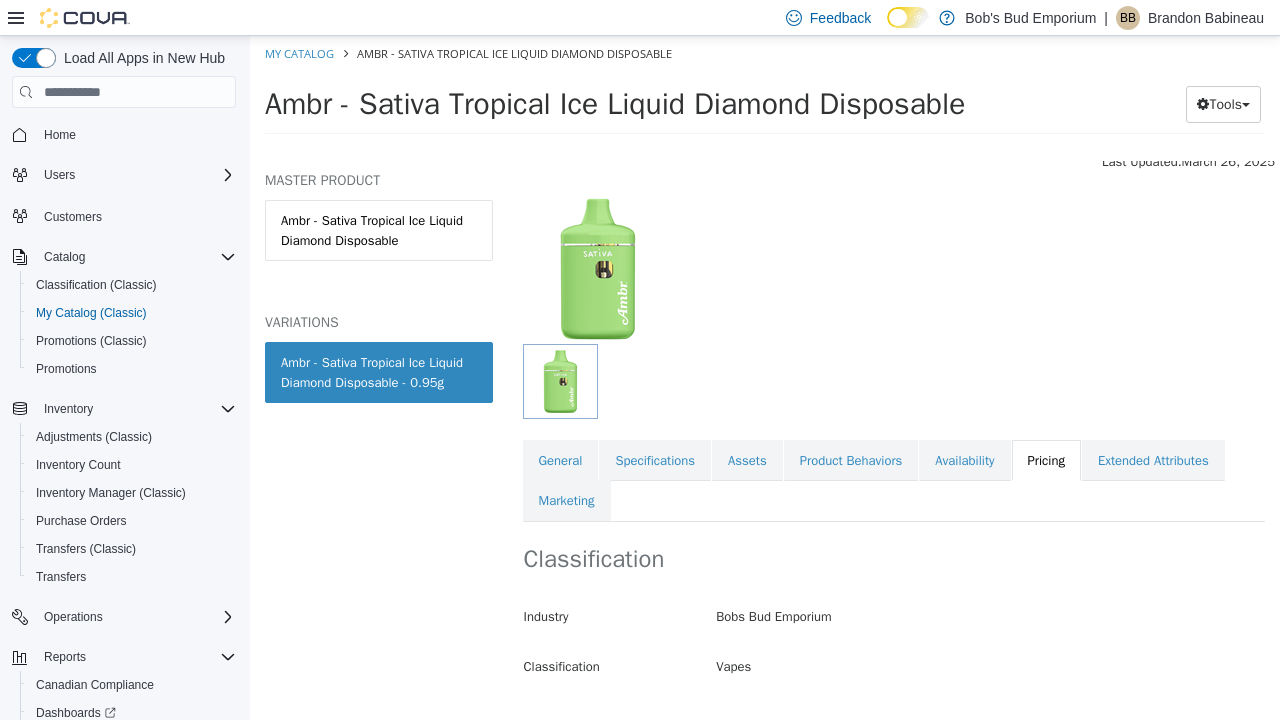 scroll, scrollTop: 0, scrollLeft: 0, axis: both 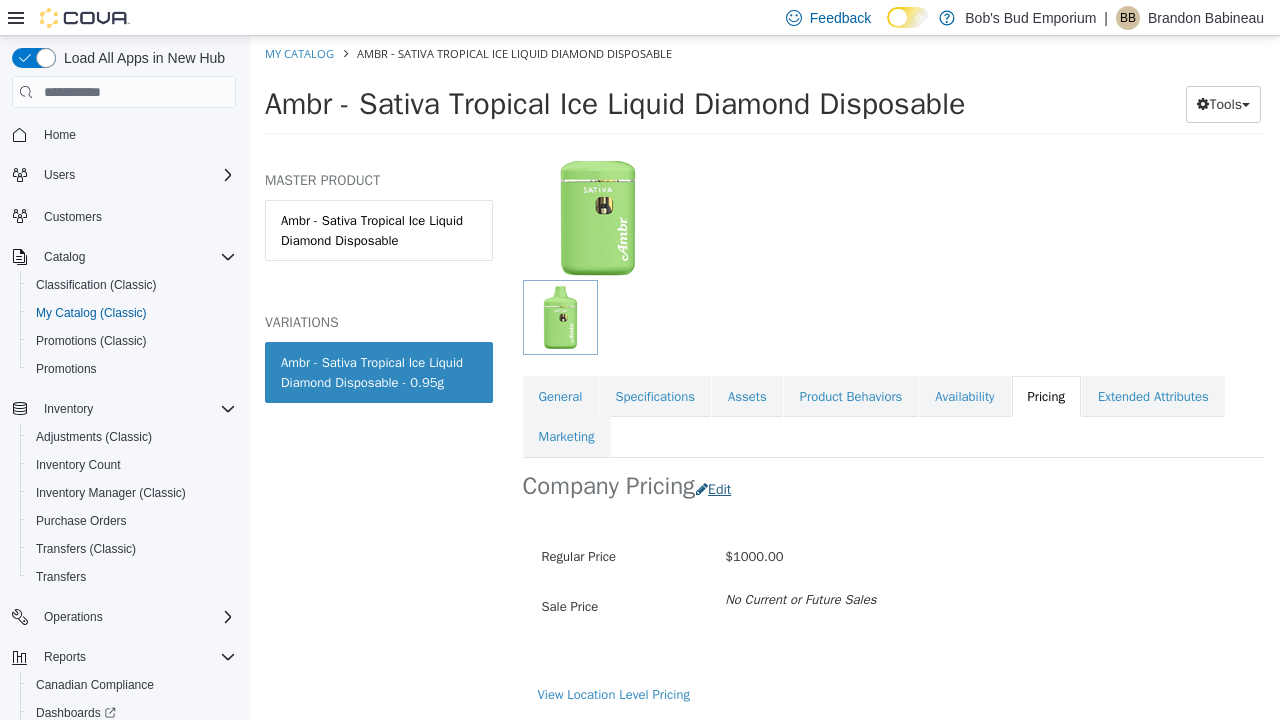 click at bounding box center [702, 489] 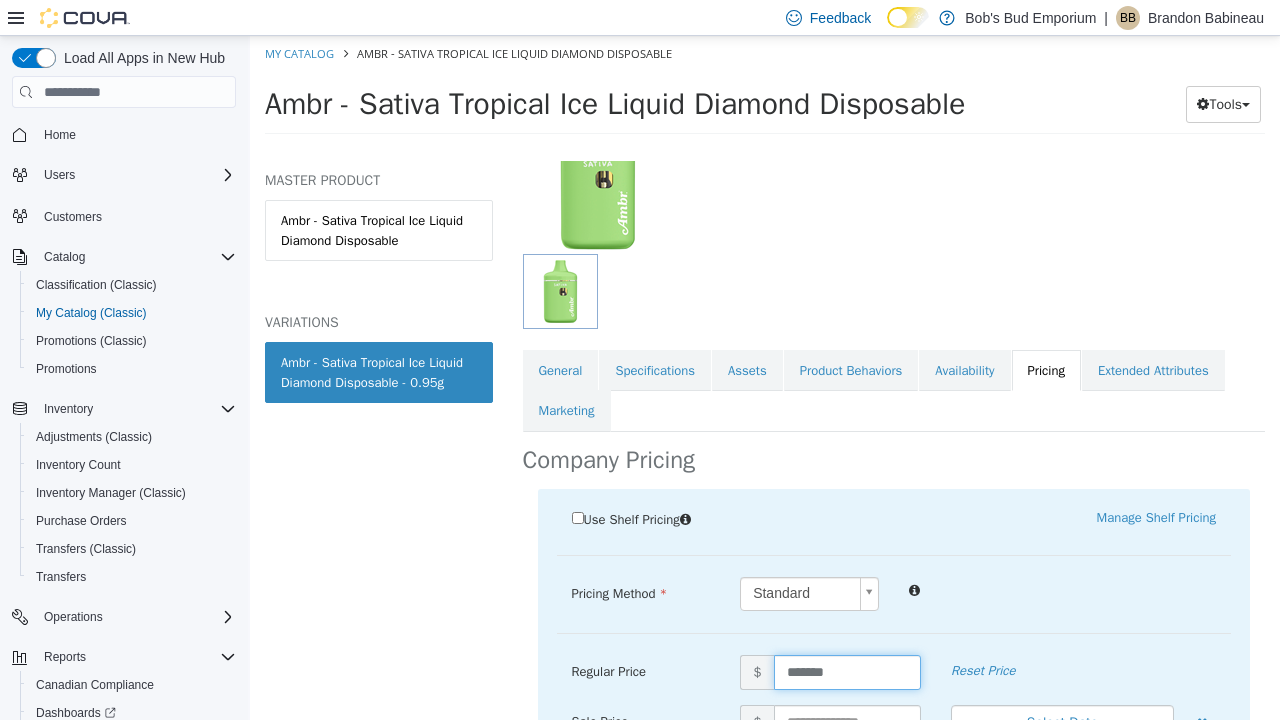 click on "*******" at bounding box center (847, 672) 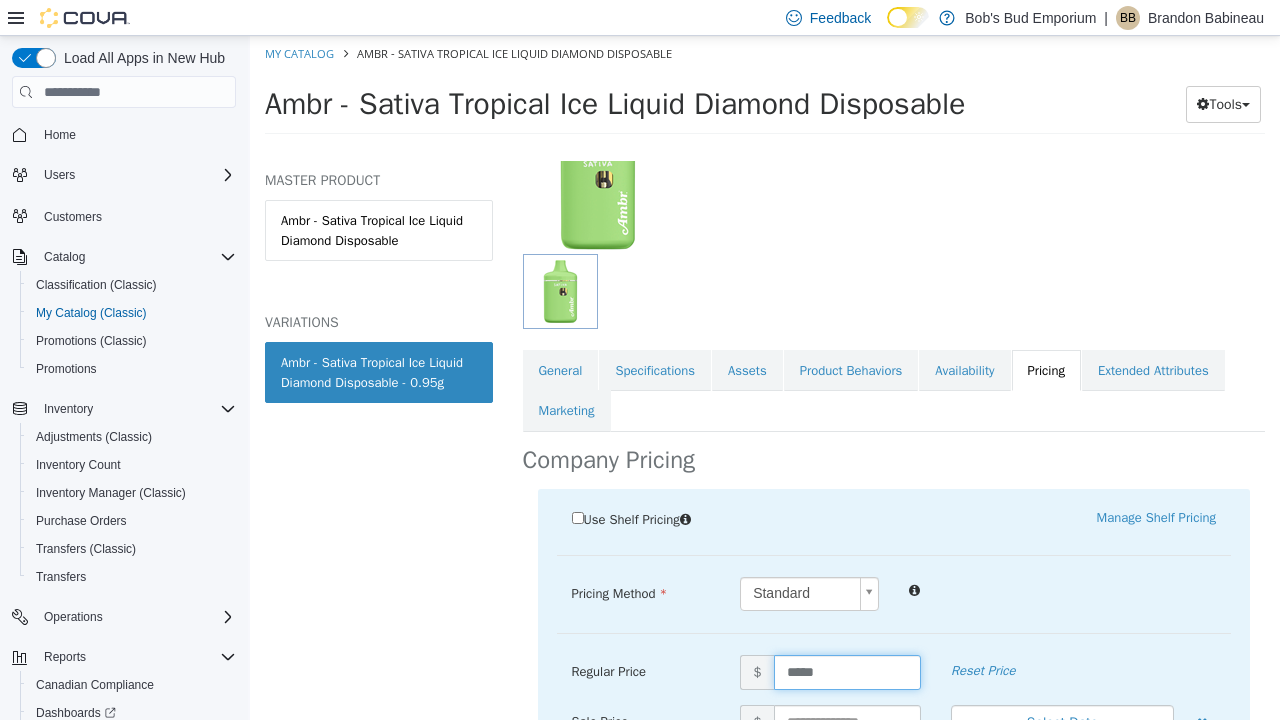 click on "Use Shelf Pricing    Manage Shelf Pricing Shelf Price     Select a Shelf Price                             Shelf Price is required Pricing Method     Standard                             * Regular Price $ ***** Reset Price Sale Price $ Select Date     (UTC-4) Toronto                                Add Sale Cancel Save" at bounding box center [894, 677] 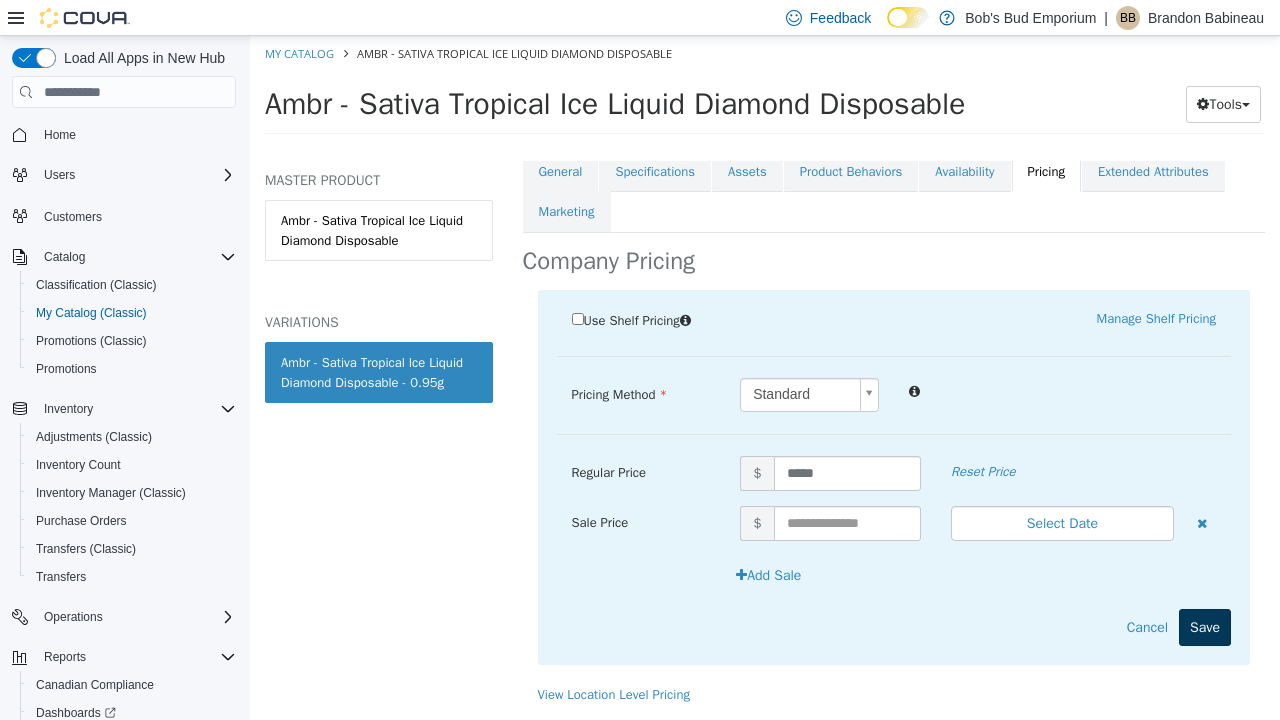 click on "Save" at bounding box center (1205, 627) 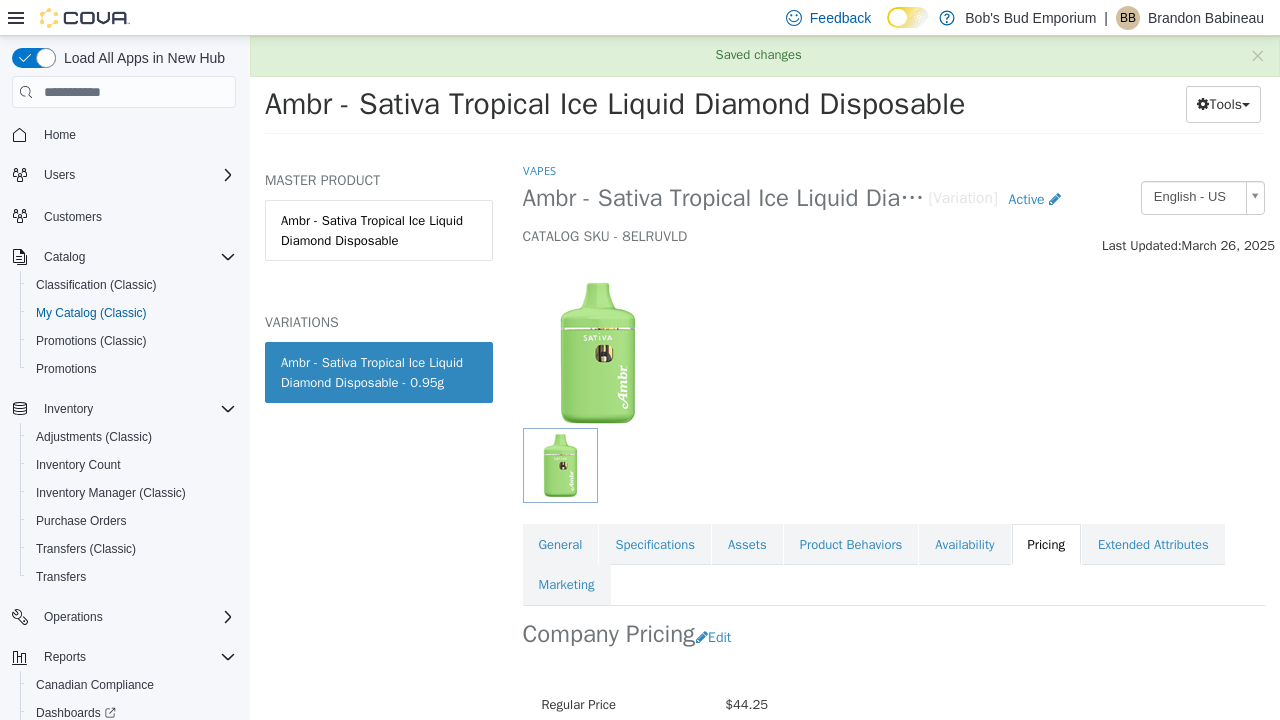 scroll, scrollTop: 0, scrollLeft: 0, axis: both 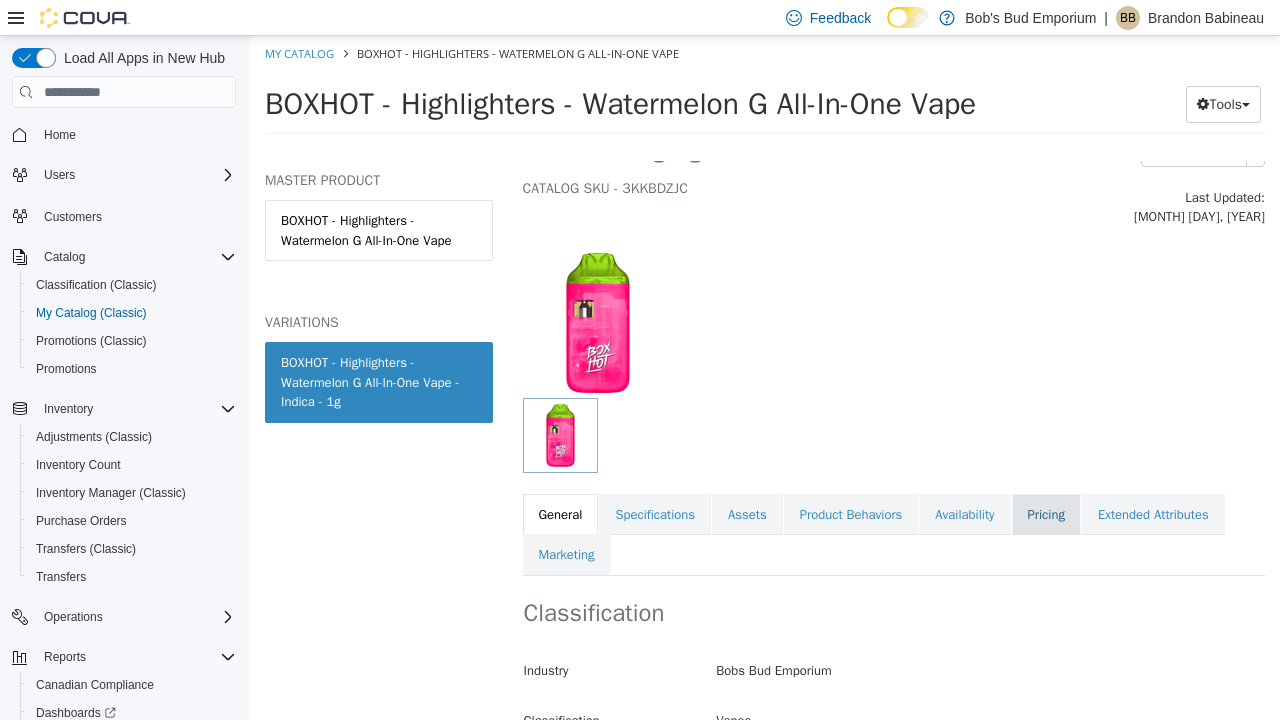 click on "Pricing" at bounding box center (1046, 515) 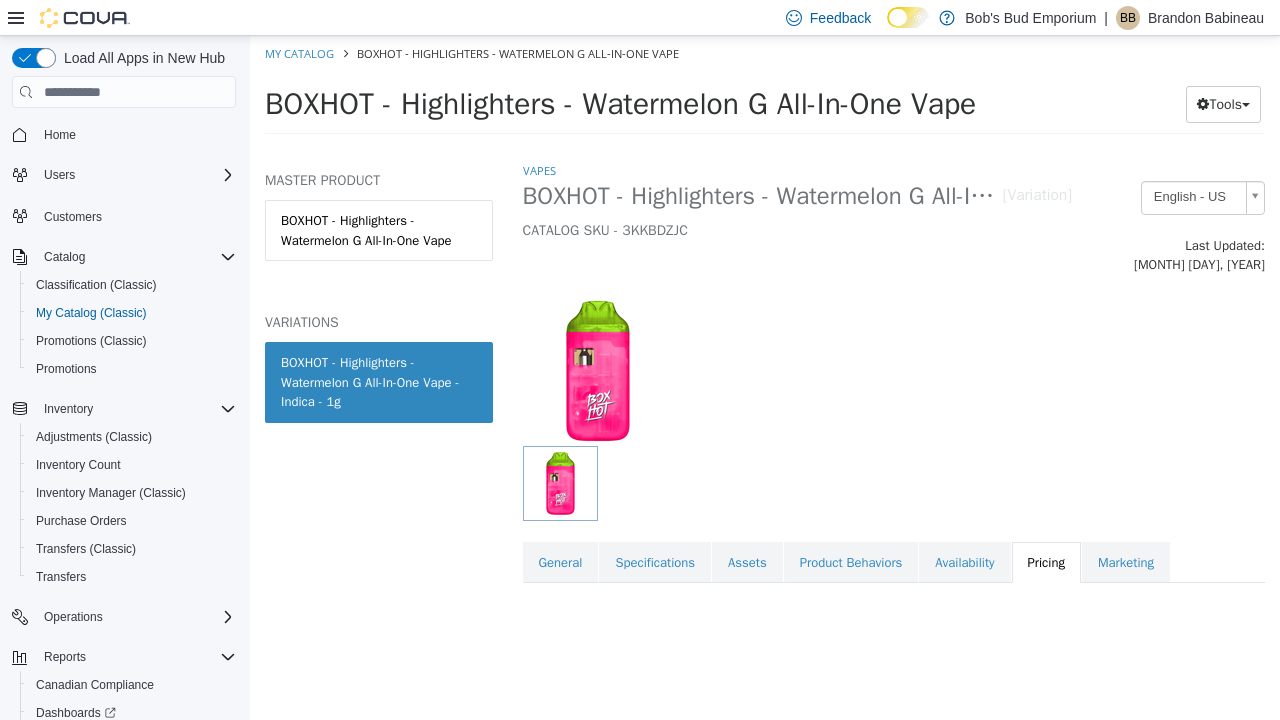 scroll, scrollTop: 0, scrollLeft: 0, axis: both 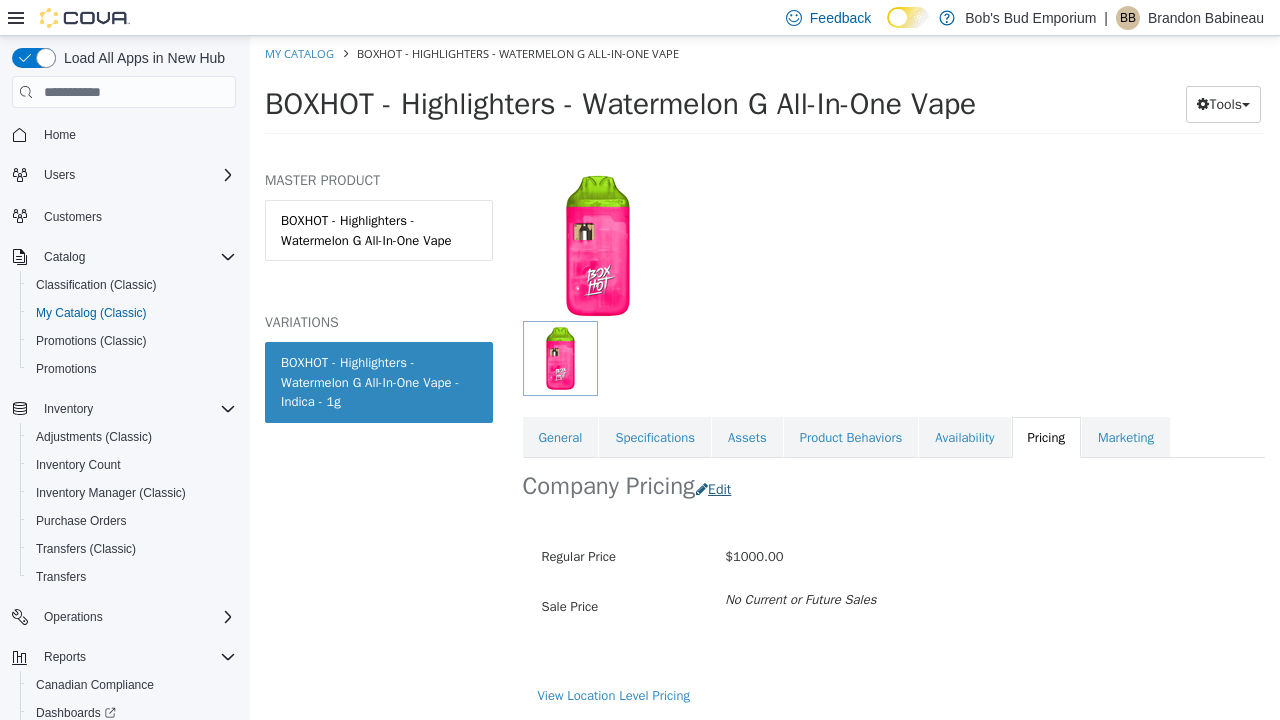 click on "Edit" at bounding box center [718, 489] 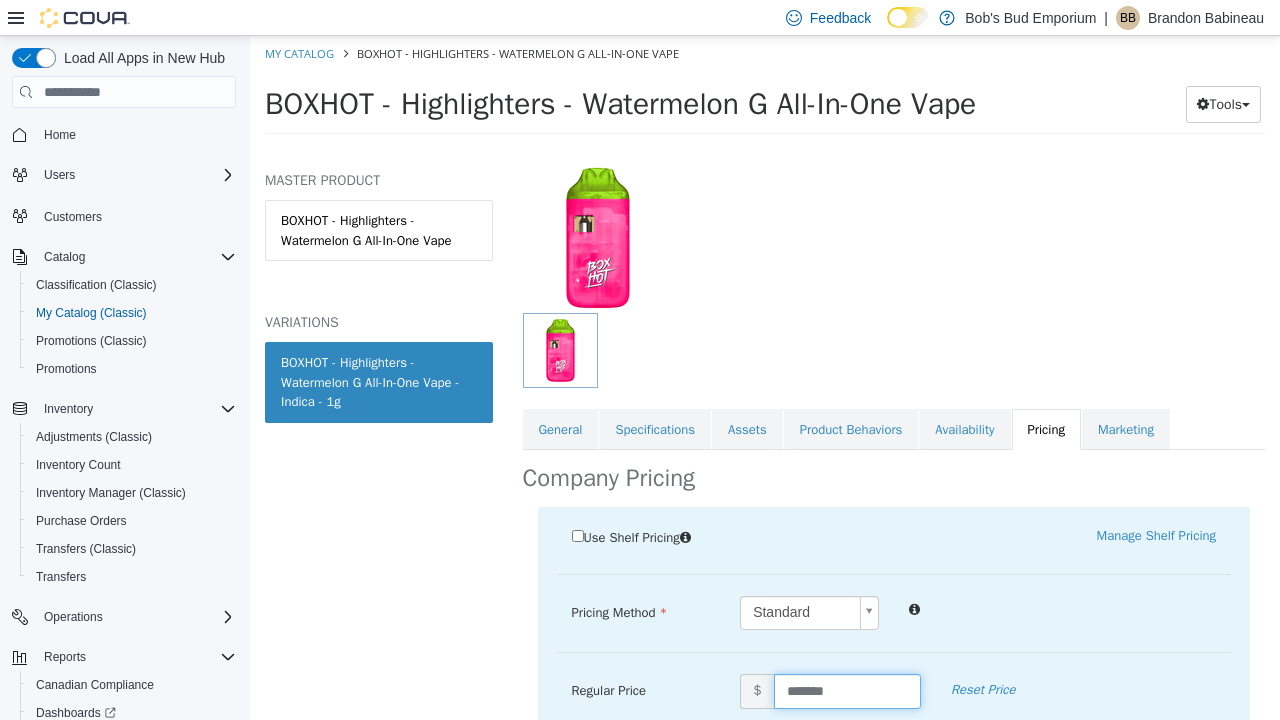 click on "*******" at bounding box center [847, 691] 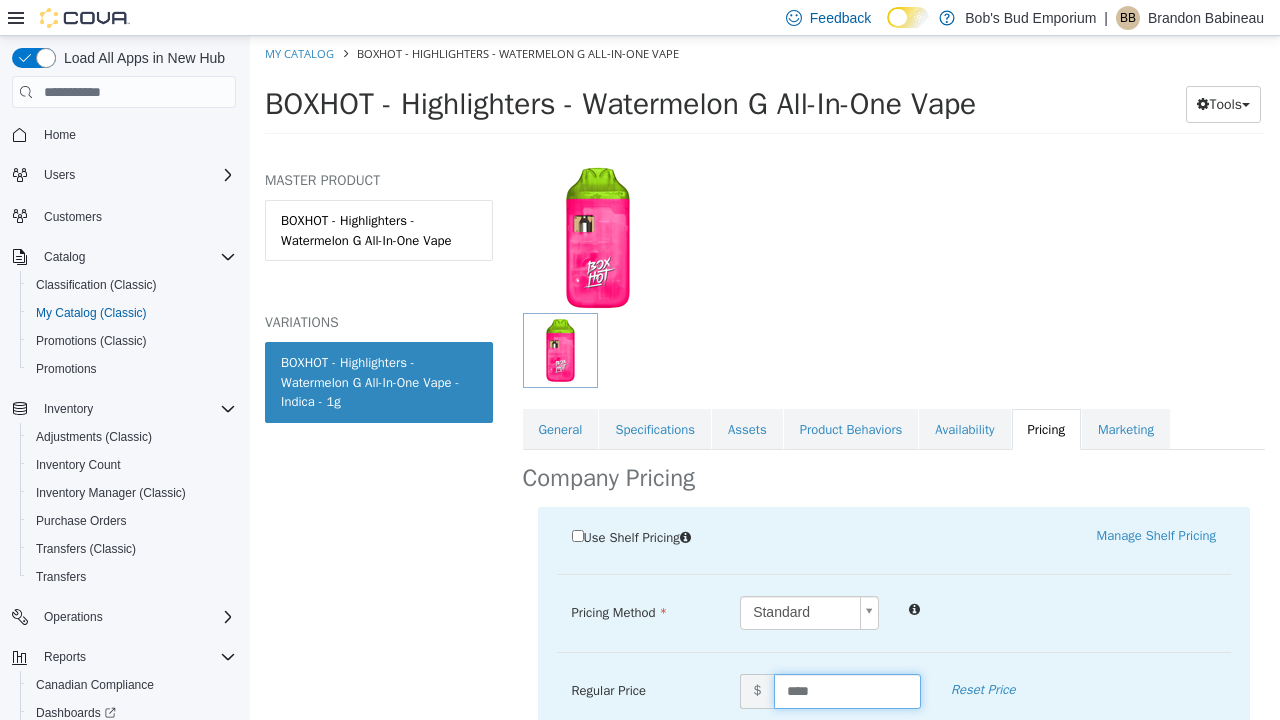 type on "*****" 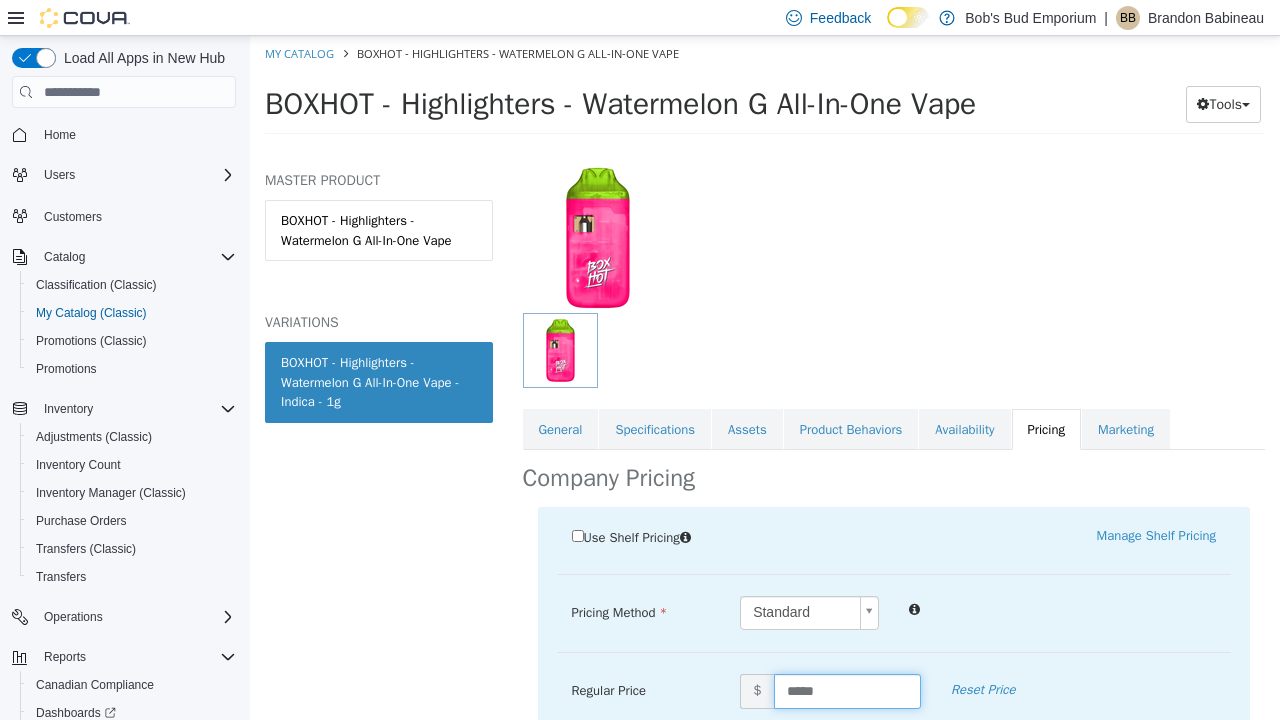 click on "Use Shelf Pricing    Manage Shelf Pricing" at bounding box center [894, 539] 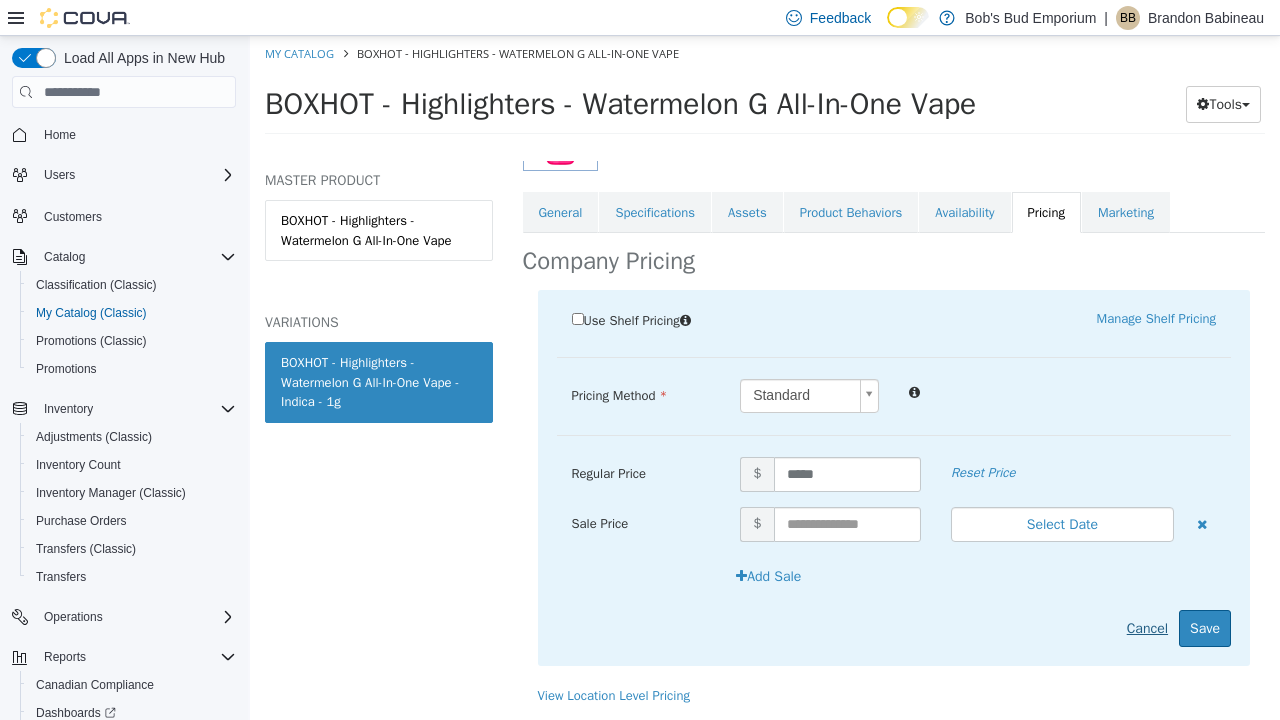 scroll, scrollTop: 356, scrollLeft: 0, axis: vertical 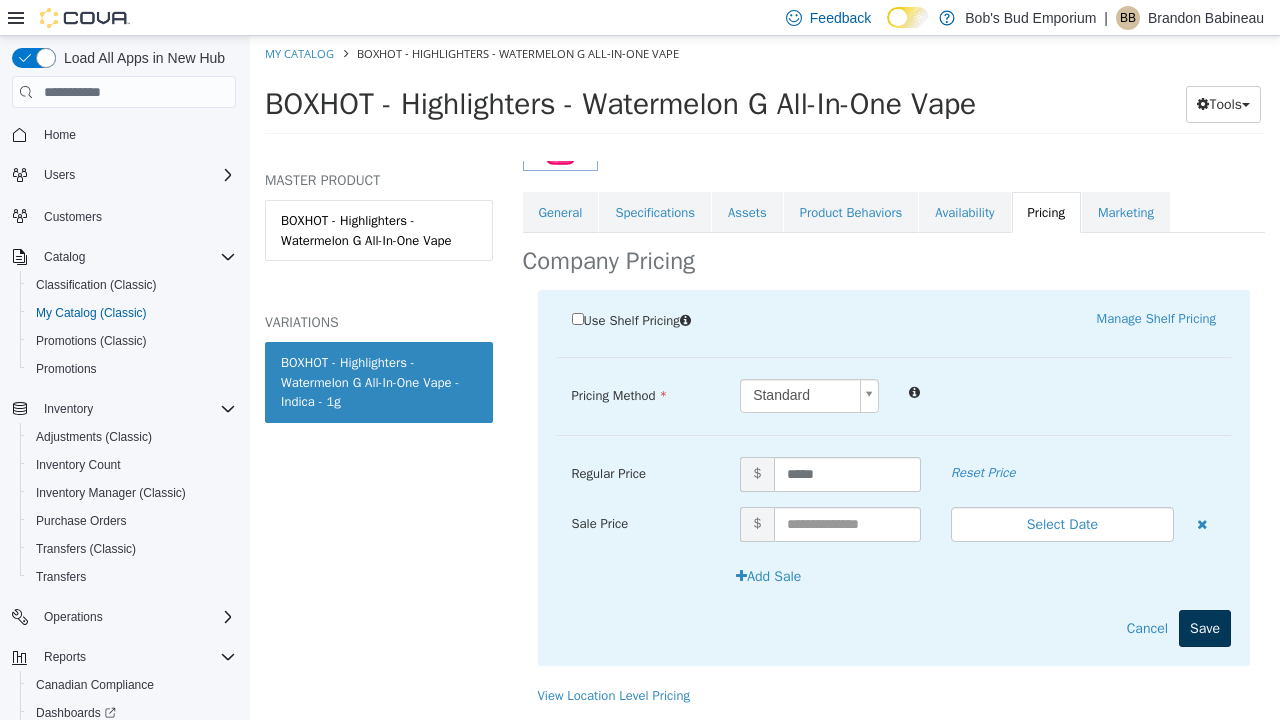 click on "Save" at bounding box center (1205, 628) 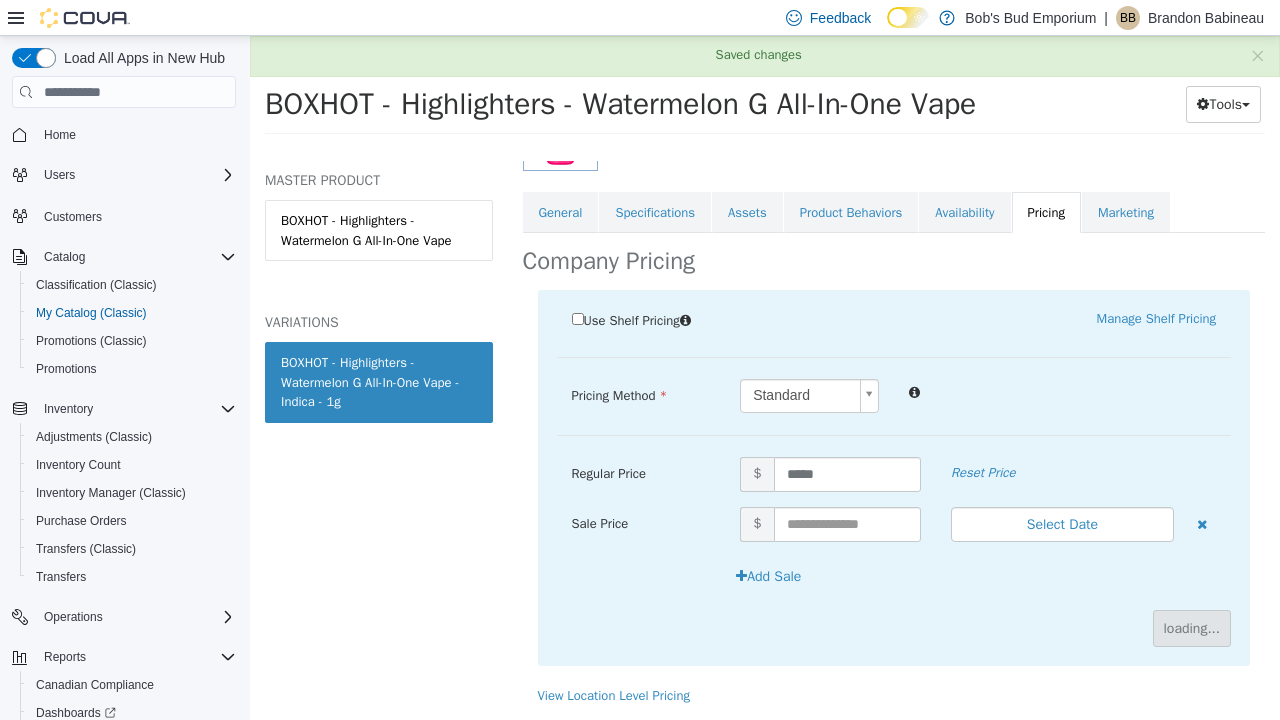 scroll, scrollTop: 133, scrollLeft: 0, axis: vertical 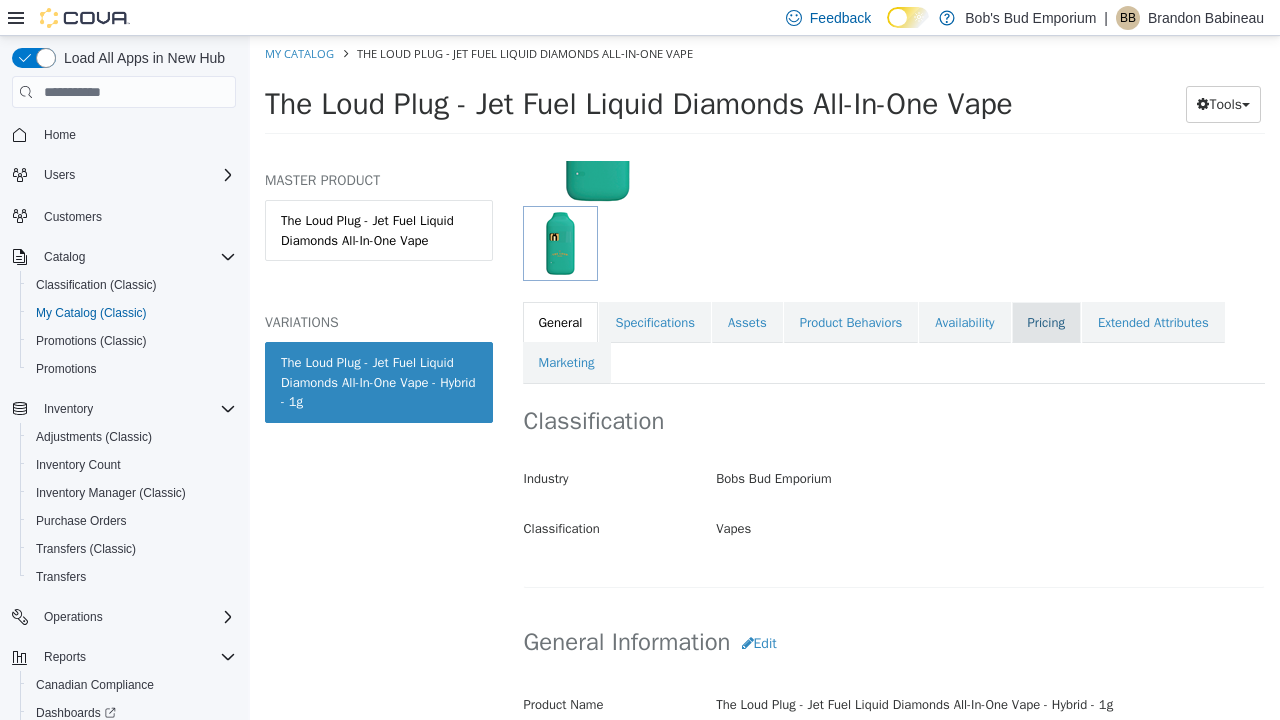 click on "Pricing" at bounding box center [1046, 323] 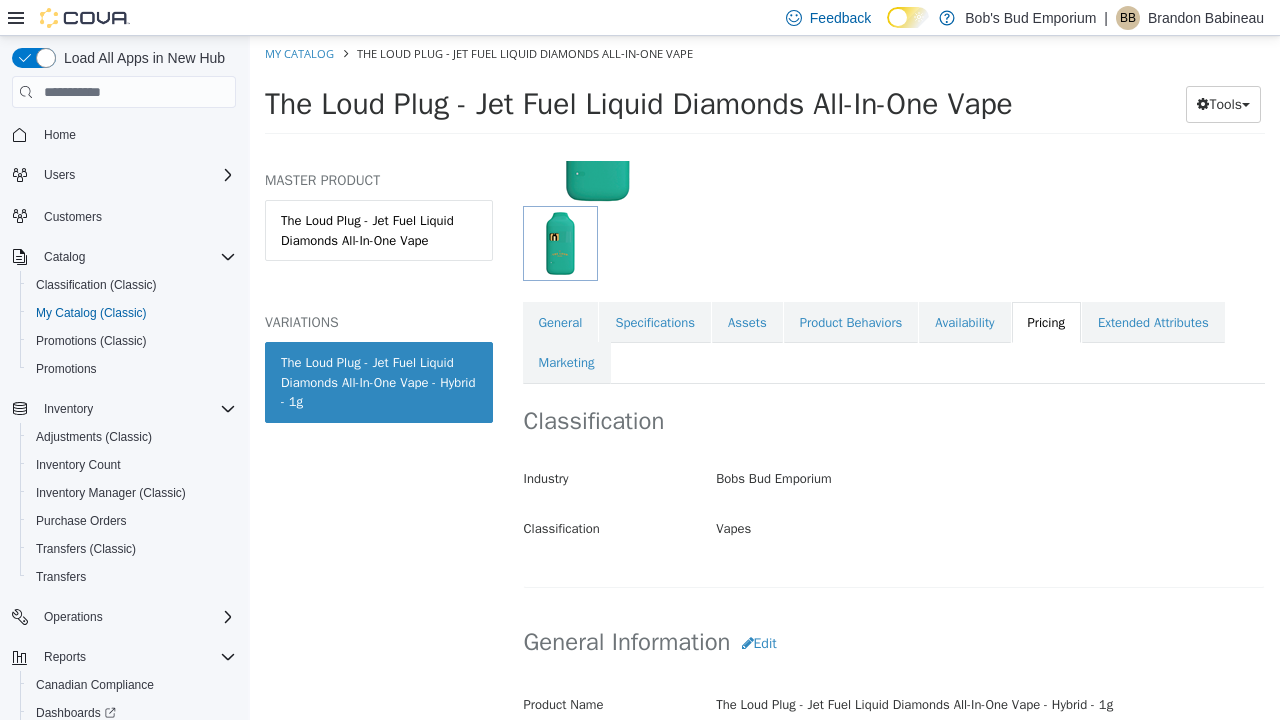 scroll, scrollTop: 0, scrollLeft: 0, axis: both 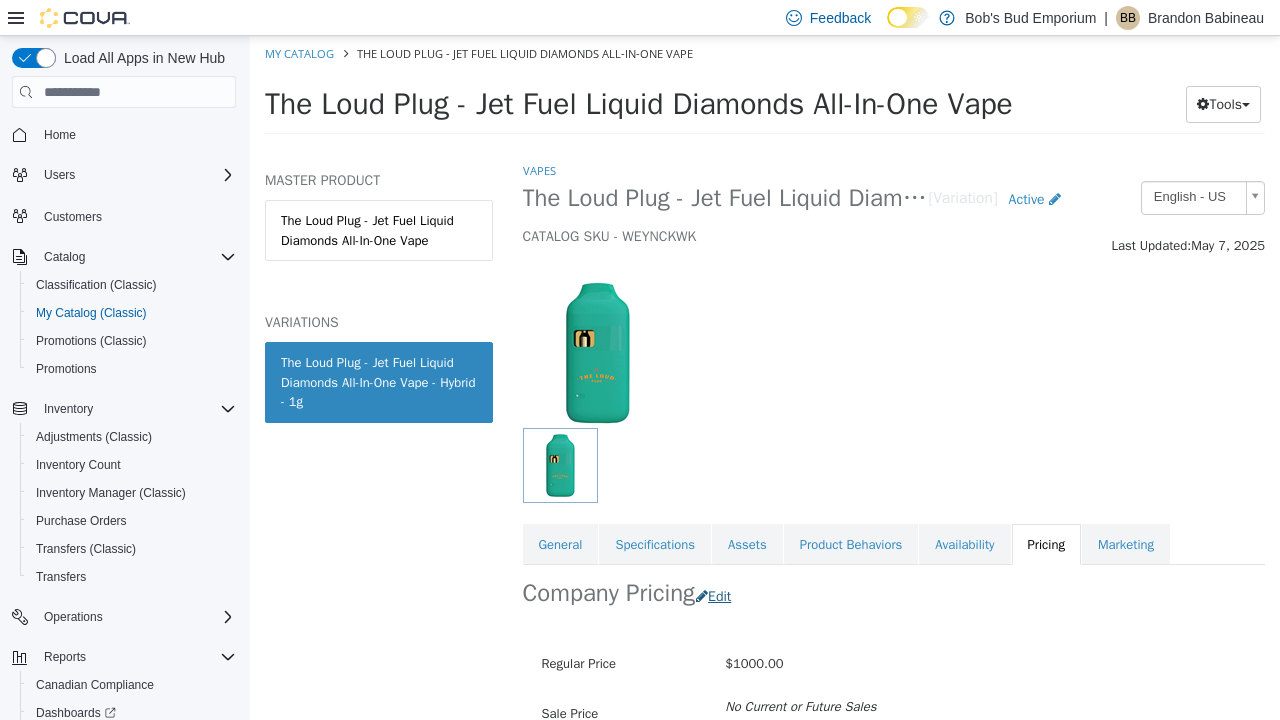 click on "Edit" at bounding box center (718, 596) 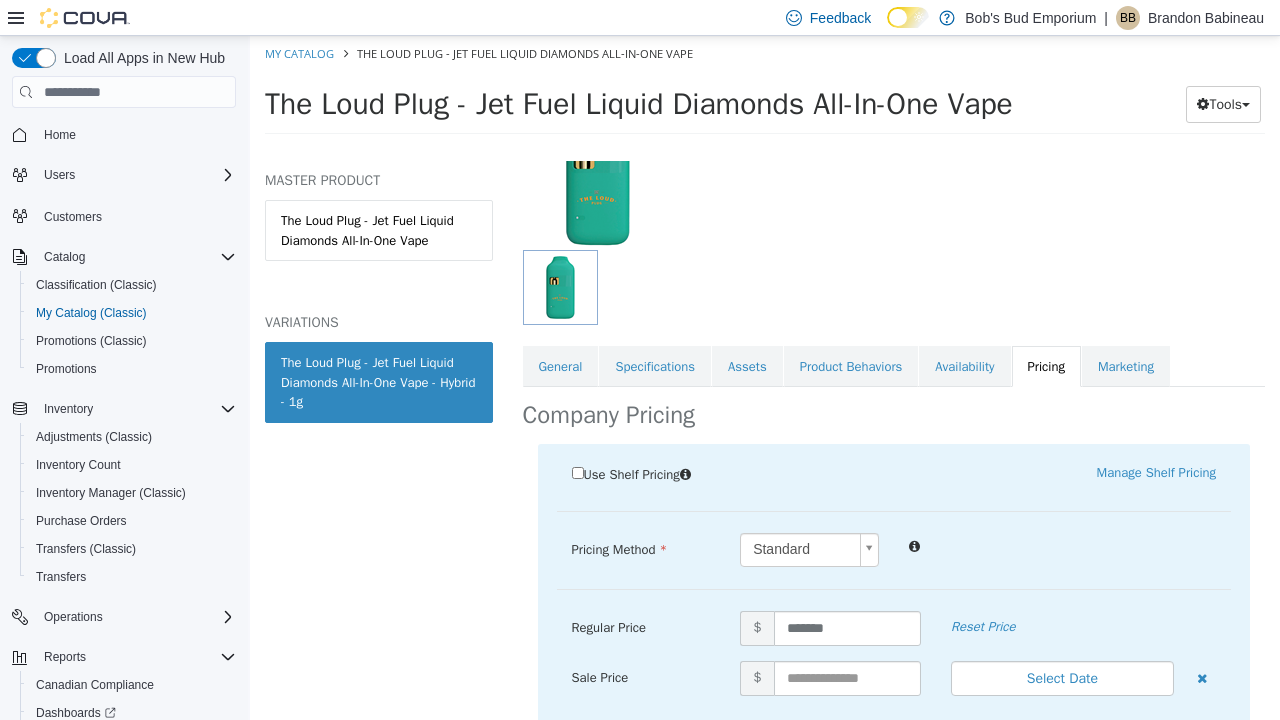 scroll, scrollTop: 184, scrollLeft: 0, axis: vertical 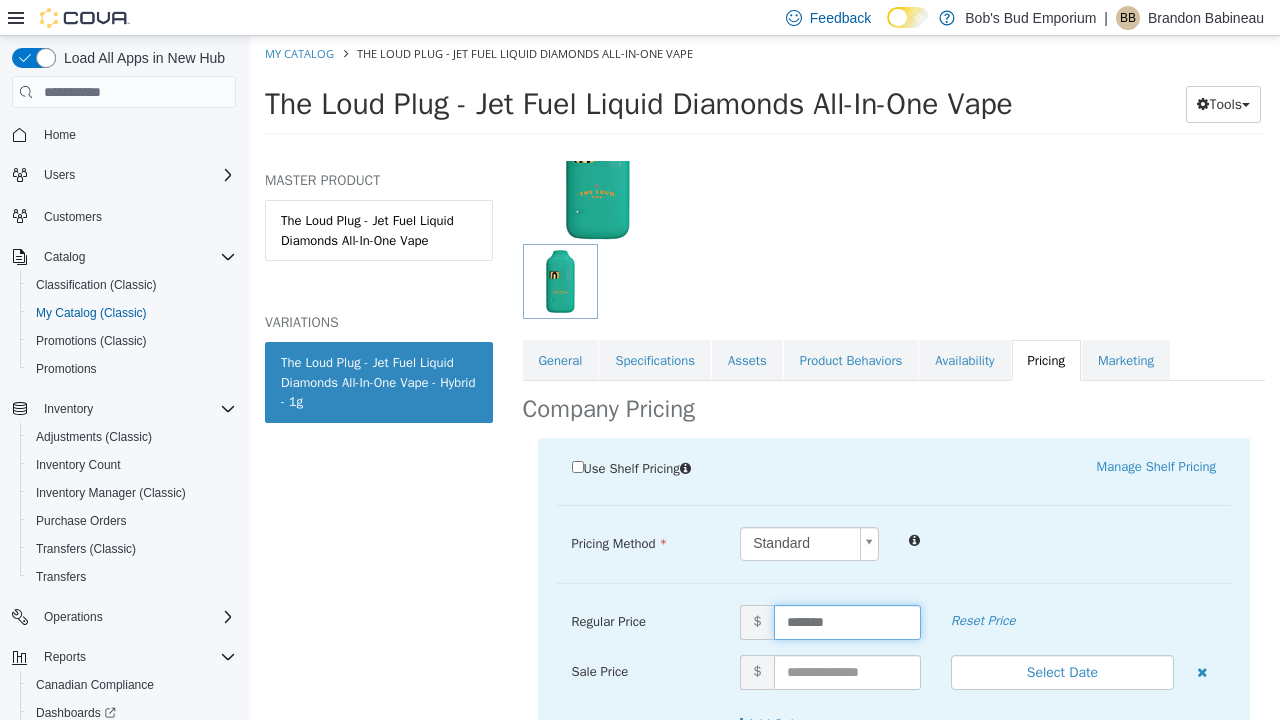 click on "*******" at bounding box center (847, 622) 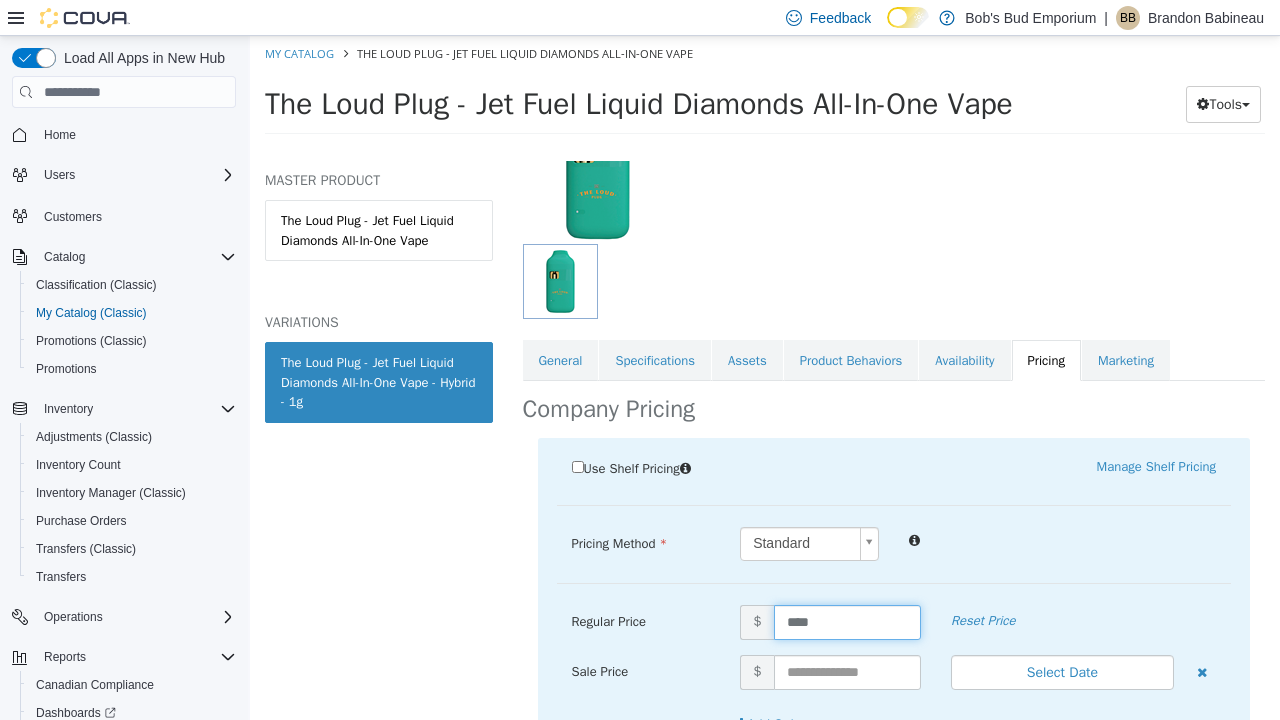 click on "Standard                             *" at bounding box center (978, 544) 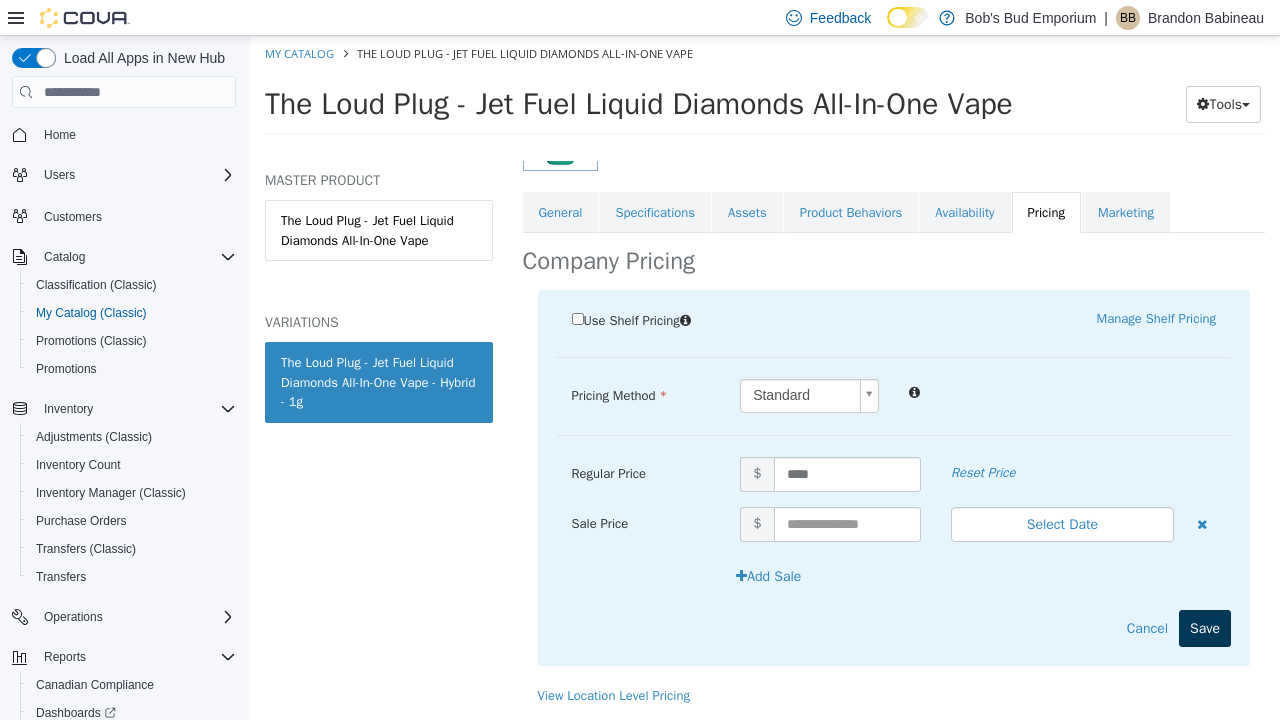 click on "Save" at bounding box center (1205, 628) 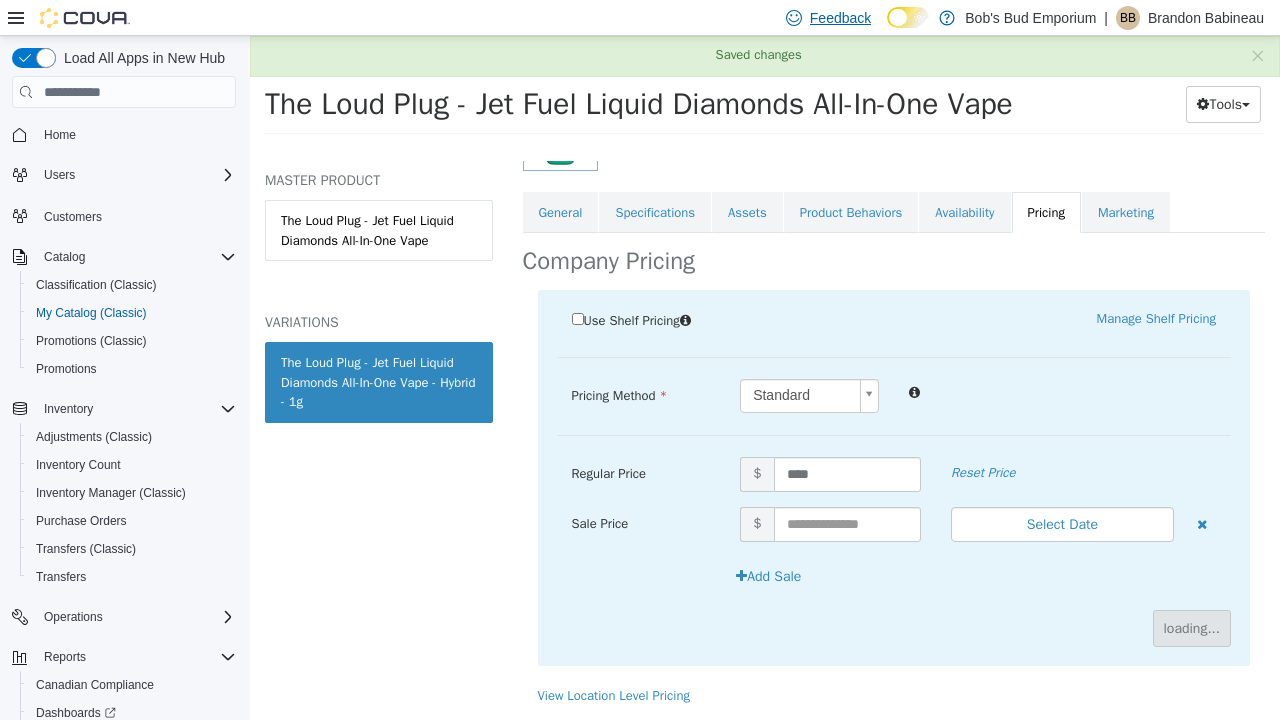 scroll, scrollTop: 133, scrollLeft: 0, axis: vertical 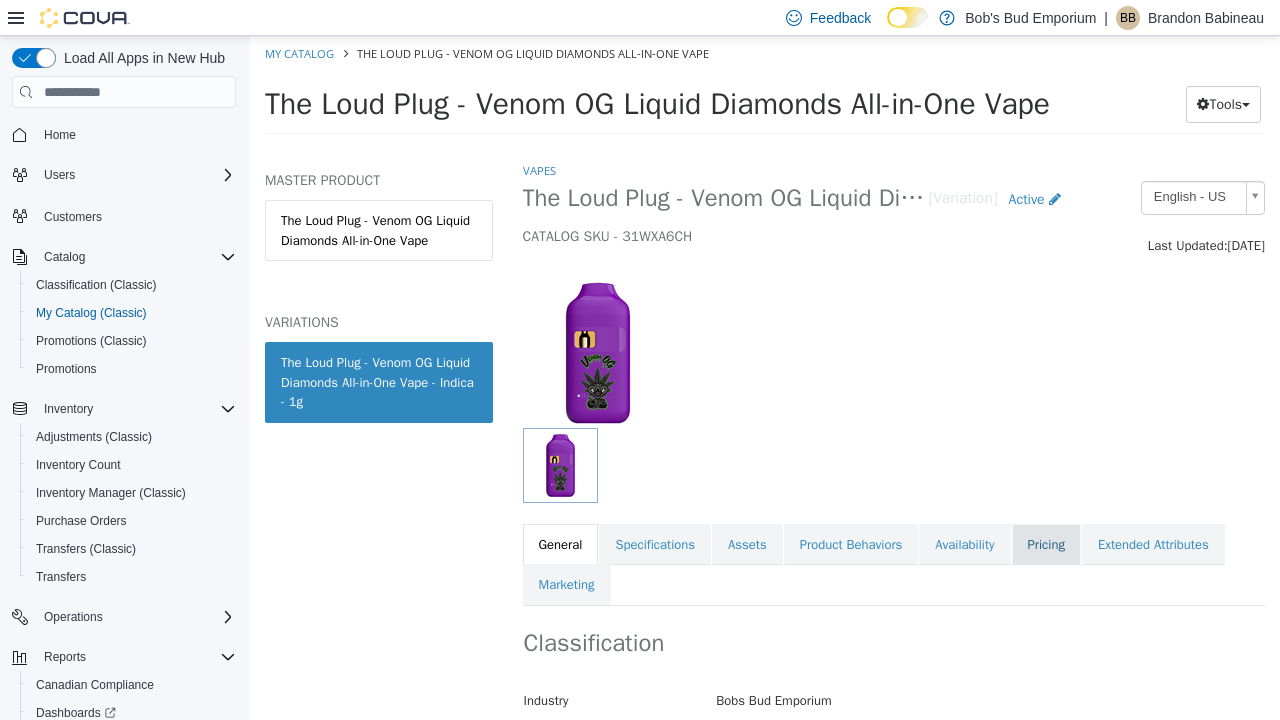 click on "Pricing" at bounding box center (1046, 545) 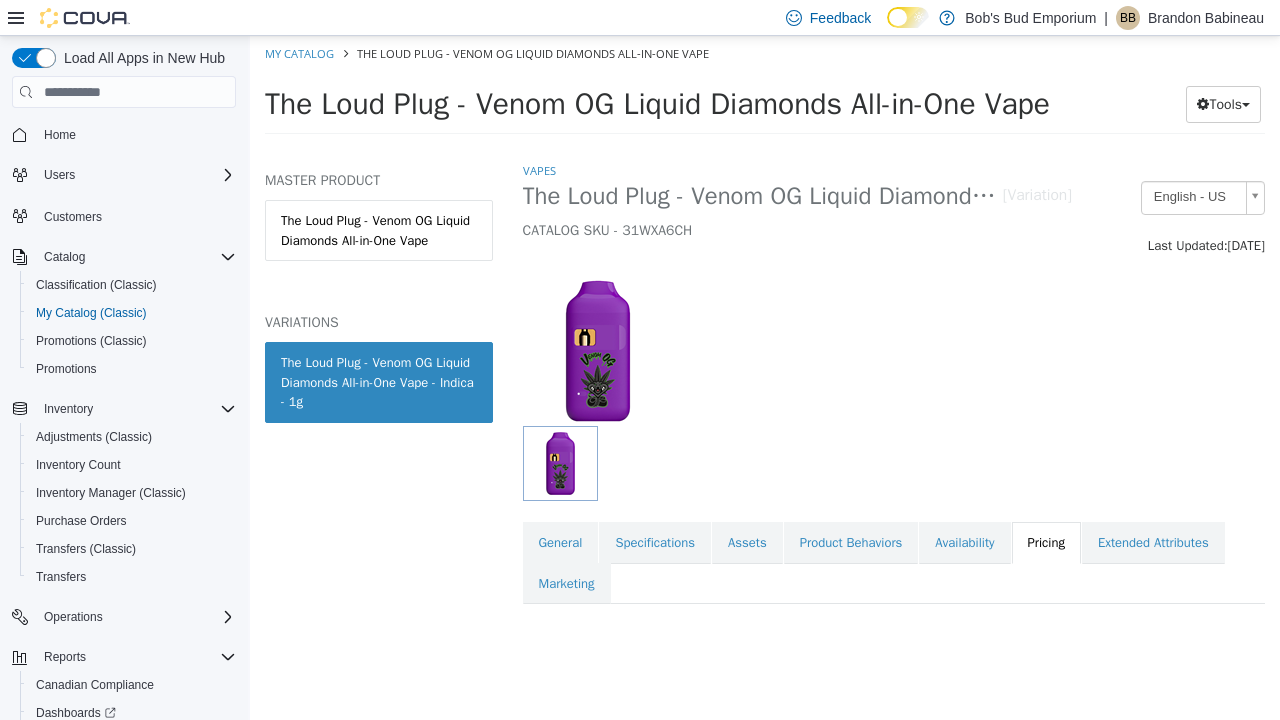 scroll, scrollTop: 0, scrollLeft: 0, axis: both 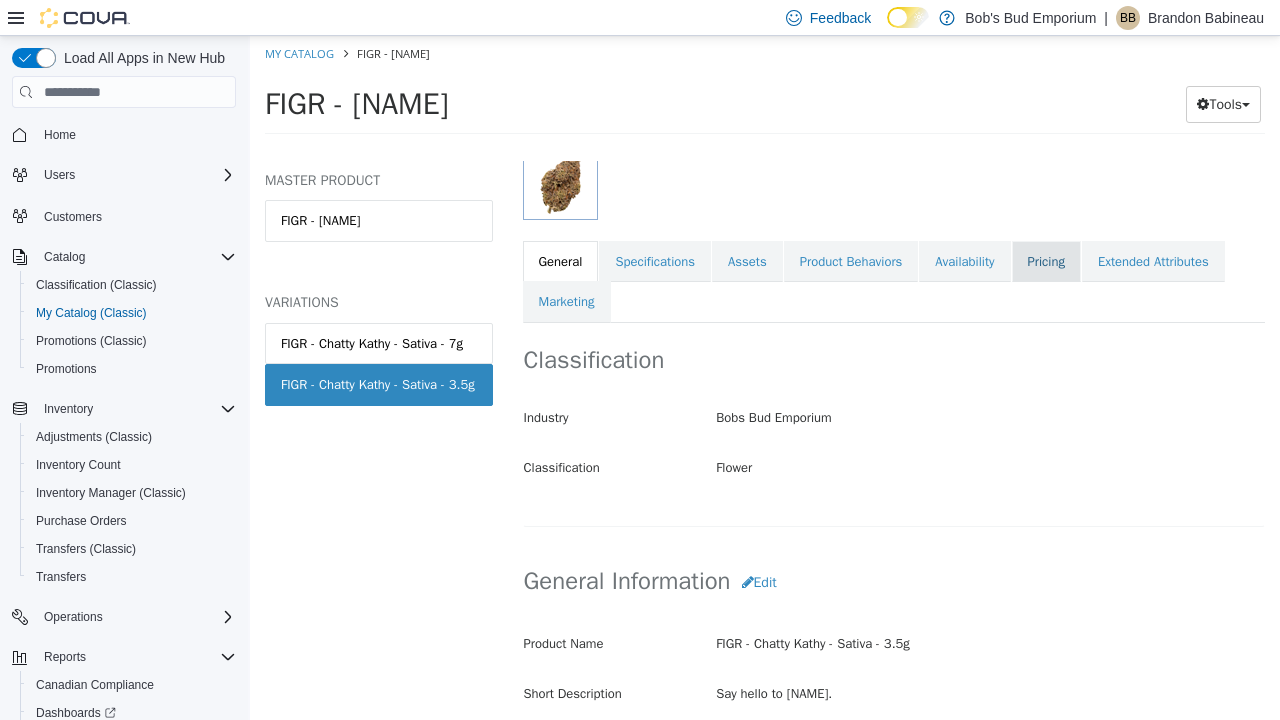 click on "Pricing" at bounding box center (1046, 262) 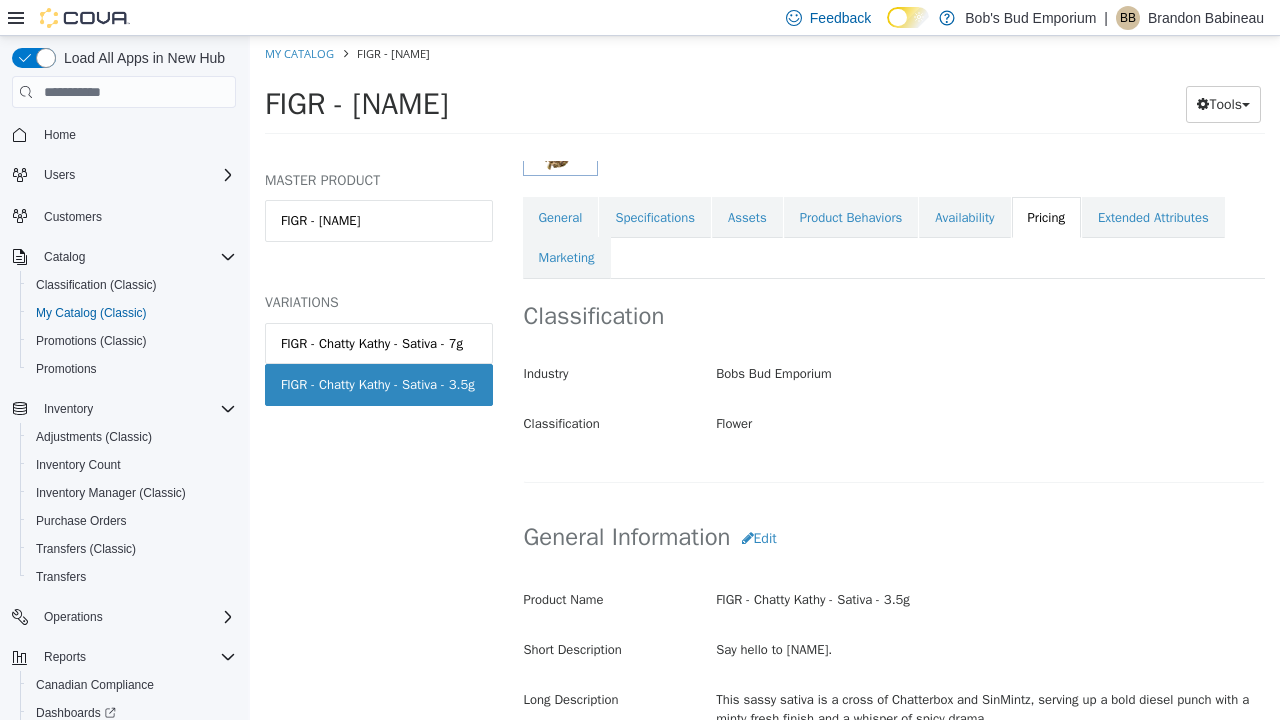 scroll, scrollTop: 0, scrollLeft: 0, axis: both 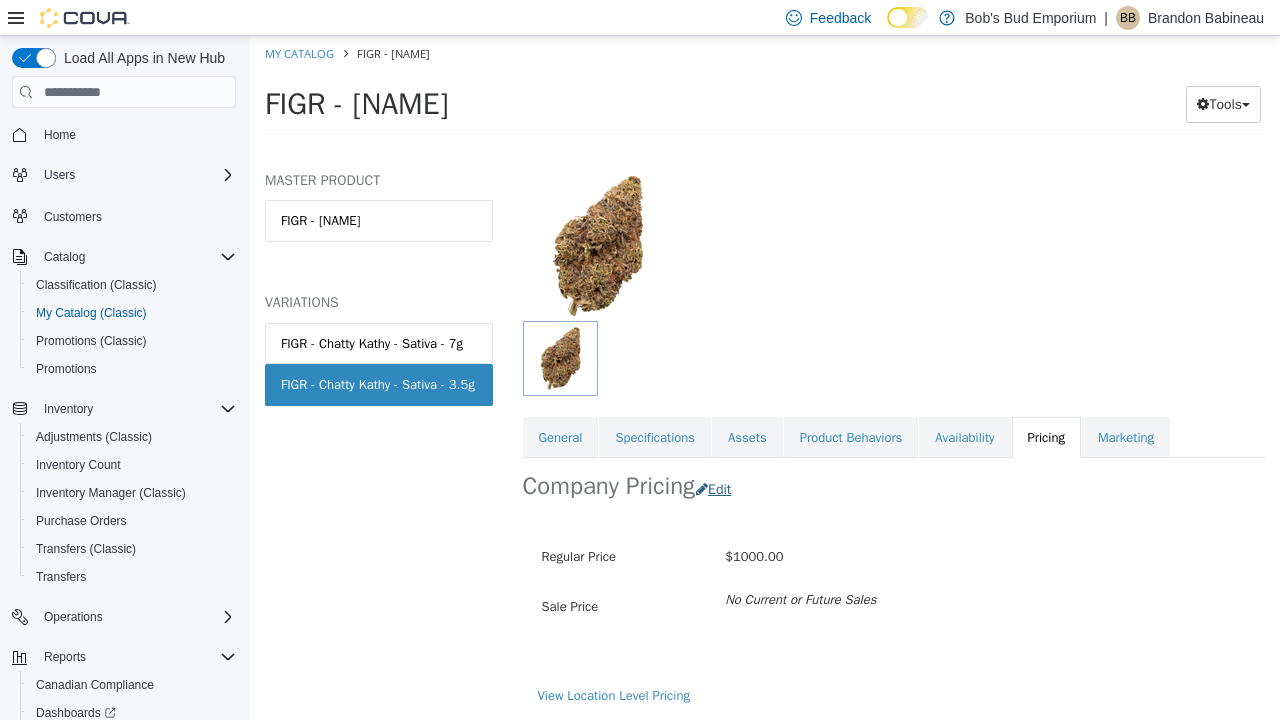 click on "Edit" at bounding box center [718, 489] 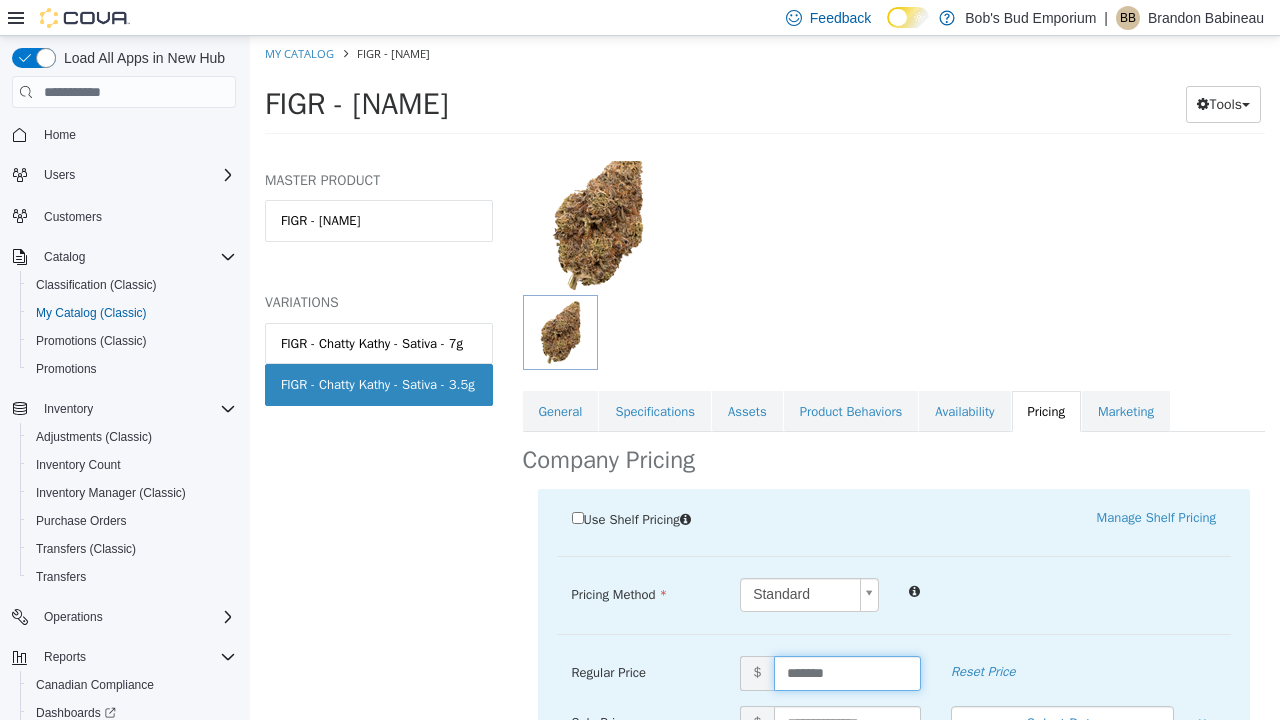 click on "*******" at bounding box center [847, 673] 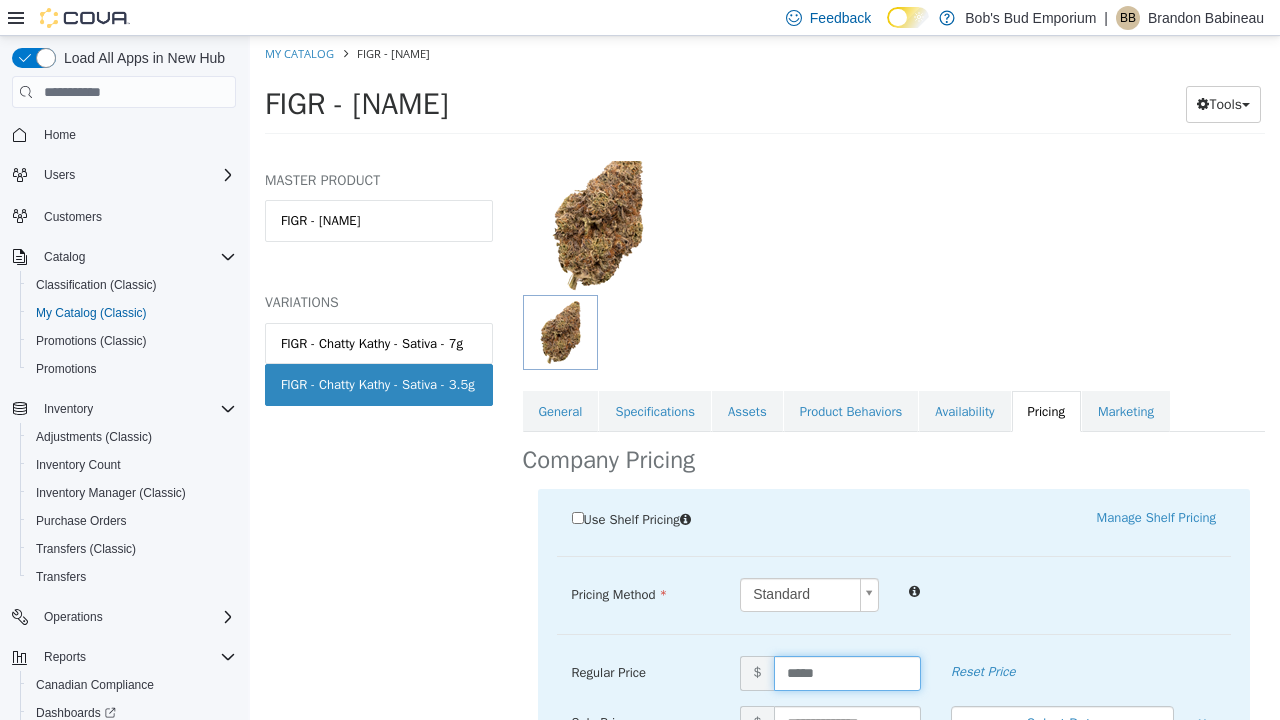 click on "Use Shelf Pricing    Manage Shelf Pricing Shelf Price     Select a Shelf Price                             Shelf Price is required Pricing Method     Standard                             * Regular Price $ ***** Reset Price Sale Price $ Select Date     (UTC-4) Toronto                                Add Sale Cancel Save" at bounding box center [894, 677] 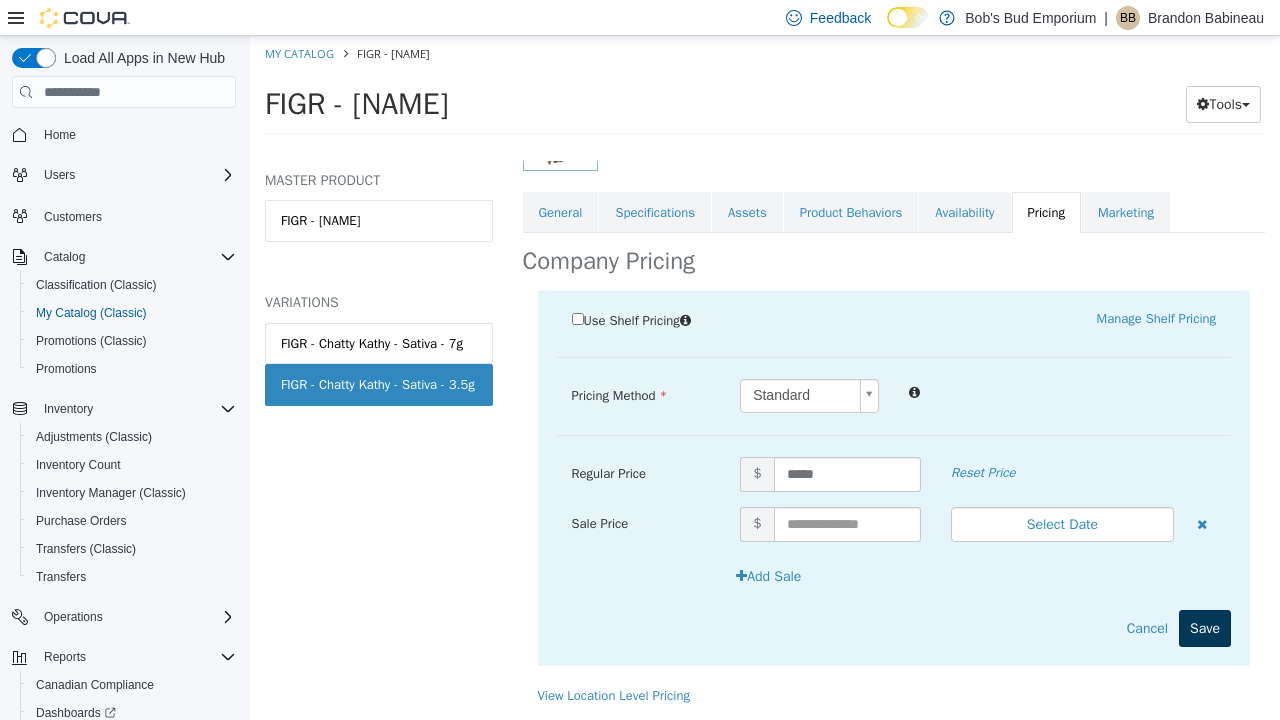 scroll, scrollTop: 356, scrollLeft: 0, axis: vertical 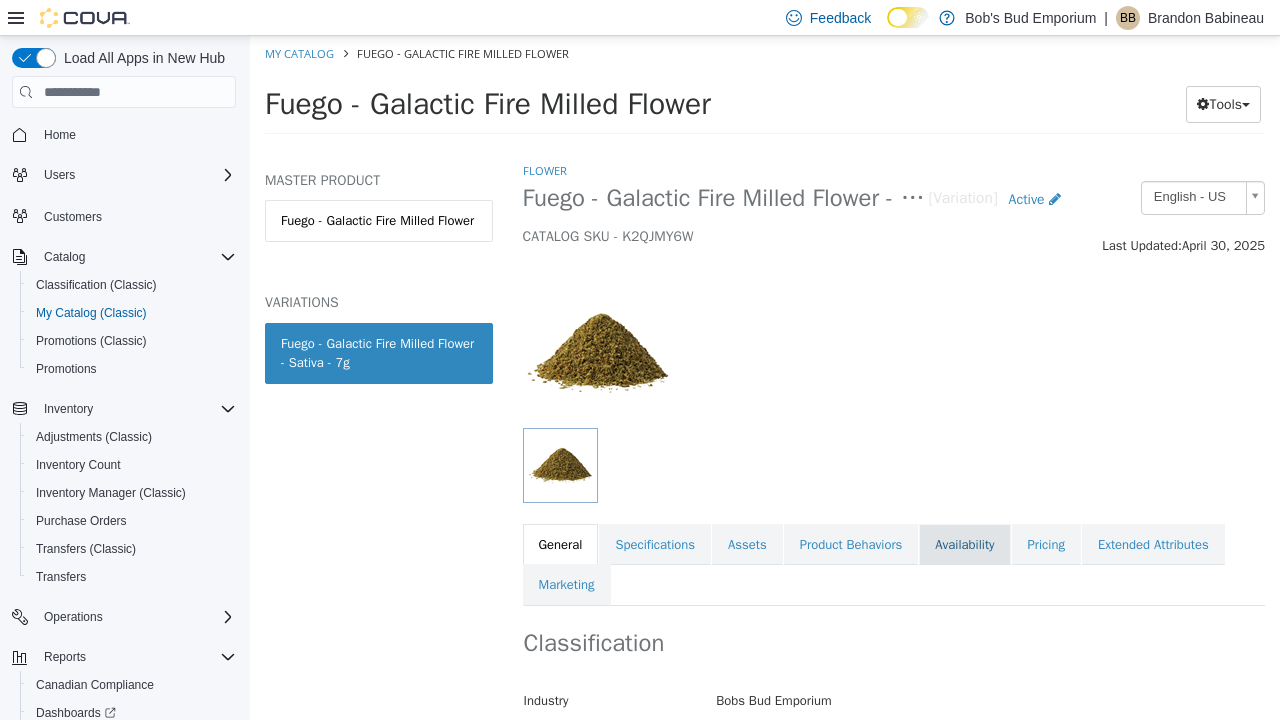click on "Availability" at bounding box center [964, 545] 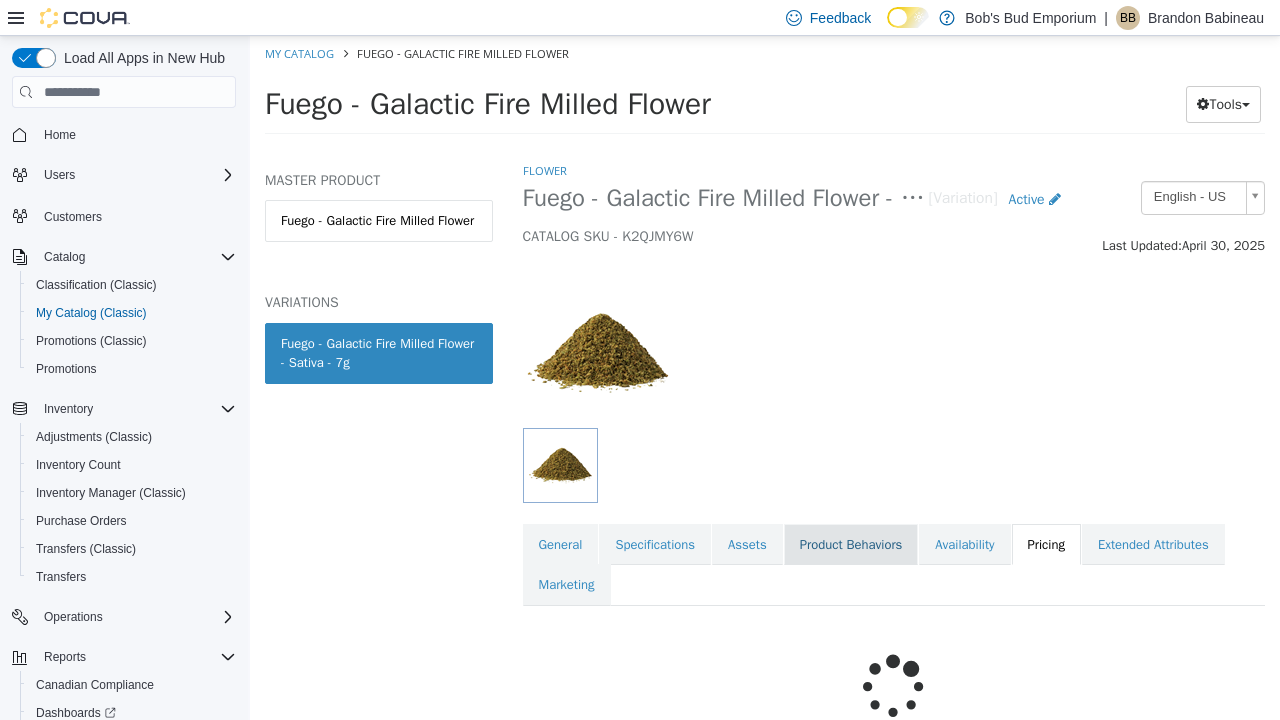 scroll, scrollTop: 0, scrollLeft: 0, axis: both 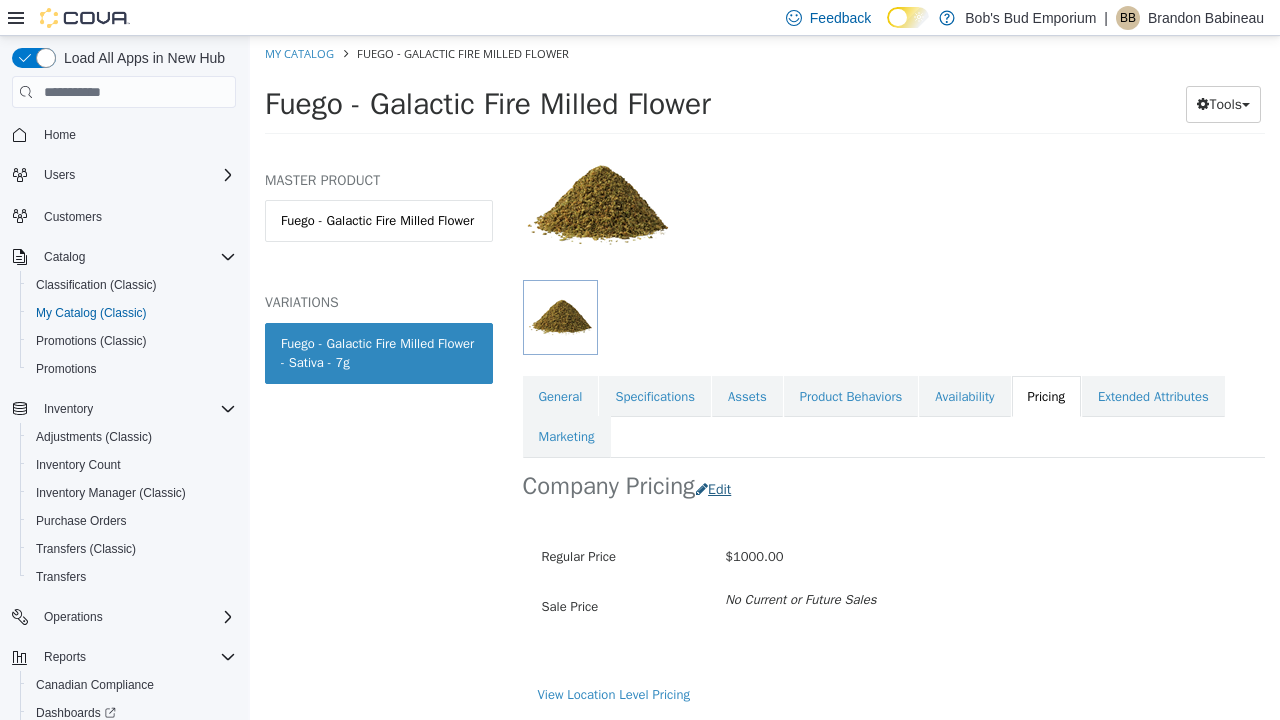 click on "Edit" at bounding box center [718, 489] 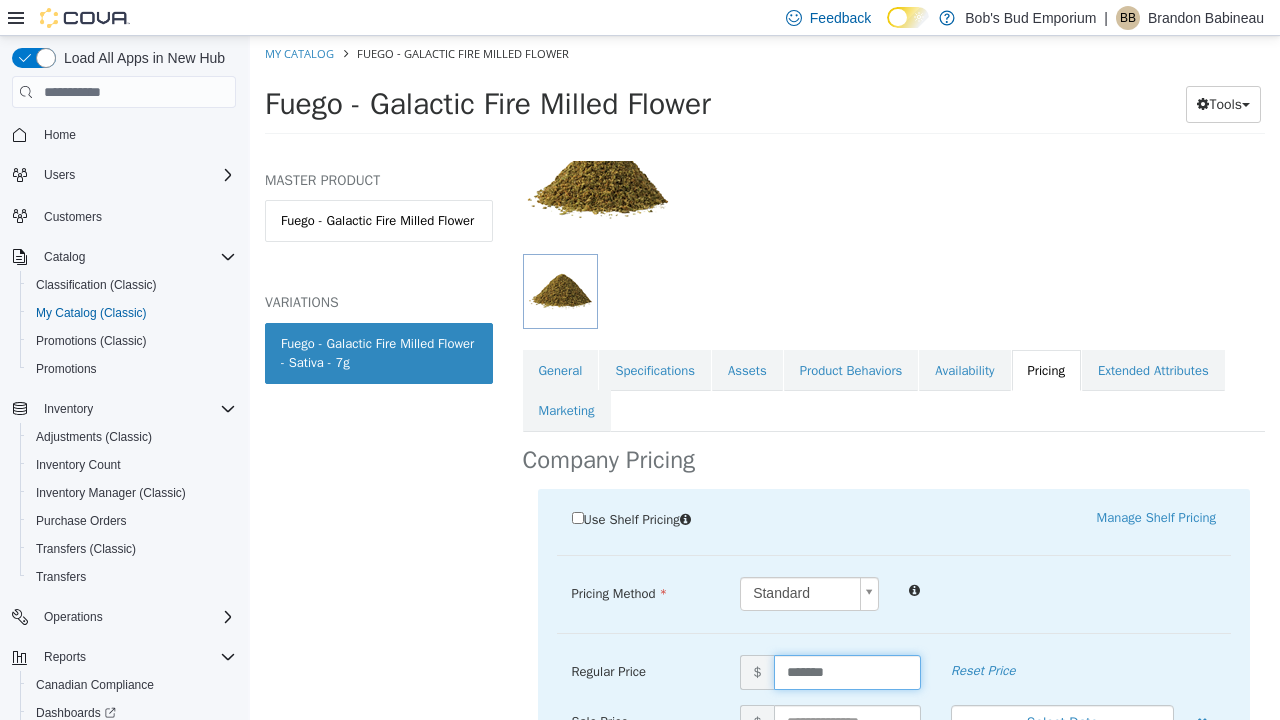 click on "*******" at bounding box center [847, 672] 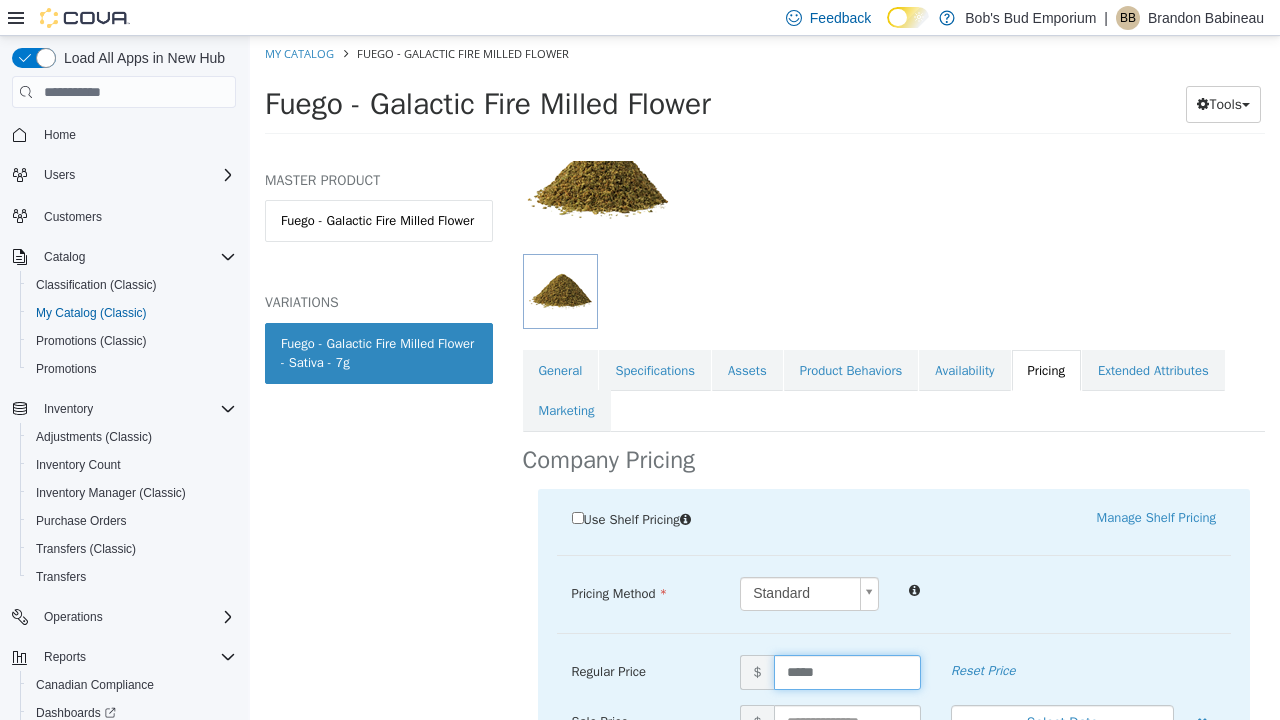 click on "Use Shelf Pricing    Manage Shelf Pricing Shelf Price     Select a Shelf Price                             Shelf Price is required Pricing Method     Standard                             * Regular Price $ ***** Reset Price Sale Price $ Select Date     (UTC-4) Toronto                                Add Sale Cancel Save" at bounding box center (894, 677) 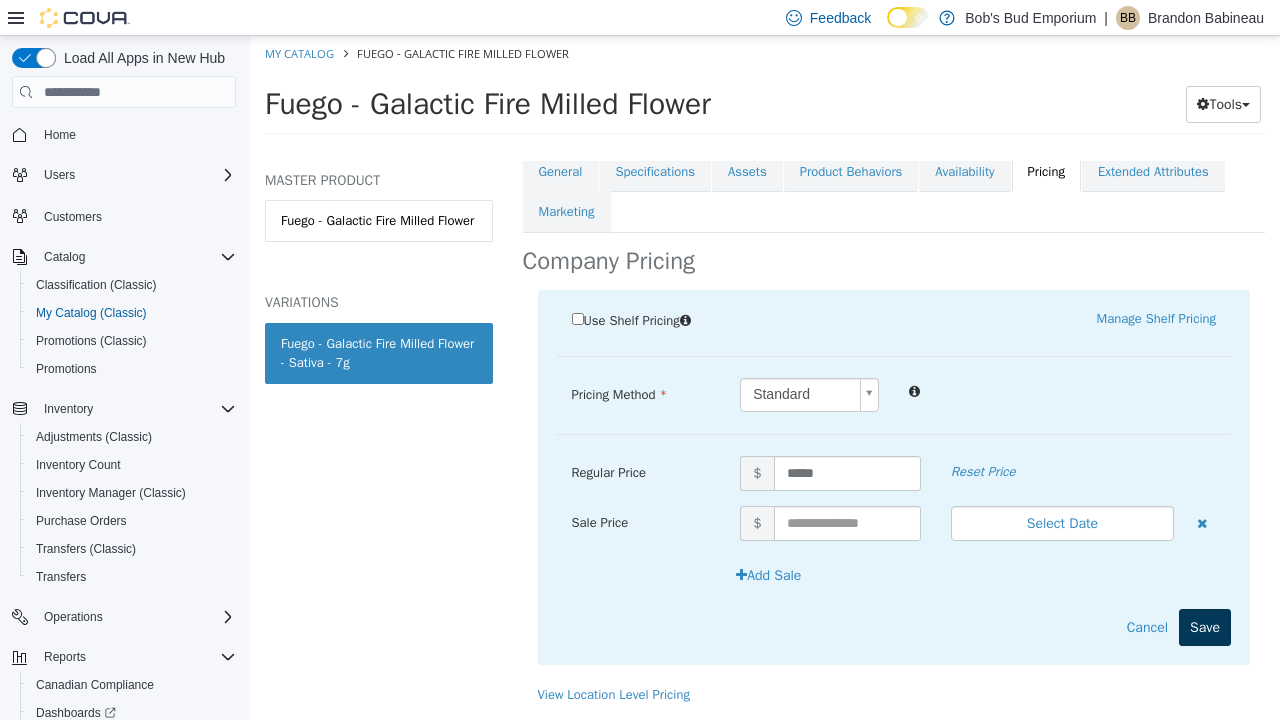 click on "Save" at bounding box center (1205, 627) 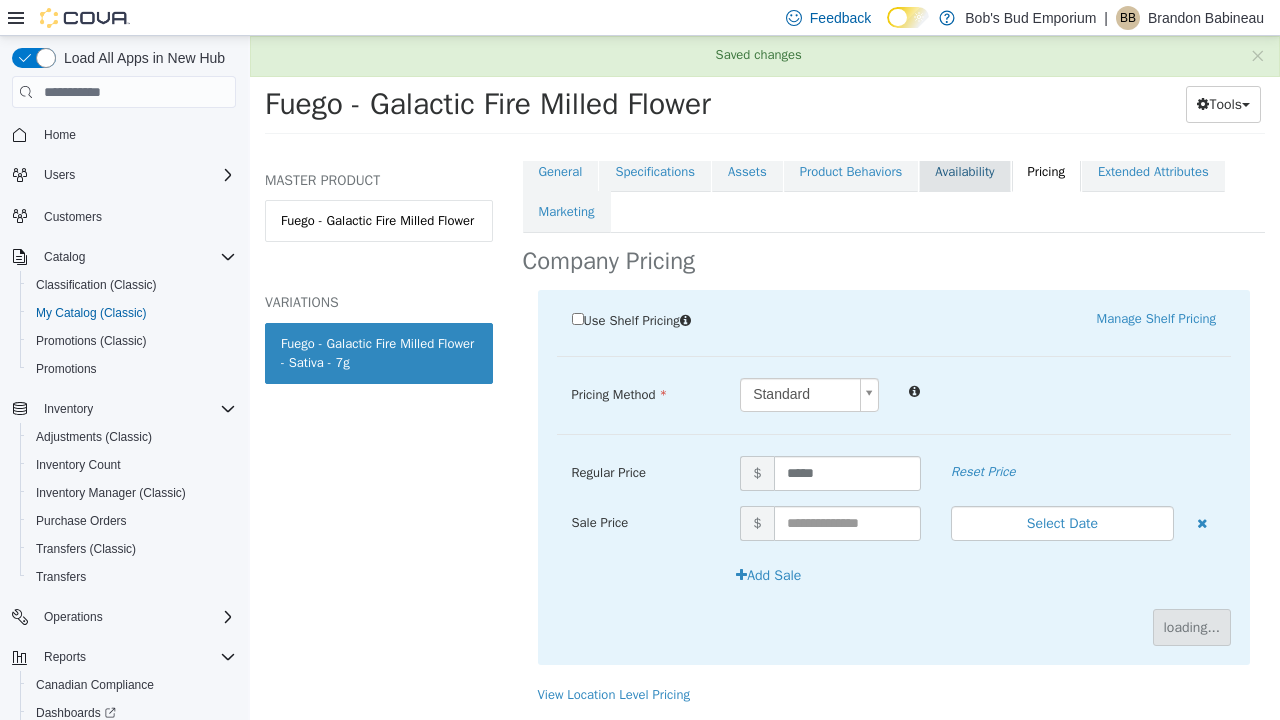 scroll, scrollTop: 174, scrollLeft: 0, axis: vertical 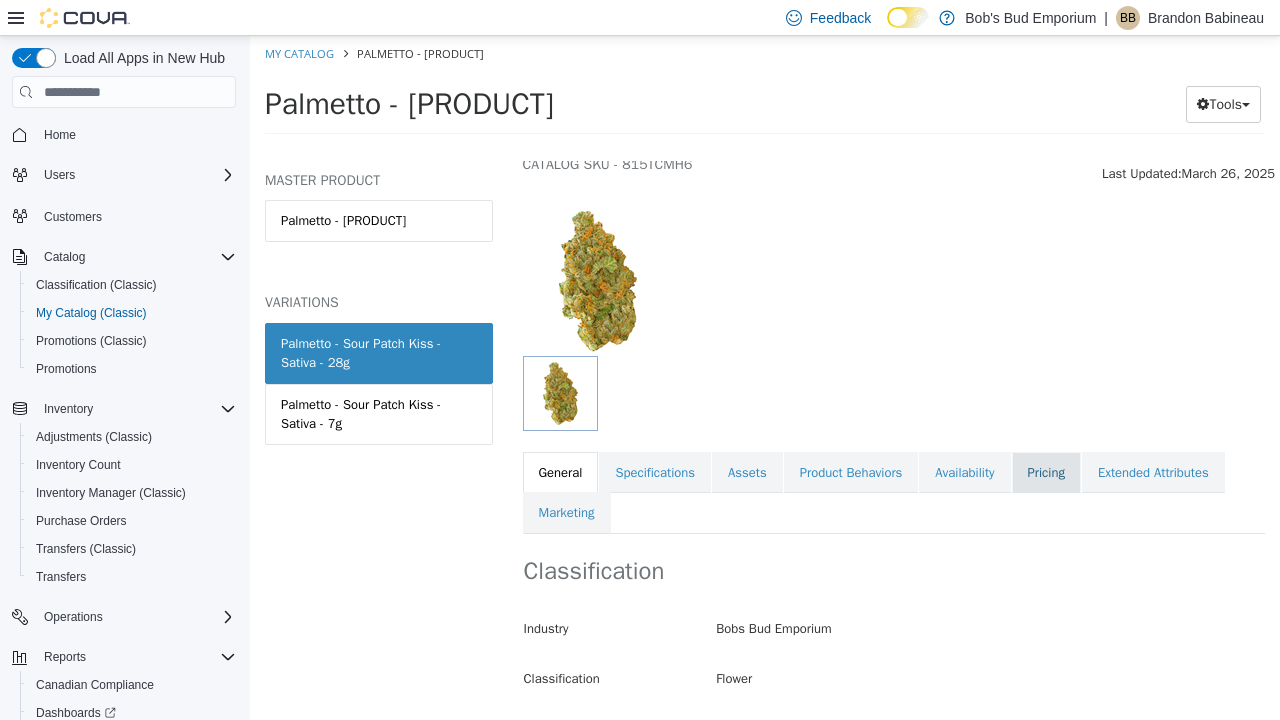 click on "Pricing" at bounding box center [1046, 473] 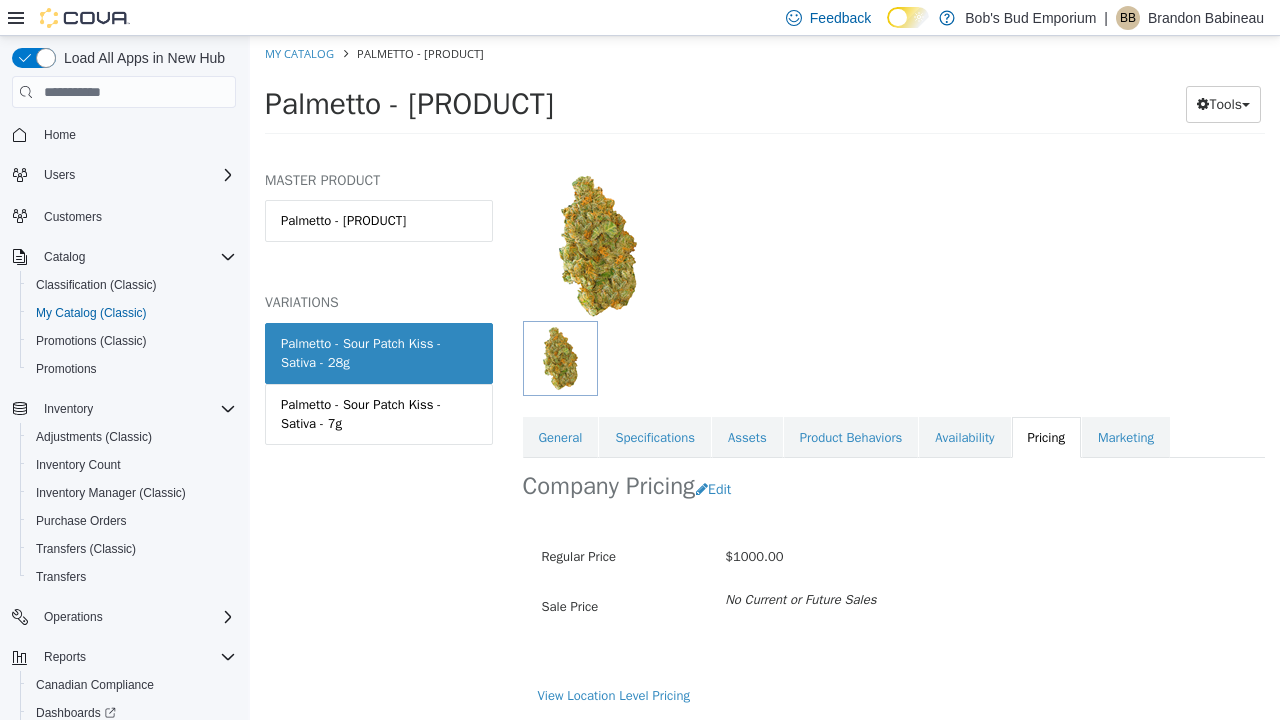 scroll, scrollTop: 133, scrollLeft: 0, axis: vertical 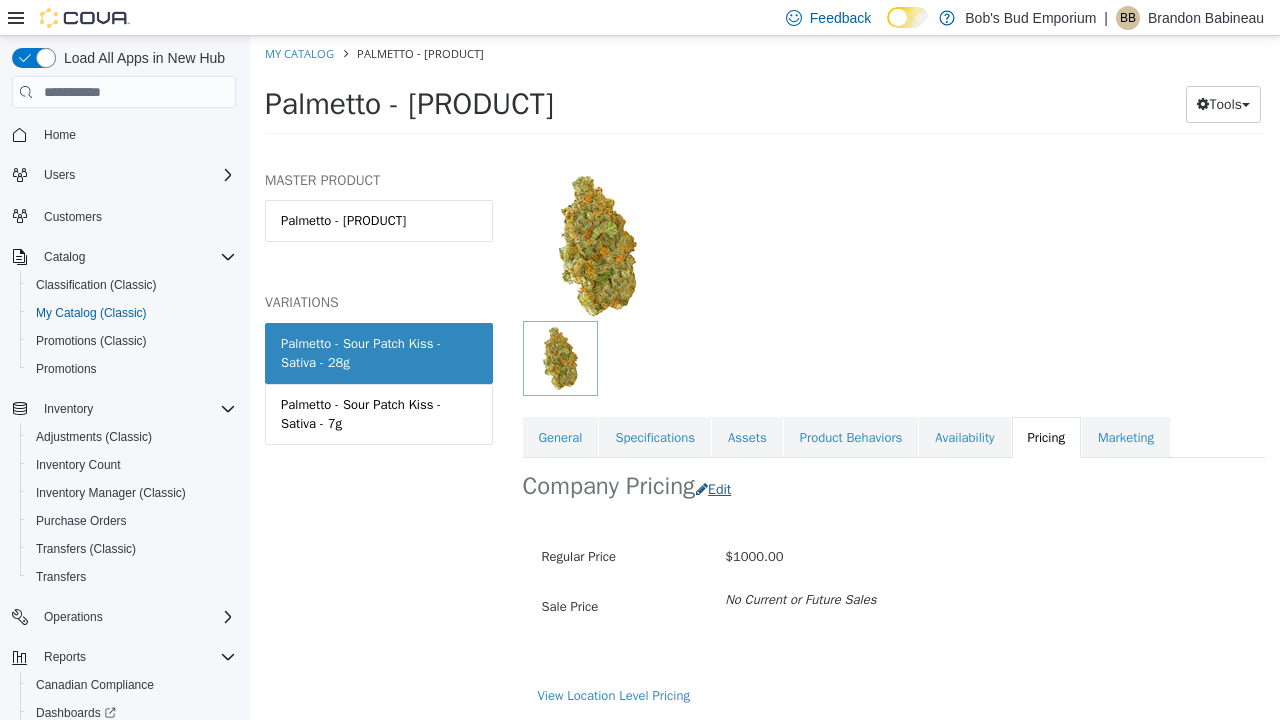 click on "Edit" at bounding box center [718, 489] 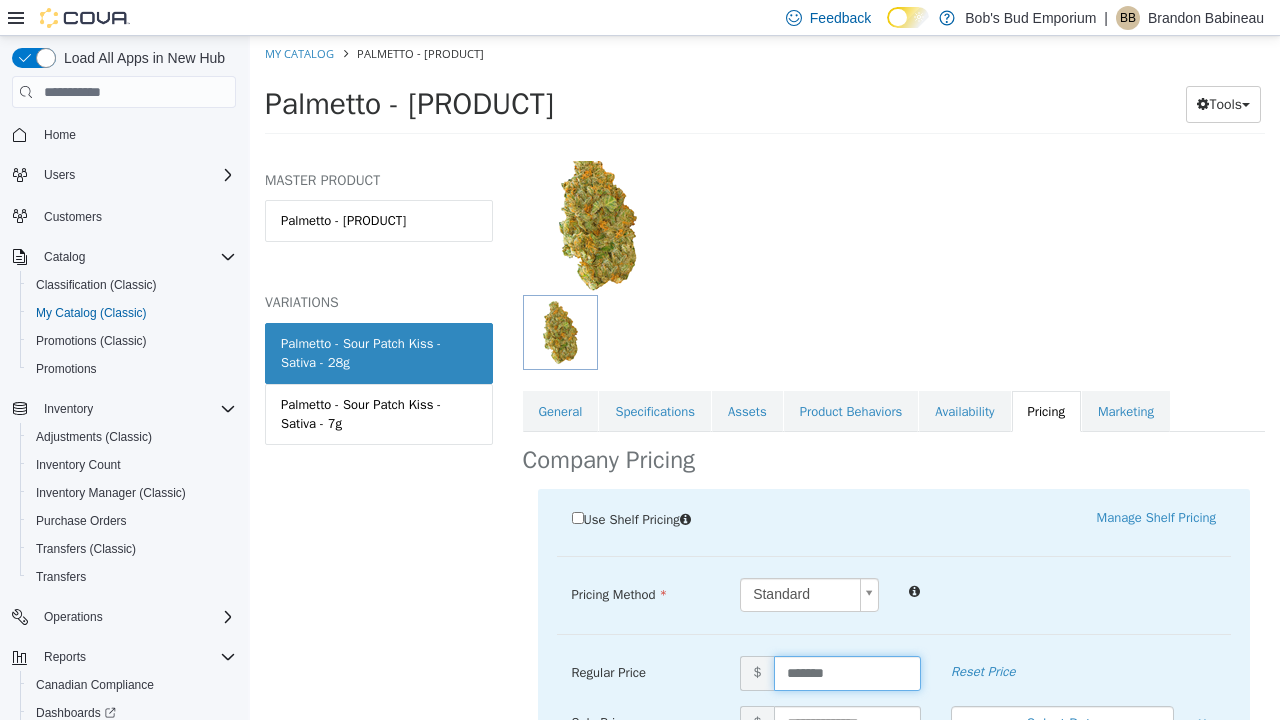 click on "*******" at bounding box center [847, 673] 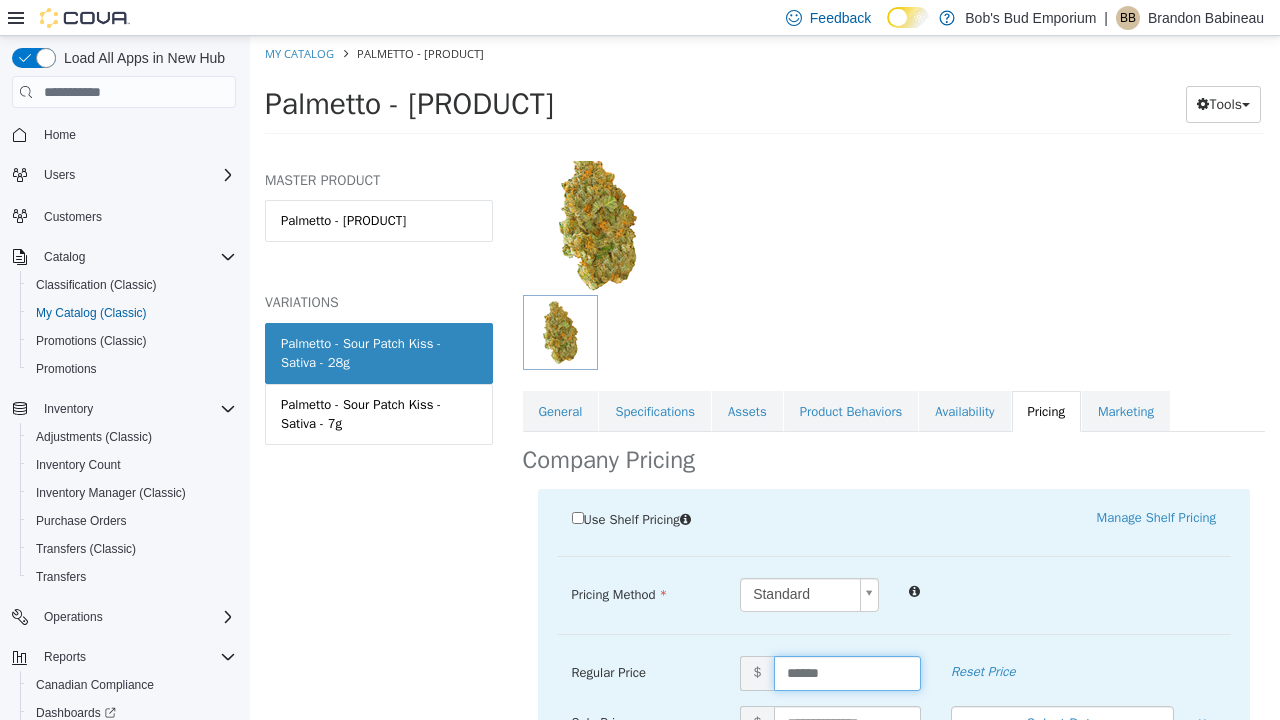 click on "Use Shelf Pricing    Manage Shelf Pricing Shelf Price     Select a Shelf Price                             Shelf Price is required Pricing Method     Standard                             * Regular Price $ ****** Reset Price Sale Price $ Select Date     (UTC-4) [CITY]                                Add Sale Cancel Save" at bounding box center [894, 677] 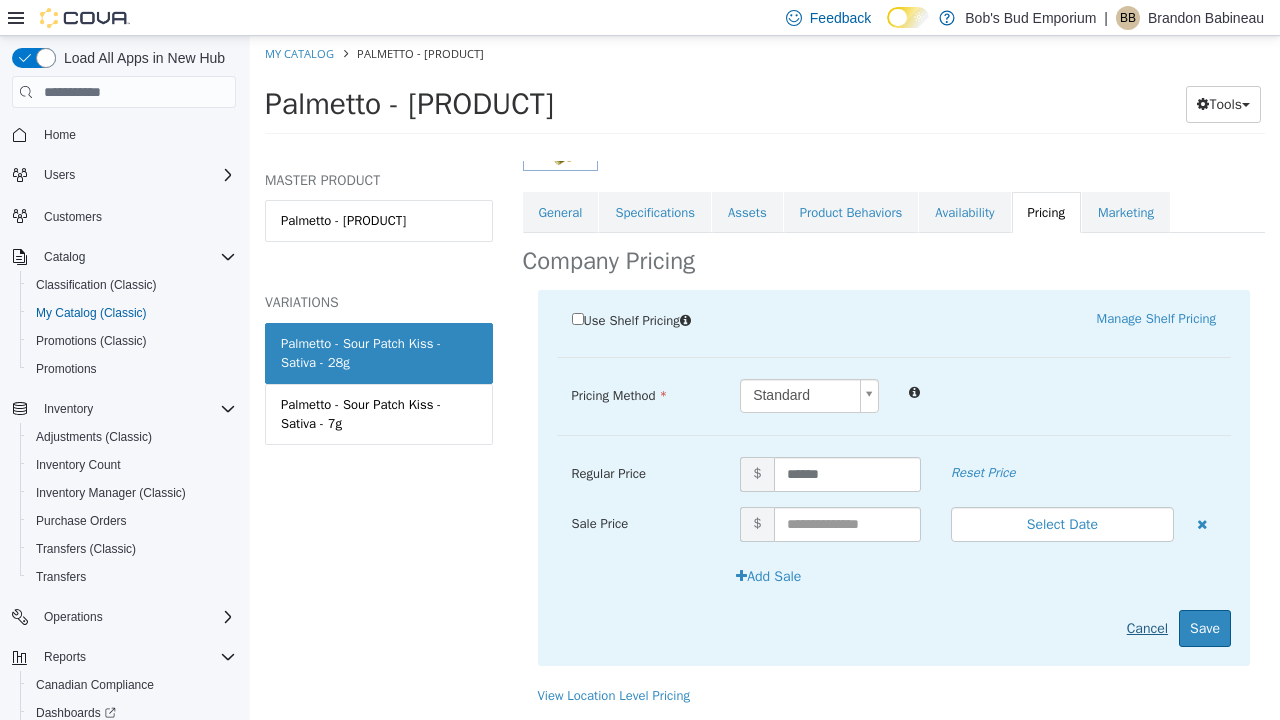 scroll, scrollTop: 356, scrollLeft: 0, axis: vertical 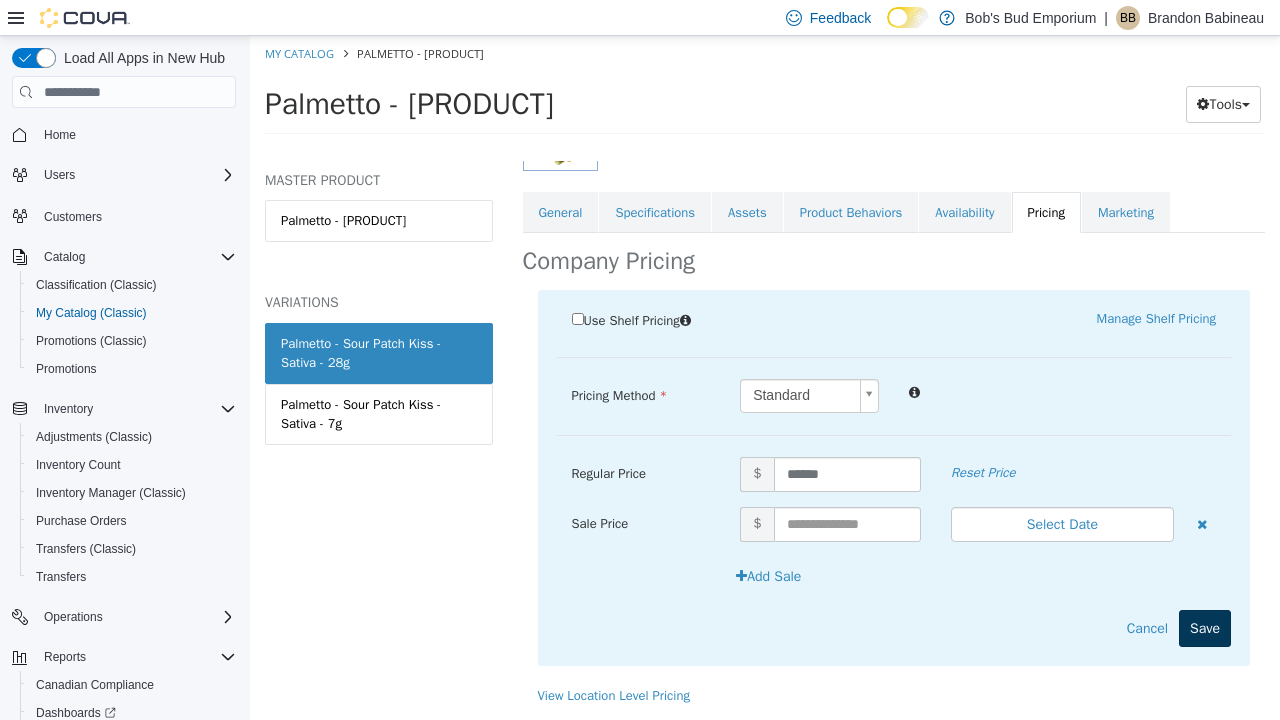 click on "Save" at bounding box center [1205, 628] 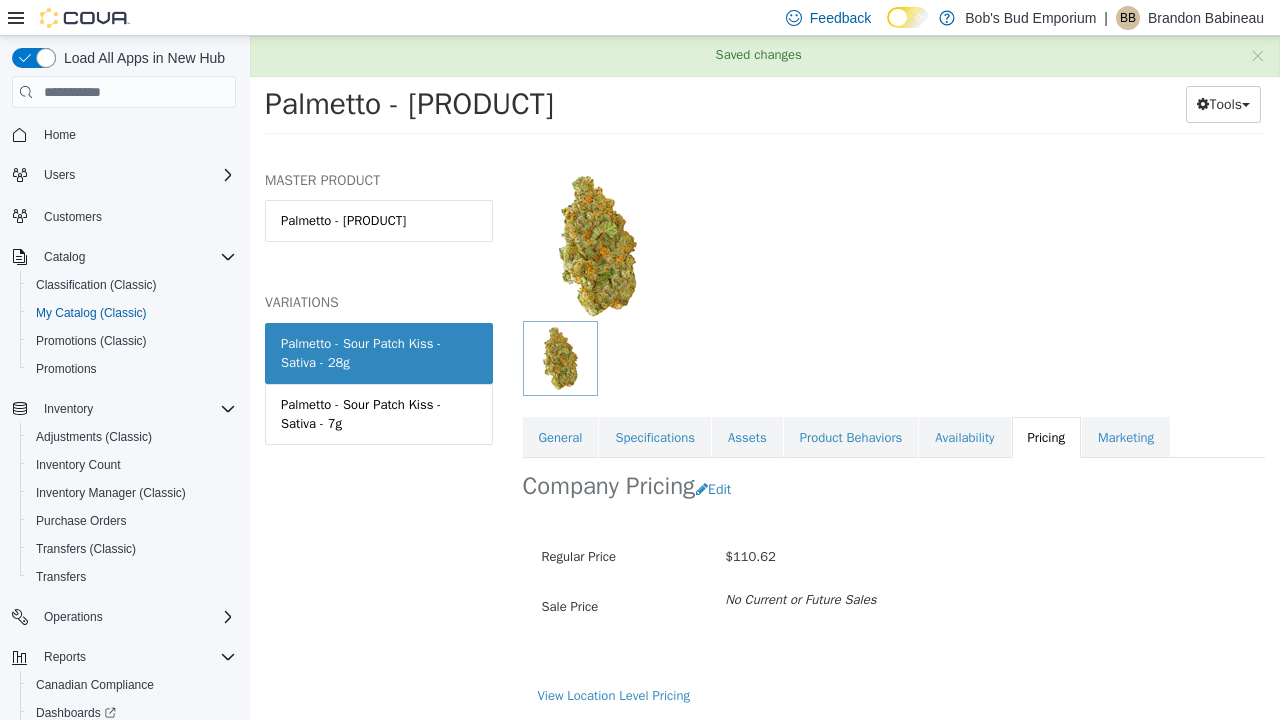 scroll, scrollTop: 133, scrollLeft: 0, axis: vertical 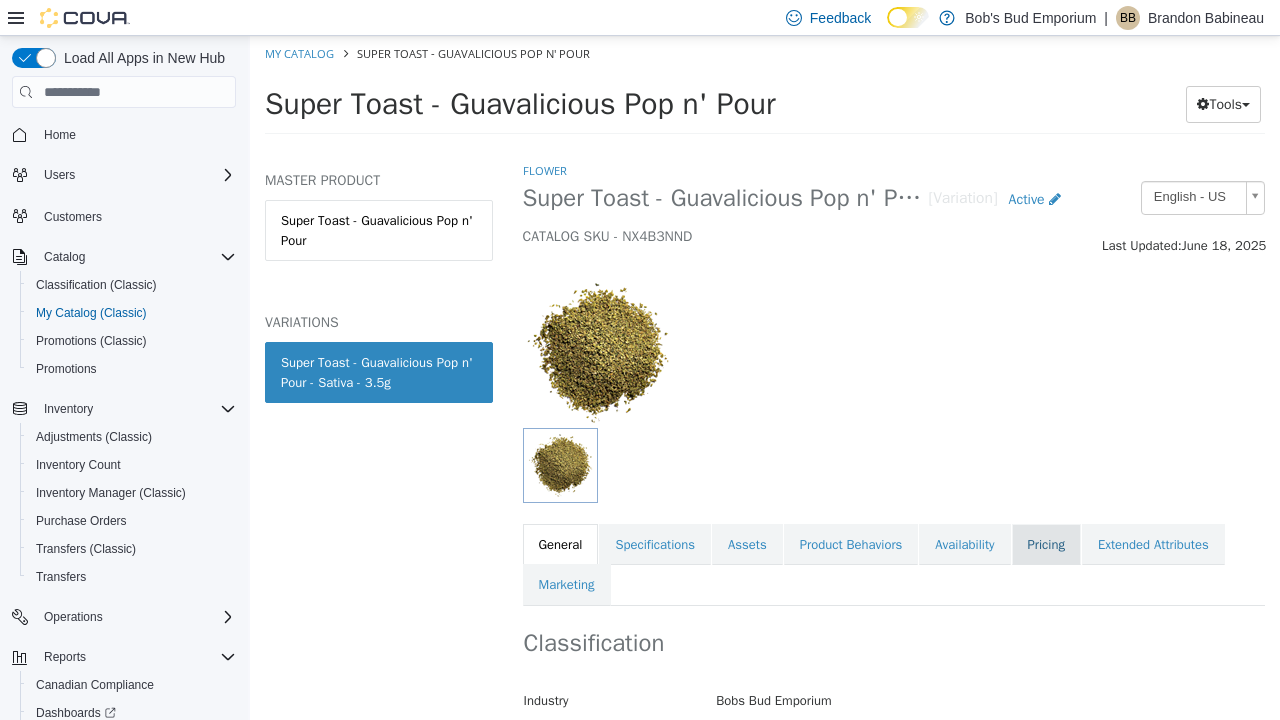 click on "Pricing" at bounding box center [1046, 545] 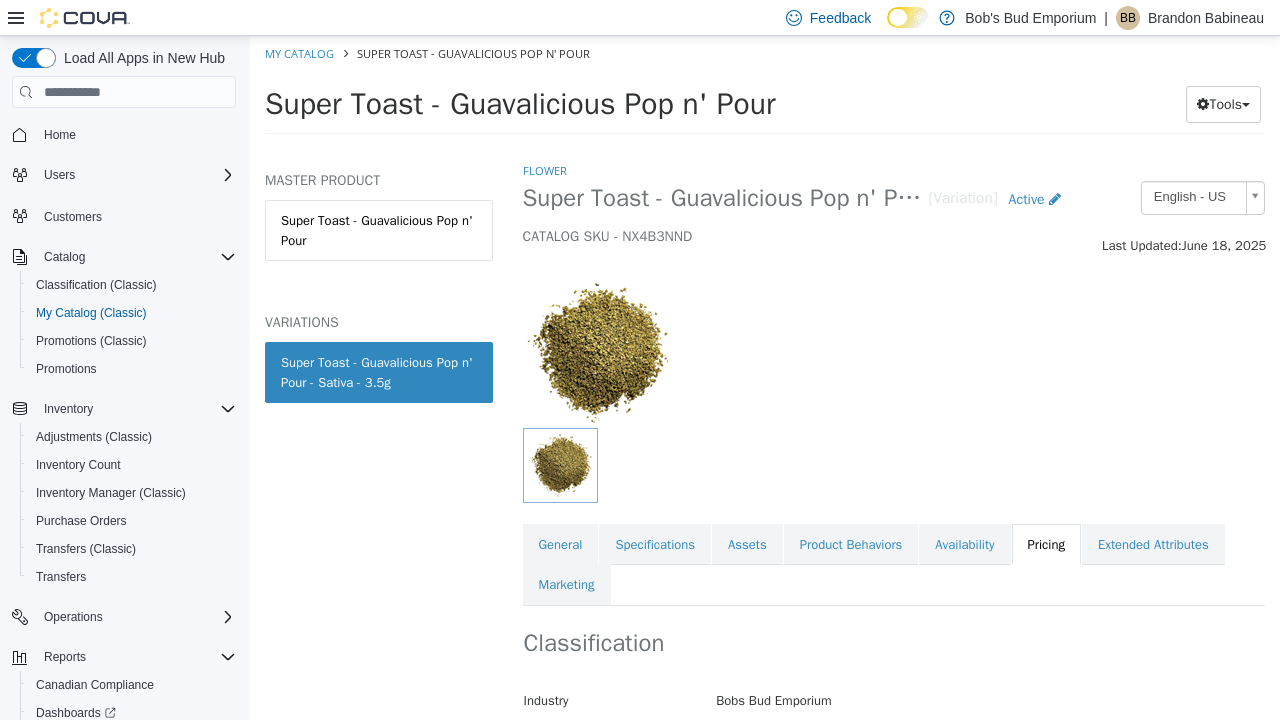 scroll, scrollTop: 0, scrollLeft: 0, axis: both 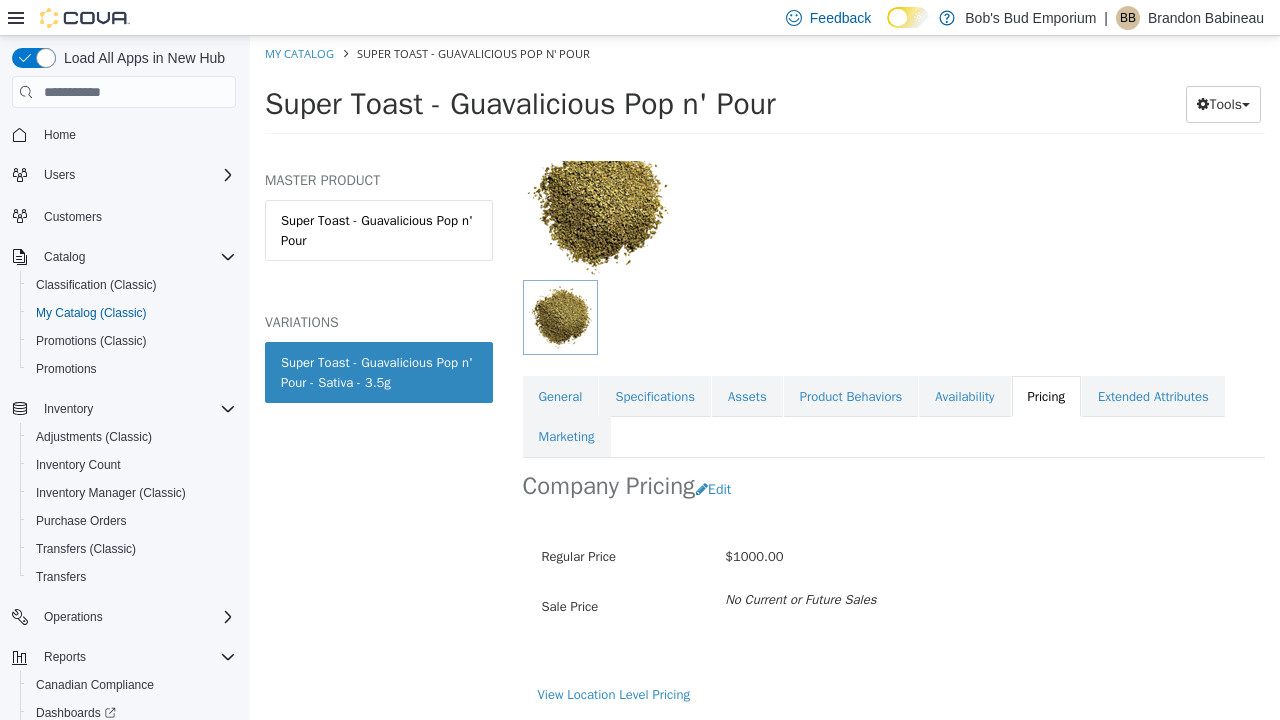 click on "Edit" at bounding box center (718, 489) 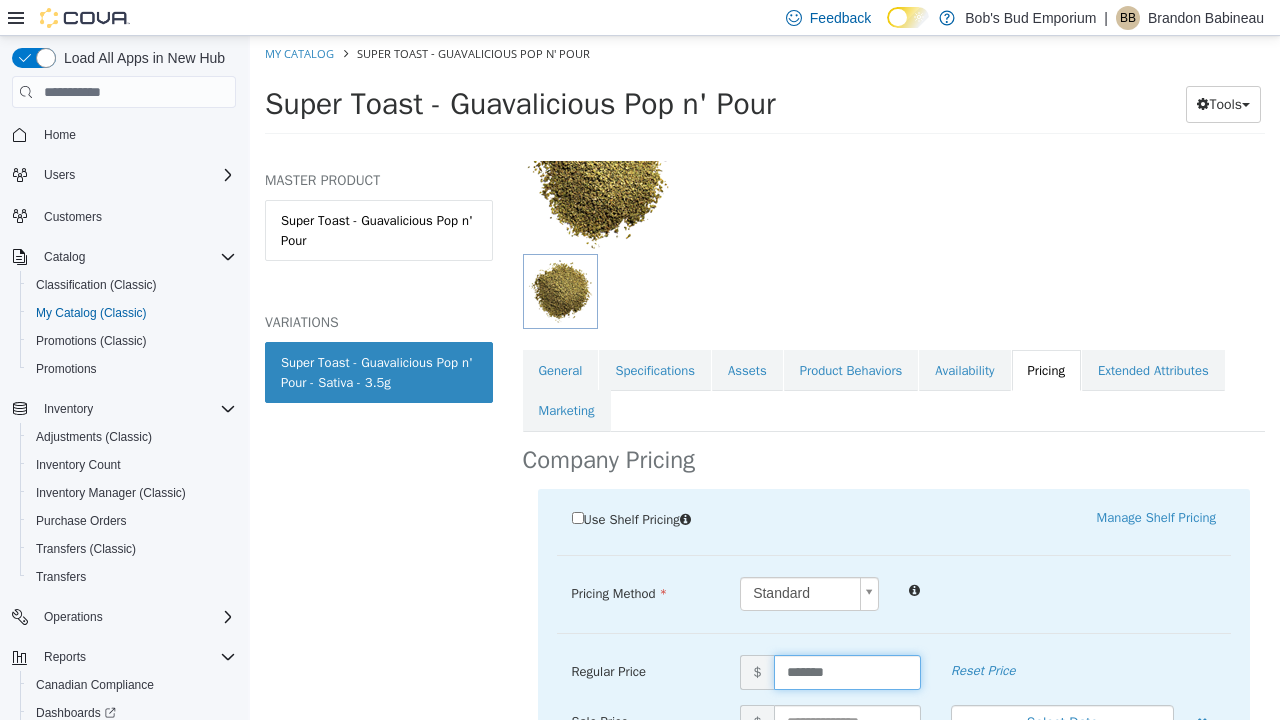 click on "*******" at bounding box center [847, 672] 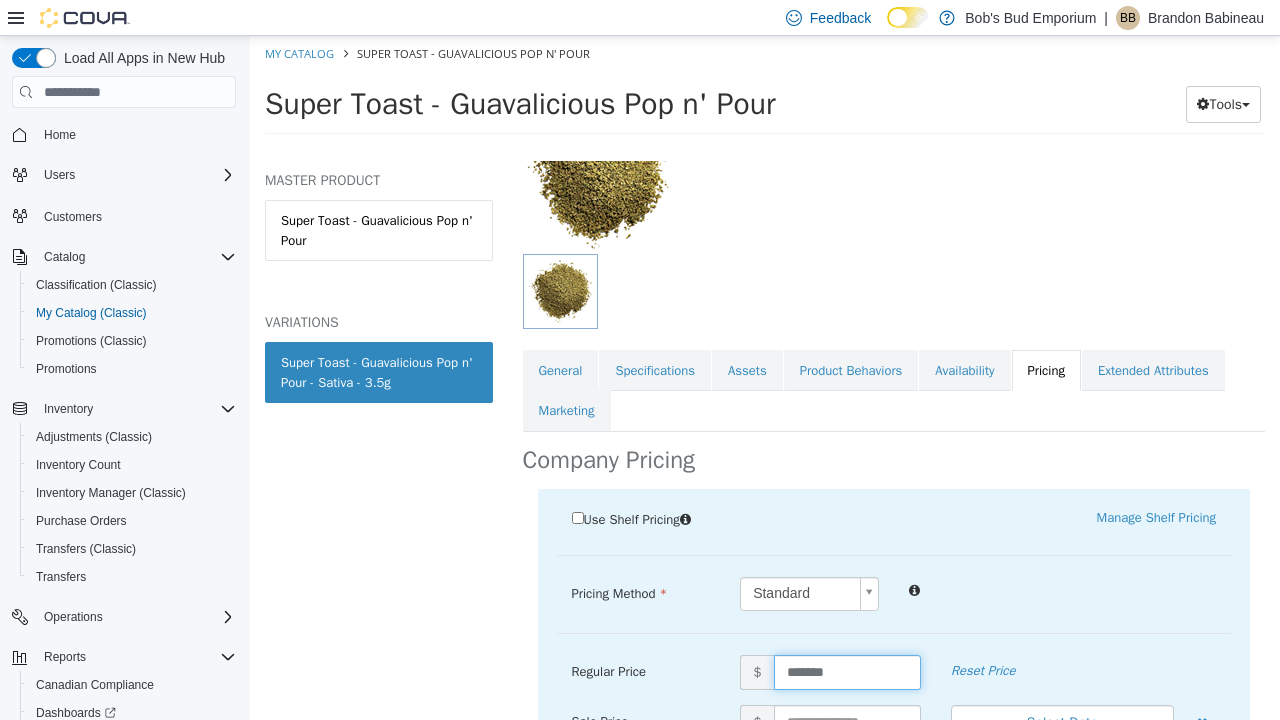 click on "*******" at bounding box center [847, 672] 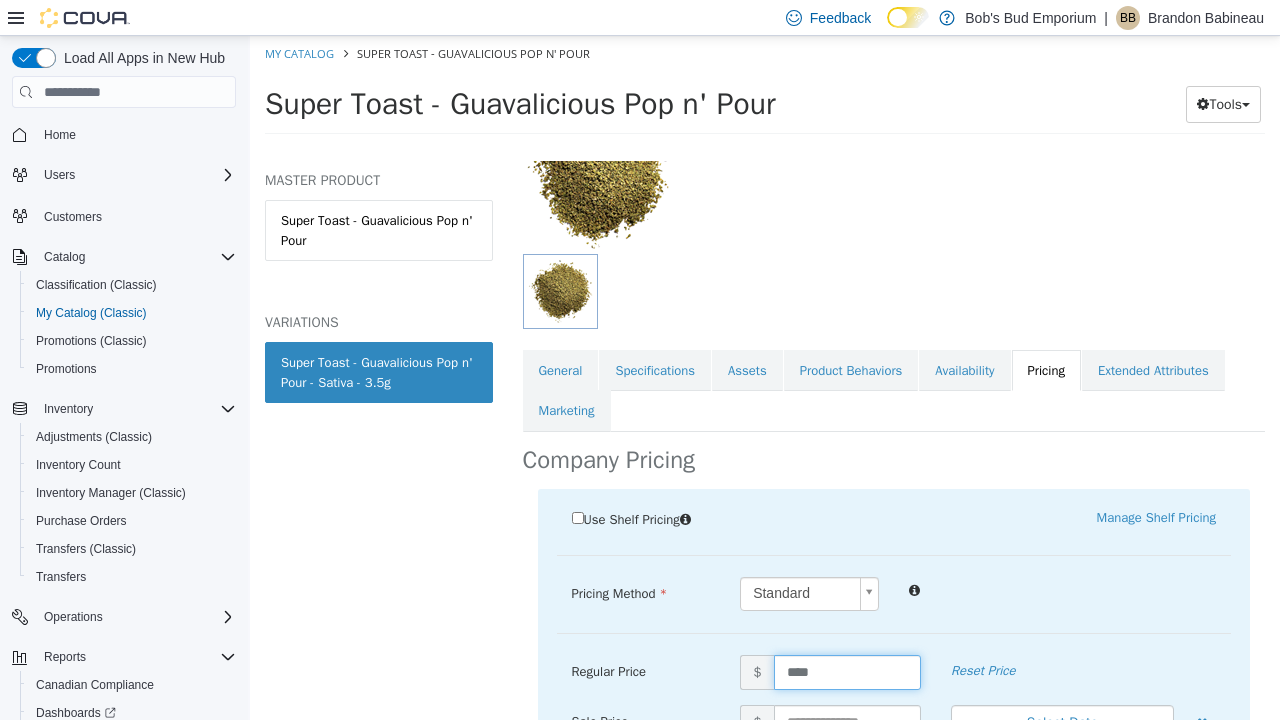 click on "Pricing Method     Standard                             * Regular Price $ **** Reset Price Sale Price $ Select Date     (UTC-4) Toronto                                Add Sale" at bounding box center (894, 605) 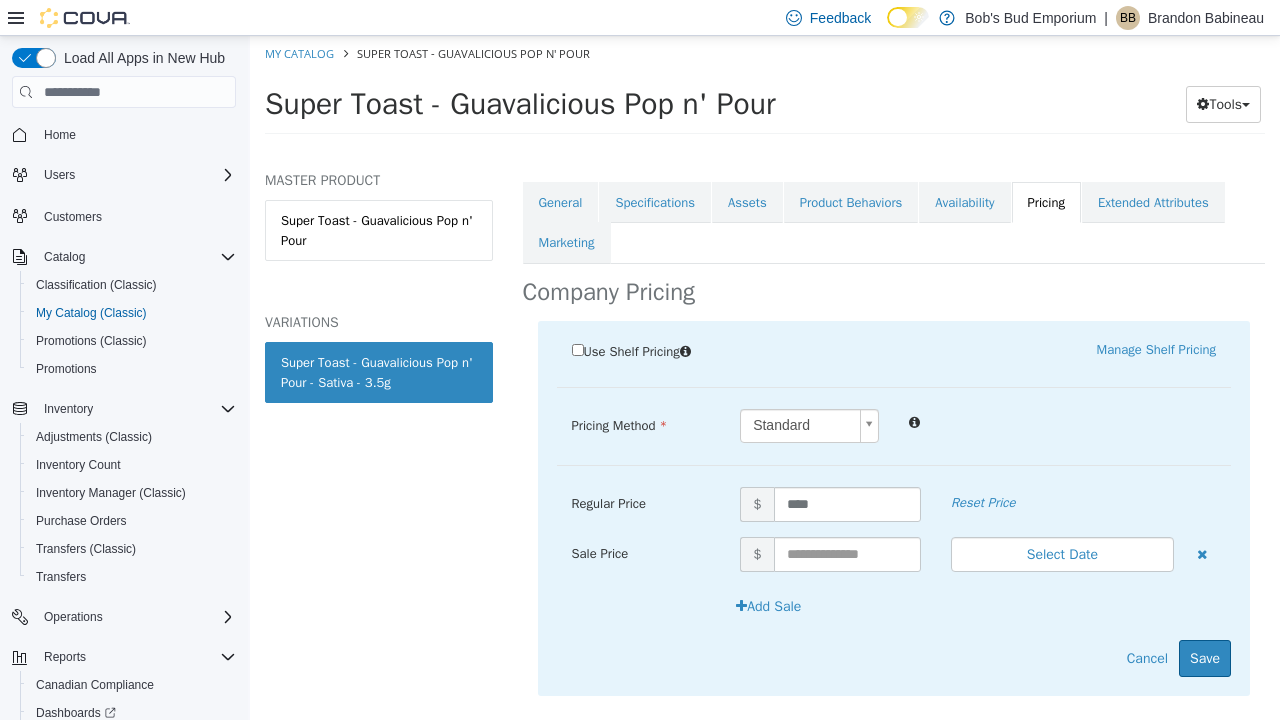 scroll, scrollTop: 353, scrollLeft: 0, axis: vertical 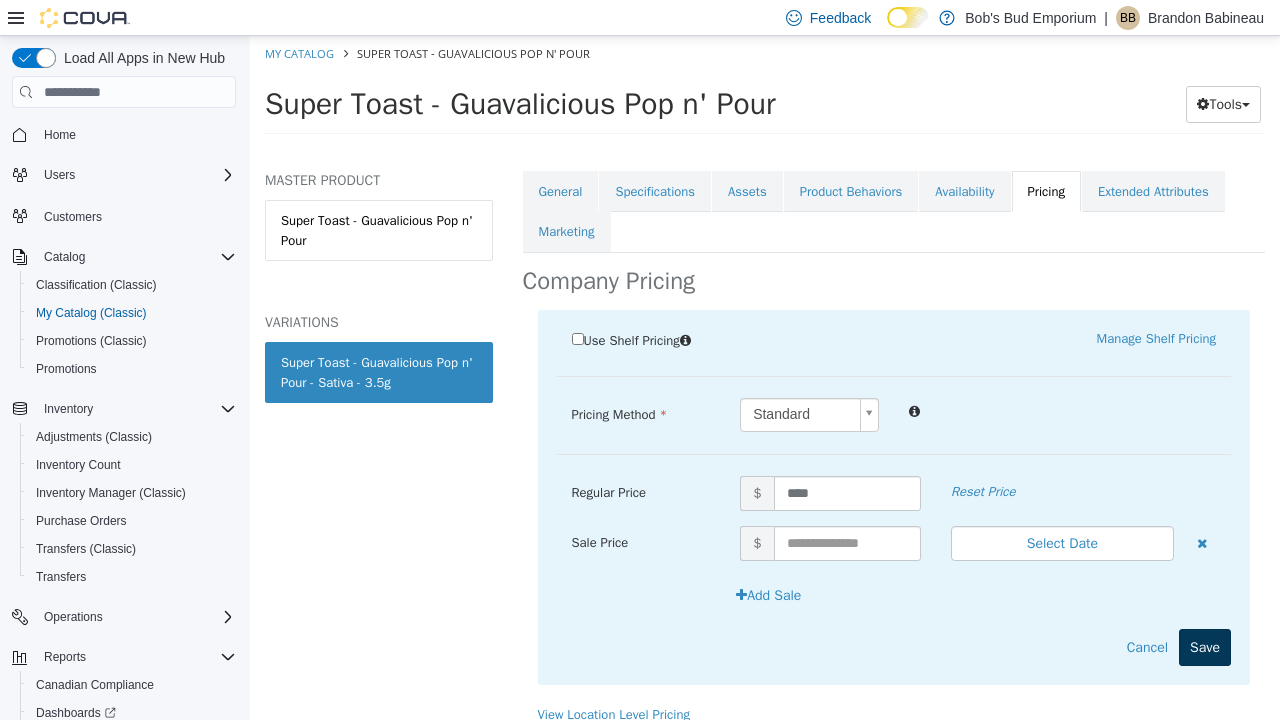 click on "Save" at bounding box center (1205, 647) 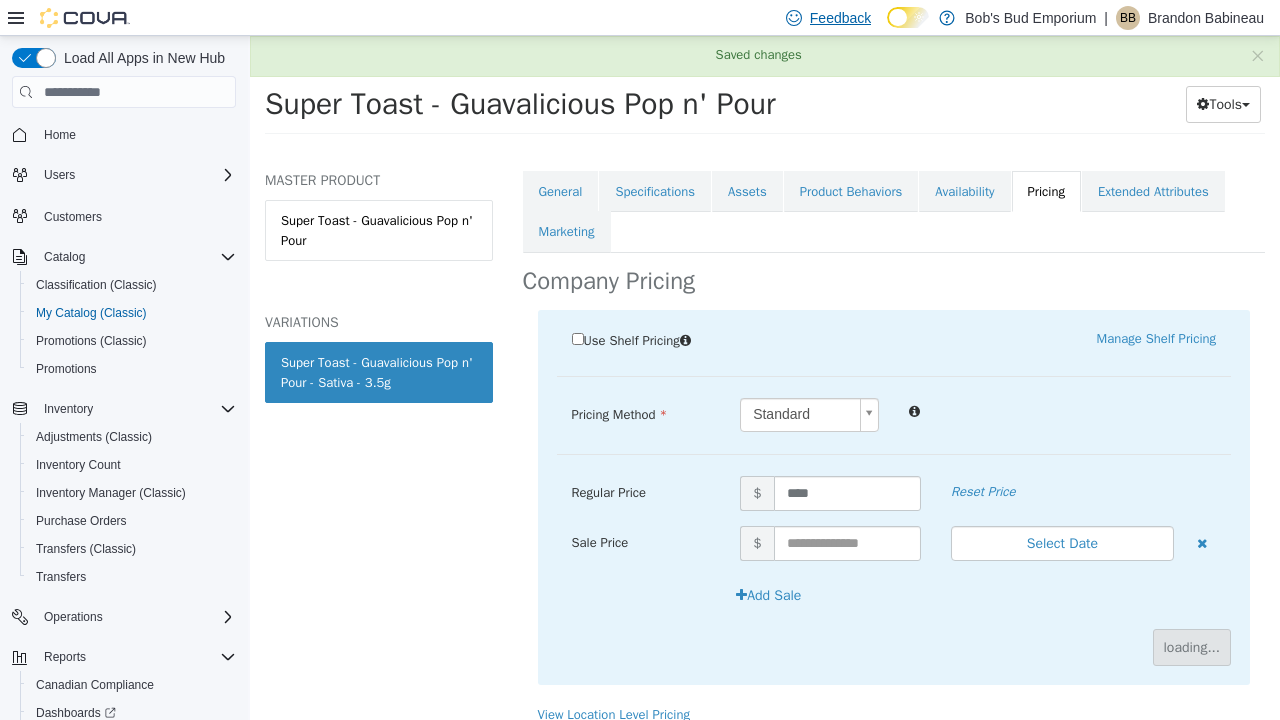 scroll, scrollTop: 149, scrollLeft: 0, axis: vertical 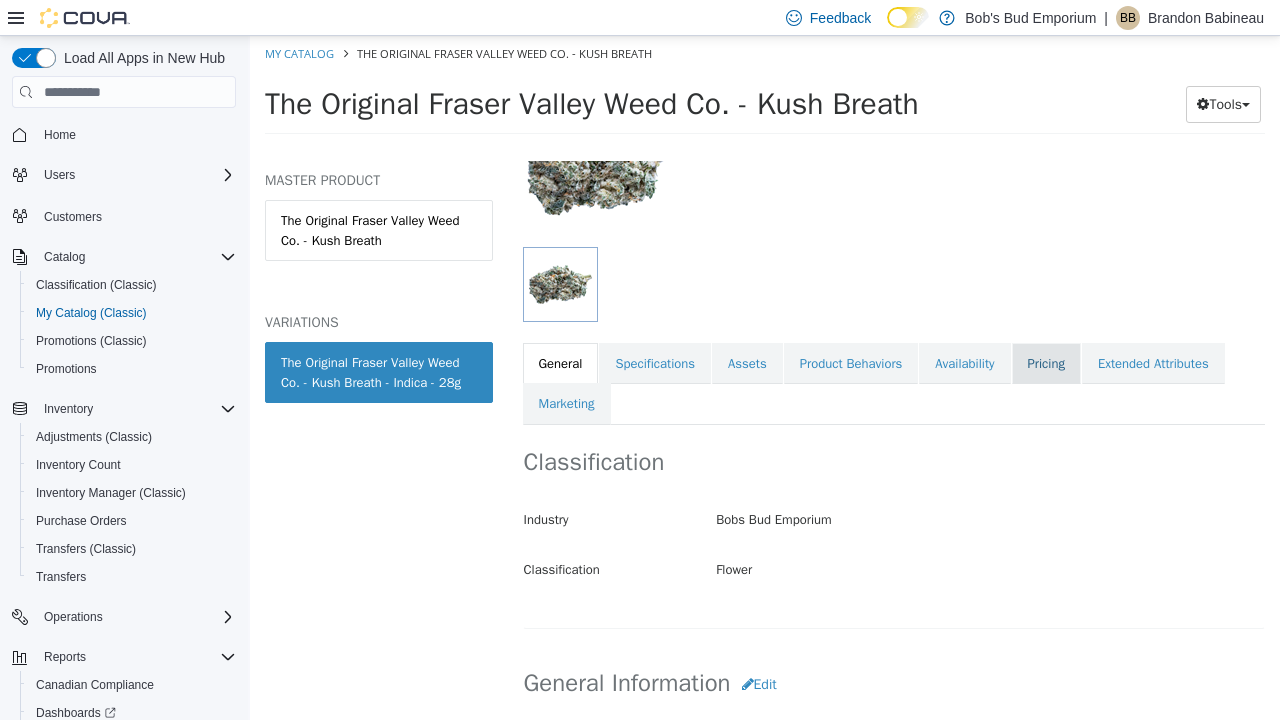 click on "Pricing" at bounding box center [1046, 364] 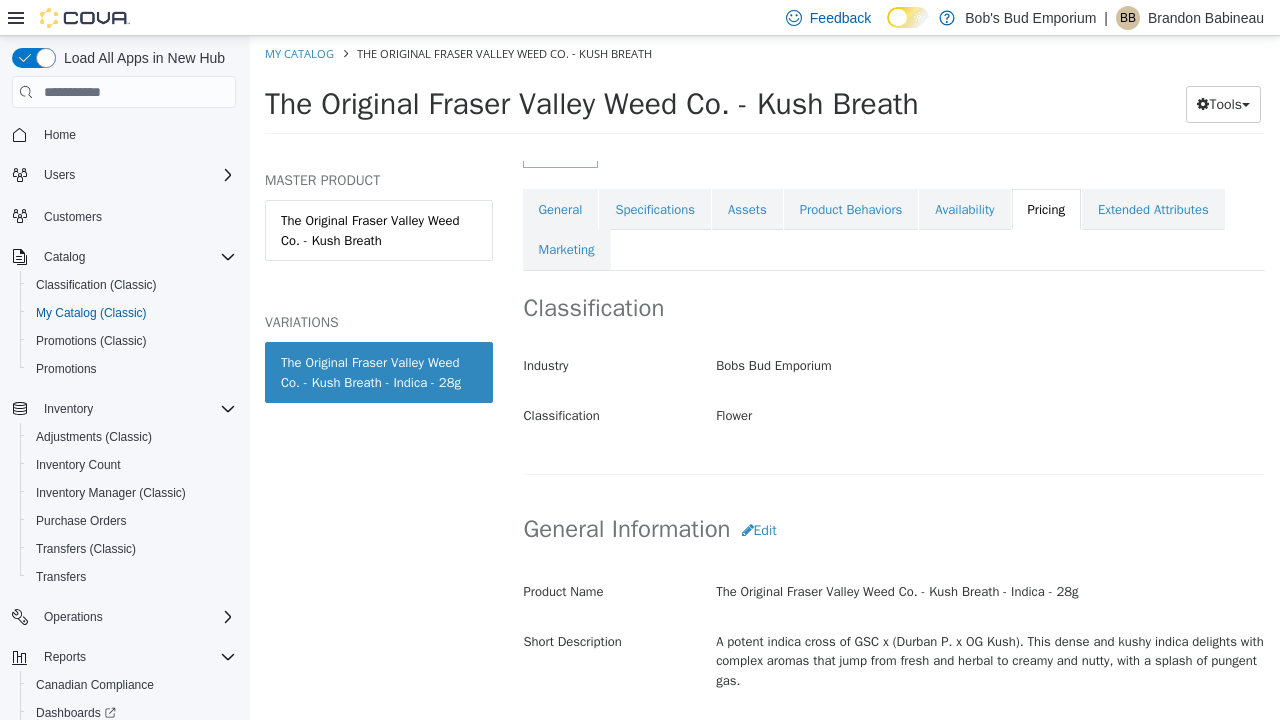 scroll, scrollTop: 0, scrollLeft: 0, axis: both 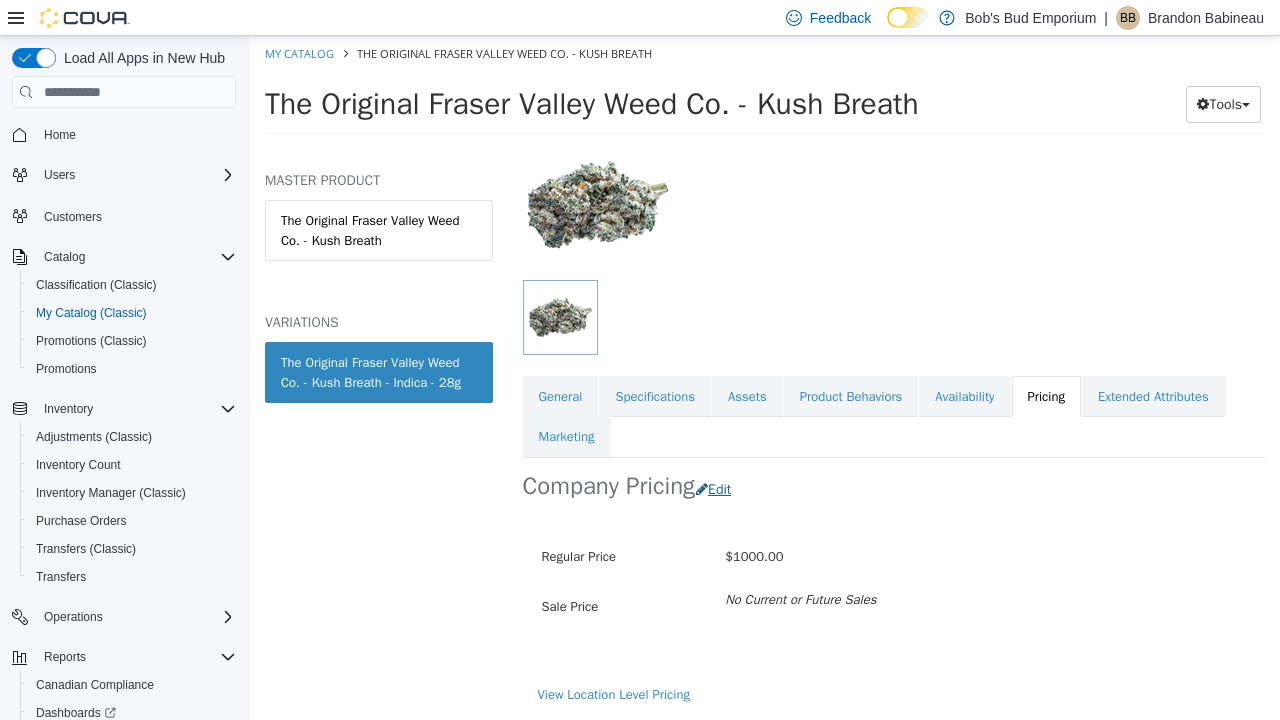 click on "Edit" at bounding box center [718, 489] 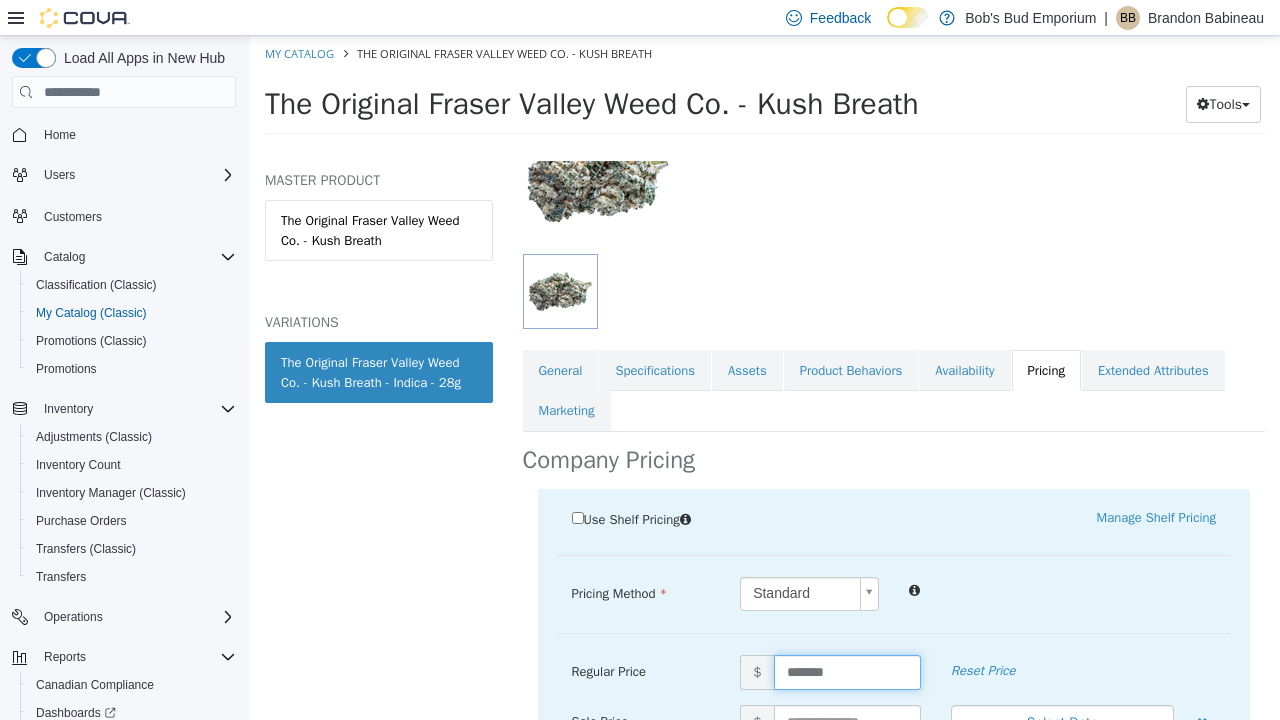 click on "*******" at bounding box center (847, 672) 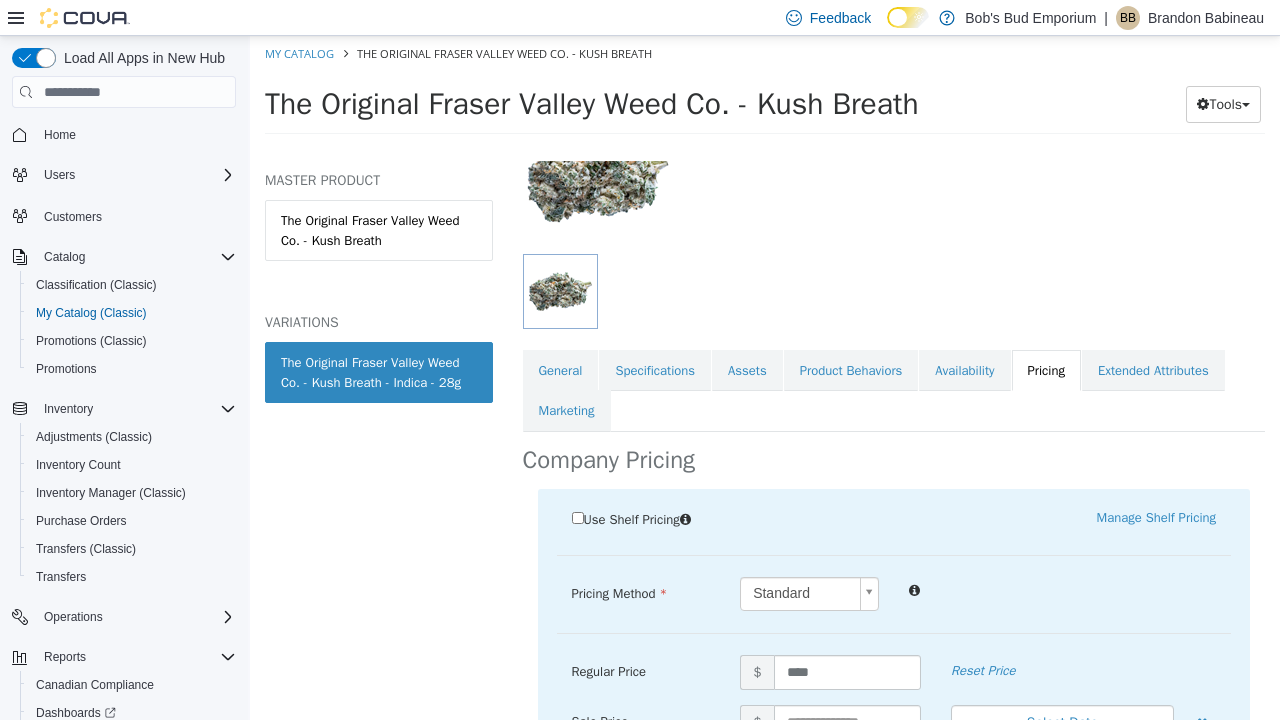click on "Use Shelf Pricing    Manage Shelf Pricing Shelf Price     Select a Shelf Price                             Shelf Price is required Pricing Method     Standard                             * Regular Price $ **** Reset Price Sale Price $ Select Date     (UTC-4) Toronto                                Add Sale Cancel Save" at bounding box center (894, 677) 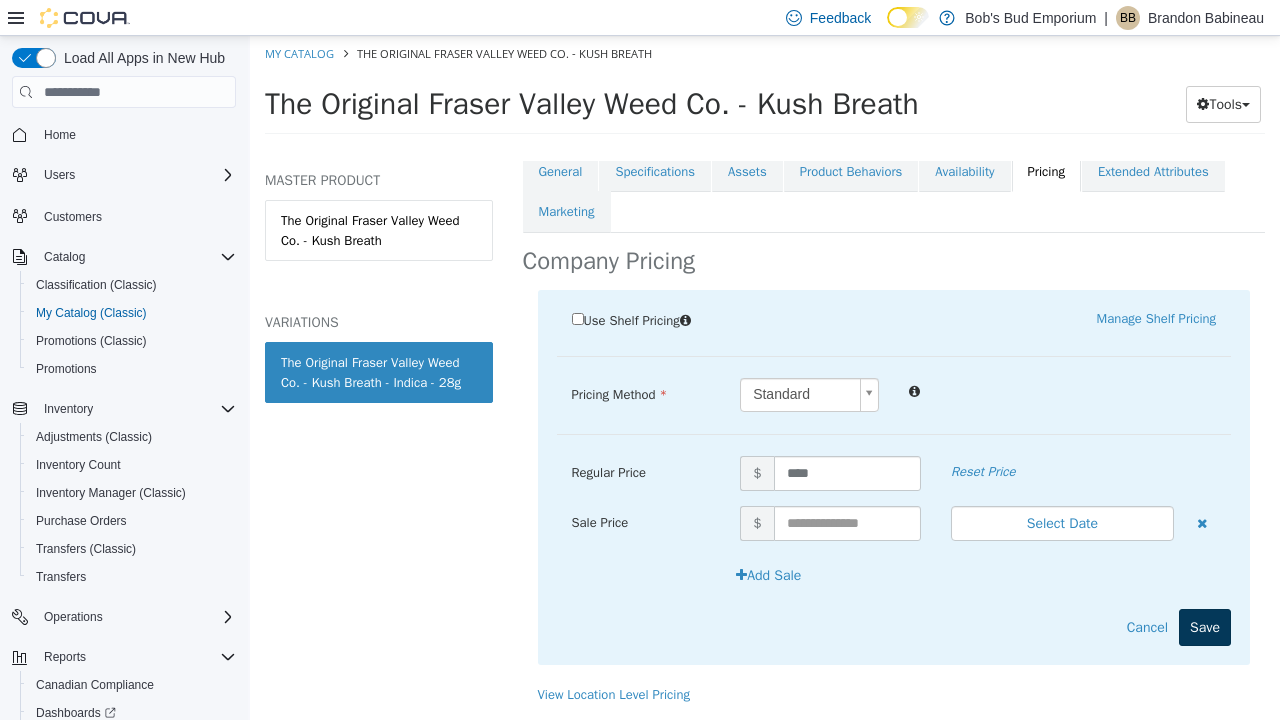 scroll, scrollTop: 397, scrollLeft: 0, axis: vertical 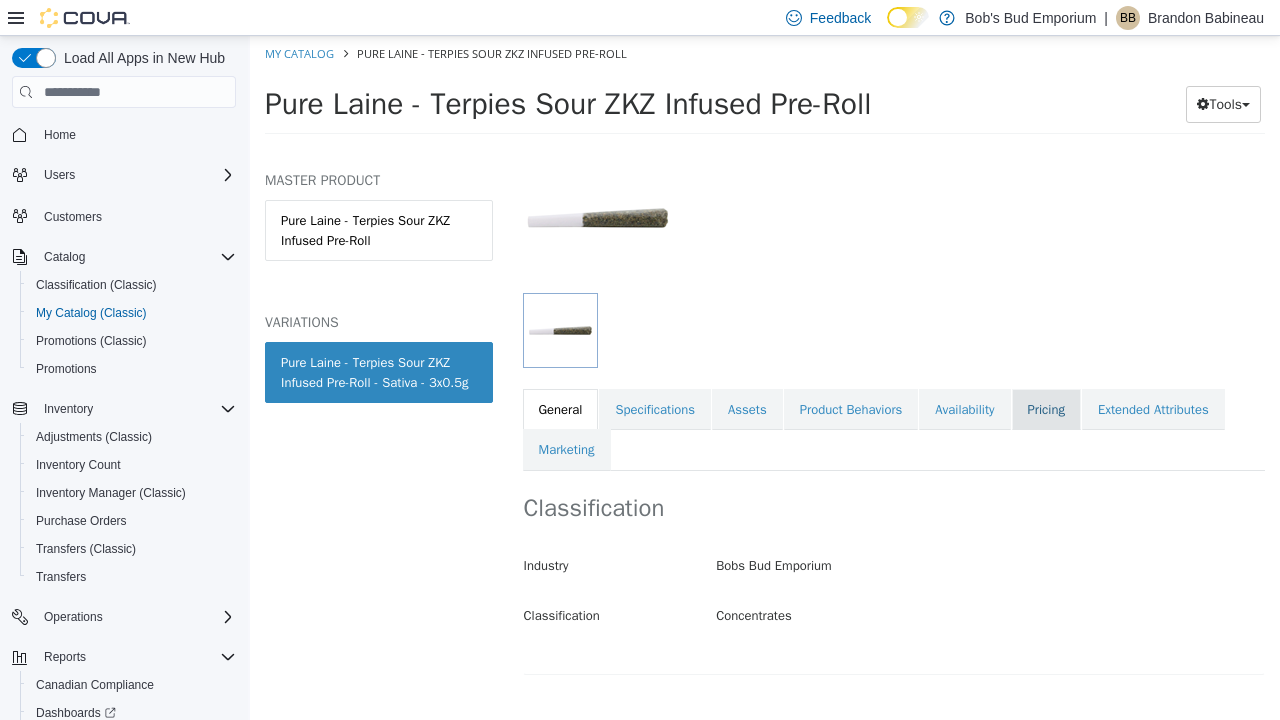 click on "Pricing" at bounding box center [1046, 410] 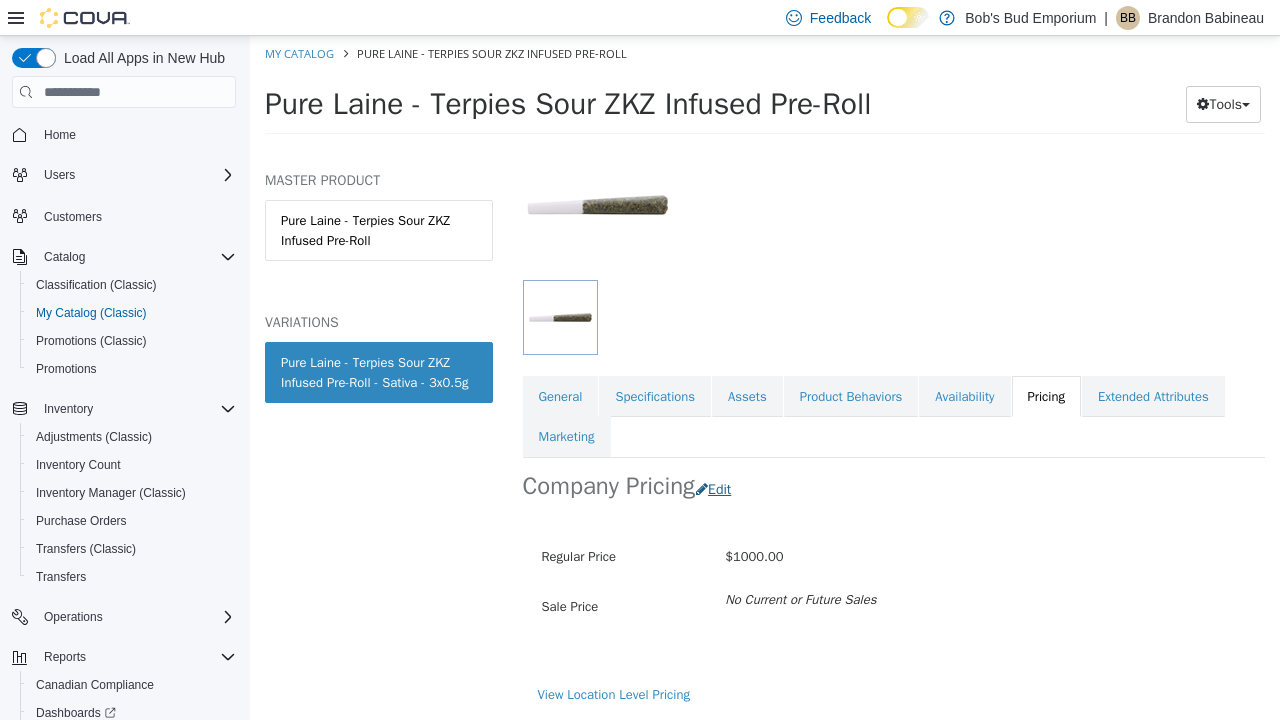 scroll, scrollTop: 174, scrollLeft: 0, axis: vertical 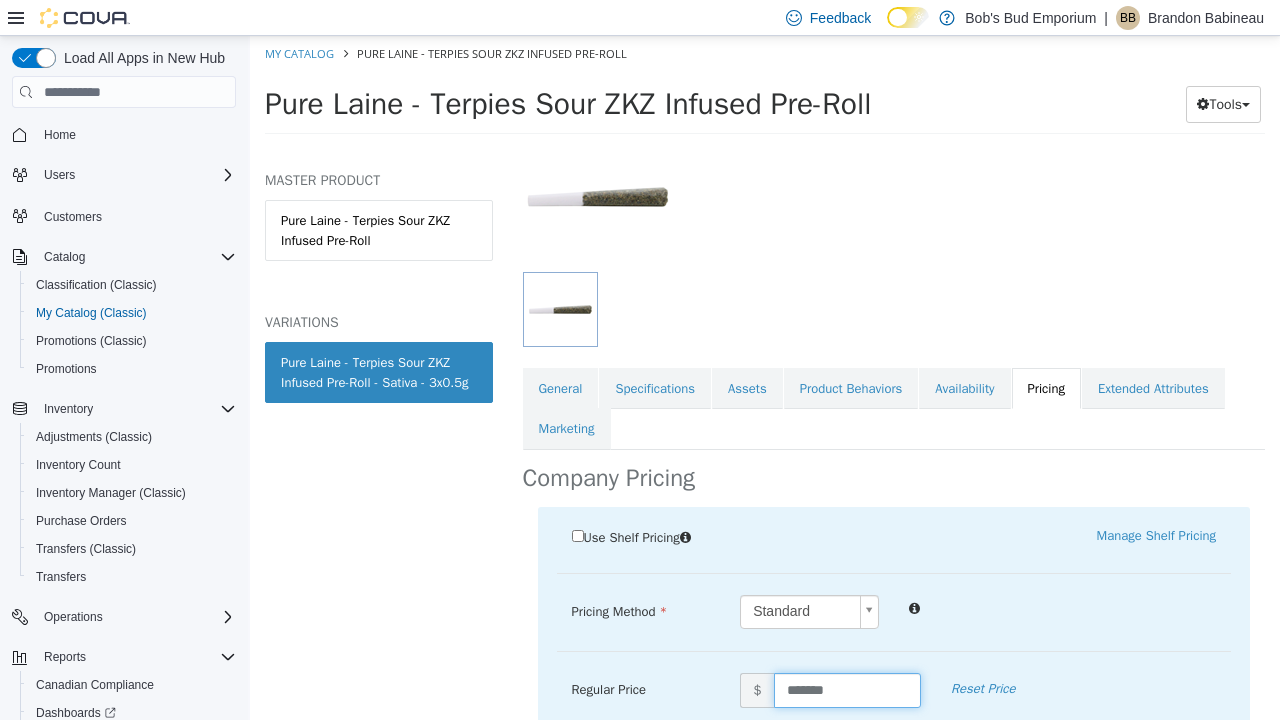 click on "*******" at bounding box center [847, 690] 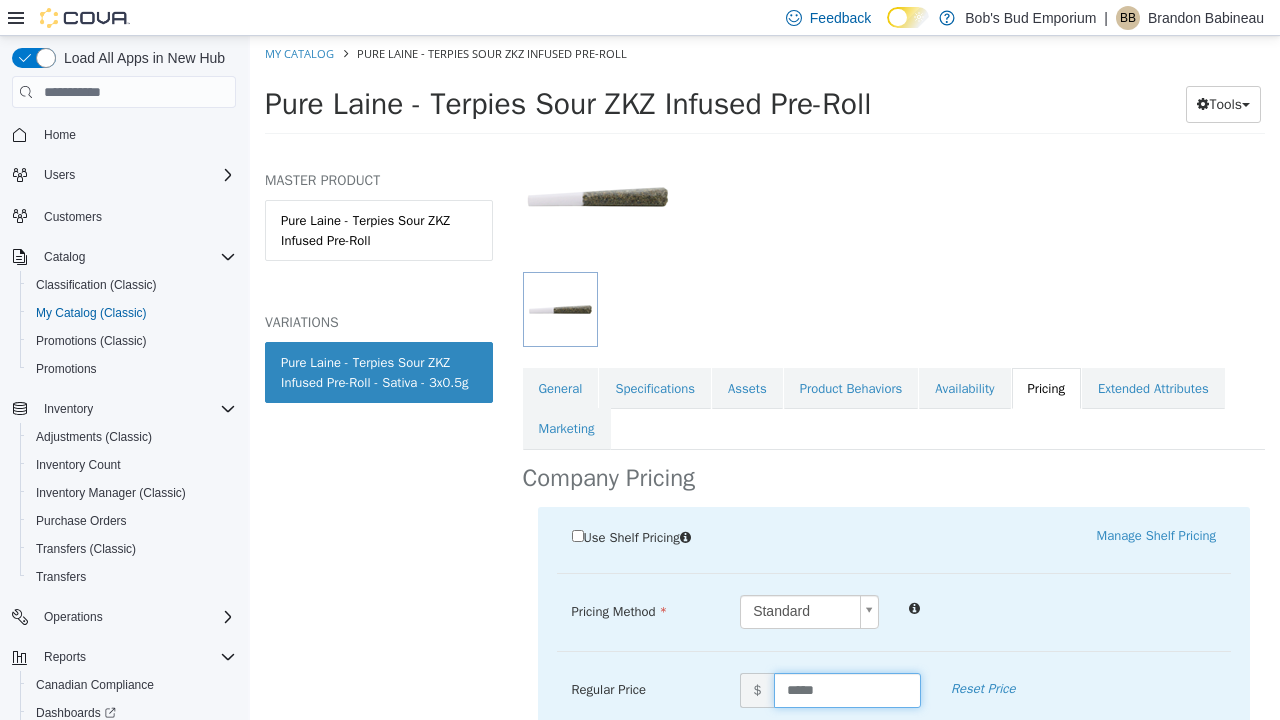 click on "Use Shelf Pricing    Manage Shelf Pricing Shelf Price     Select a Shelf Price                             Shelf Price is required Pricing Method     Standard                             * Regular Price $ ***** Reset Price Sale Price $ Select Date     (UTC-4) Toronto                                Add Sale Cancel Save" at bounding box center (894, 695) 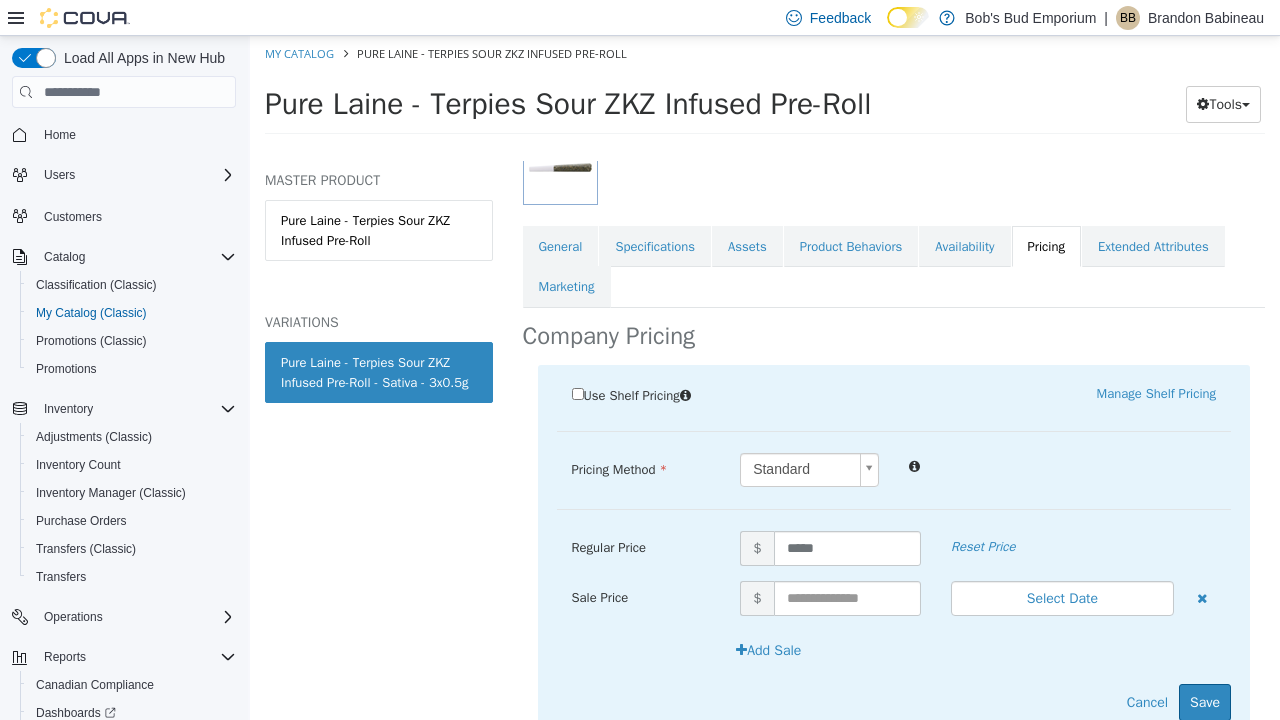 scroll, scrollTop: 318, scrollLeft: 0, axis: vertical 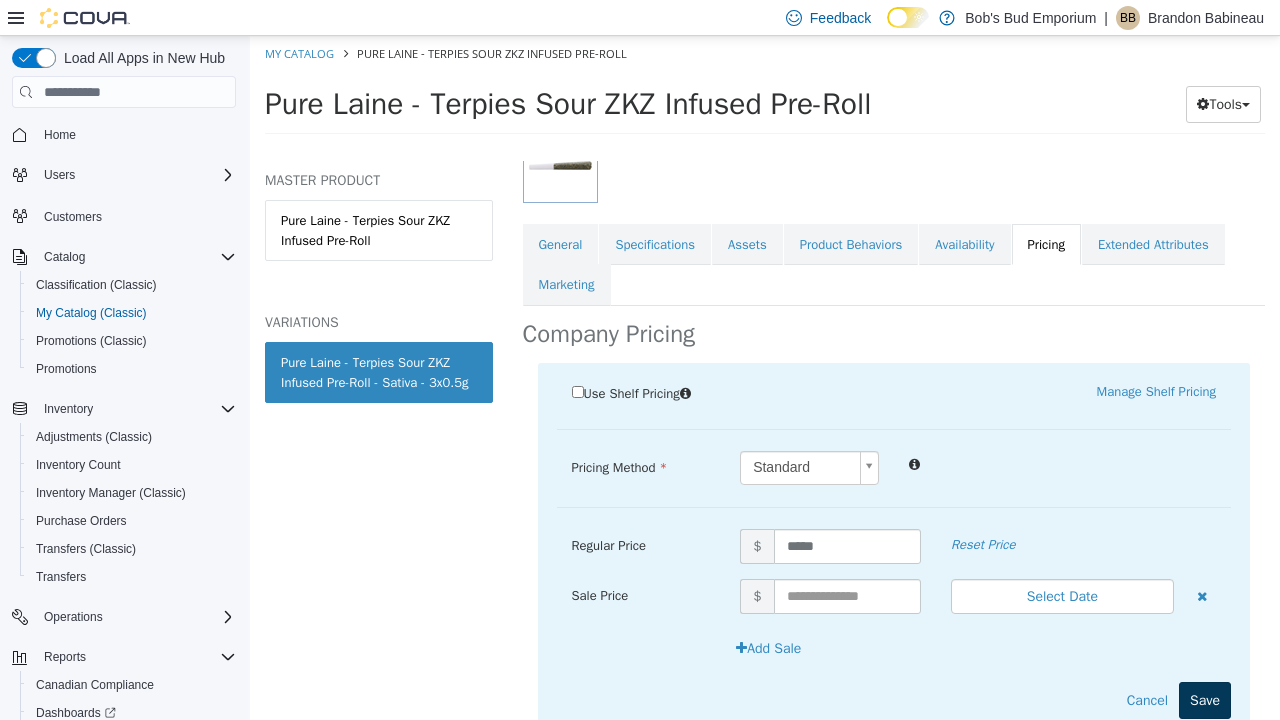 click on "Save" at bounding box center [1205, 700] 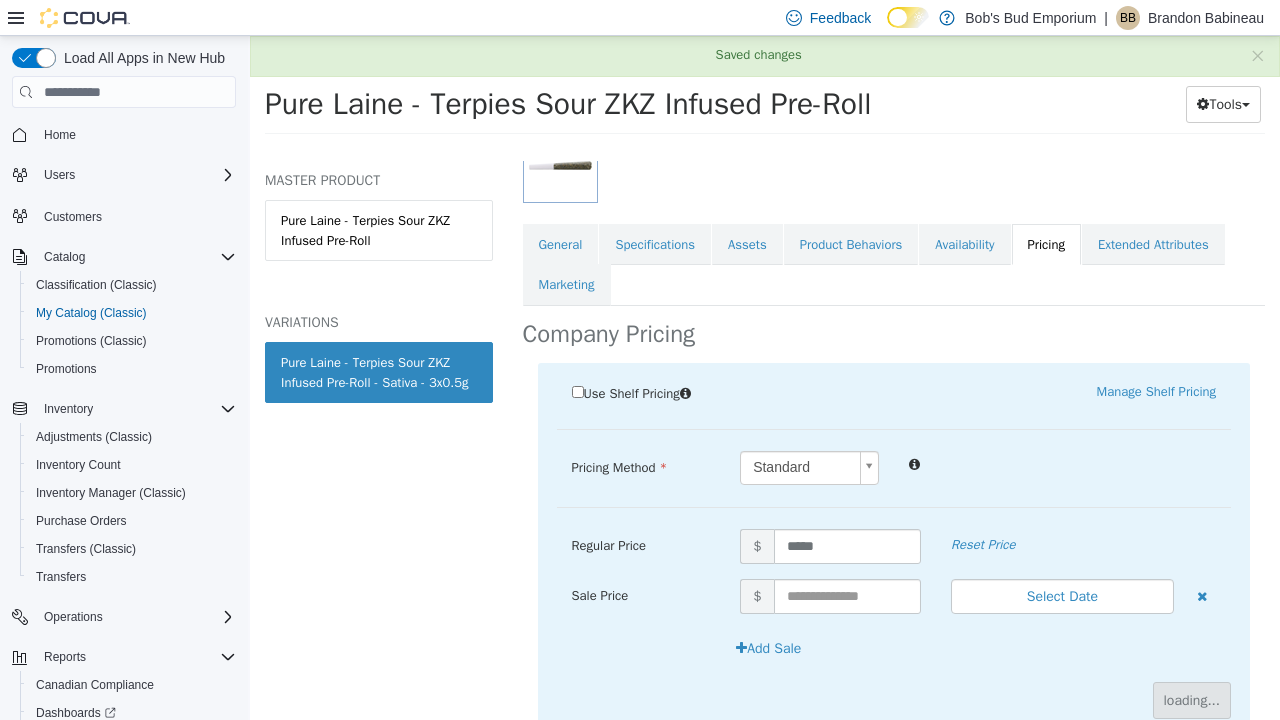 scroll, scrollTop: 174, scrollLeft: 0, axis: vertical 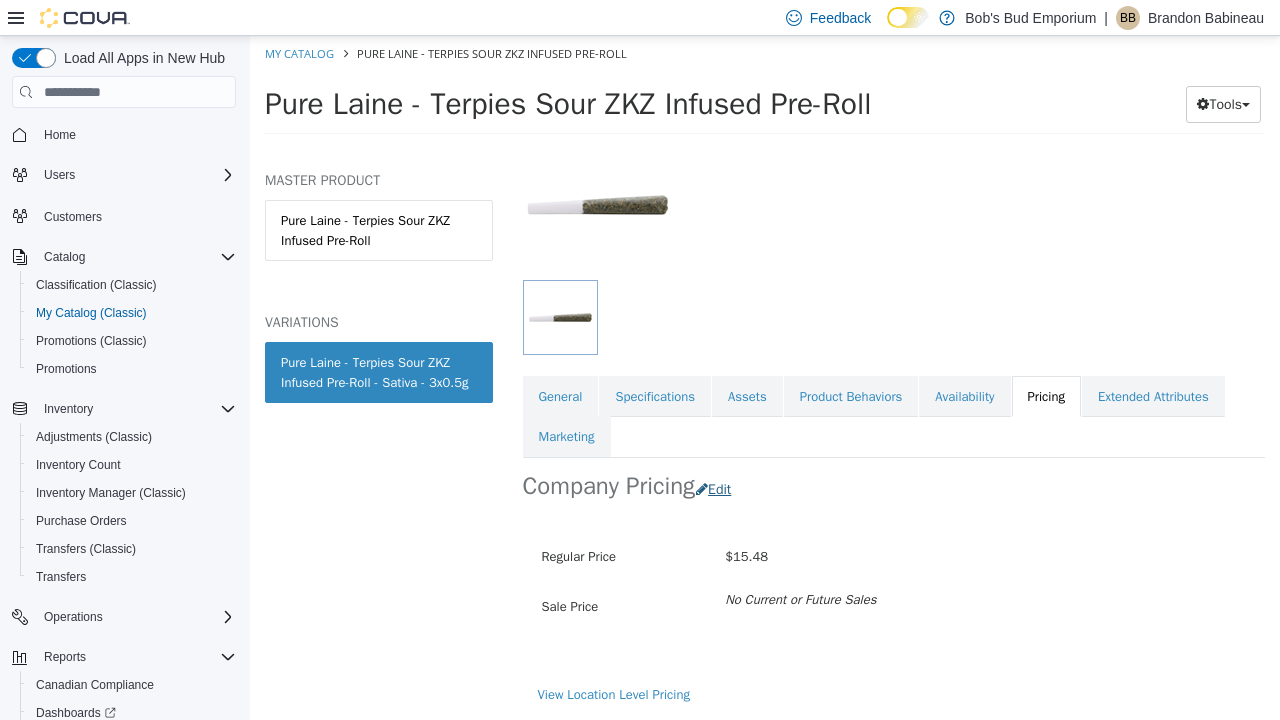 click on "Edit" at bounding box center [718, 489] 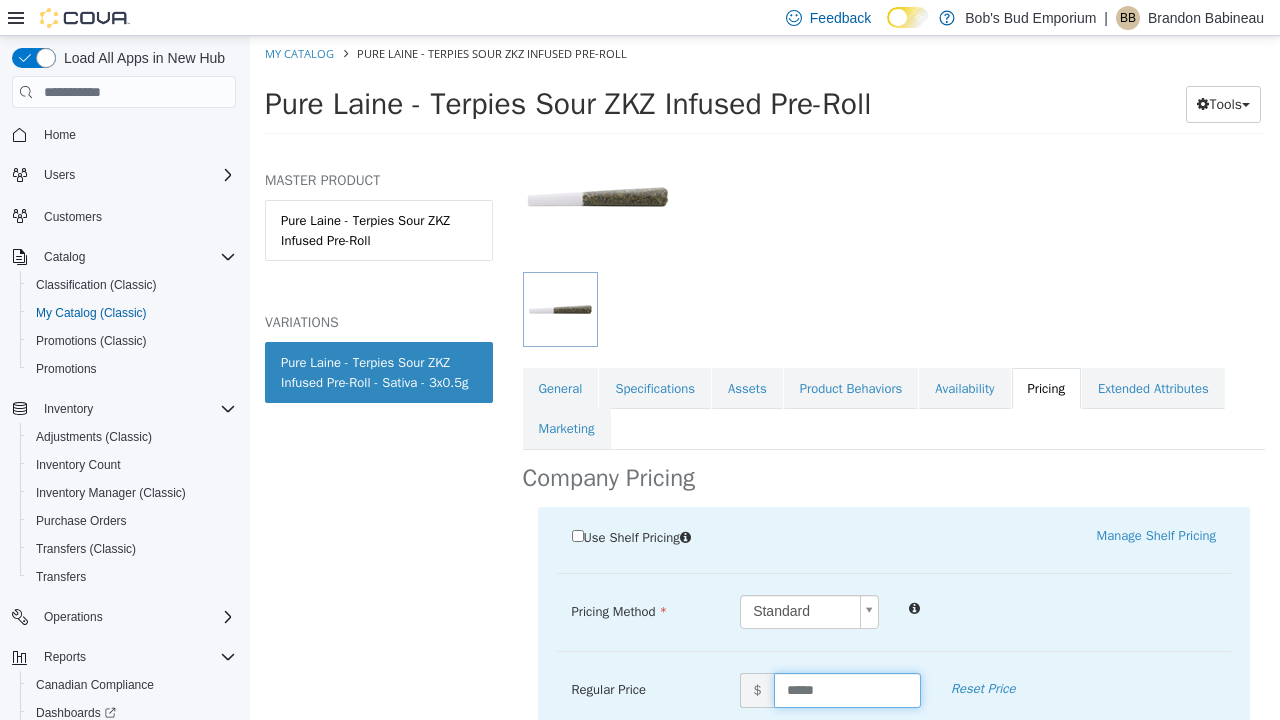 click on "*****" at bounding box center [847, 690] 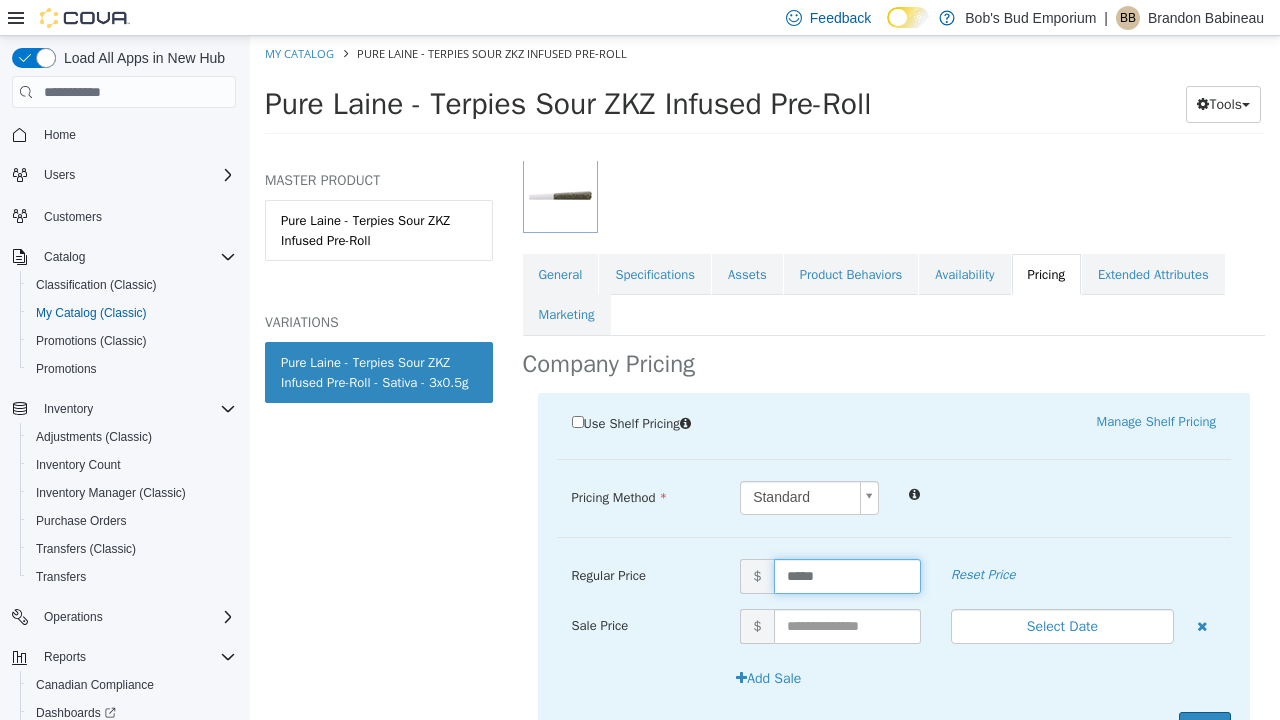 scroll, scrollTop: 329, scrollLeft: 0, axis: vertical 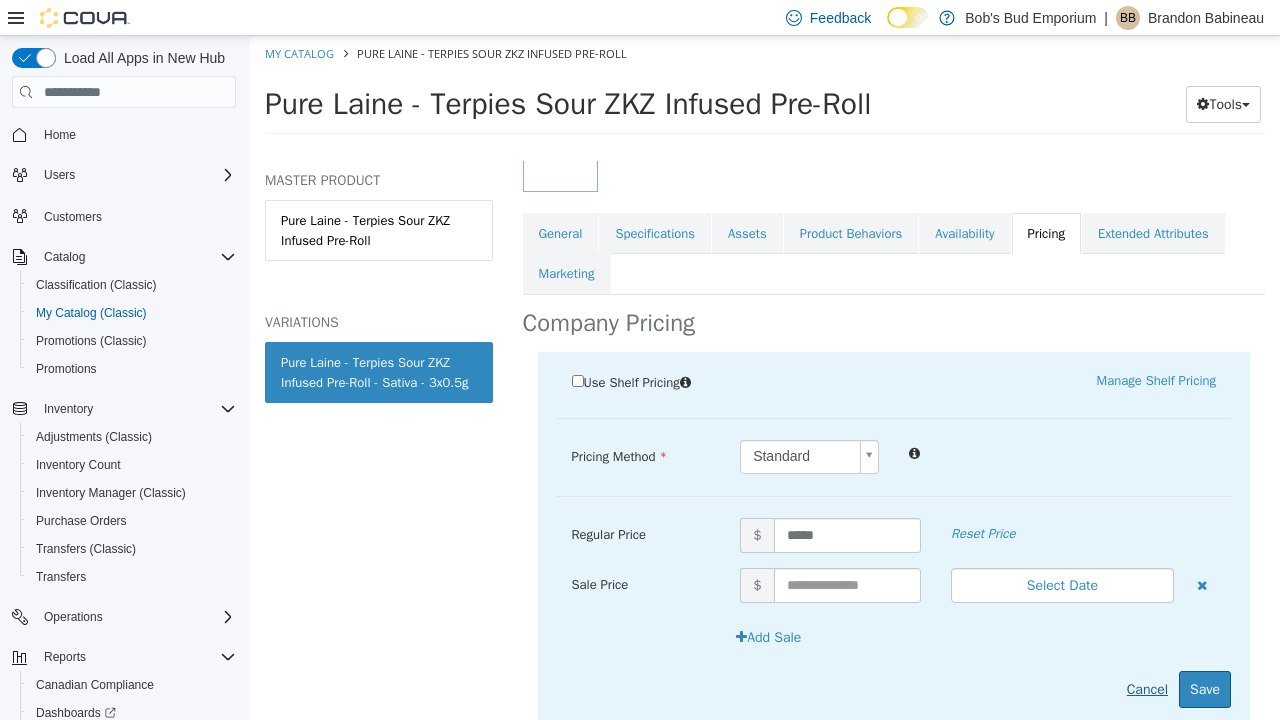 click on "Cancel" at bounding box center (1147, 689) 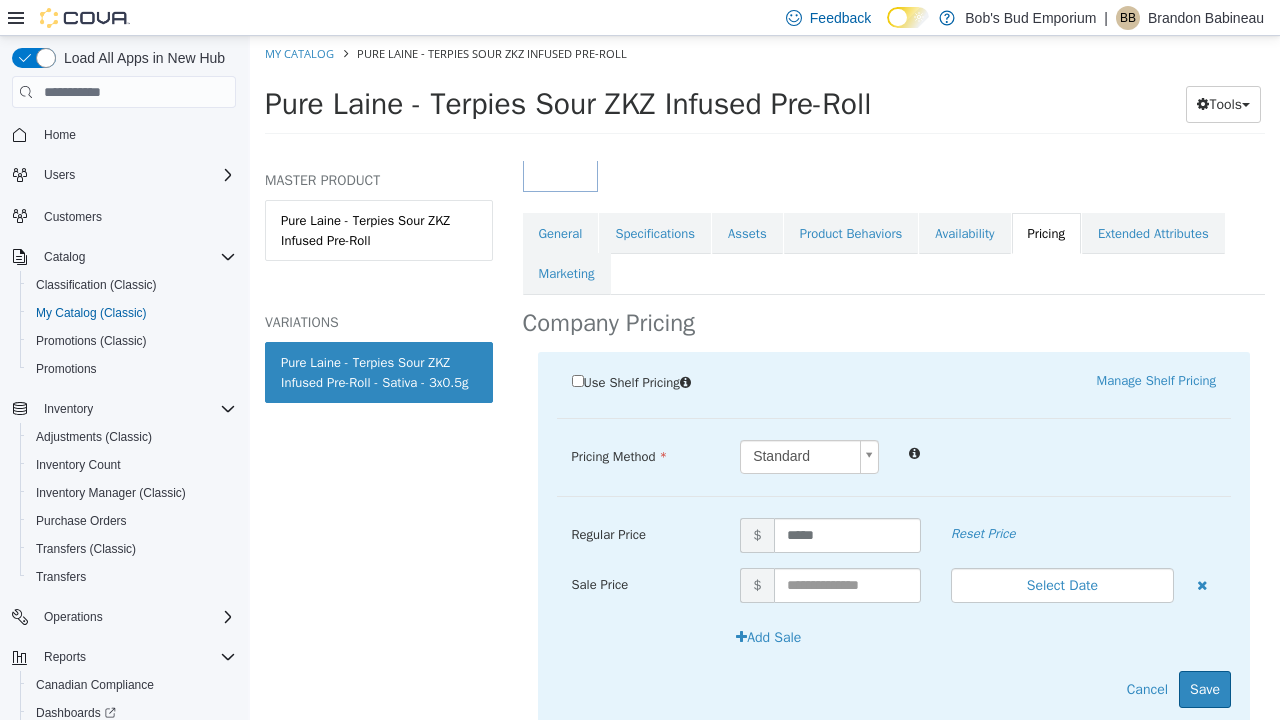 scroll, scrollTop: 149, scrollLeft: 0, axis: vertical 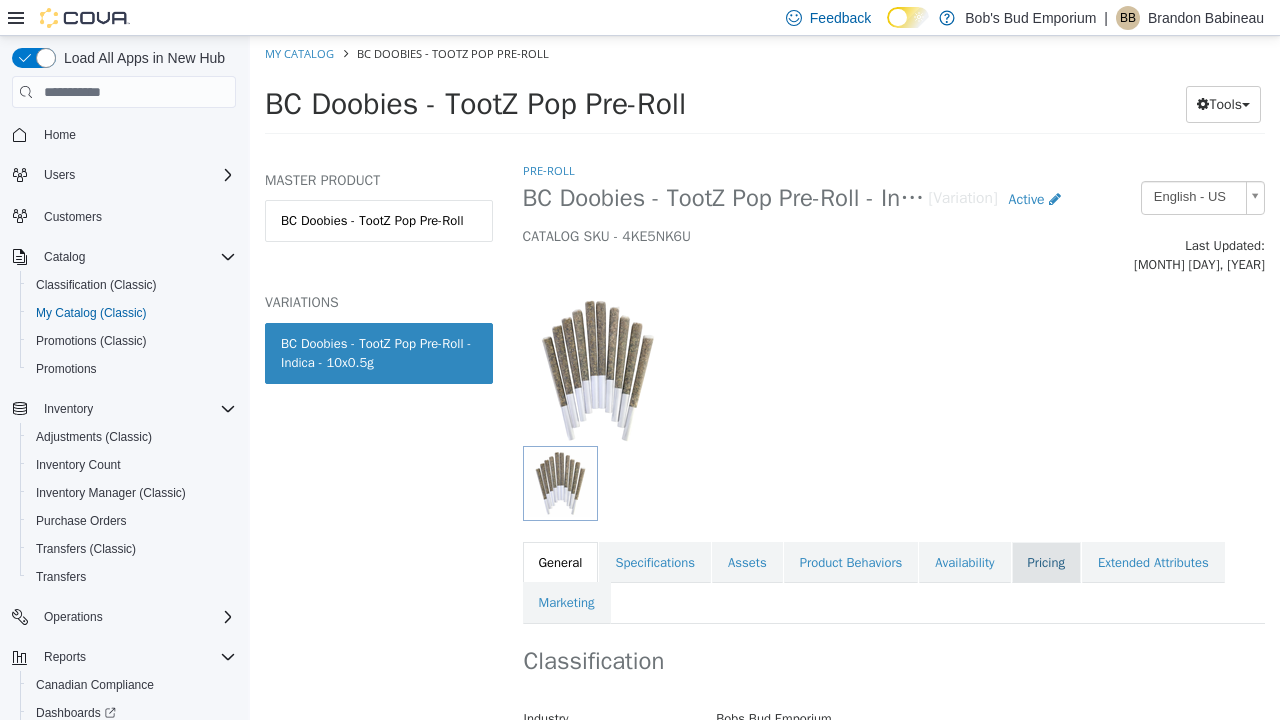 click on "Pricing" at bounding box center (1046, 563) 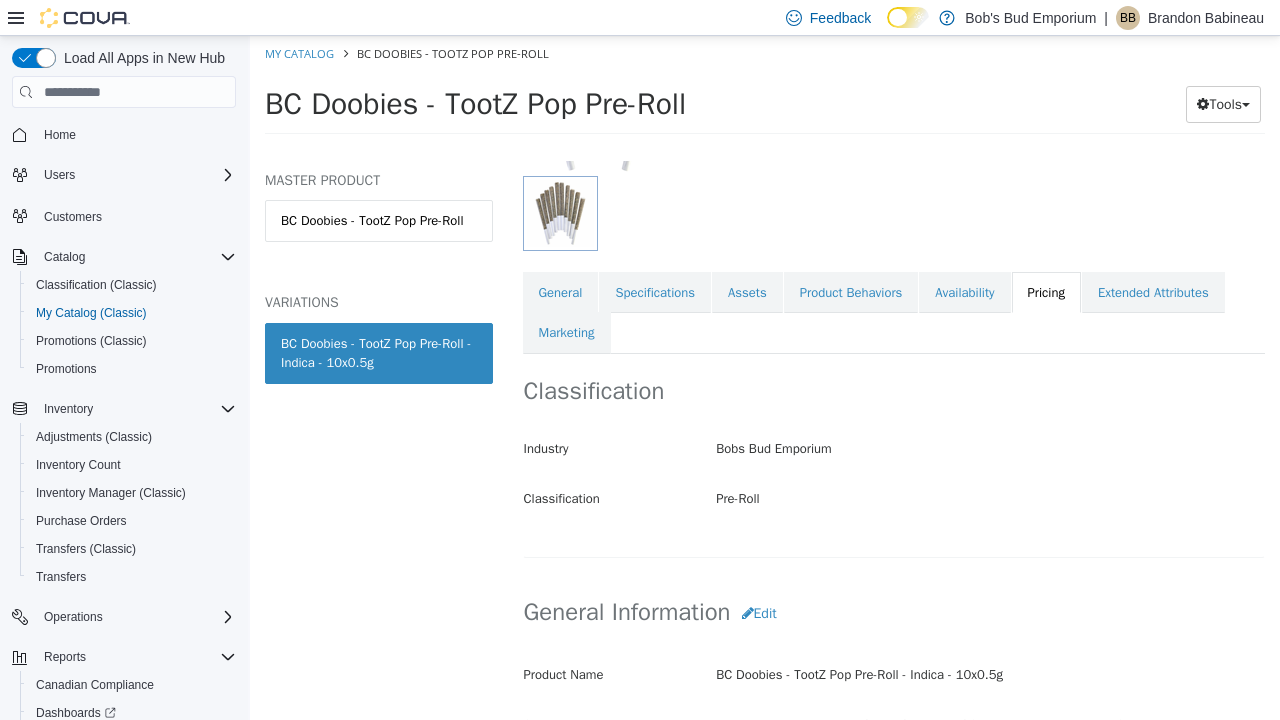 scroll, scrollTop: 0, scrollLeft: 0, axis: both 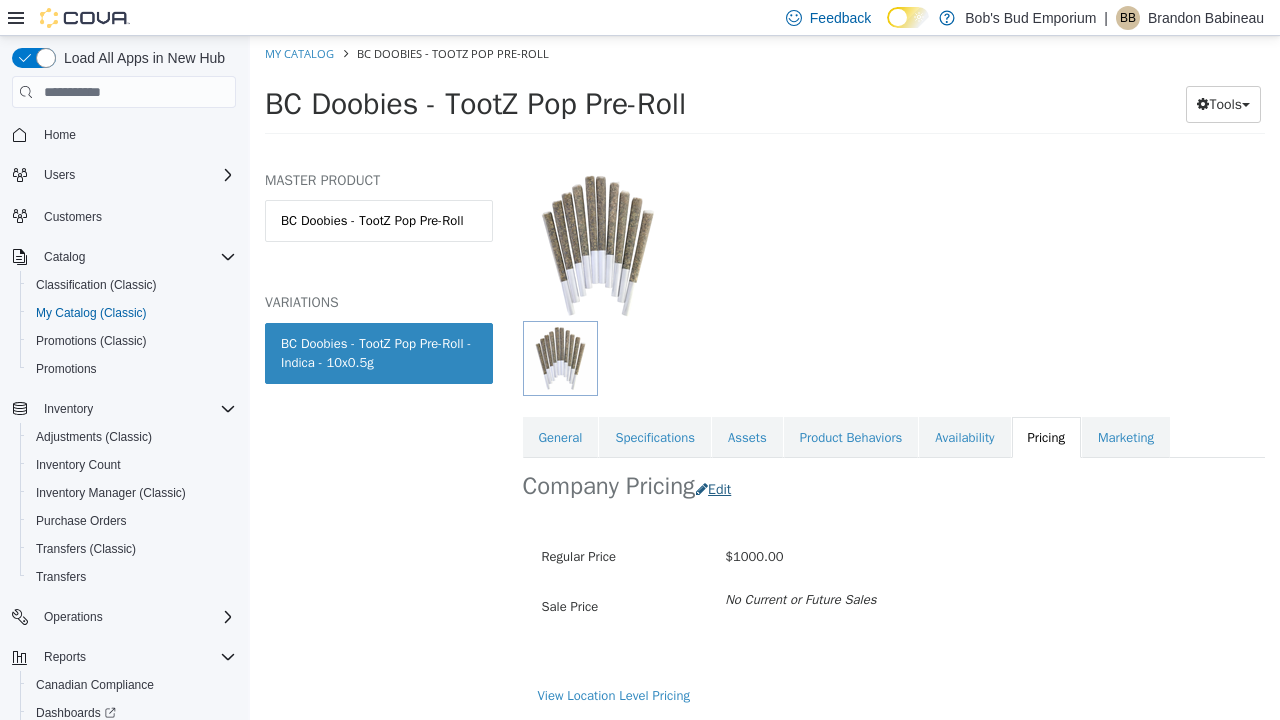 click on "Edit" at bounding box center (718, 489) 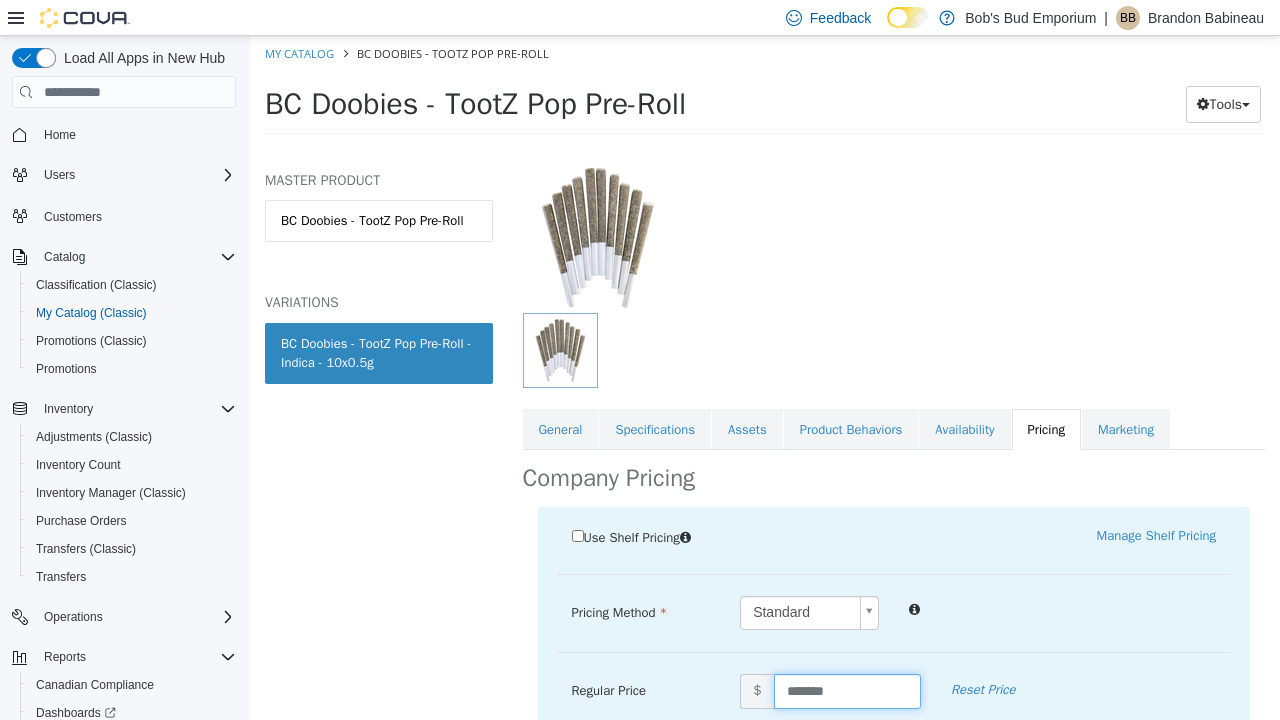 click on "*******" at bounding box center (847, 691) 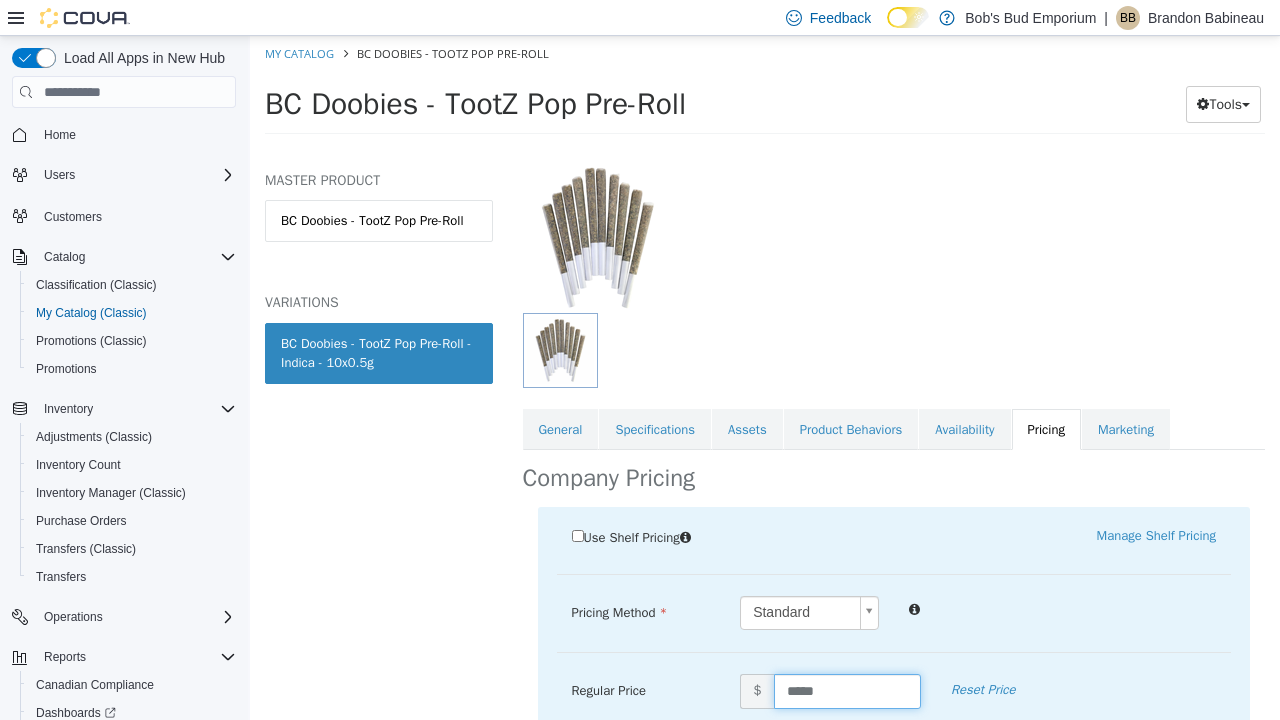 click on "Use Shelf Pricing    Manage Shelf Pricing Shelf Price     Select a Shelf Price                             Shelf Price is required Pricing Method     Standard                             * Regular Price $ ***** Reset Price Sale Price $ Select Date     (UTC-4) Toronto                                Add Sale Cancel Save" at bounding box center [894, 695] 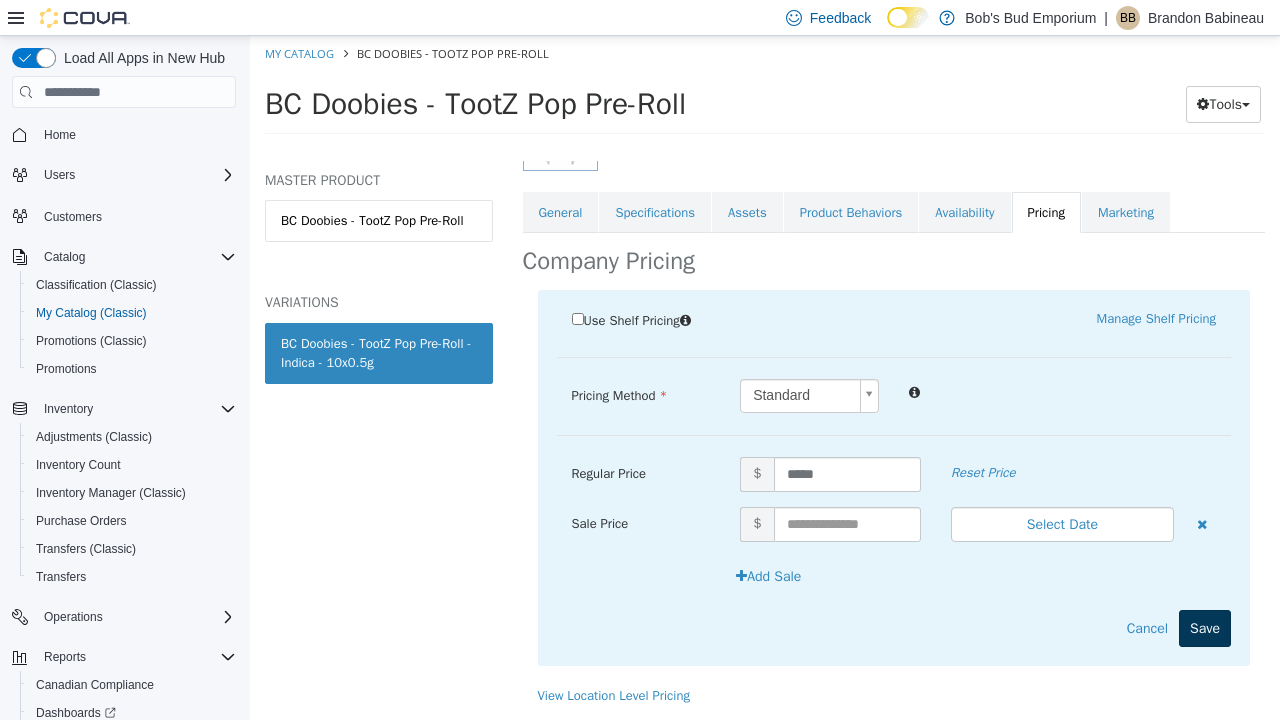 click on "Save" at bounding box center [1205, 628] 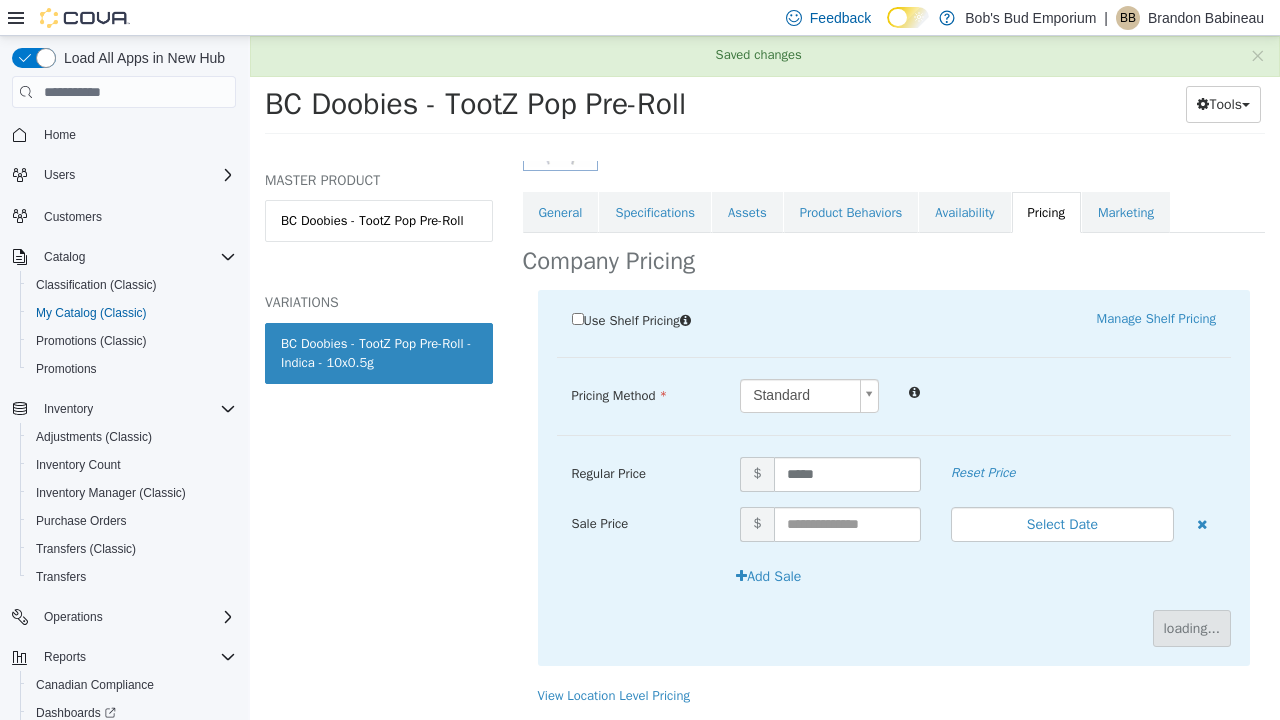 scroll, scrollTop: 133, scrollLeft: 0, axis: vertical 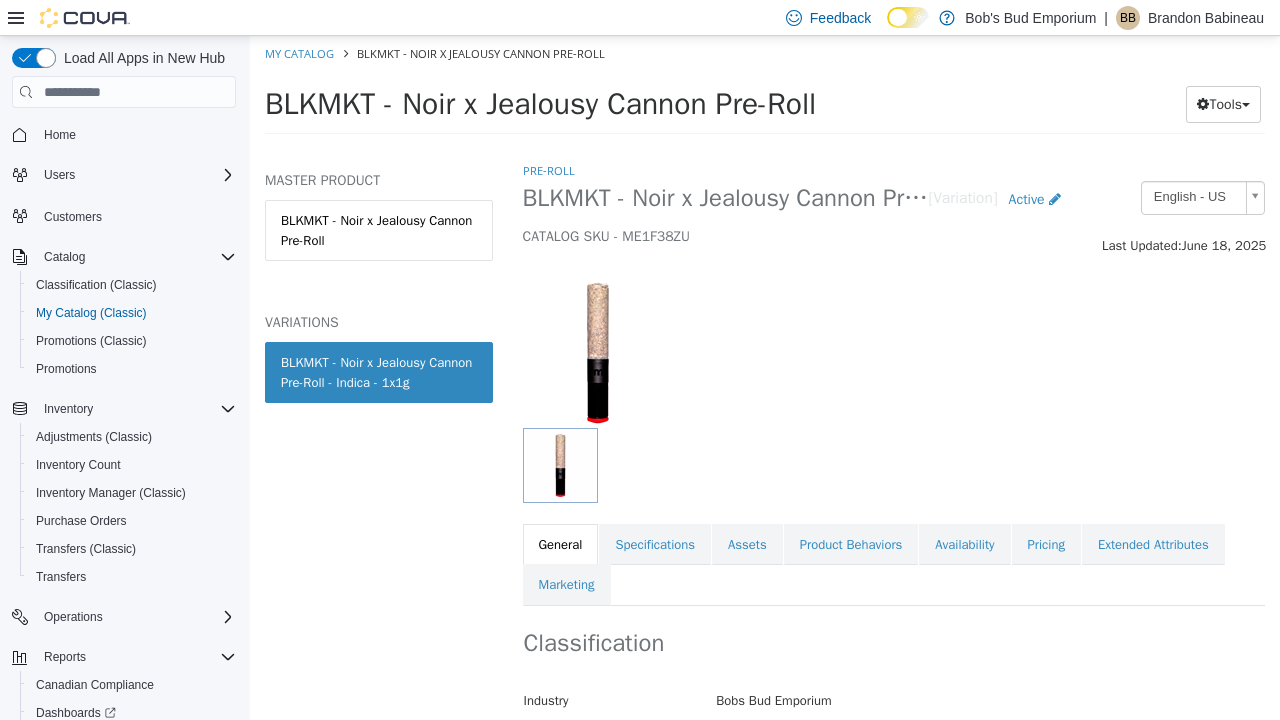 drag, startPoint x: 401, startPoint y: 112, endPoint x: 704, endPoint y: 105, distance: 303.08084 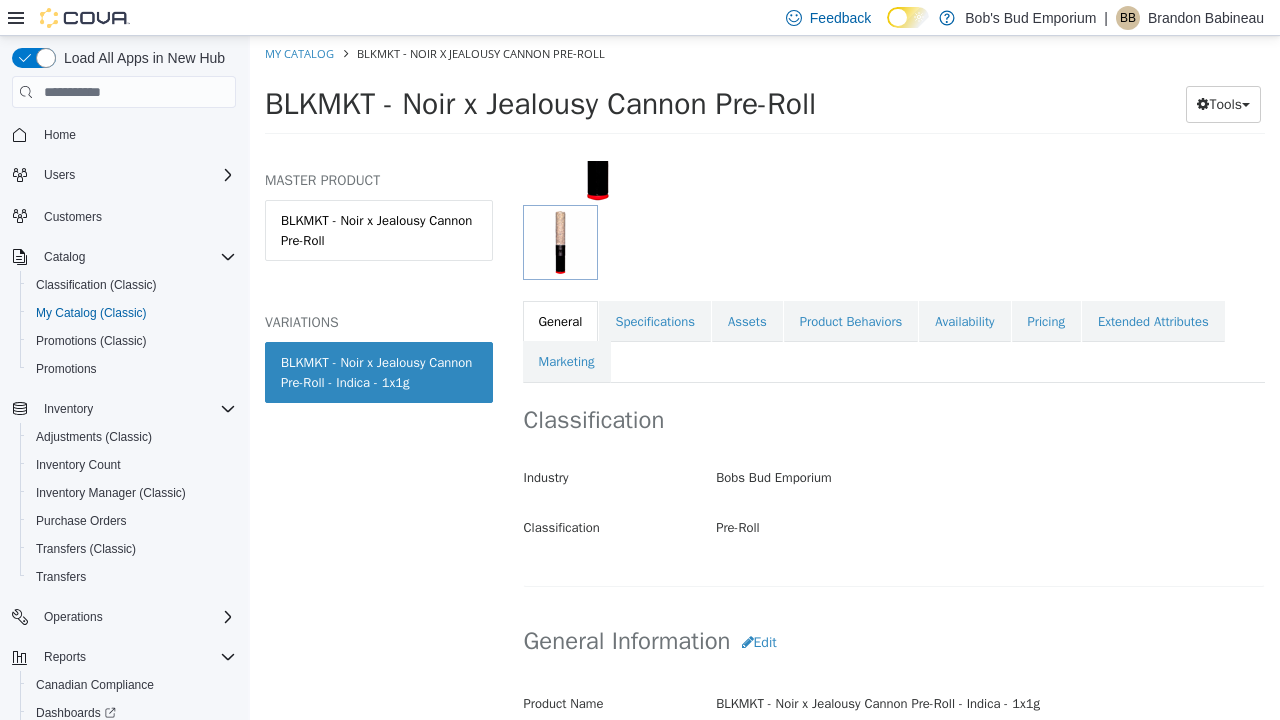 scroll, scrollTop: 259, scrollLeft: 0, axis: vertical 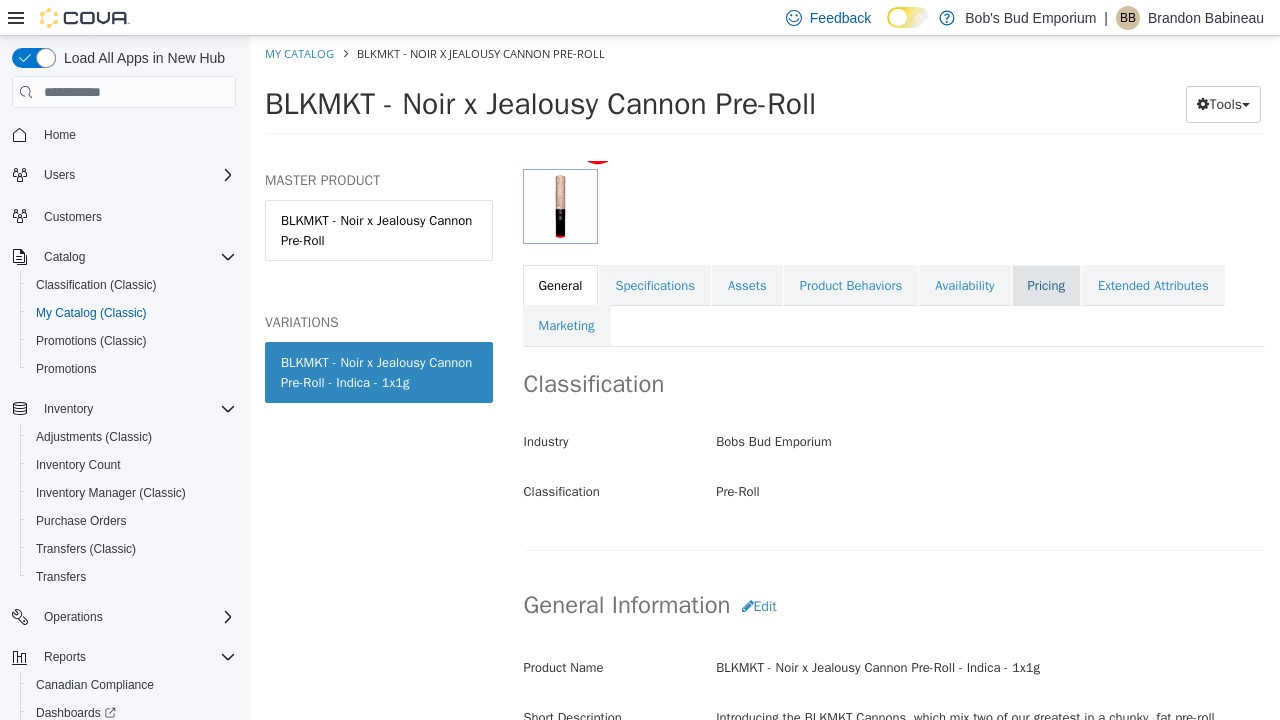 click on "Pricing" at bounding box center (1046, 286) 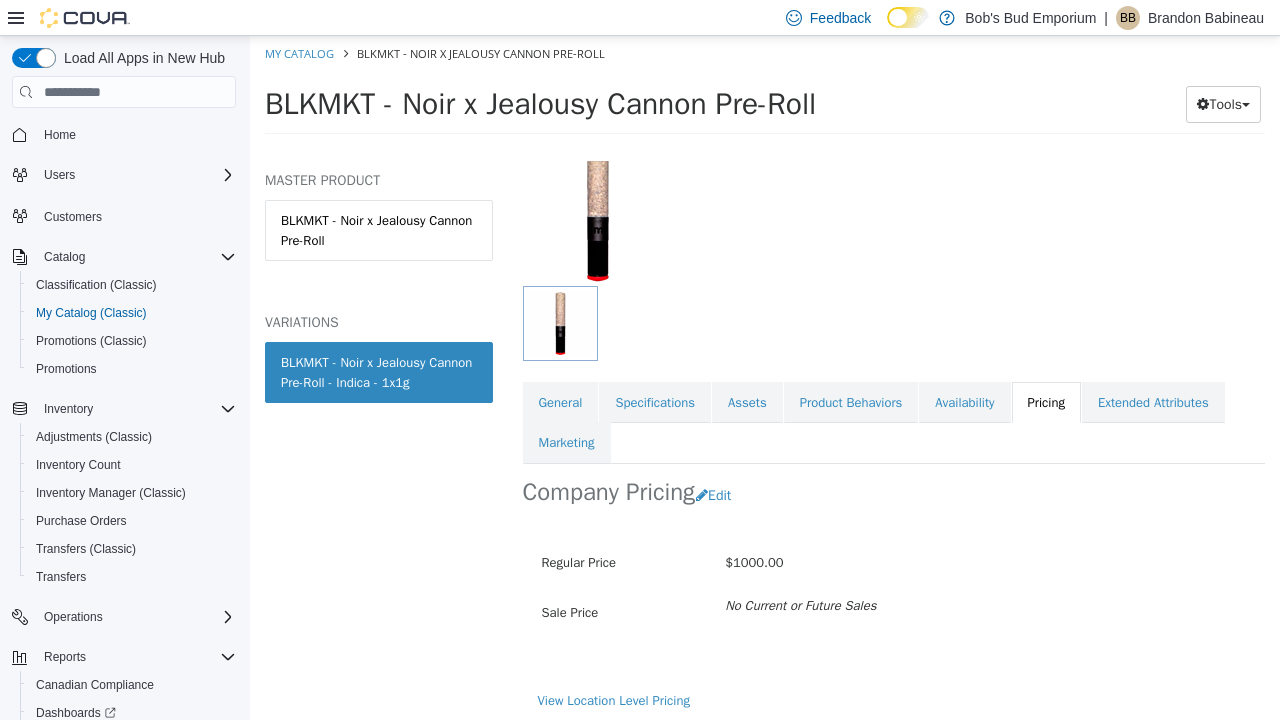 scroll, scrollTop: 151, scrollLeft: 0, axis: vertical 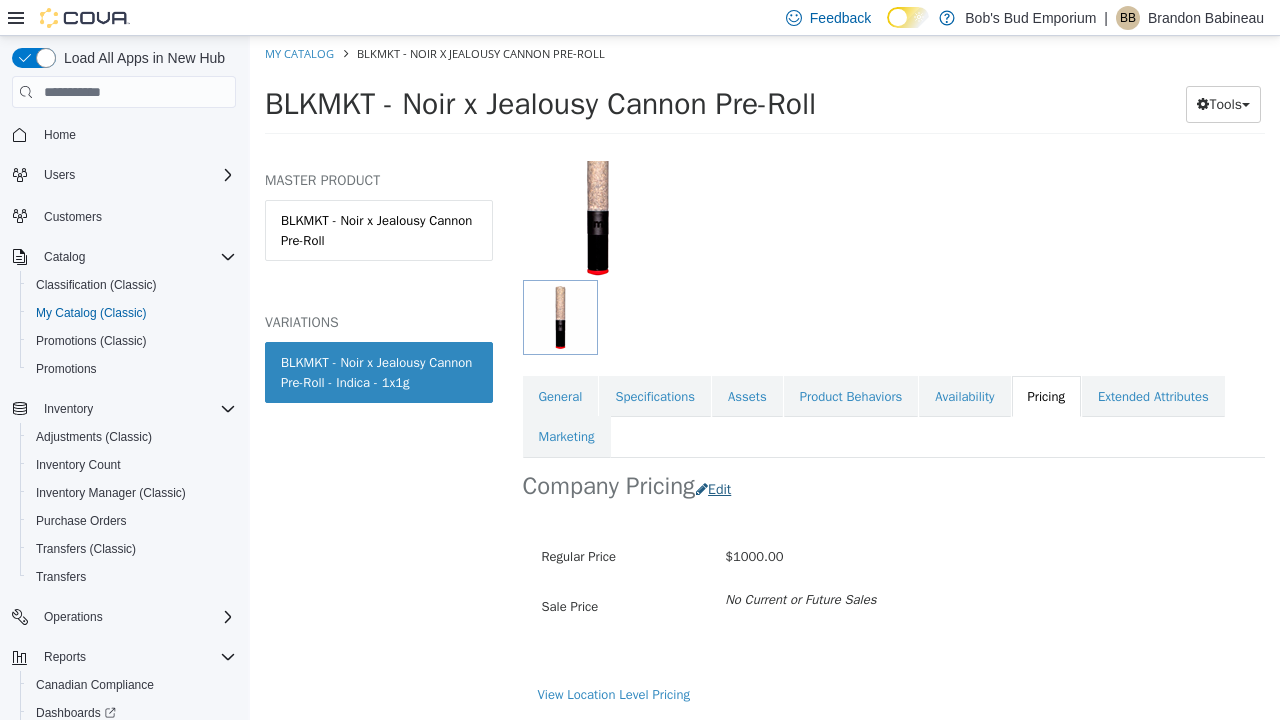 click on "Edit" at bounding box center [718, 489] 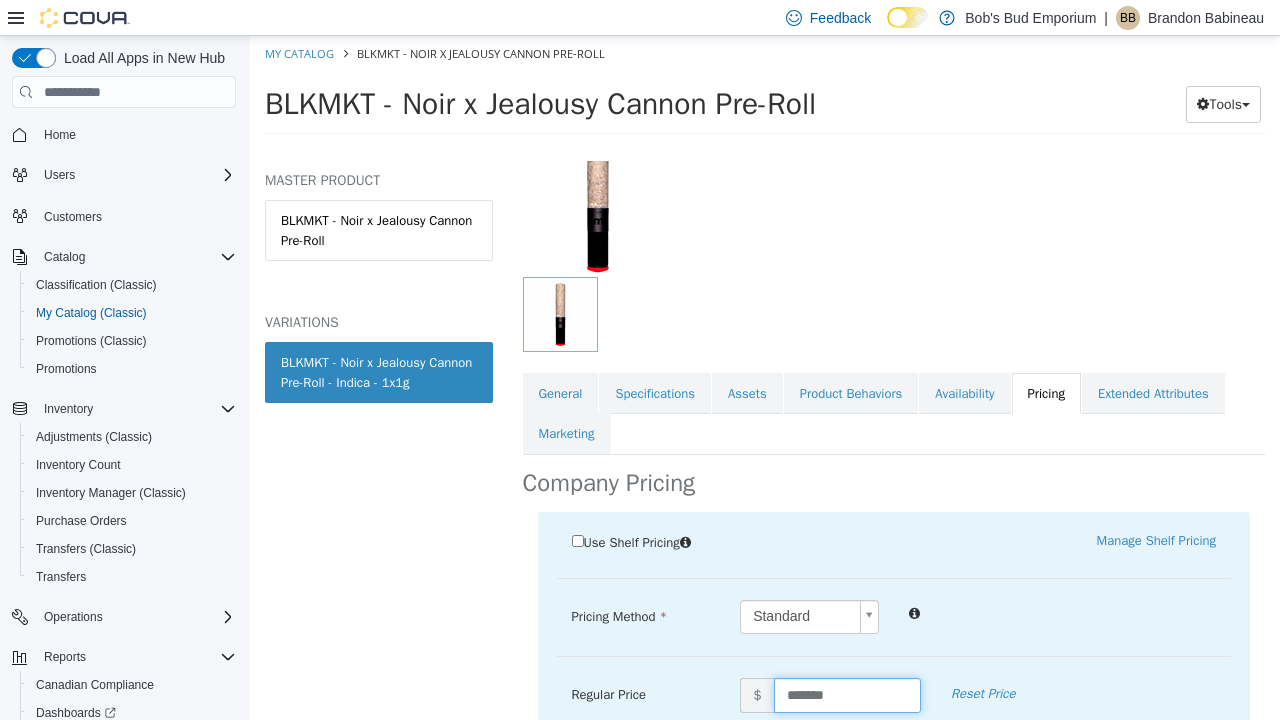 click on "*******" at bounding box center [847, 695] 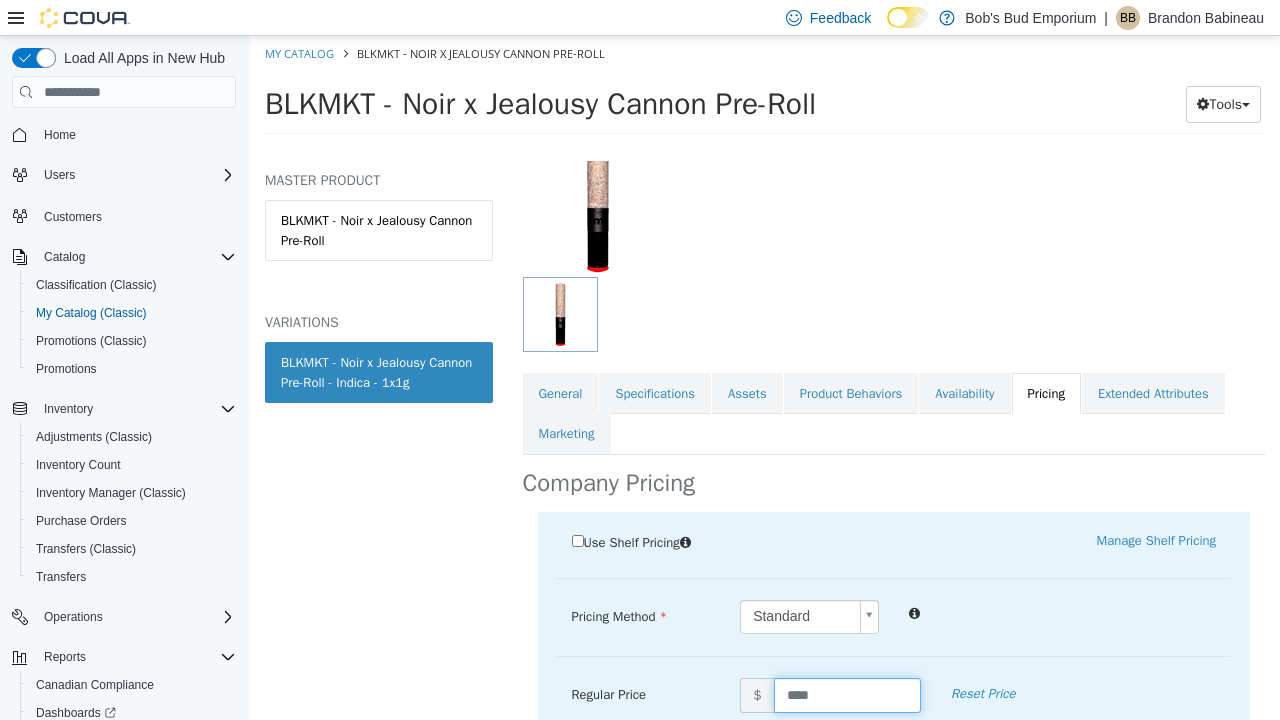 type on "*****" 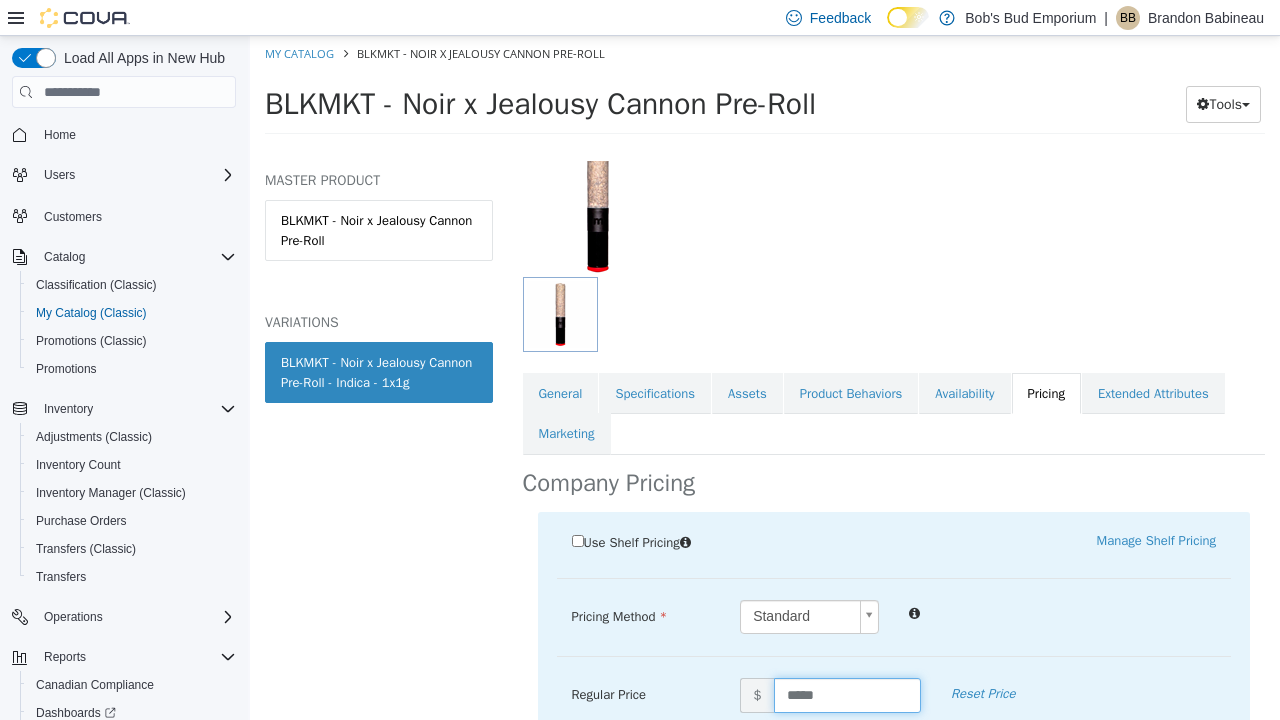 click on "Use Shelf Pricing    Manage Shelf Pricing" at bounding box center (894, 544) 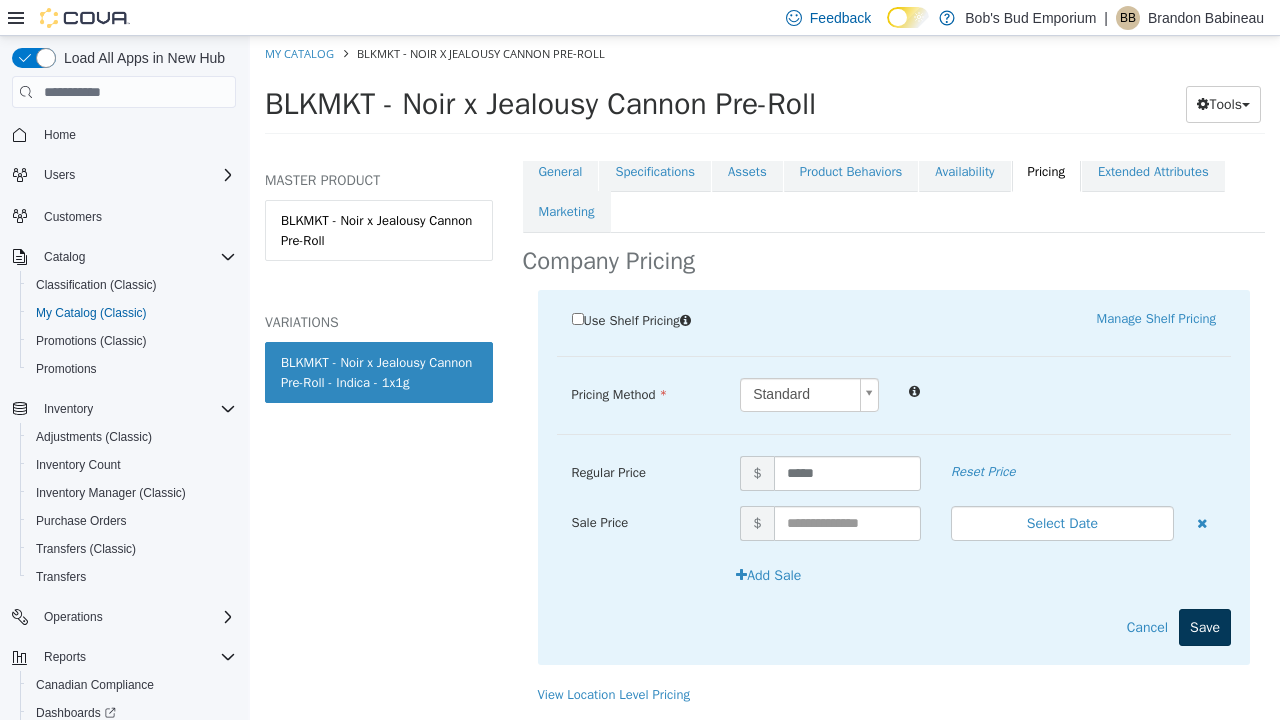 click on "Save" at bounding box center [1205, 627] 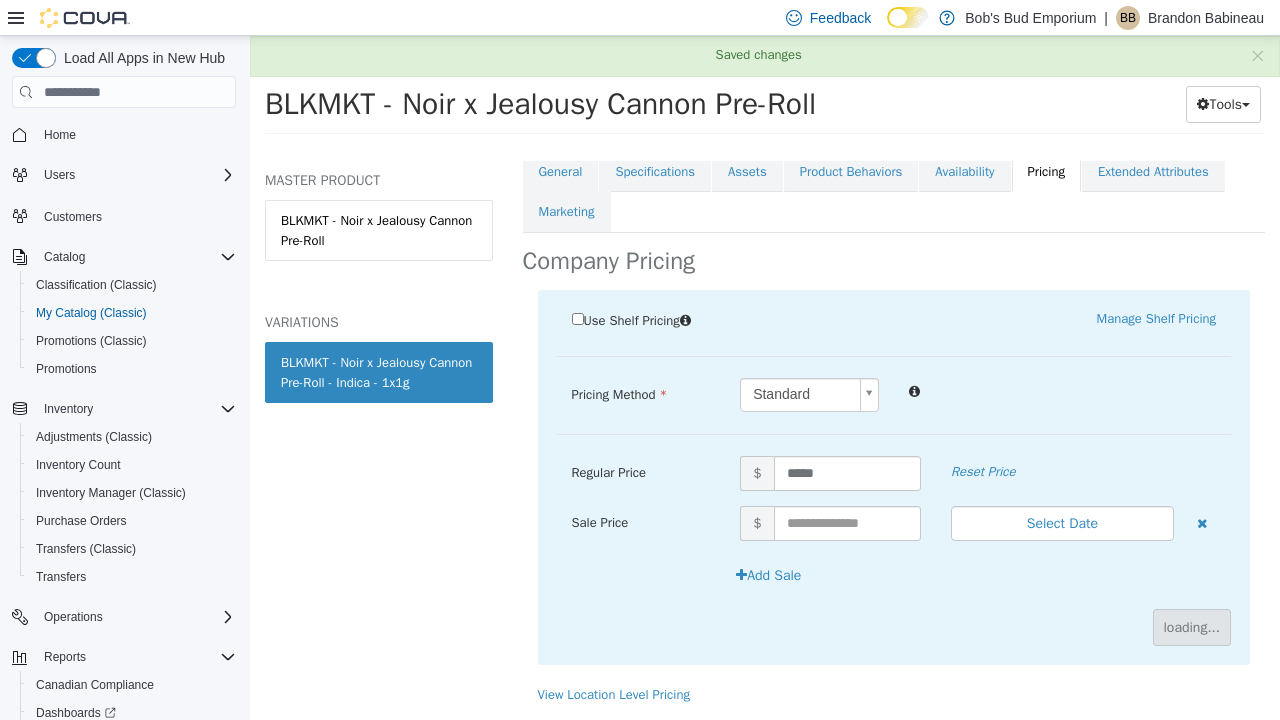 scroll, scrollTop: 174, scrollLeft: 0, axis: vertical 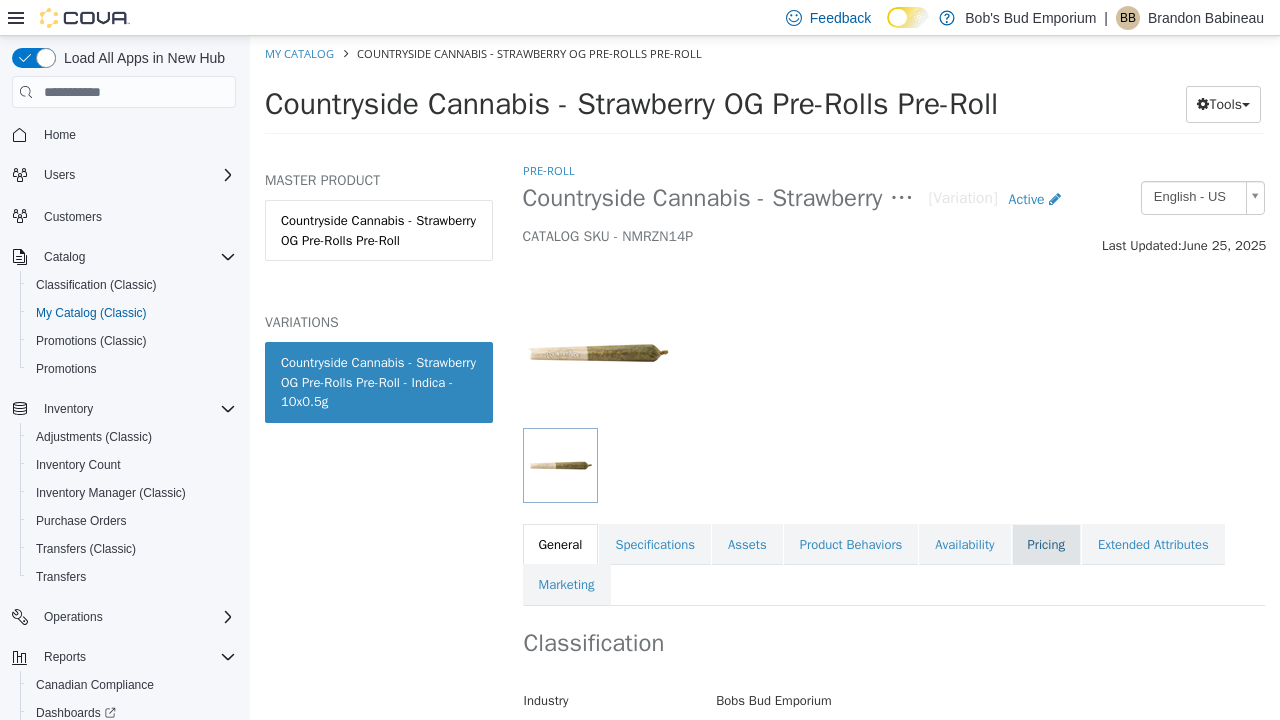 click on "Pricing" at bounding box center (1046, 545) 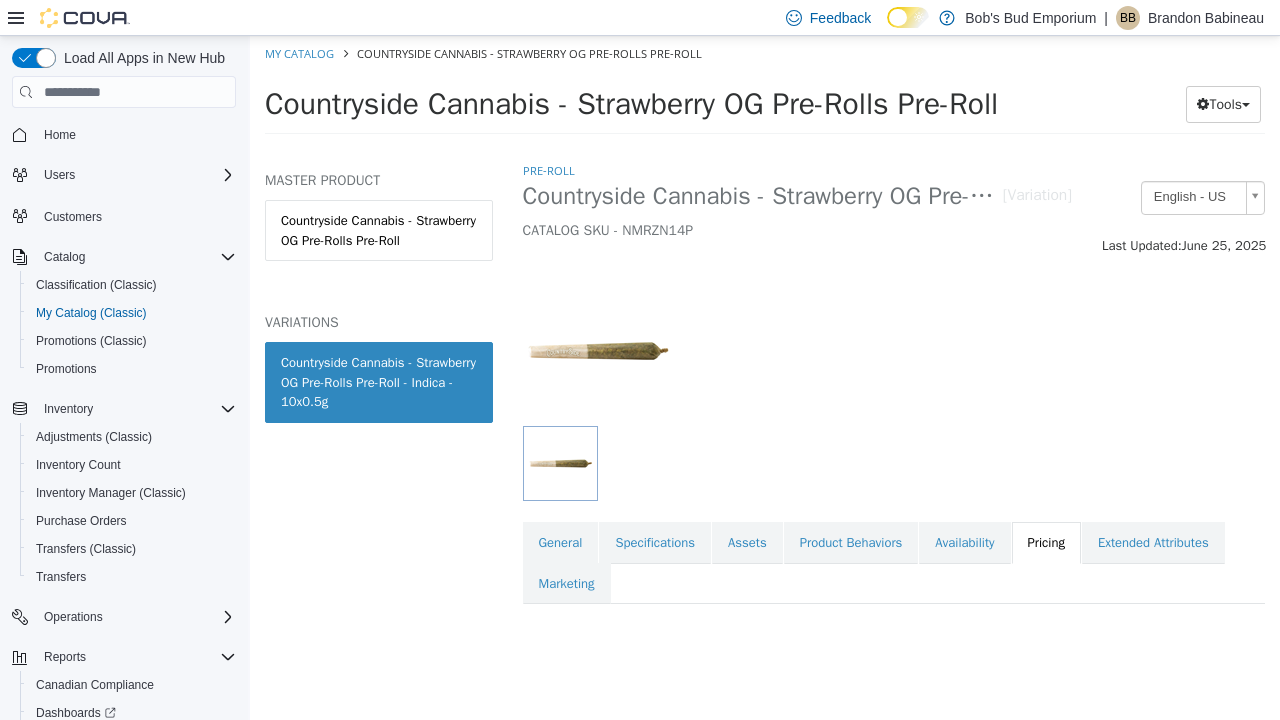 scroll, scrollTop: 0, scrollLeft: 0, axis: both 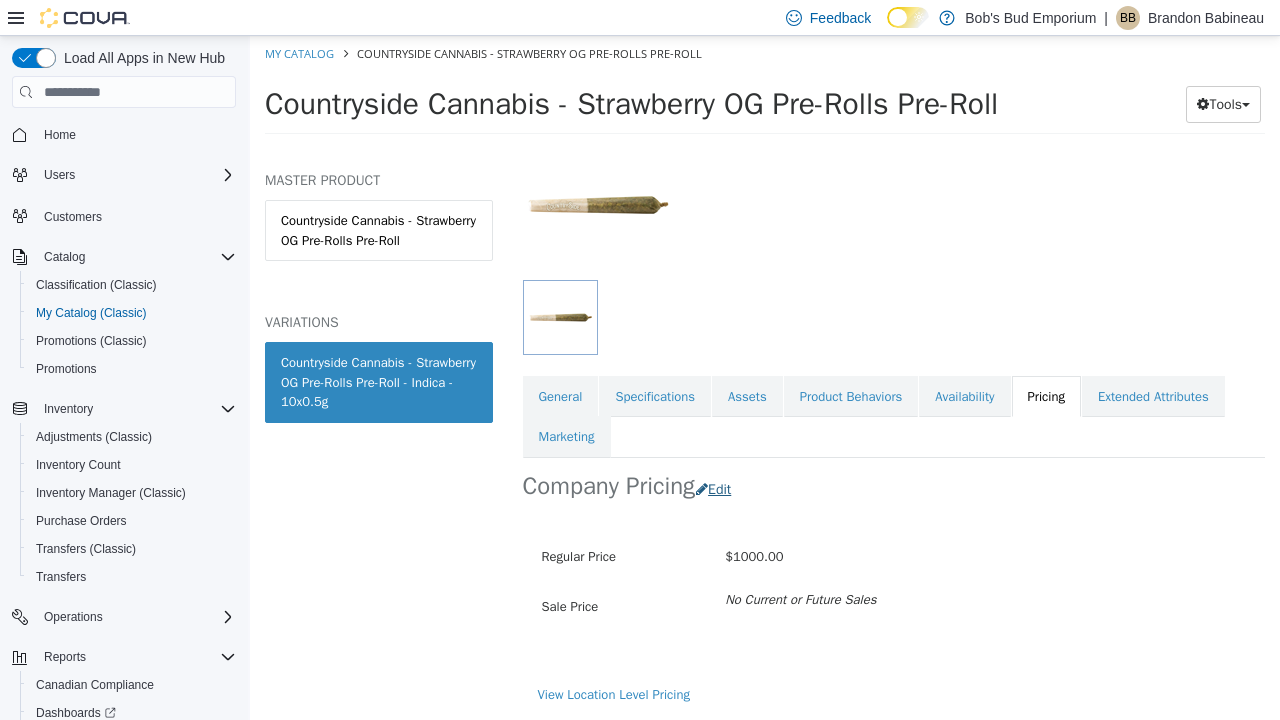 click on "Edit" at bounding box center [718, 489] 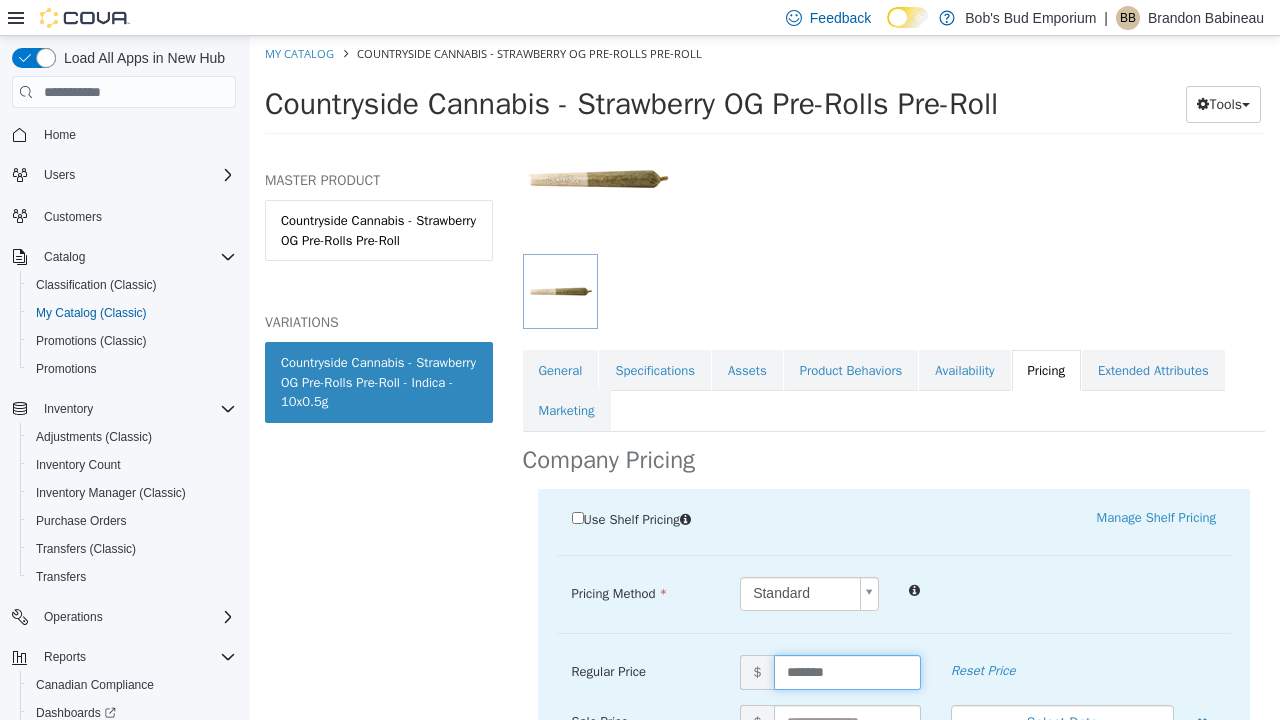 click on "*******" at bounding box center [847, 672] 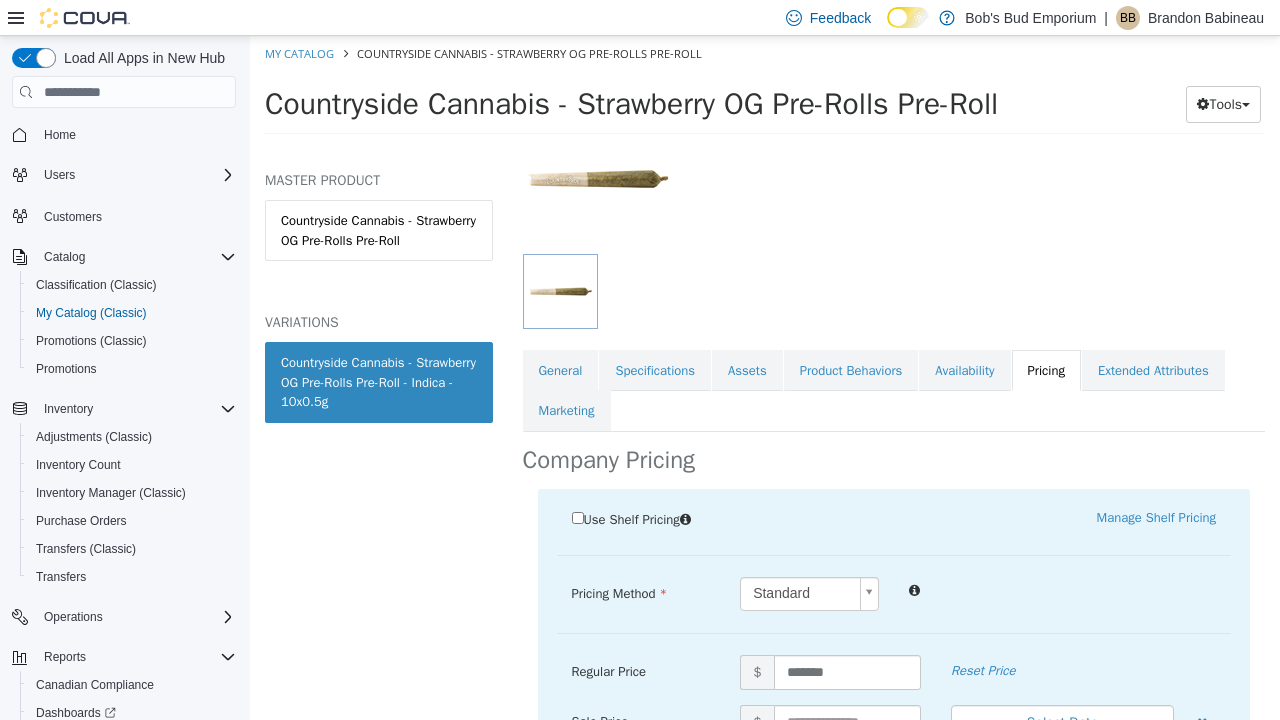 click on "Use Shelf Pricing    Manage Shelf Pricing Shelf Price     Select a Shelf Price                             Shelf Price is required Pricing Method     Standard                             * Regular Price $ ******* Reset Price Sale Price $ Select Date     (UTC-4) Toronto                                Add Sale Cancel Save" at bounding box center [894, 677] 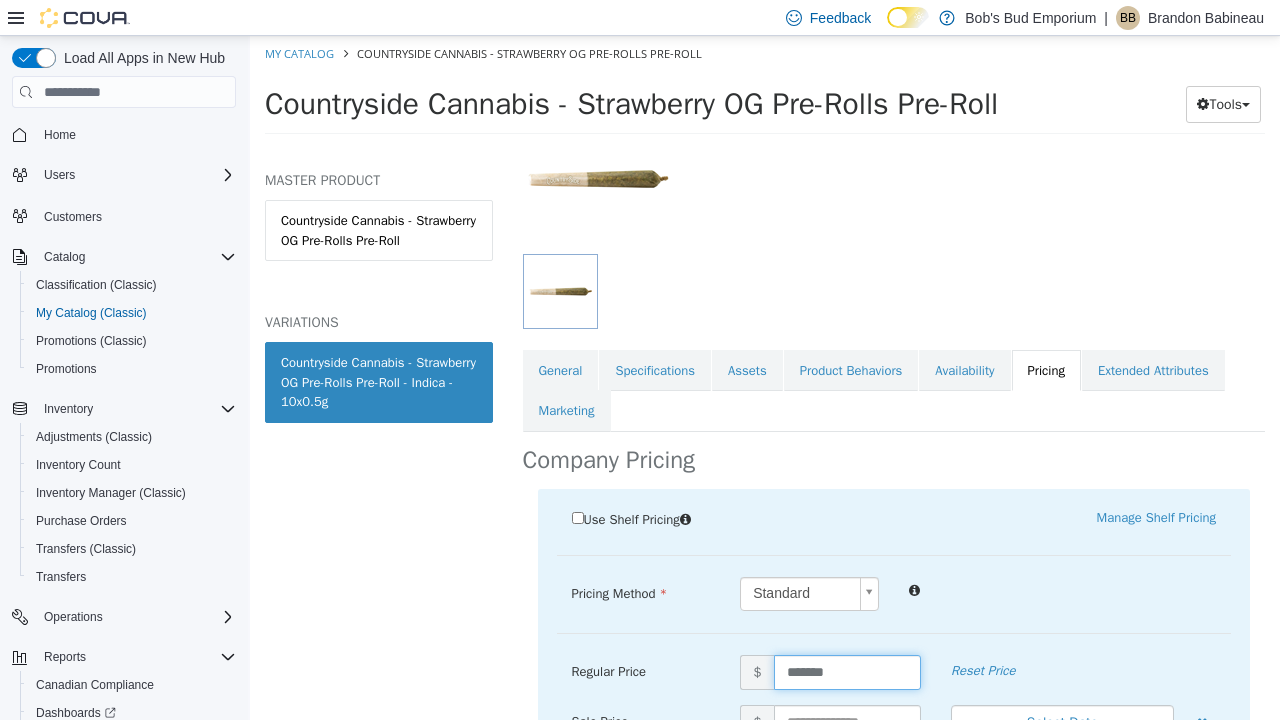 click on "*******" at bounding box center [847, 672] 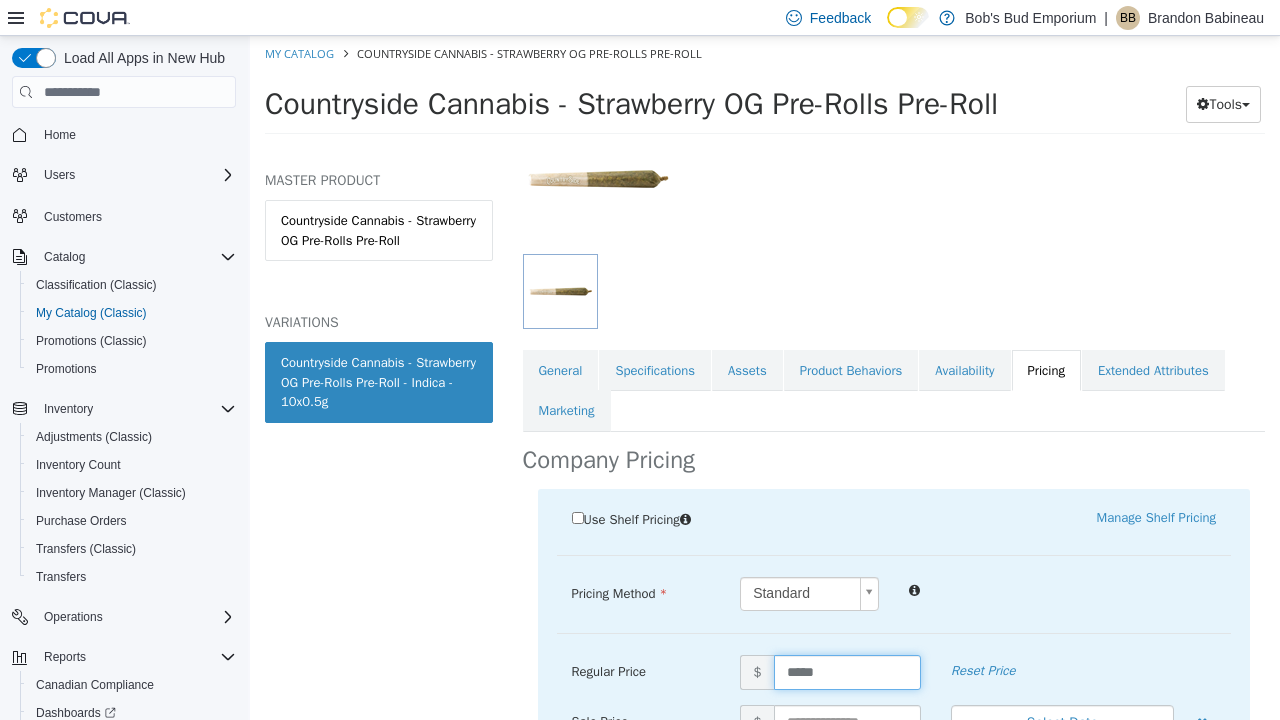 click on "Pricing Method     Standard                             * Regular Price $ ***** Reset Price Sale Price $ Select Date     (UTC-4) Toronto                                Add Sale" at bounding box center (894, 605) 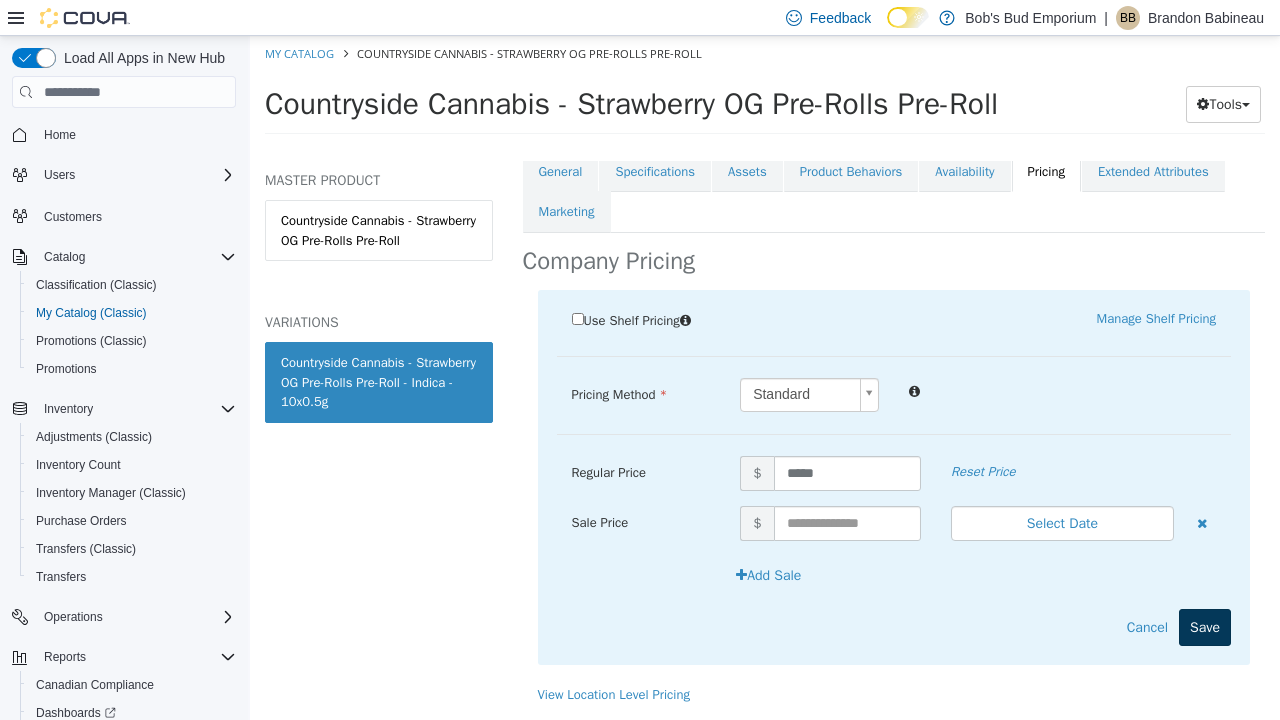 scroll, scrollTop: 397, scrollLeft: 0, axis: vertical 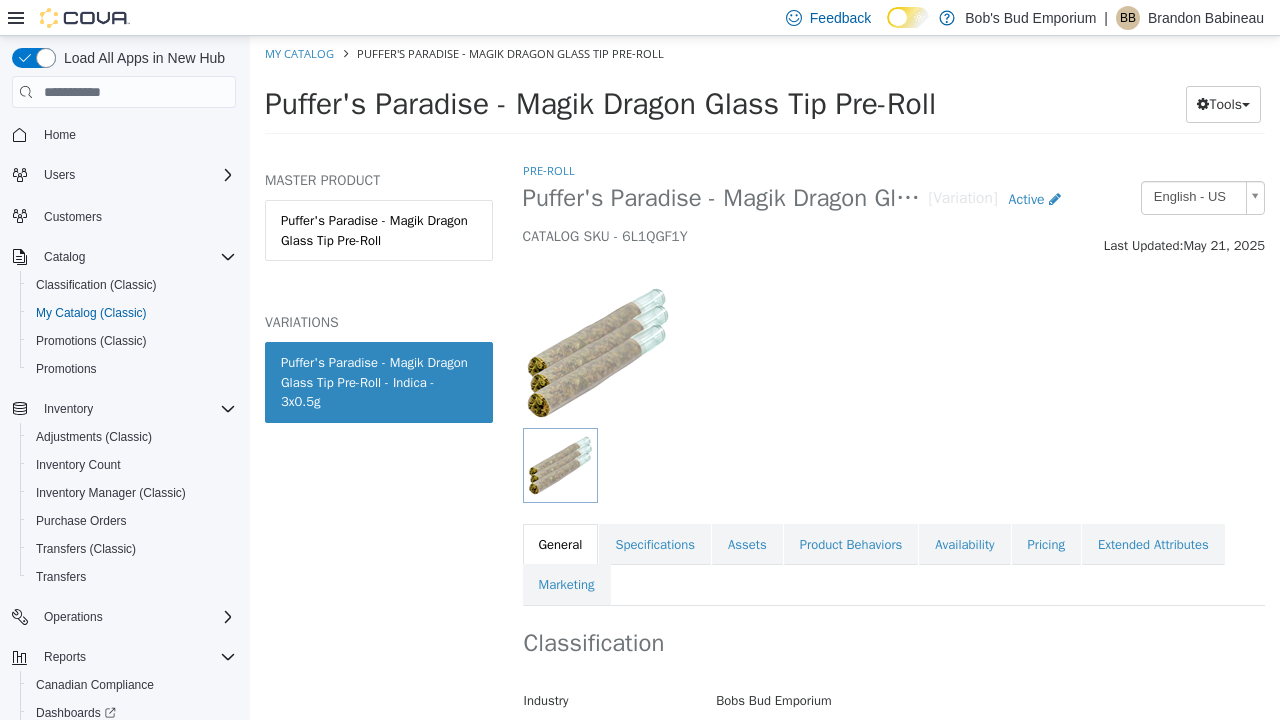 drag, startPoint x: 507, startPoint y: 99, endPoint x: 759, endPoint y: 112, distance: 252.3351 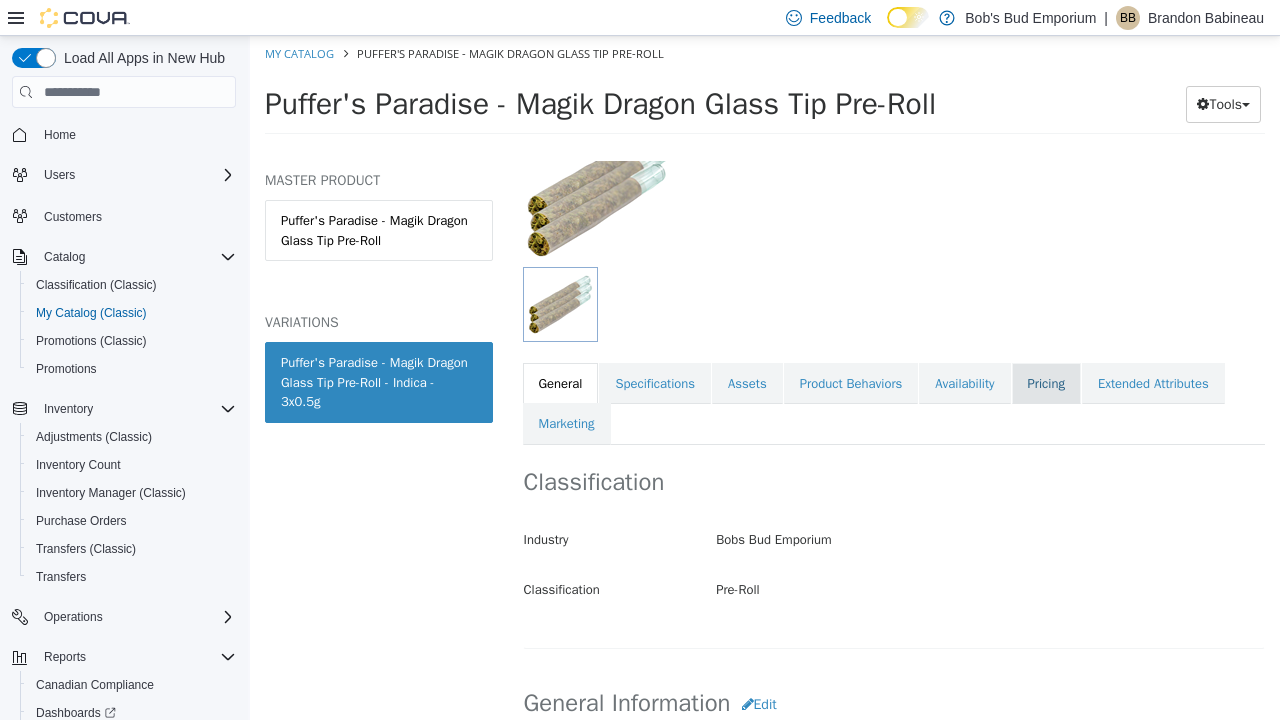 click on "Pricing" at bounding box center (1046, 384) 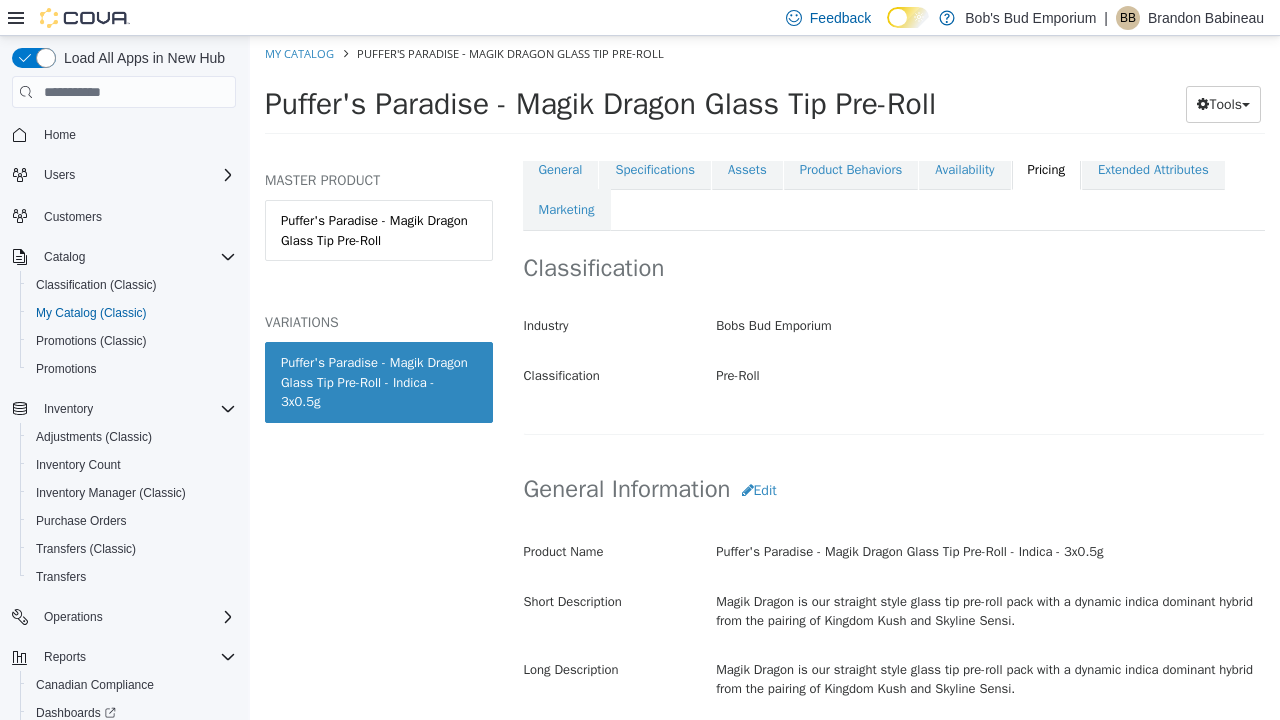 scroll, scrollTop: 0, scrollLeft: 0, axis: both 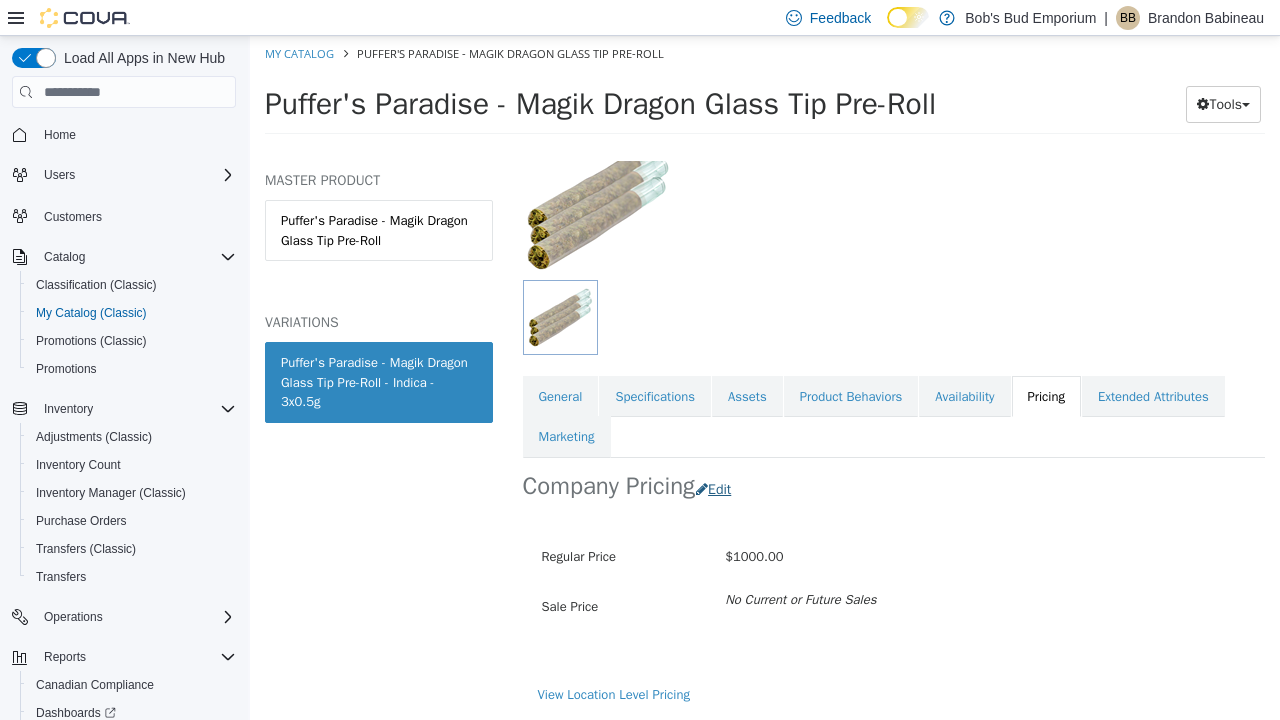 click on "Edit" at bounding box center (718, 489) 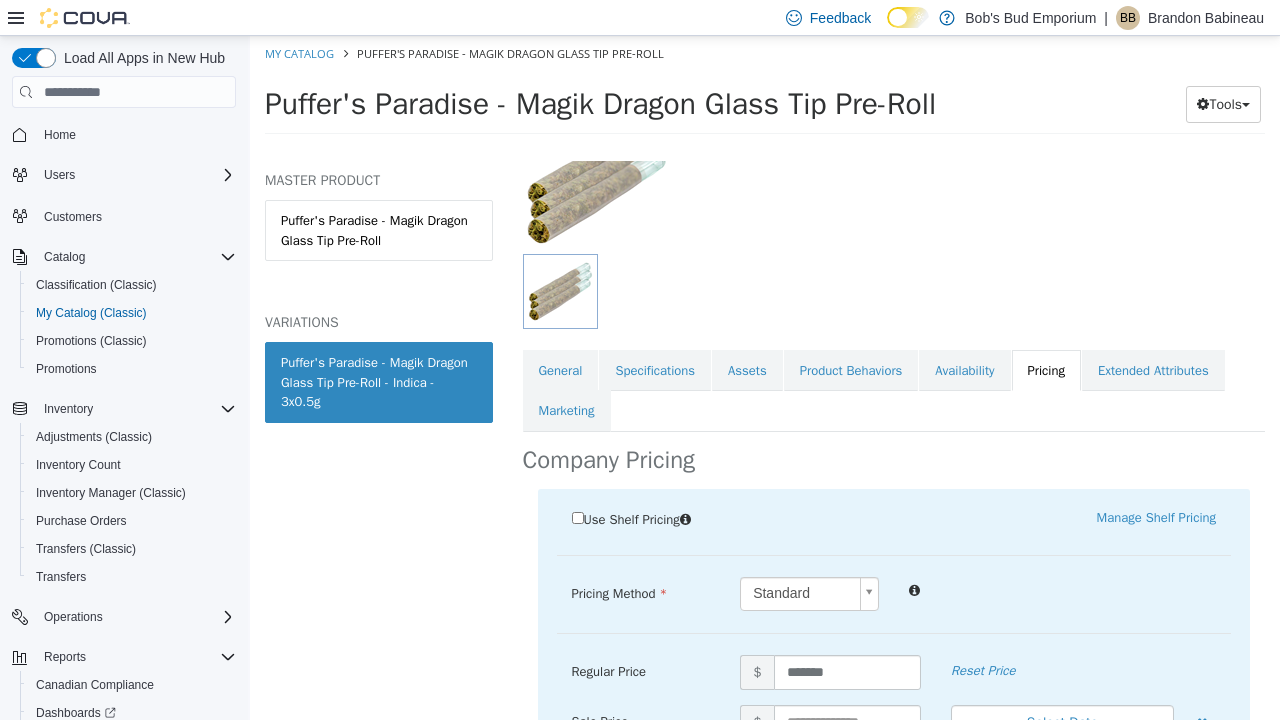 click on "Regular Price $ ******* Reset Price" at bounding box center [894, 680] 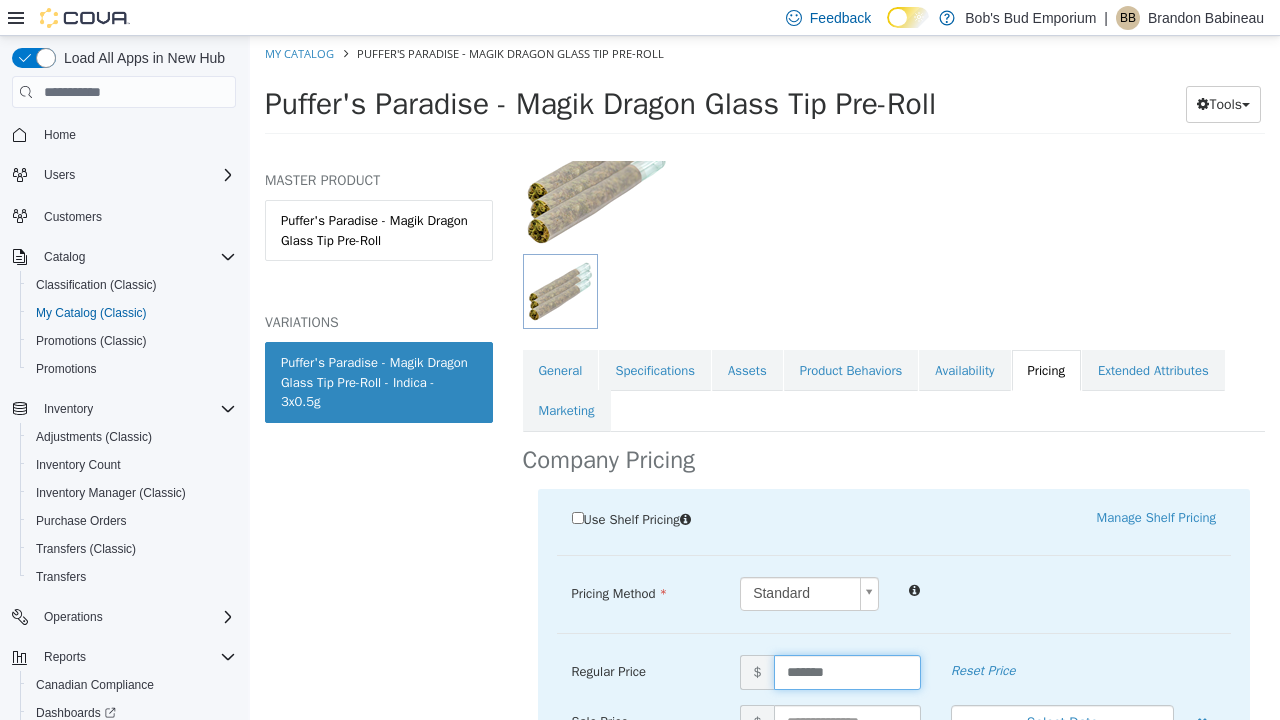 click on "*******" at bounding box center [847, 672] 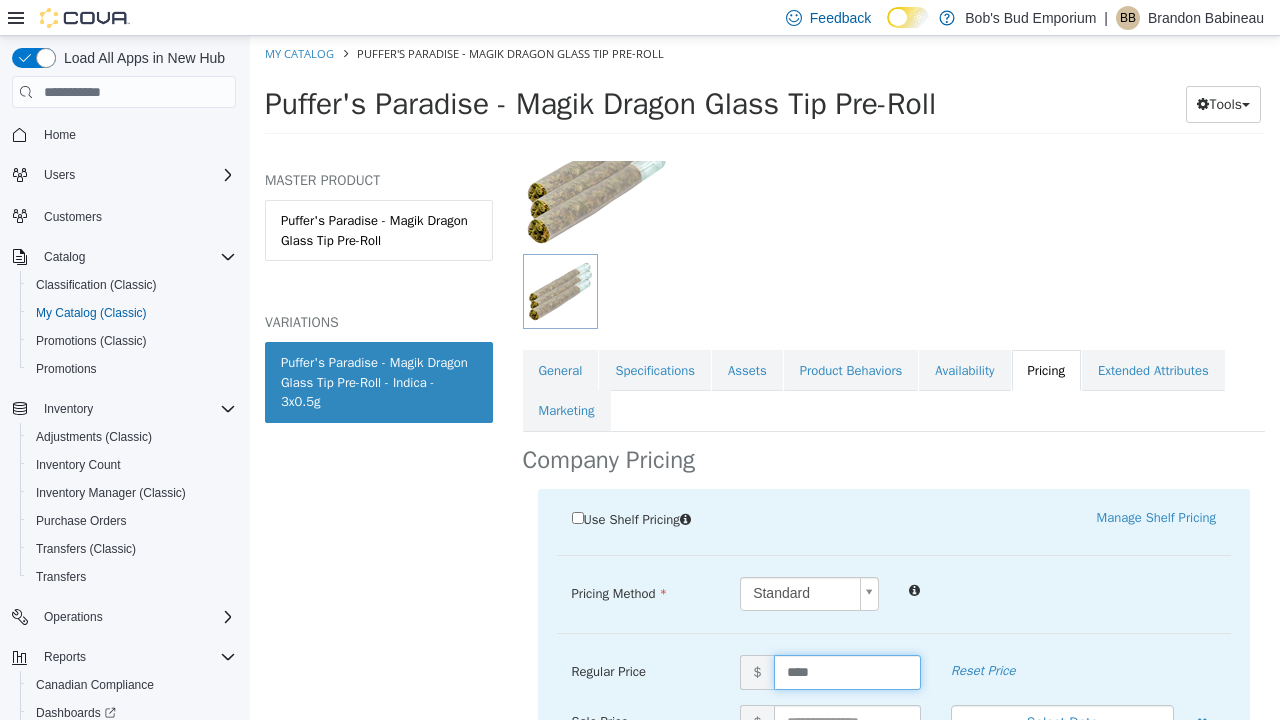click on "Use Shelf Pricing    Manage Shelf Pricing Shelf Price     Select a Shelf Price                             Shelf Price is required Pricing Method     Standard                             * Regular Price $ **** Reset Price Sale Price $ Select Date     (UTC-4) Toronto                                Add Sale Cancel Save" at bounding box center (894, 677) 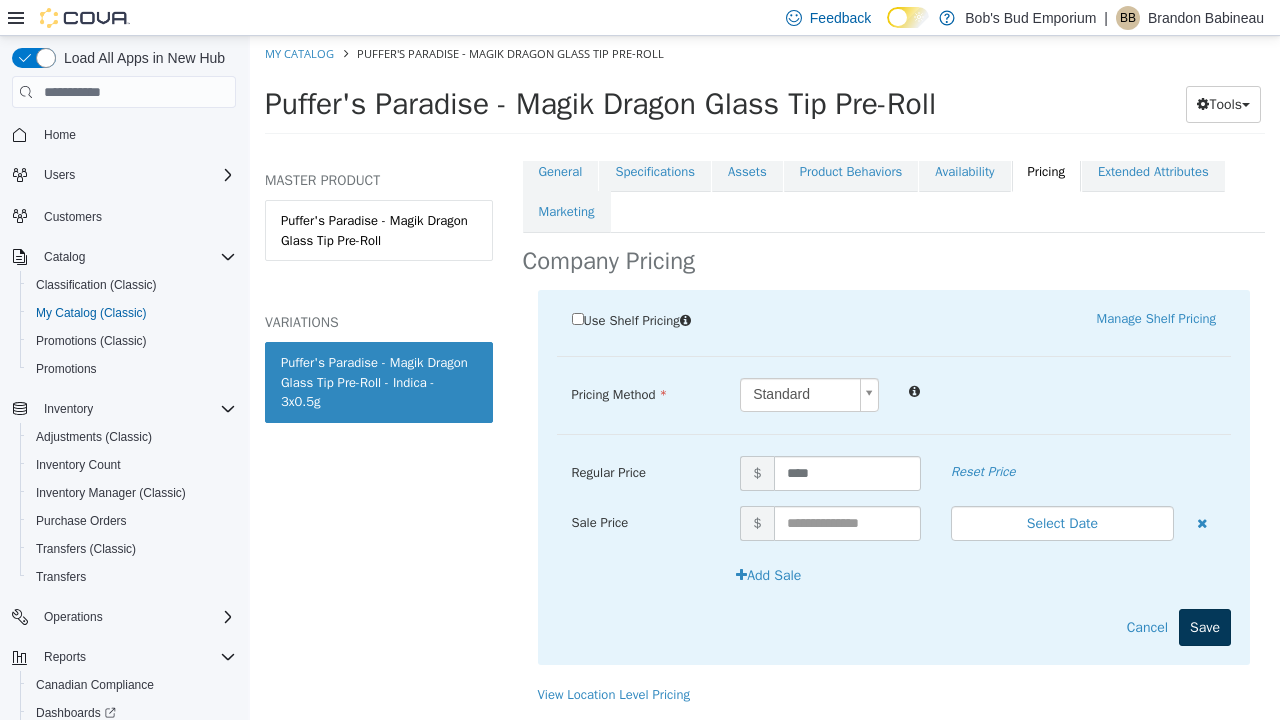 click on "Save" at bounding box center (1205, 627) 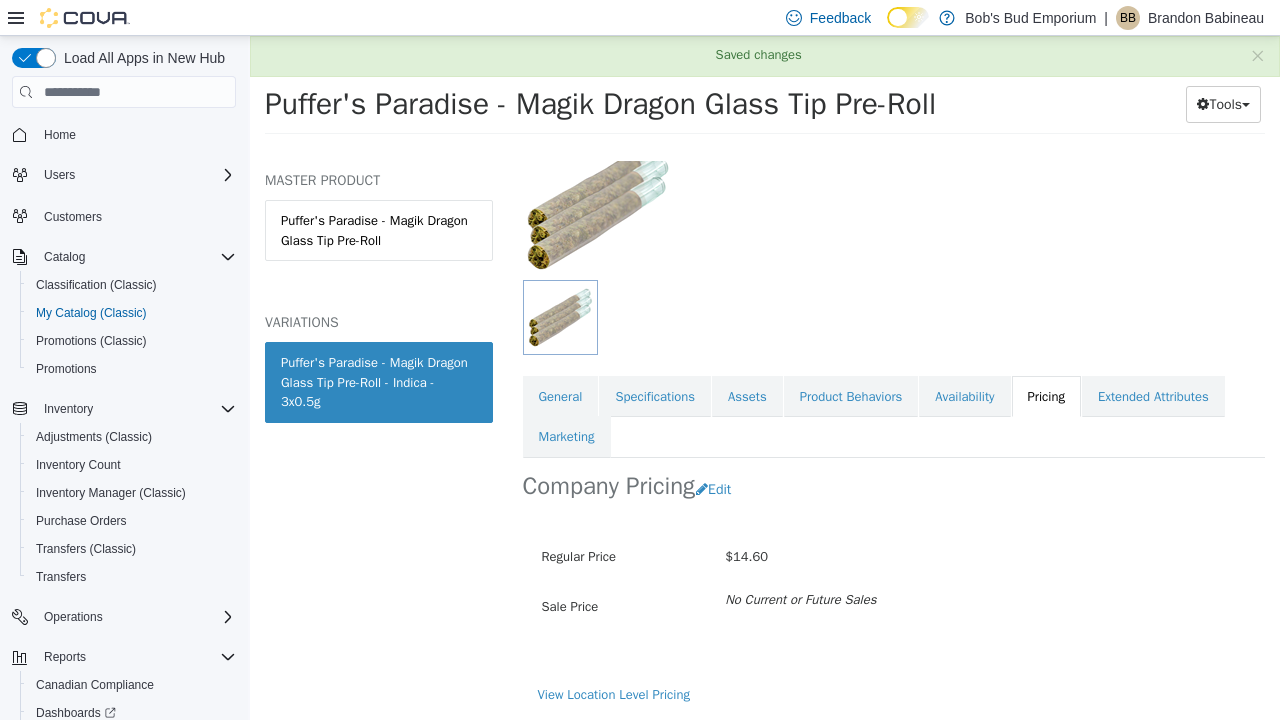 scroll, scrollTop: 174, scrollLeft: 0, axis: vertical 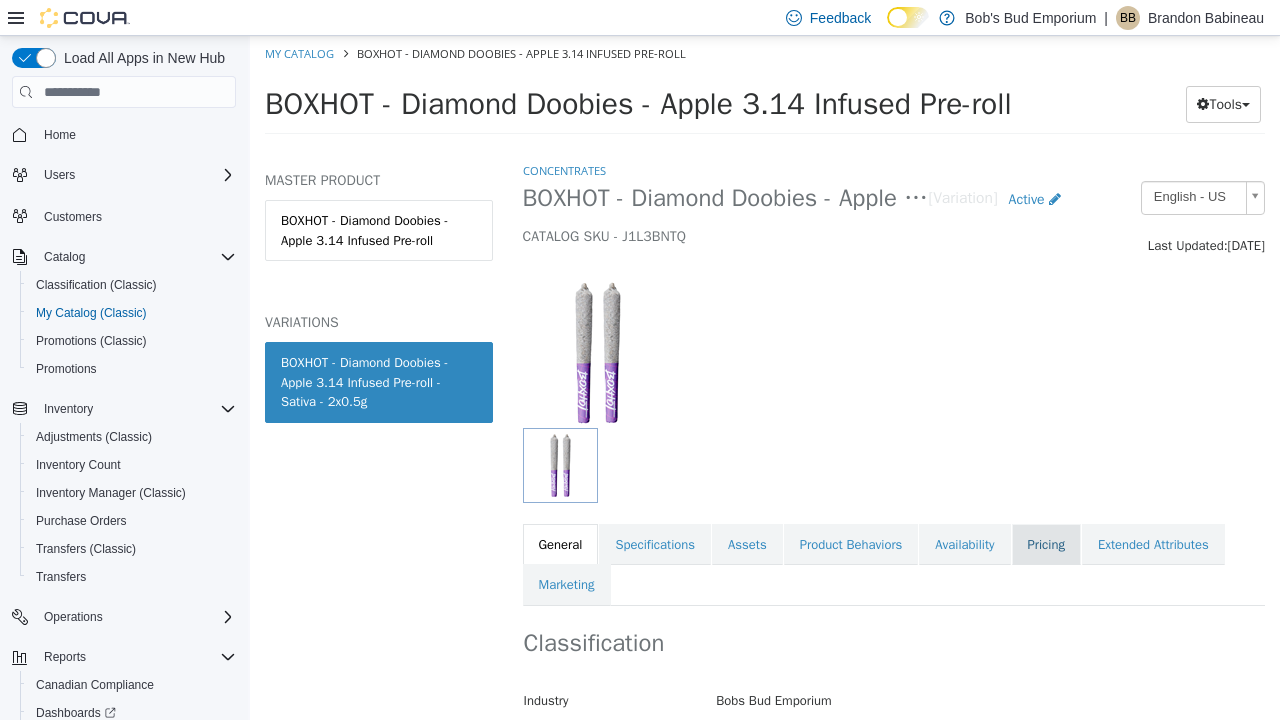 click on "Pricing" at bounding box center [1046, 545] 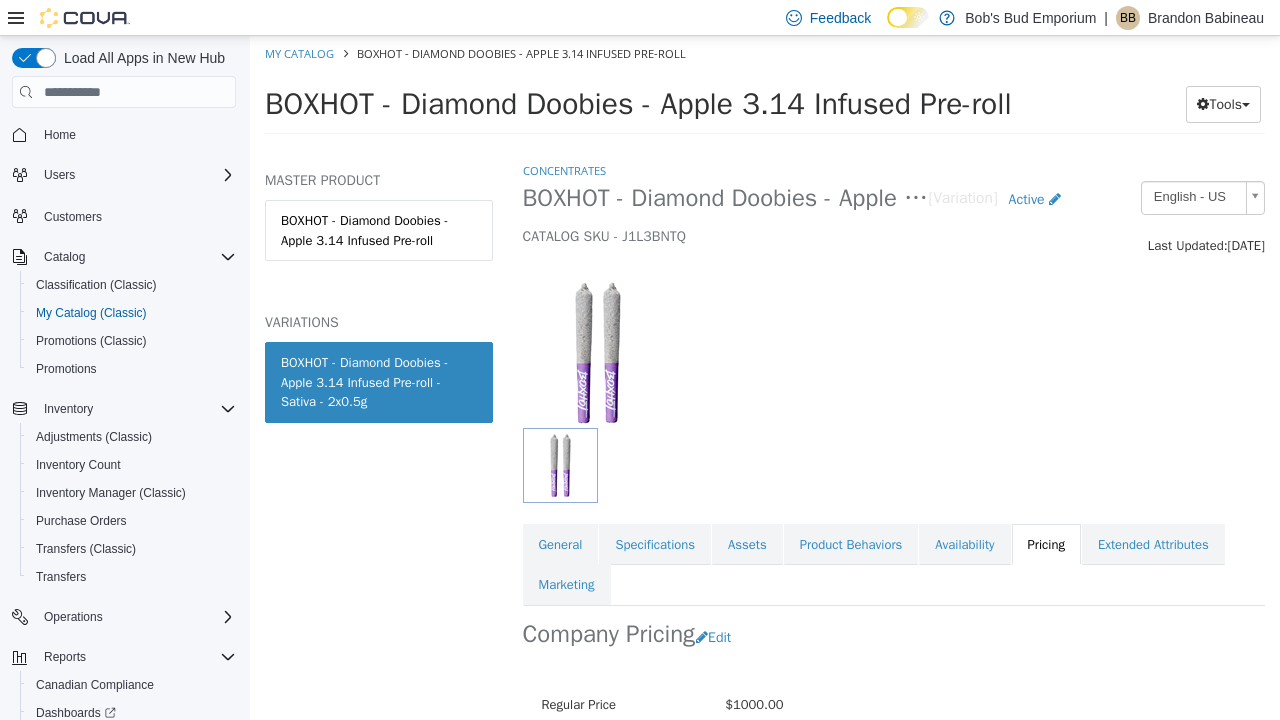 scroll, scrollTop: 0, scrollLeft: 0, axis: both 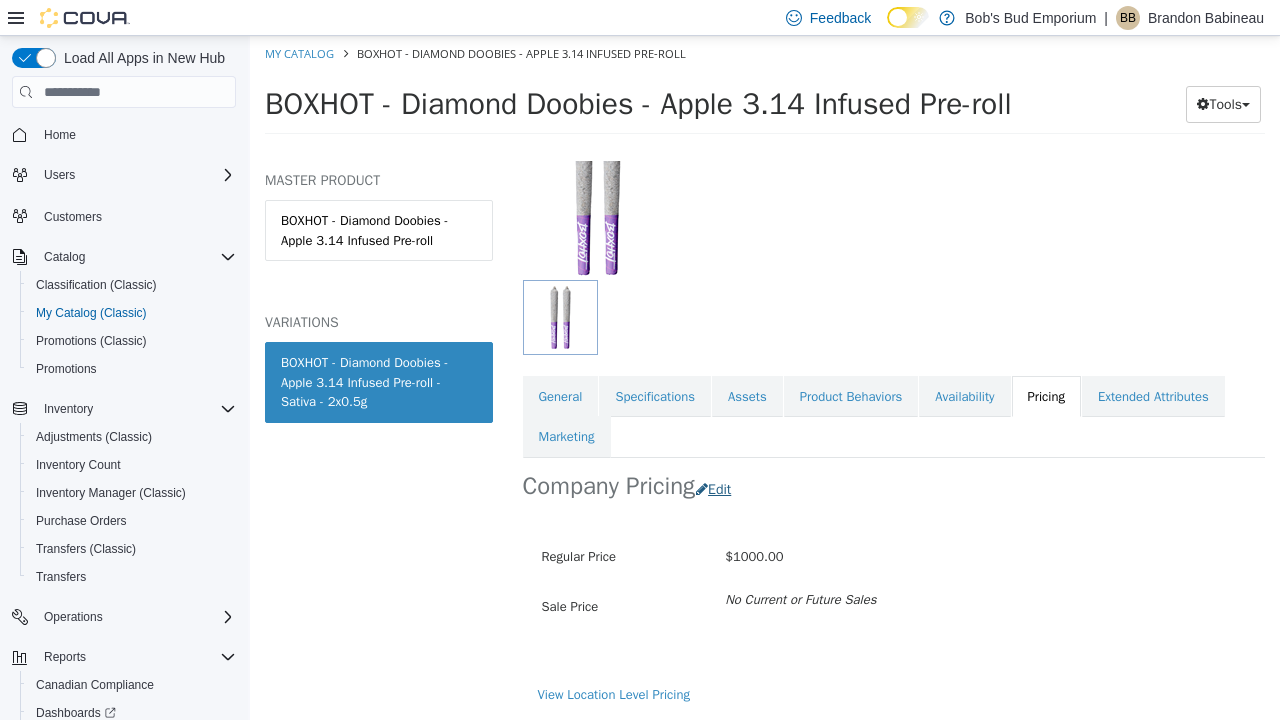 click on "Edit" at bounding box center [718, 489] 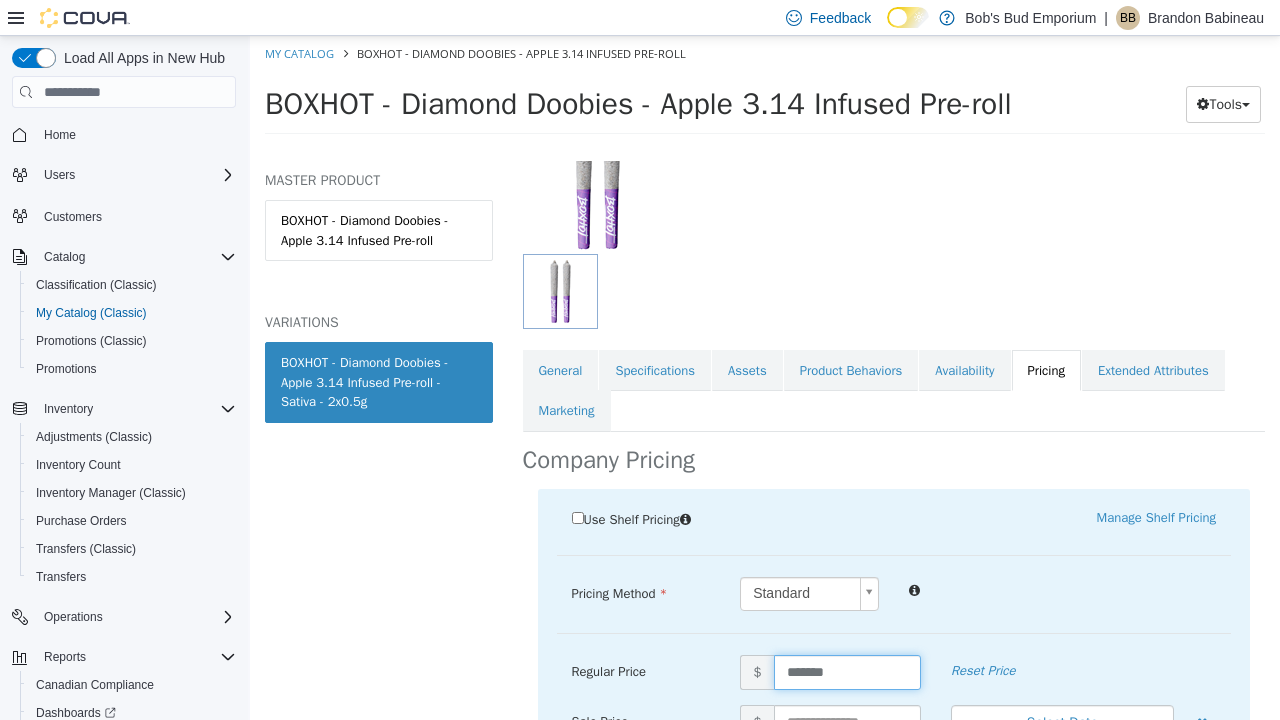 click on "*******" at bounding box center (847, 672) 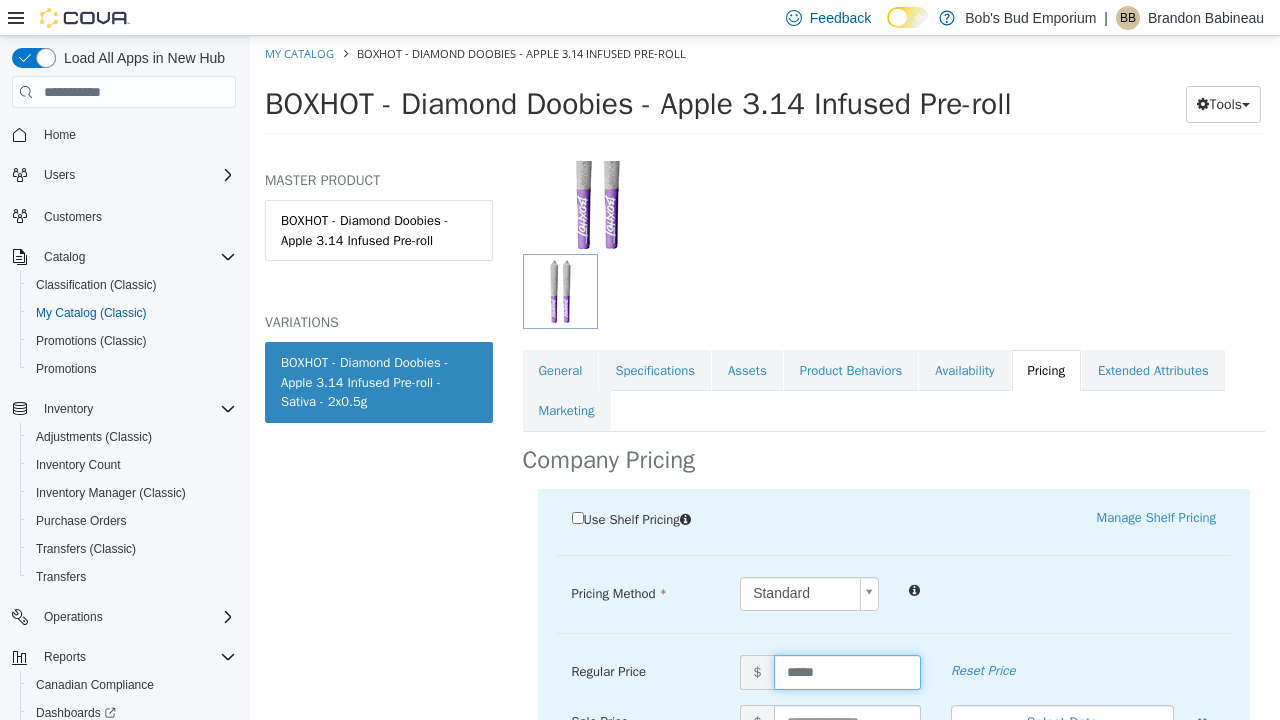 click on "Use Shelf Pricing    Manage Shelf Pricing Shelf Price     Select a Shelf Price                             Shelf Price is required Pricing Method     Standard                             * Regular Price $ ***** Reset Price Sale Price $ Select Date     (UTC-4) Toronto                                Add Sale Cancel Save" at bounding box center (894, 677) 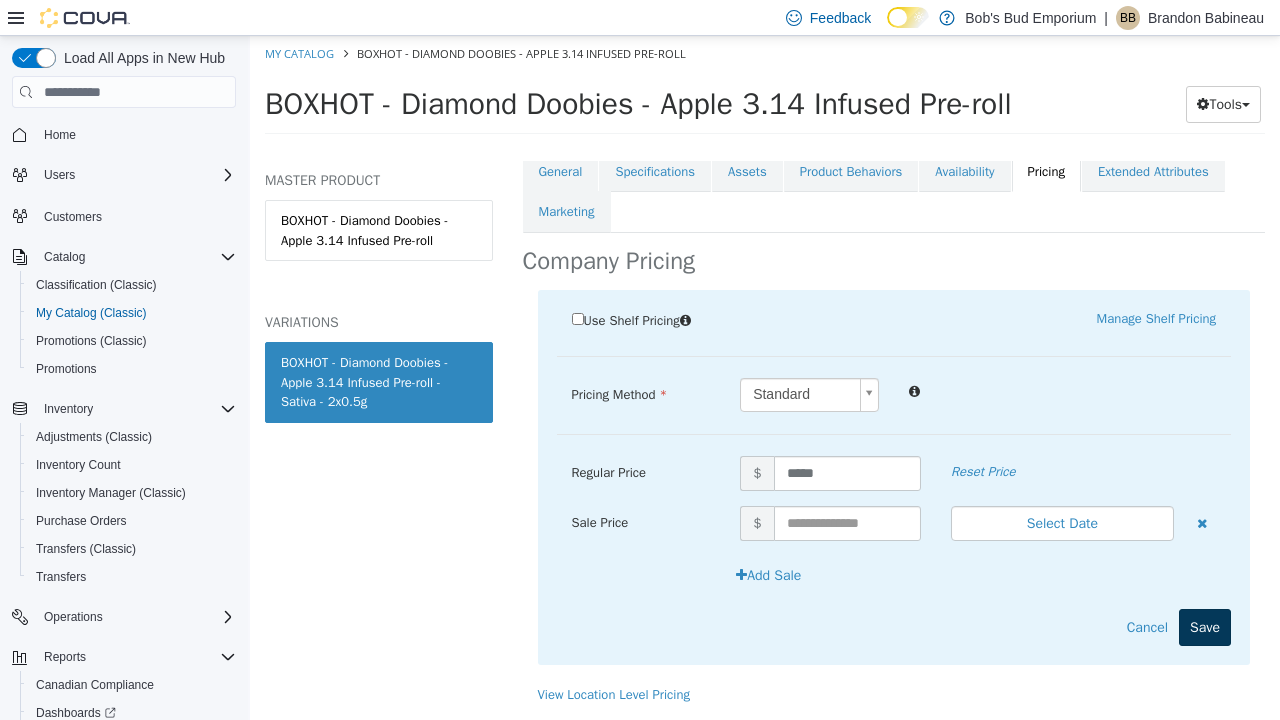 click on "Save" at bounding box center (1205, 627) 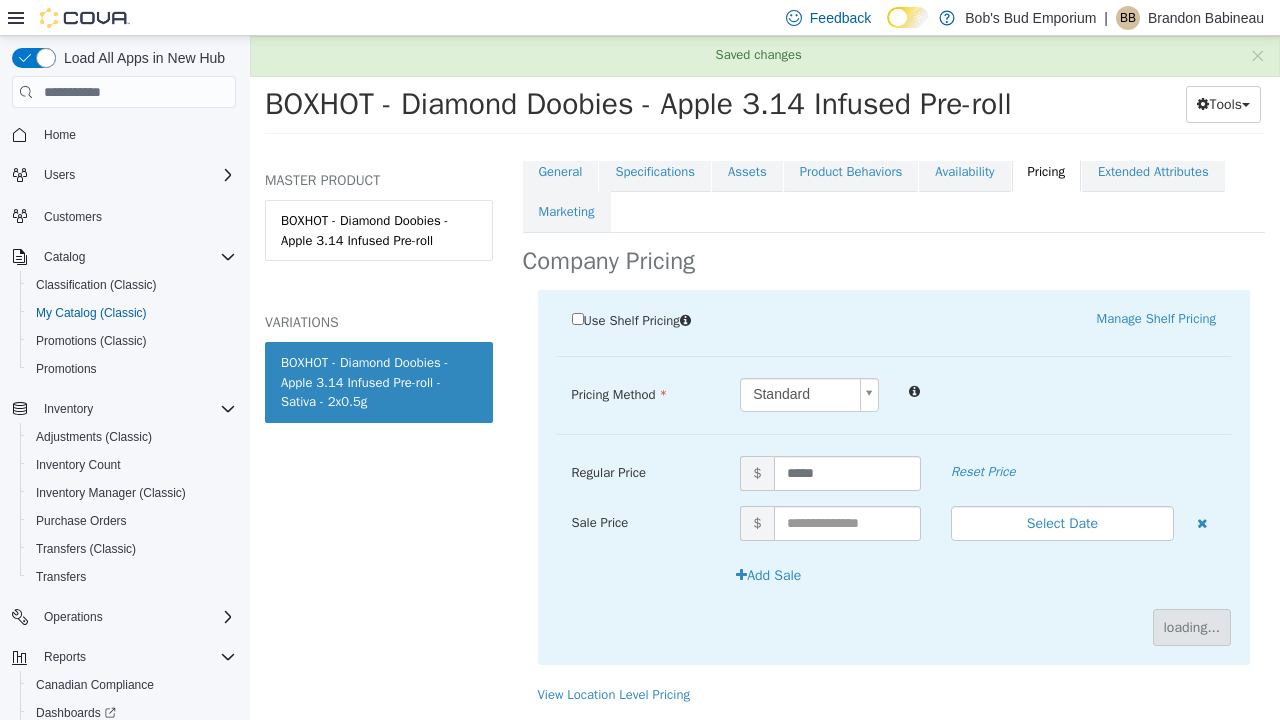 scroll, scrollTop: 174, scrollLeft: 0, axis: vertical 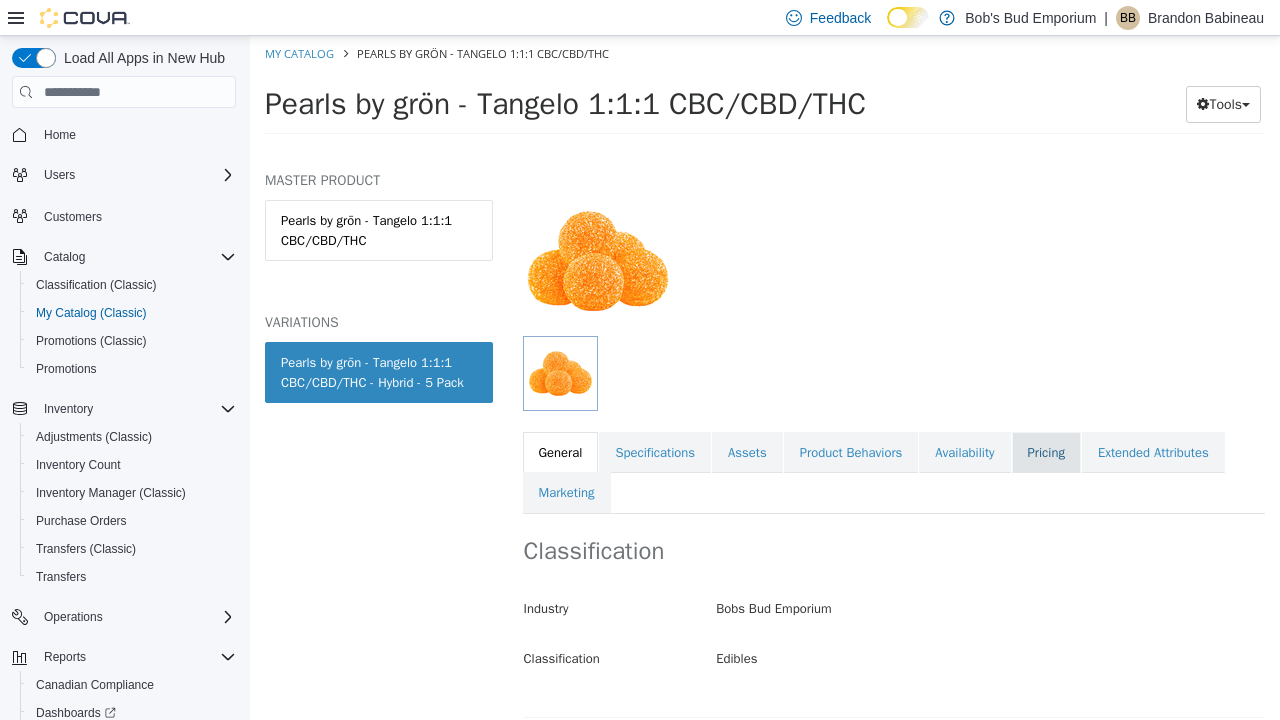 click on "Pricing" at bounding box center [1046, 453] 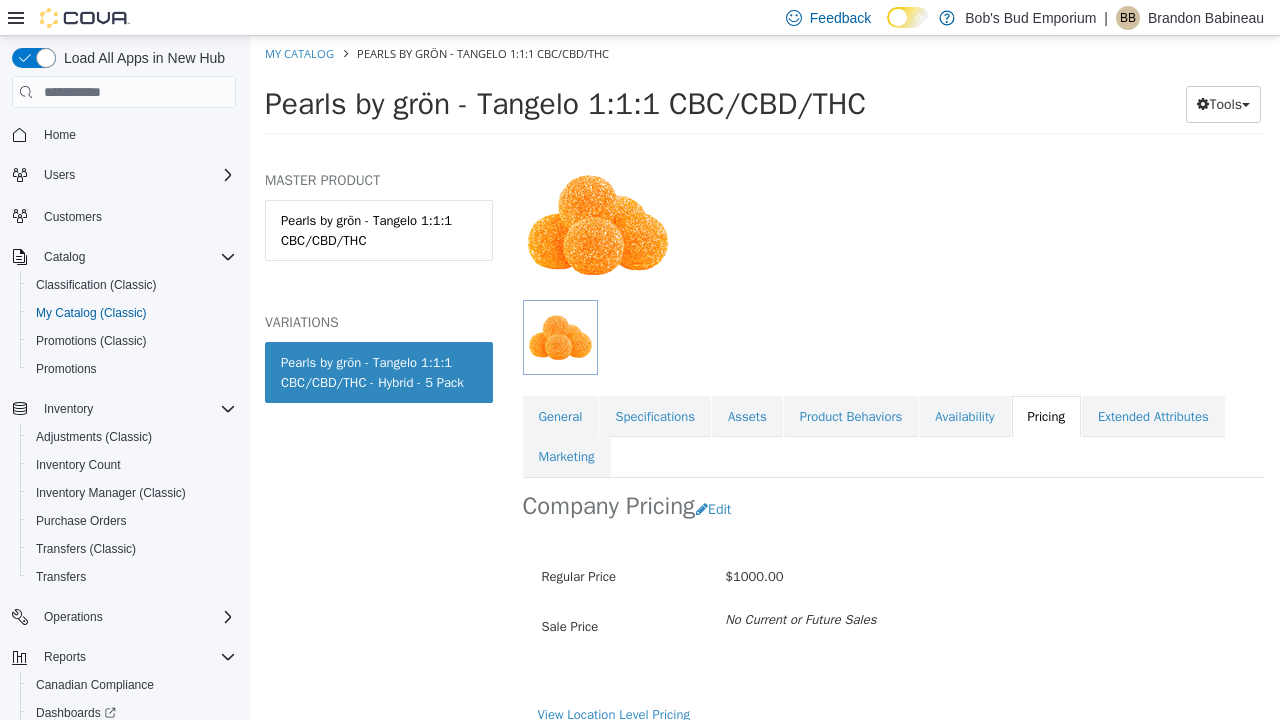 scroll, scrollTop: 174, scrollLeft: 0, axis: vertical 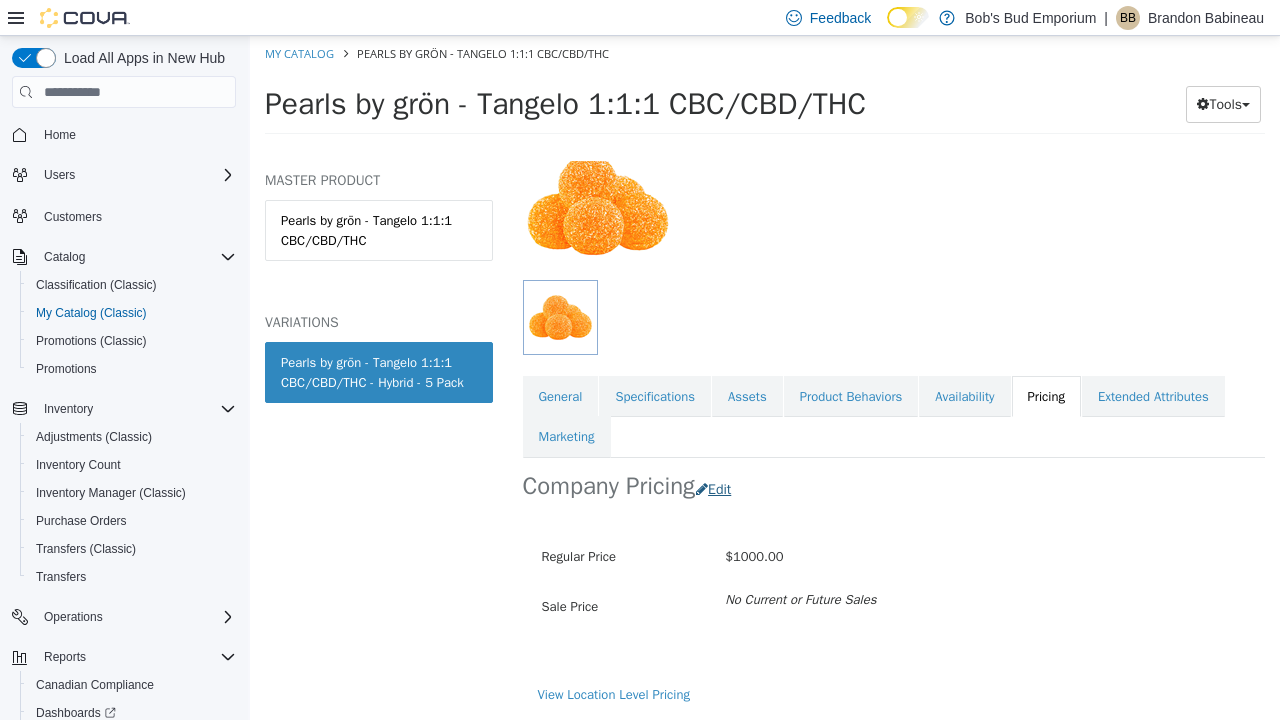 click on "Edit" at bounding box center (718, 489) 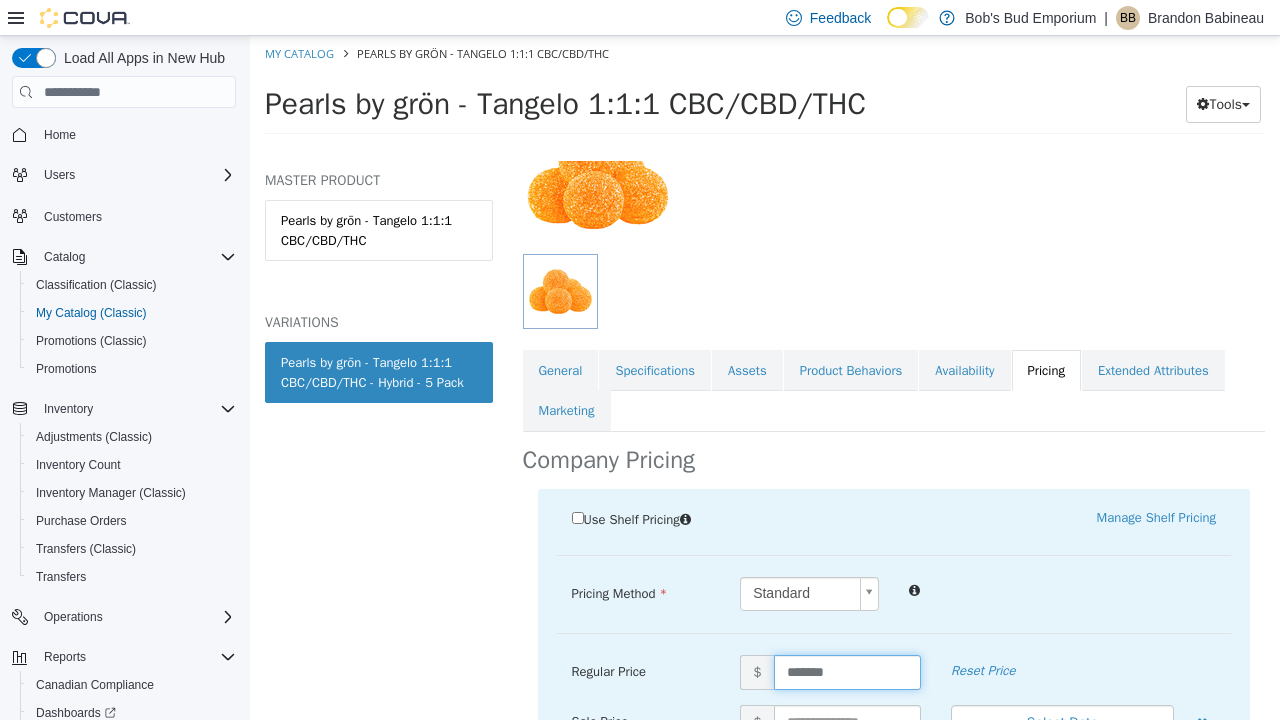 click on "*******" at bounding box center (847, 672) 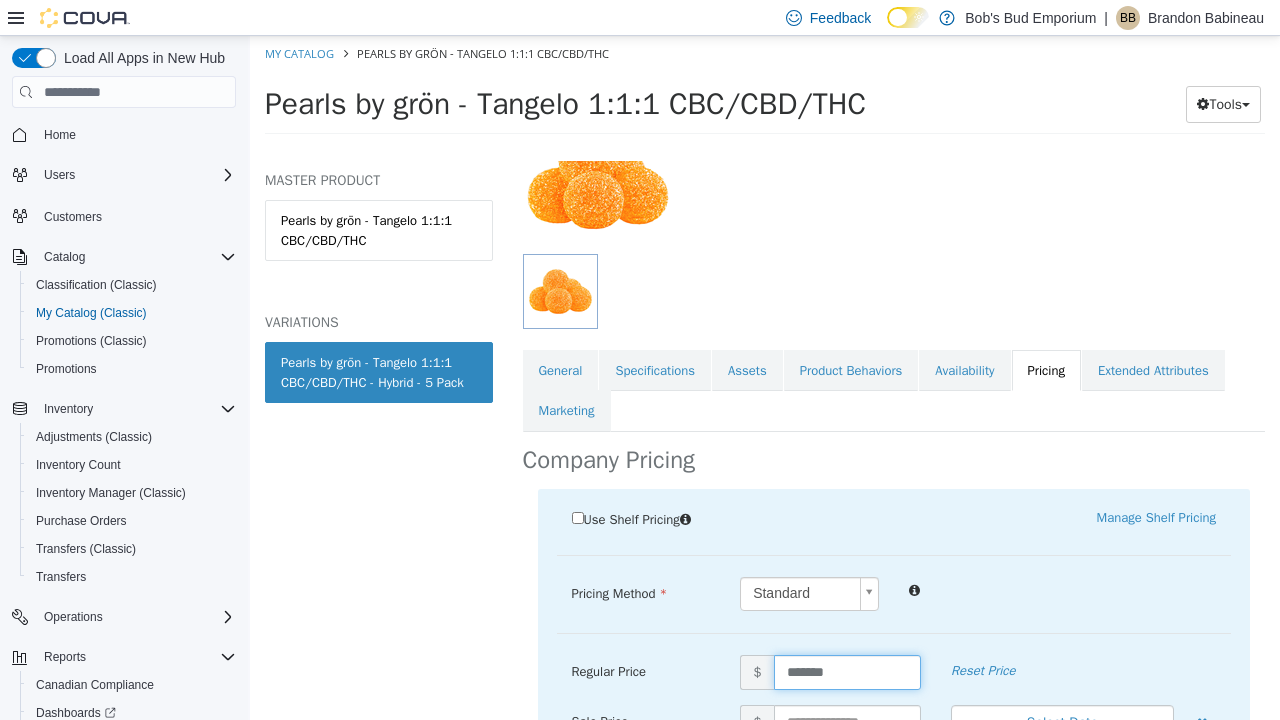 click on "*******" at bounding box center (847, 672) 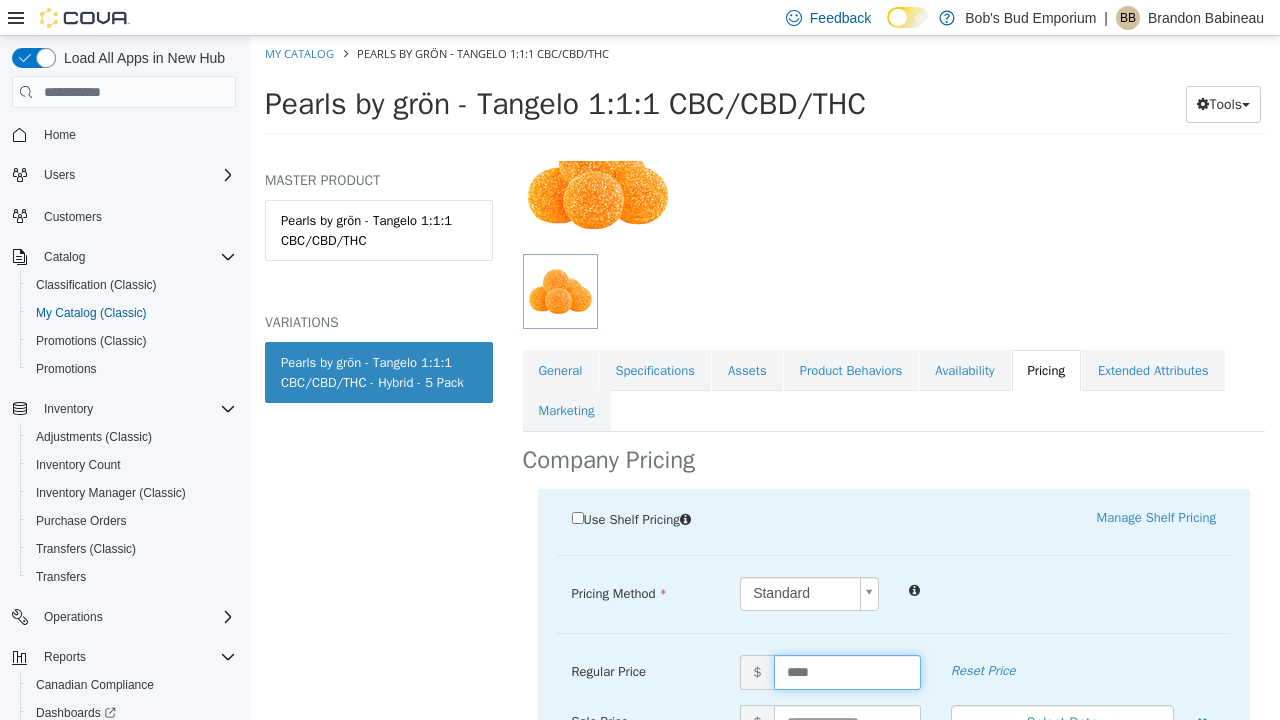 click on "****" at bounding box center (847, 672) 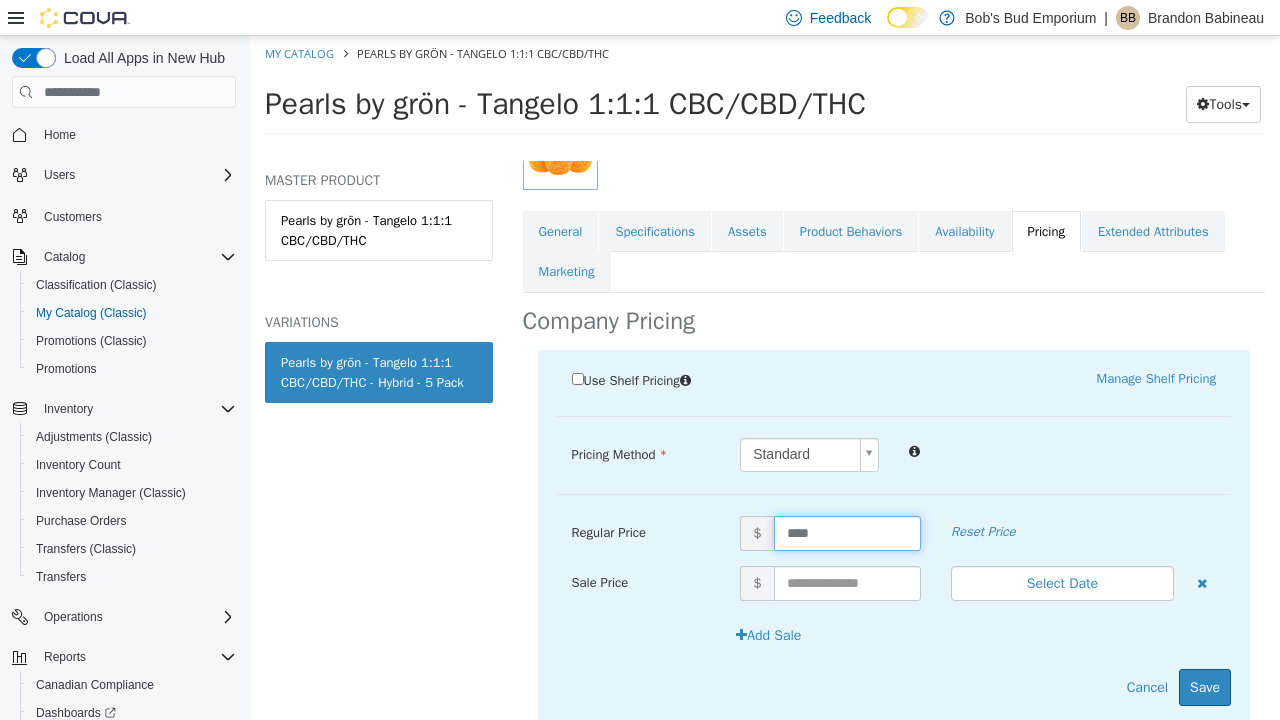 scroll, scrollTop: 322, scrollLeft: 0, axis: vertical 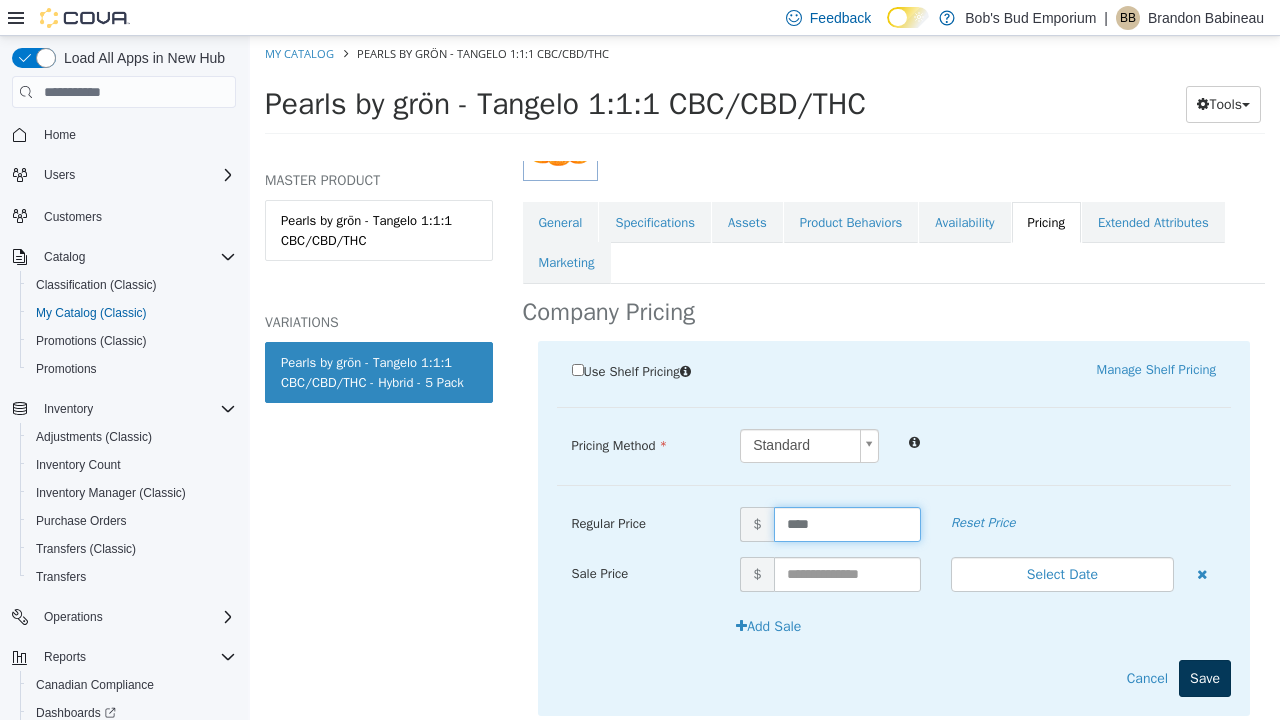 click on "Save" at bounding box center [1205, 678] 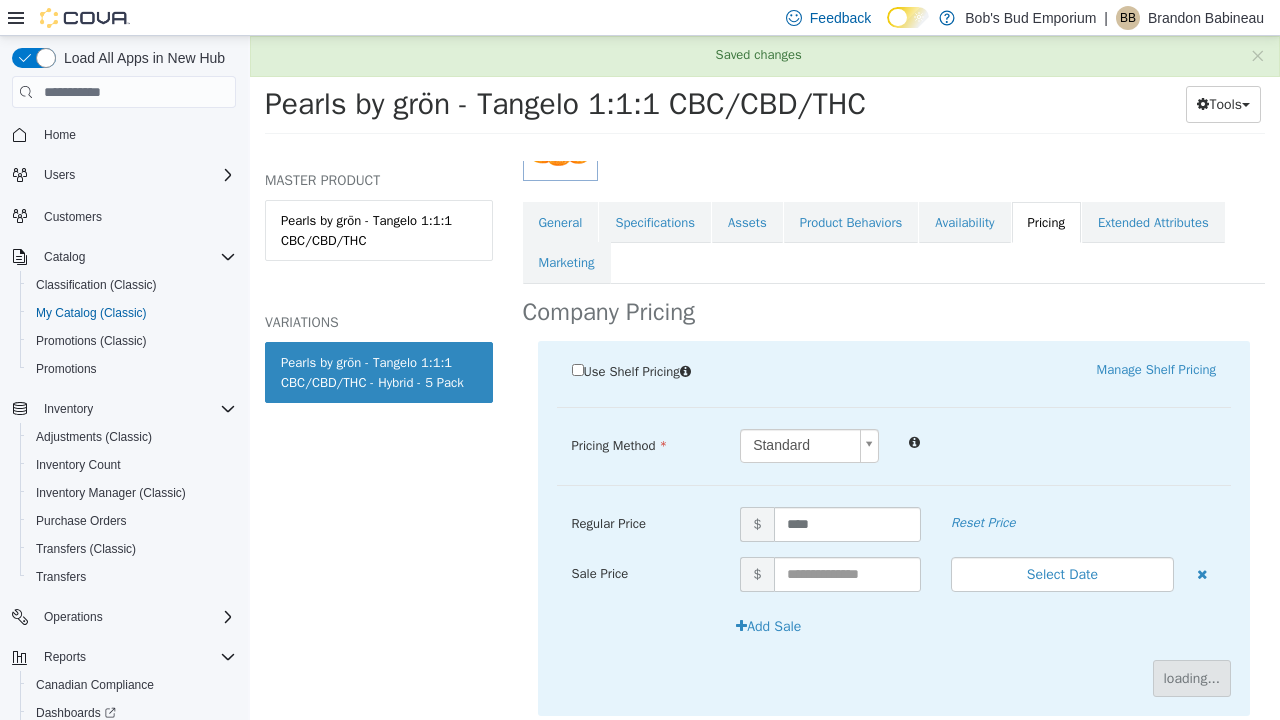 scroll, scrollTop: 174, scrollLeft: 0, axis: vertical 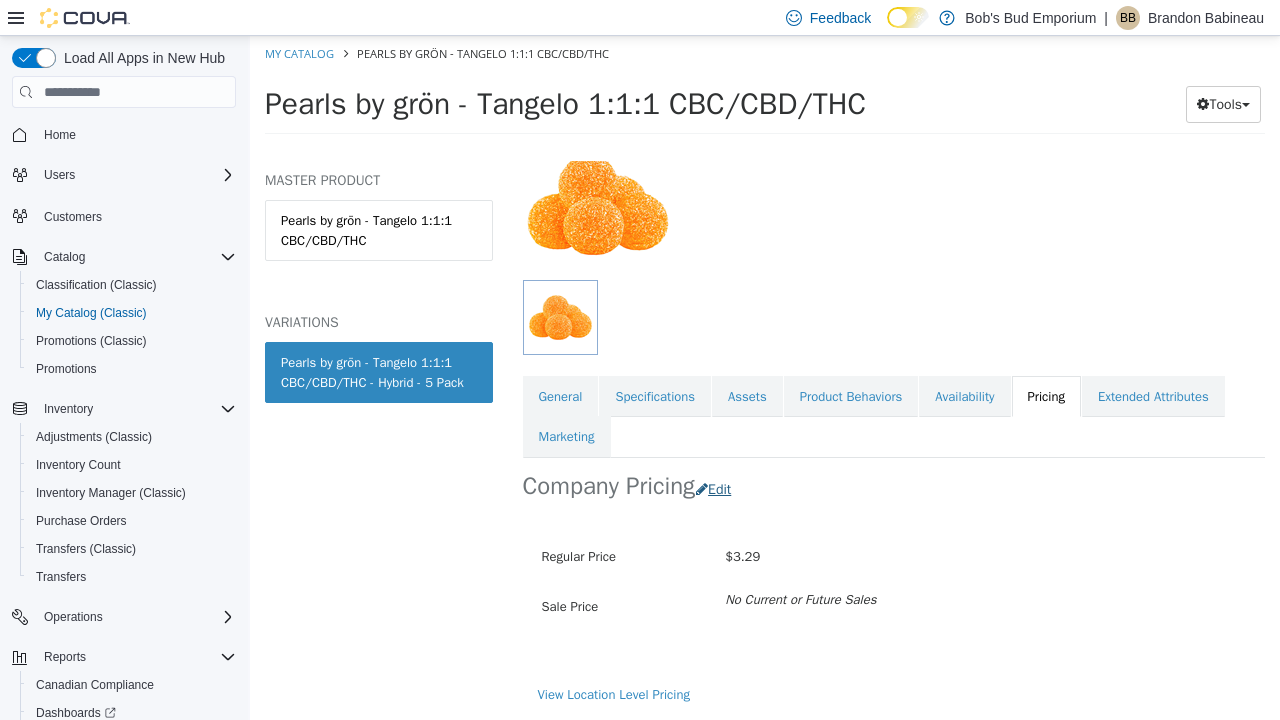 click on "Edit" at bounding box center (718, 489) 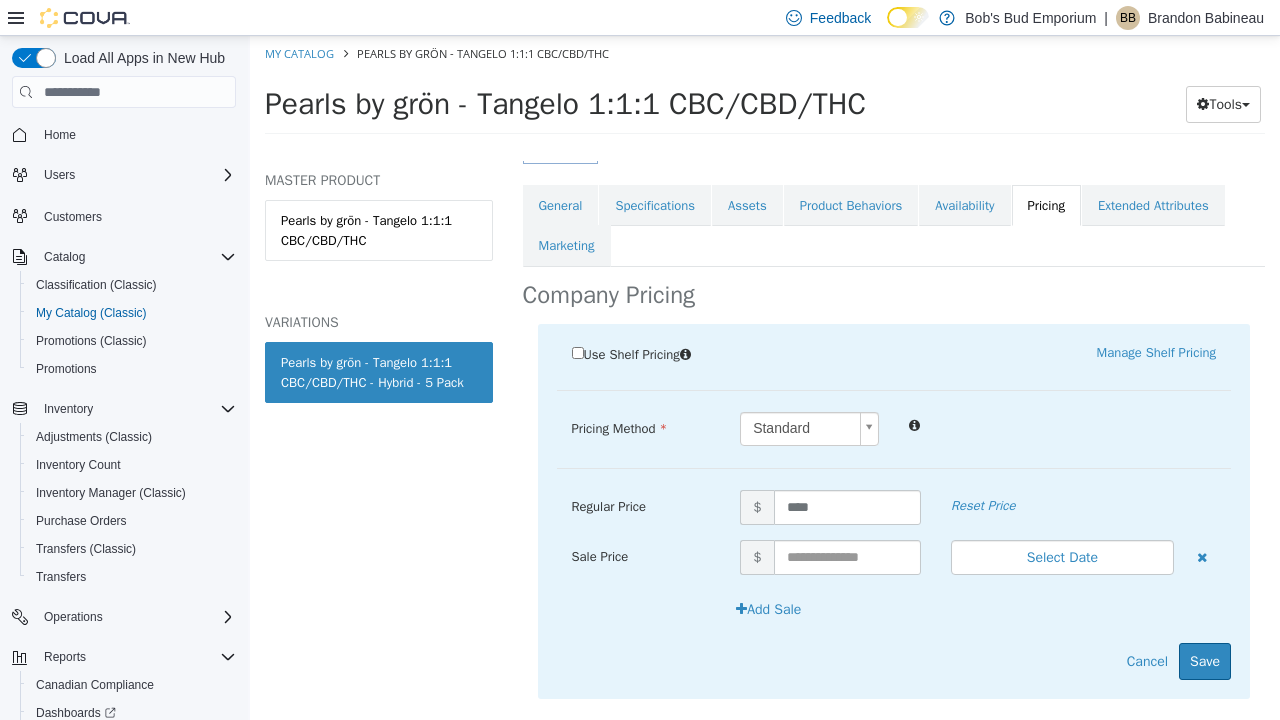 scroll, scrollTop: 339, scrollLeft: 0, axis: vertical 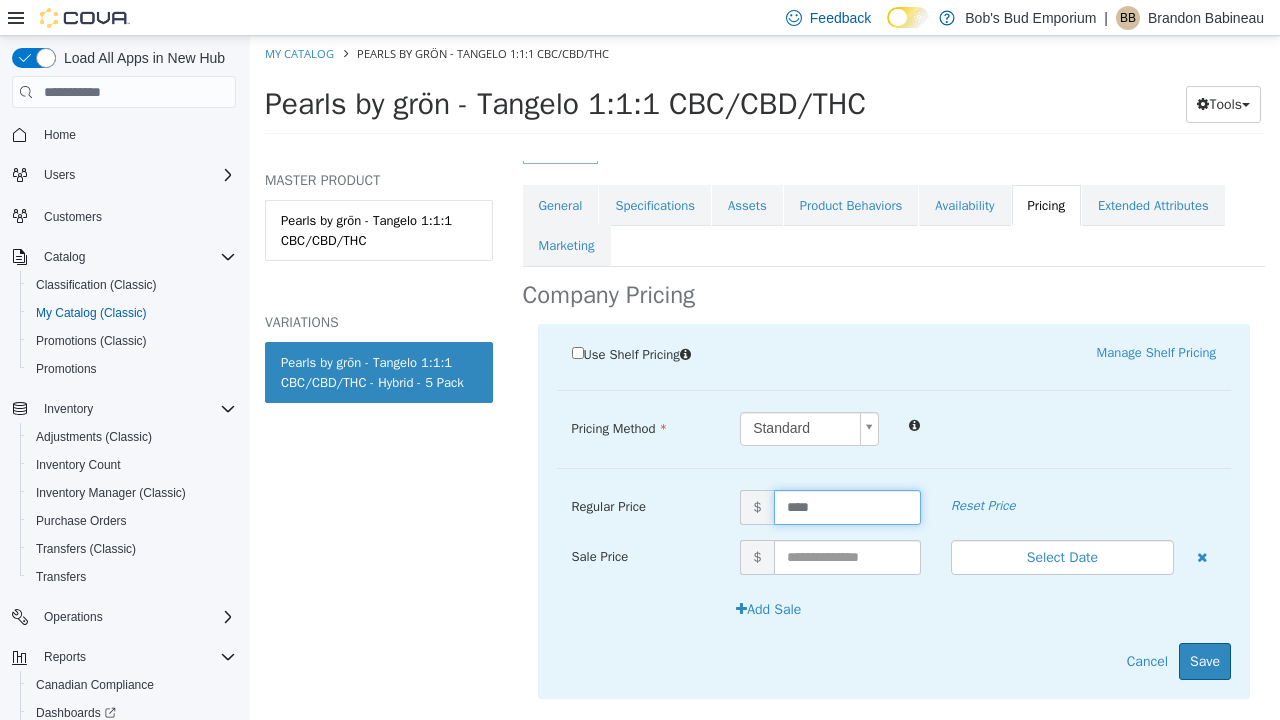 click on "****" at bounding box center (847, 507) 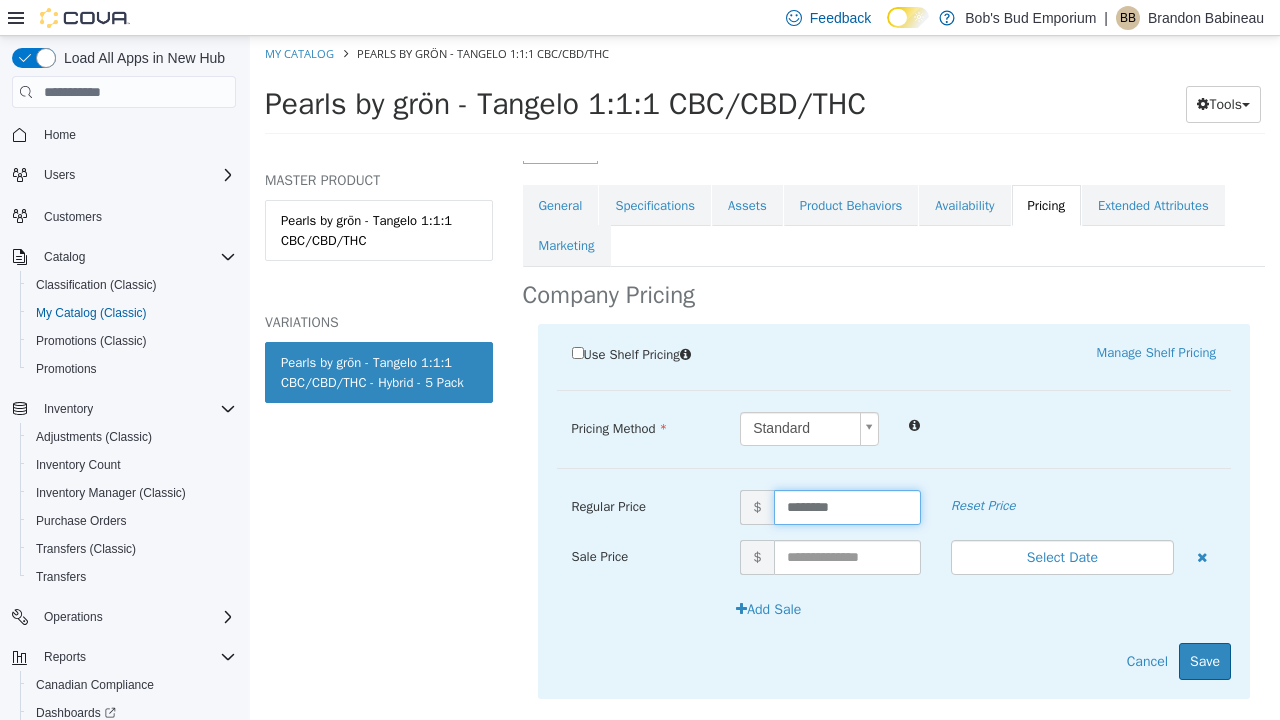 paste 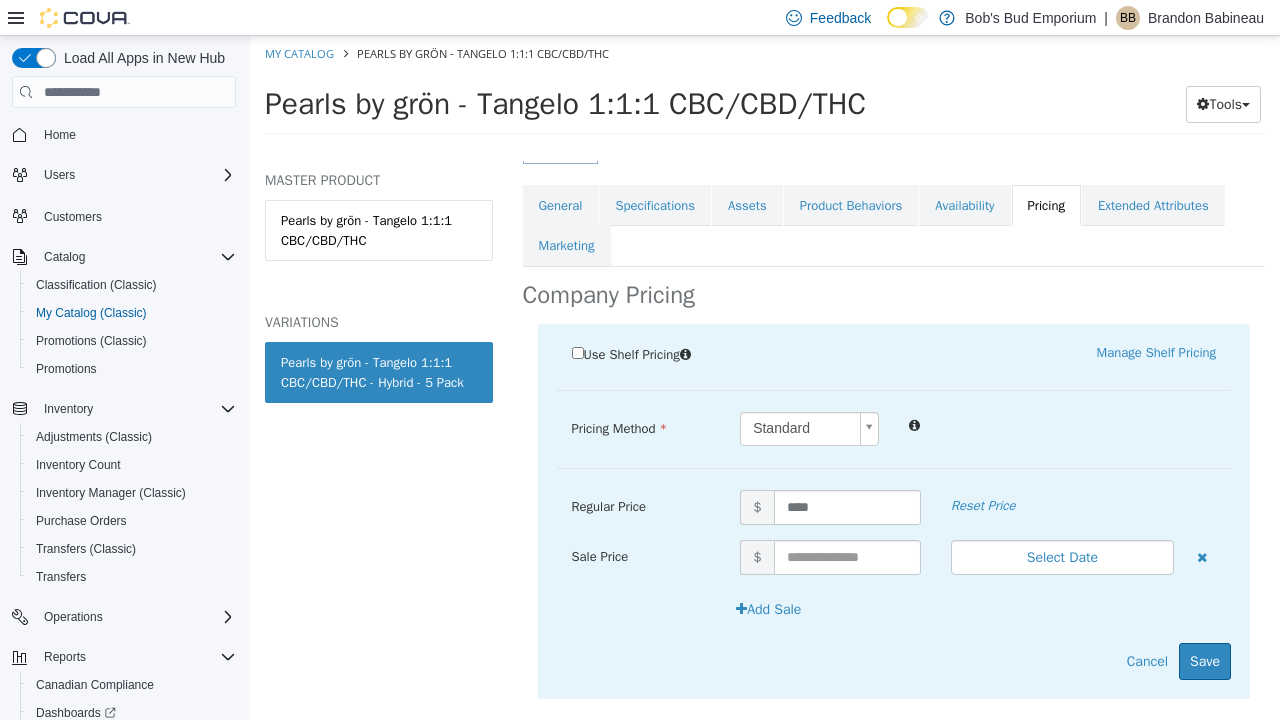 click on "Add Sale" at bounding box center [978, 609] 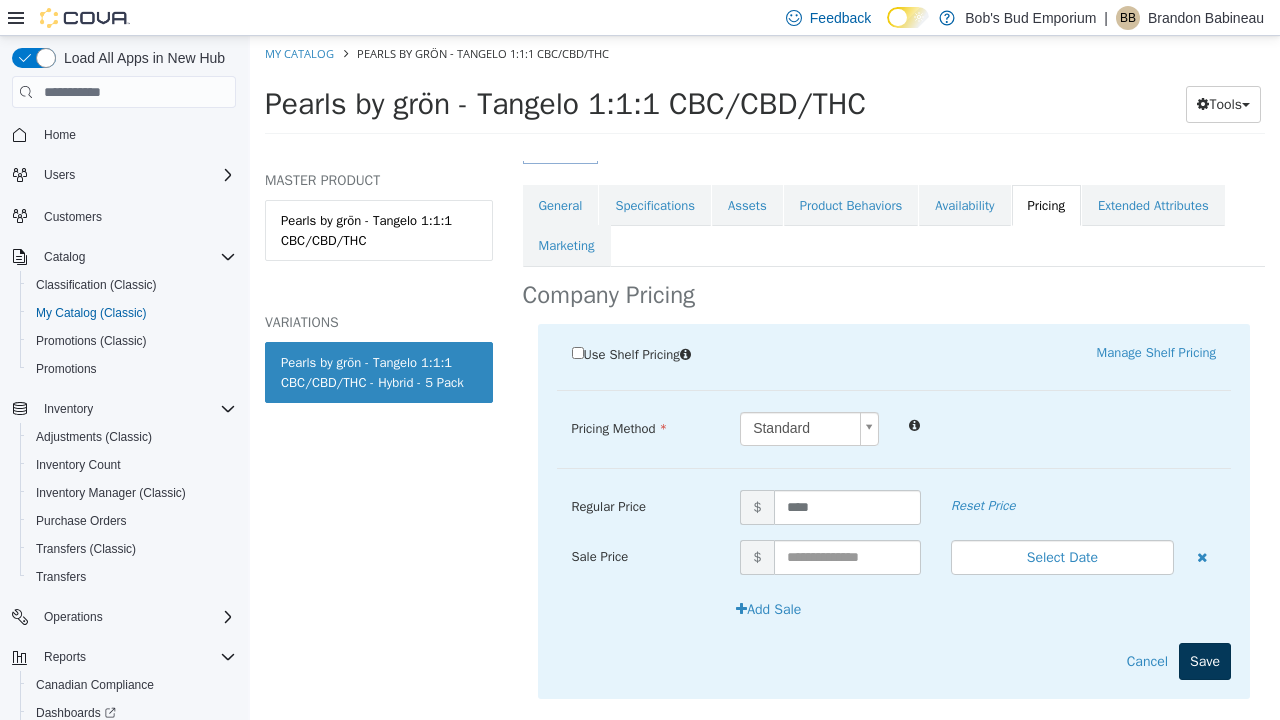 click on "Save" at bounding box center (1205, 661) 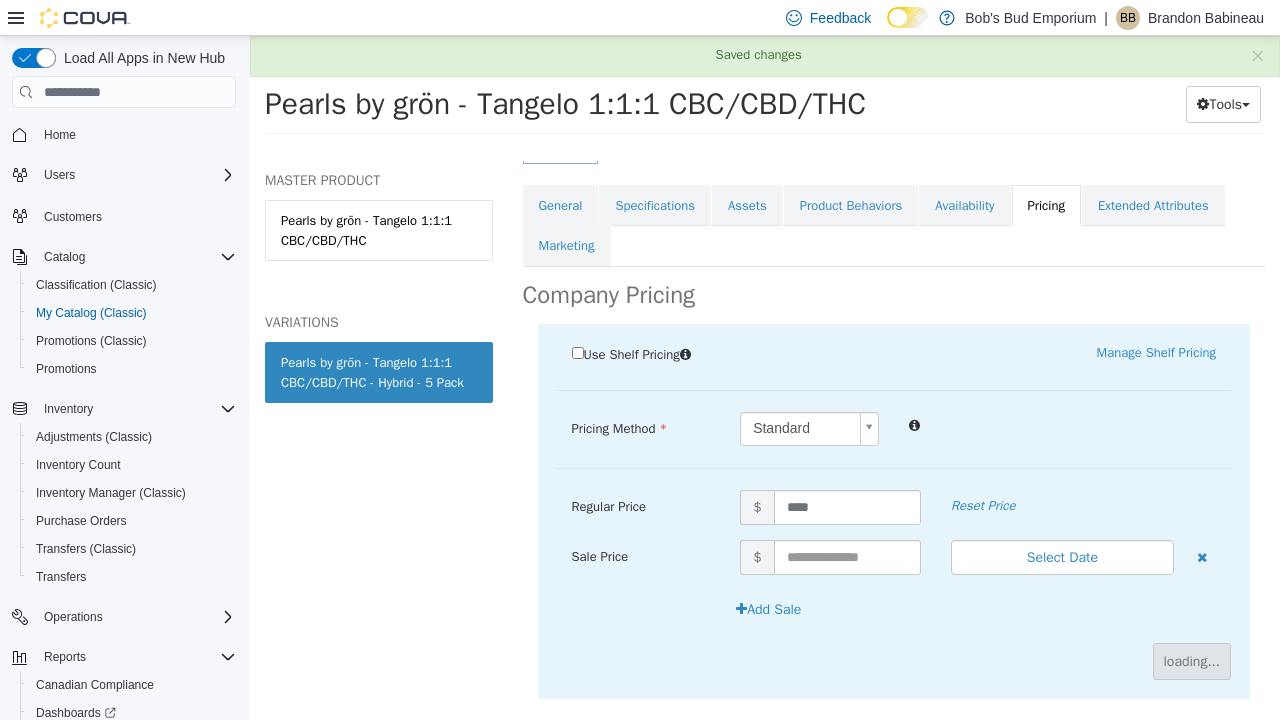 scroll, scrollTop: 174, scrollLeft: 0, axis: vertical 